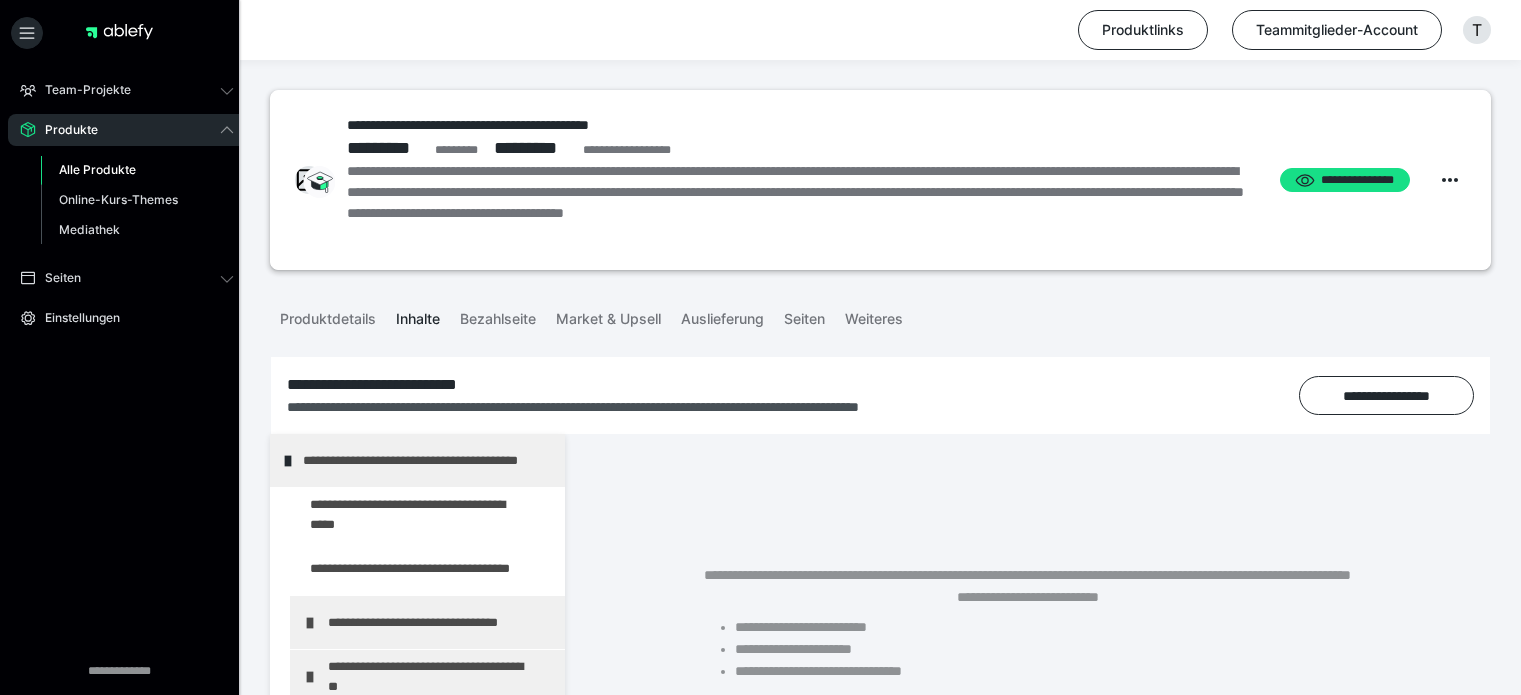 scroll, scrollTop: 0, scrollLeft: 0, axis: both 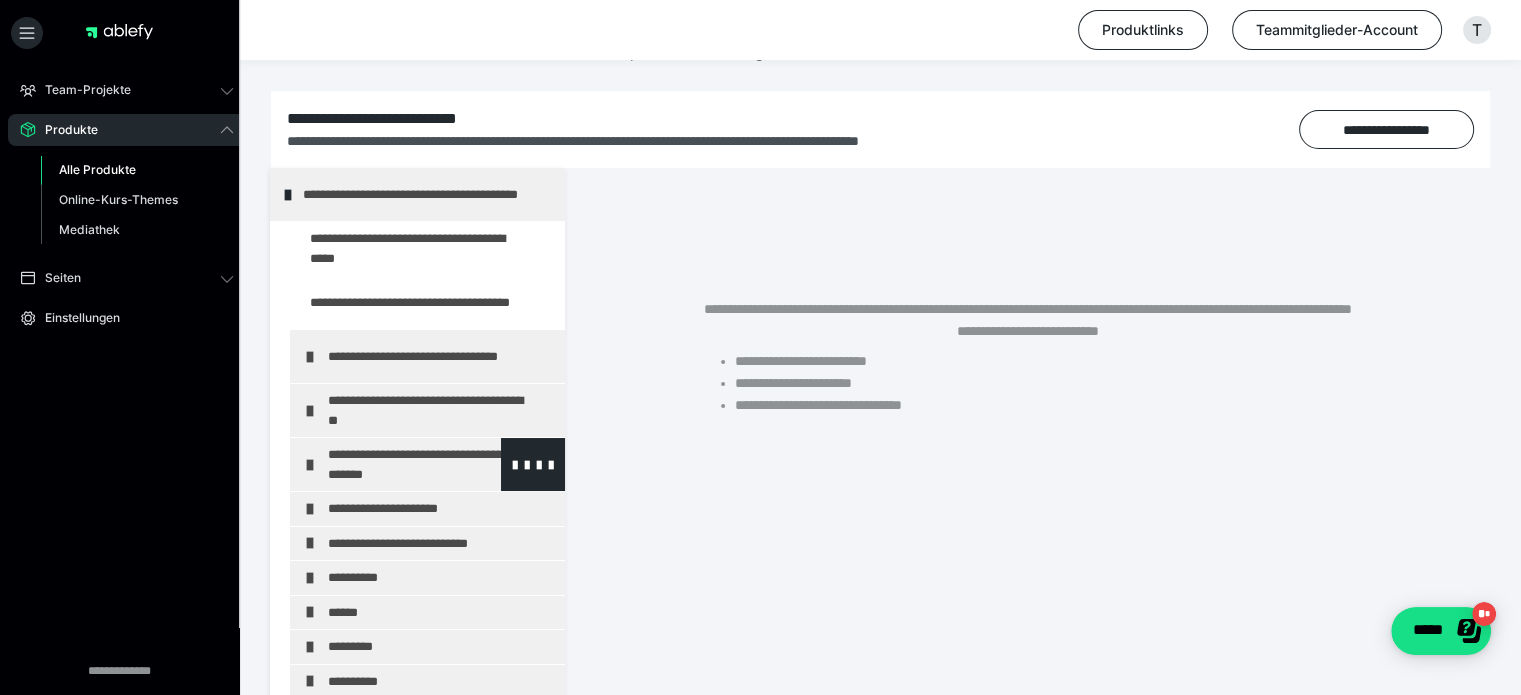 click on "**********" at bounding box center [433, 464] 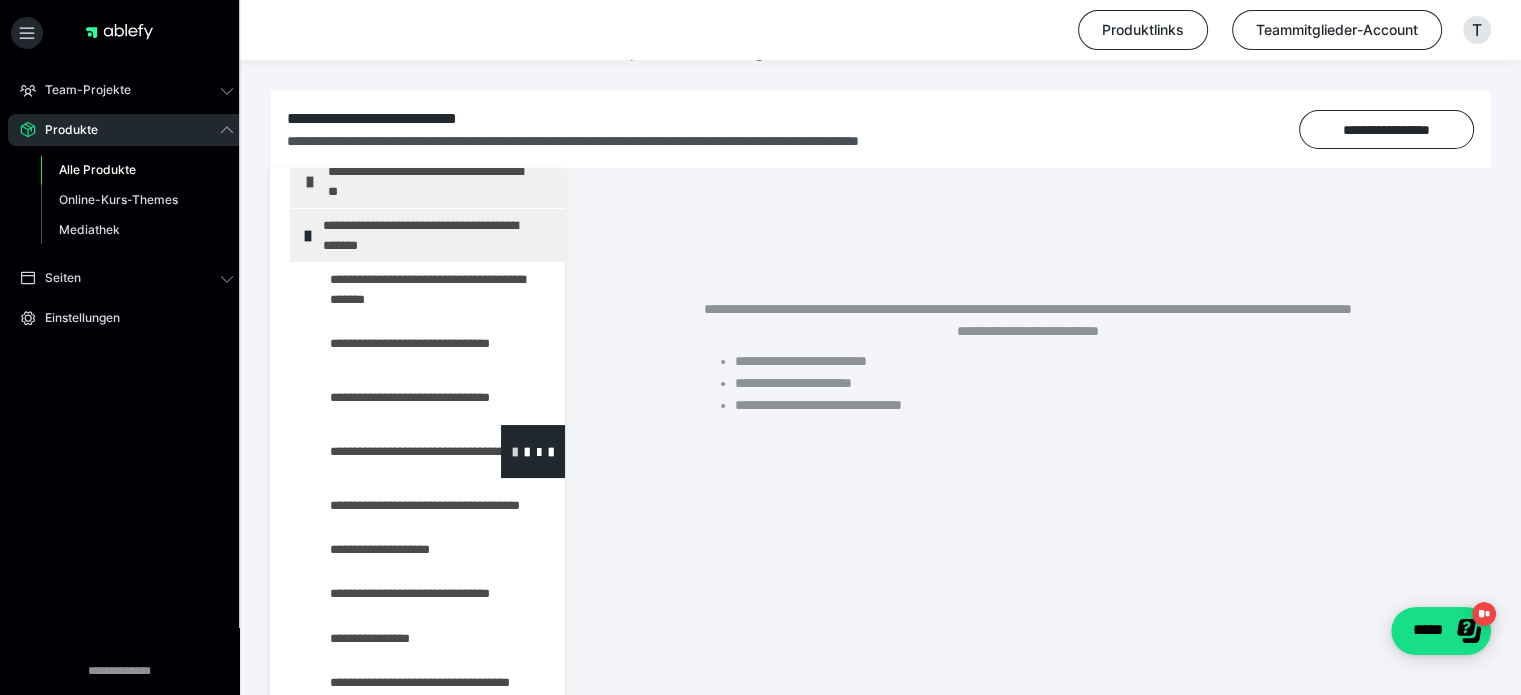 scroll, scrollTop: 266, scrollLeft: 0, axis: vertical 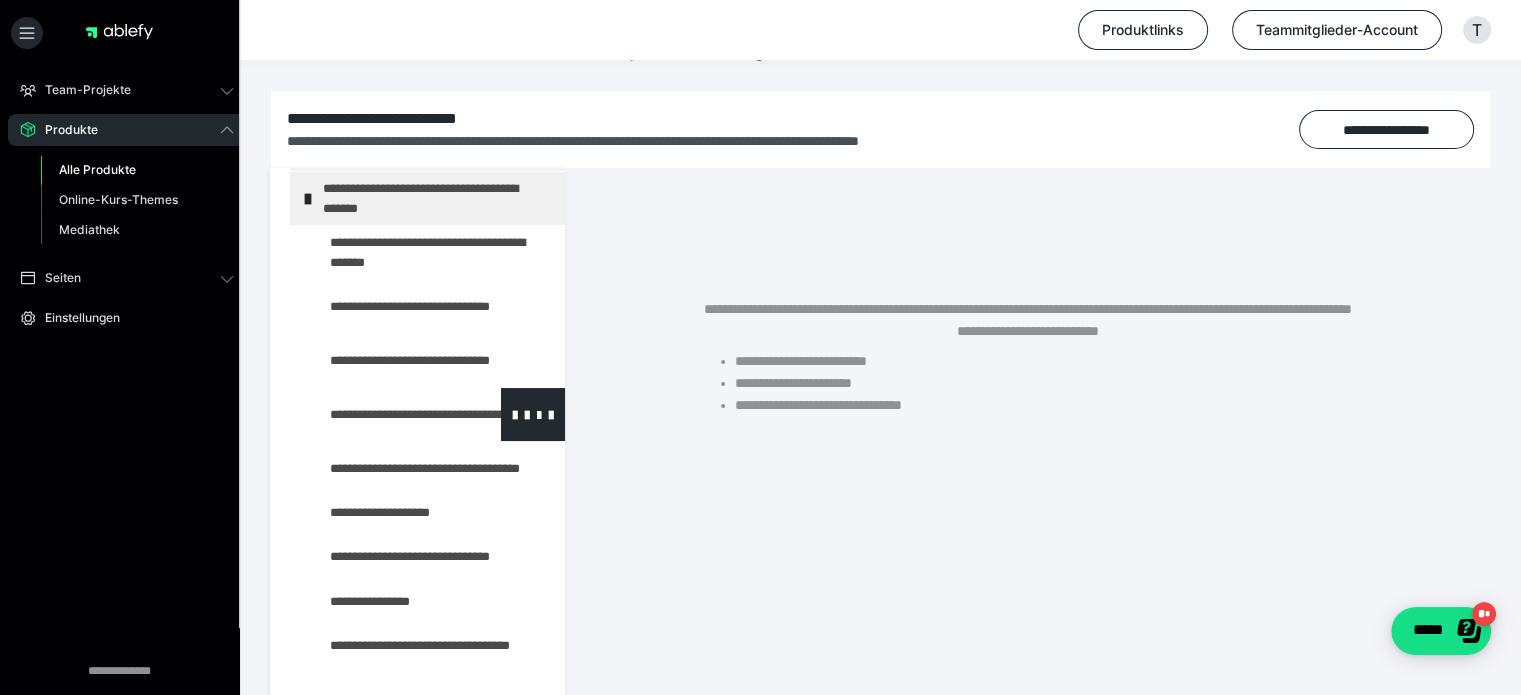 click at bounding box center [385, 414] 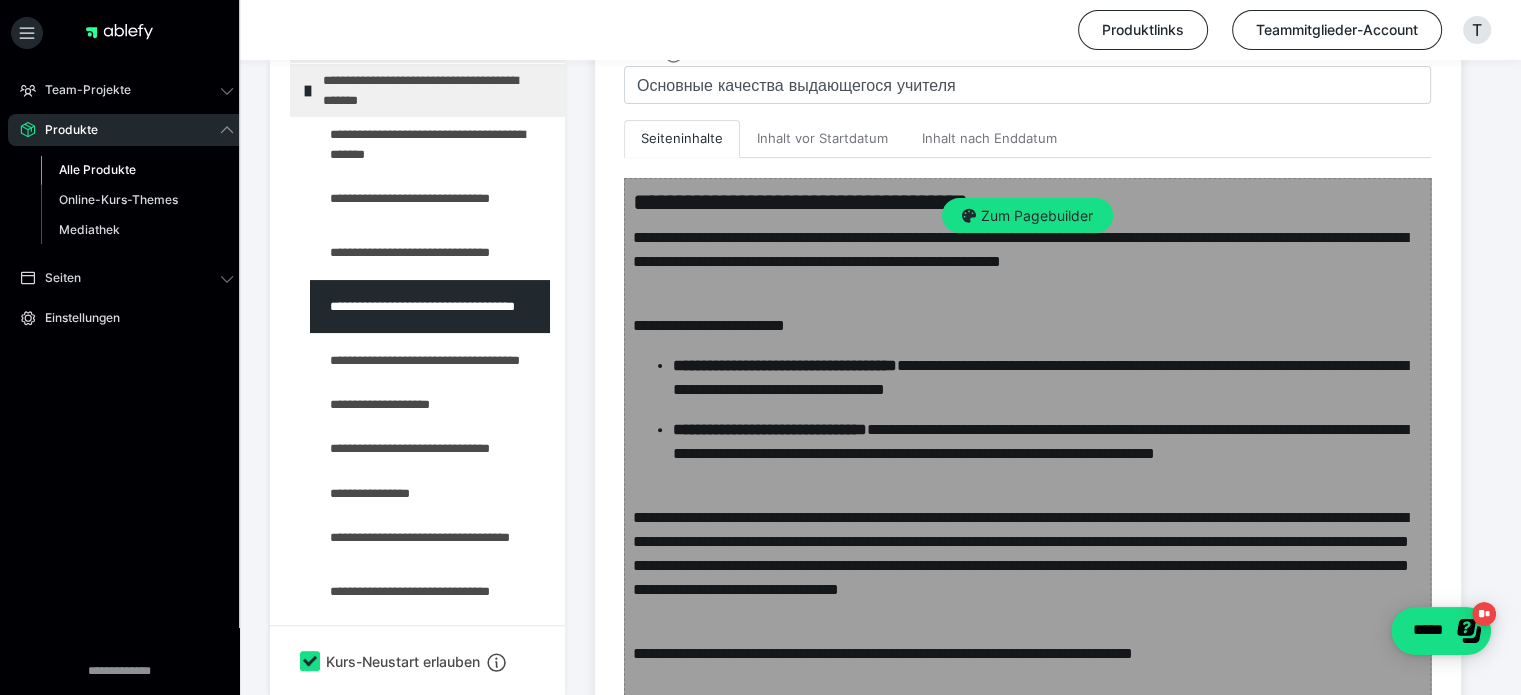 scroll, scrollTop: 533, scrollLeft: 0, axis: vertical 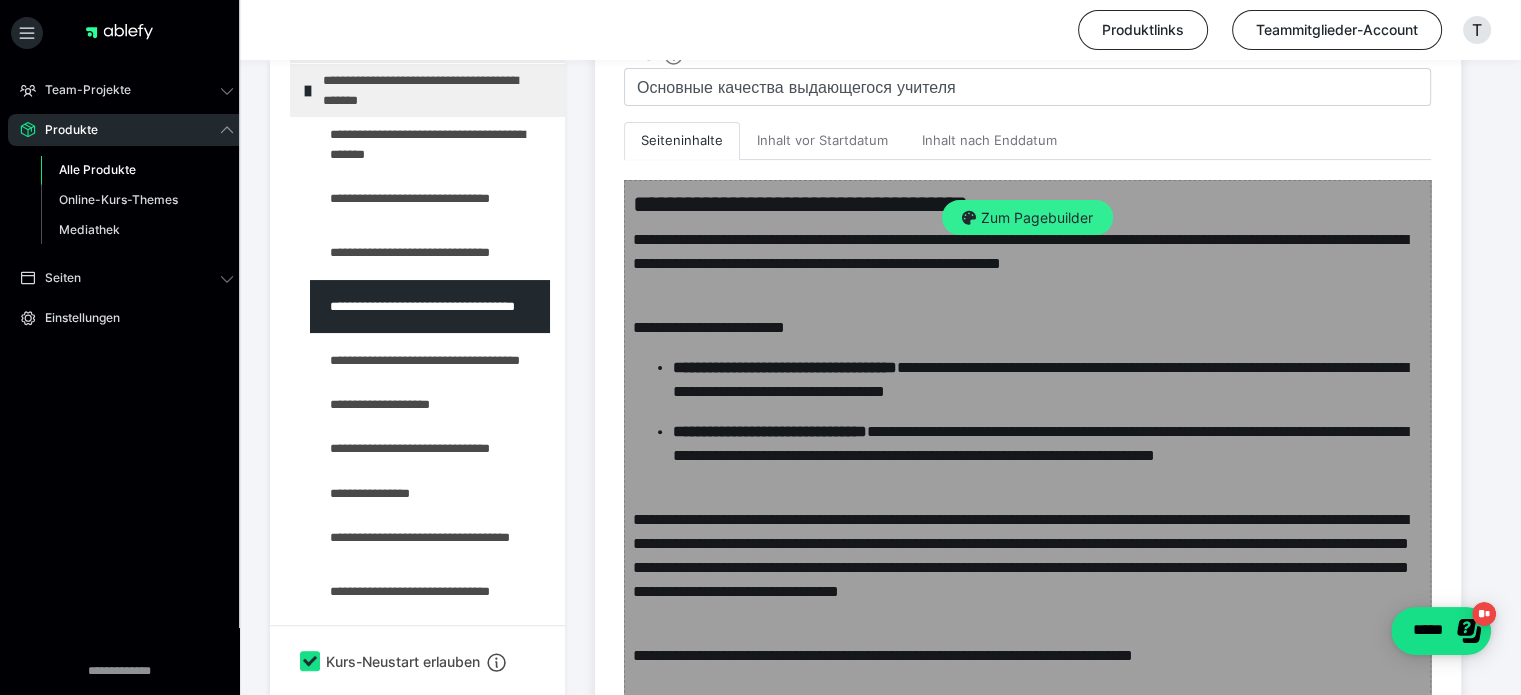 click on "Zum Pagebuilder" at bounding box center [1027, 218] 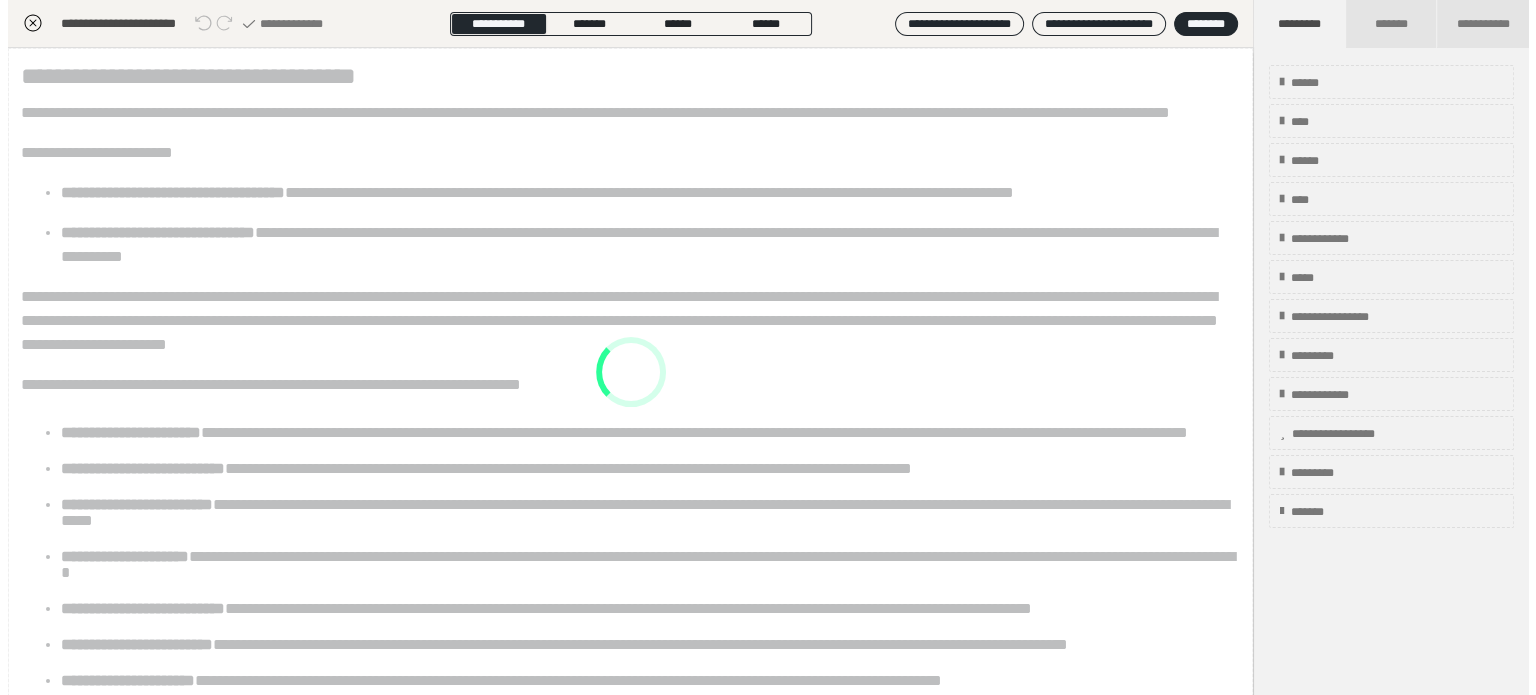 scroll, scrollTop: 373, scrollLeft: 0, axis: vertical 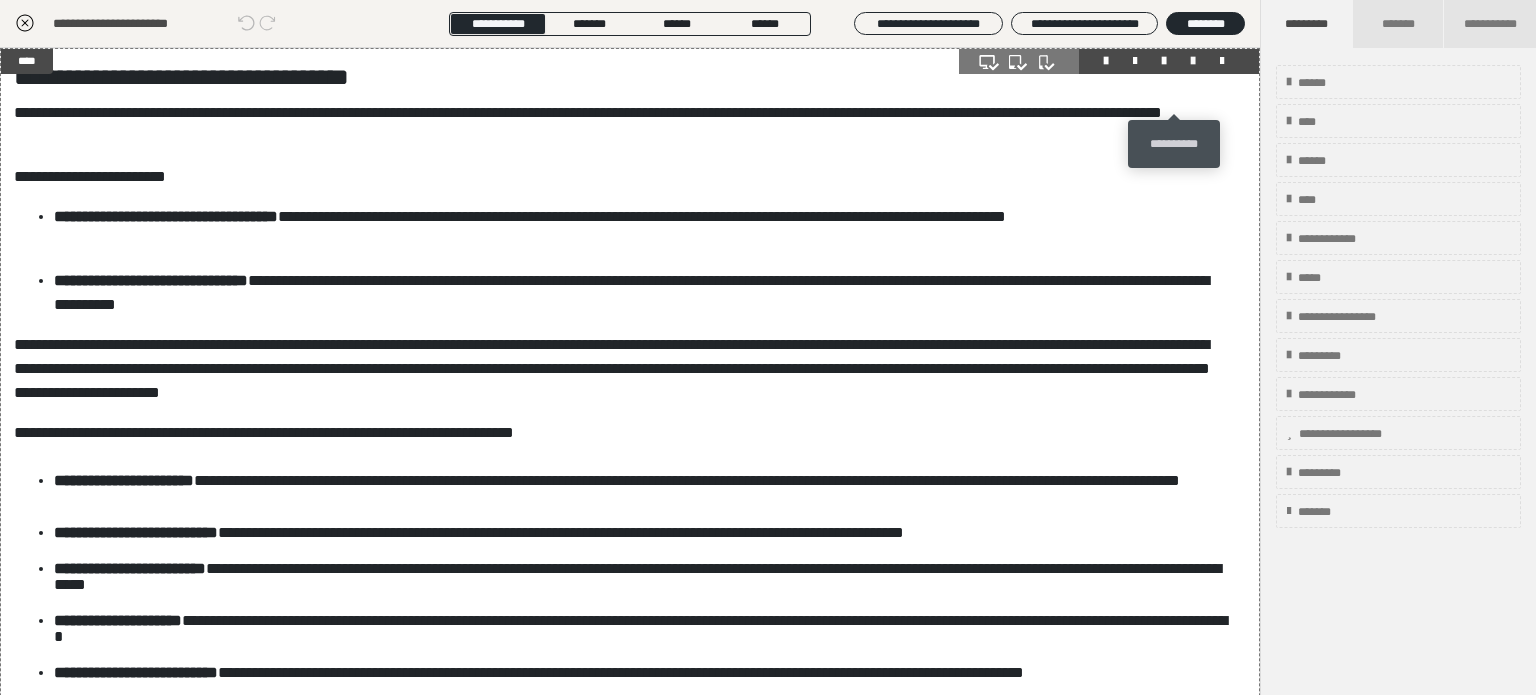 click at bounding box center (1193, 61) 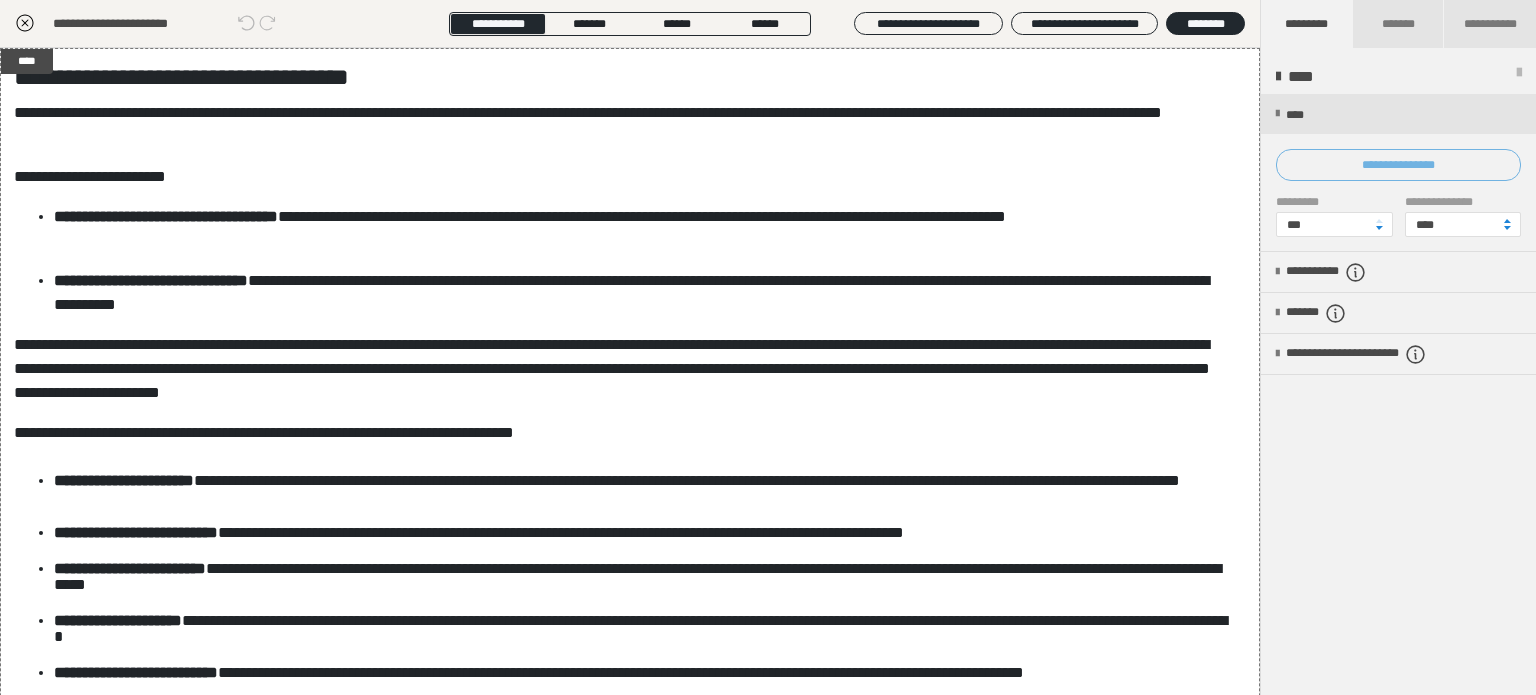 click on "**********" at bounding box center [1398, 165] 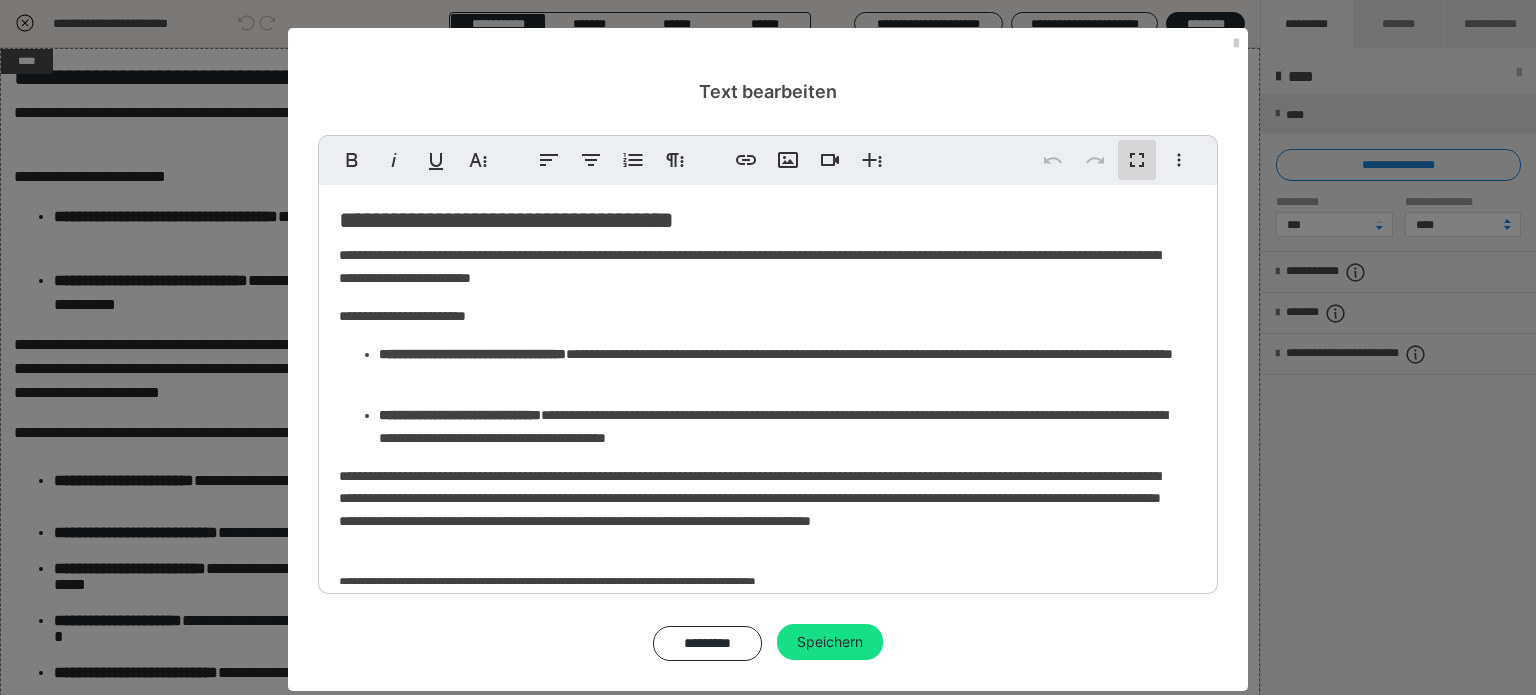 scroll, scrollTop: 0, scrollLeft: 0, axis: both 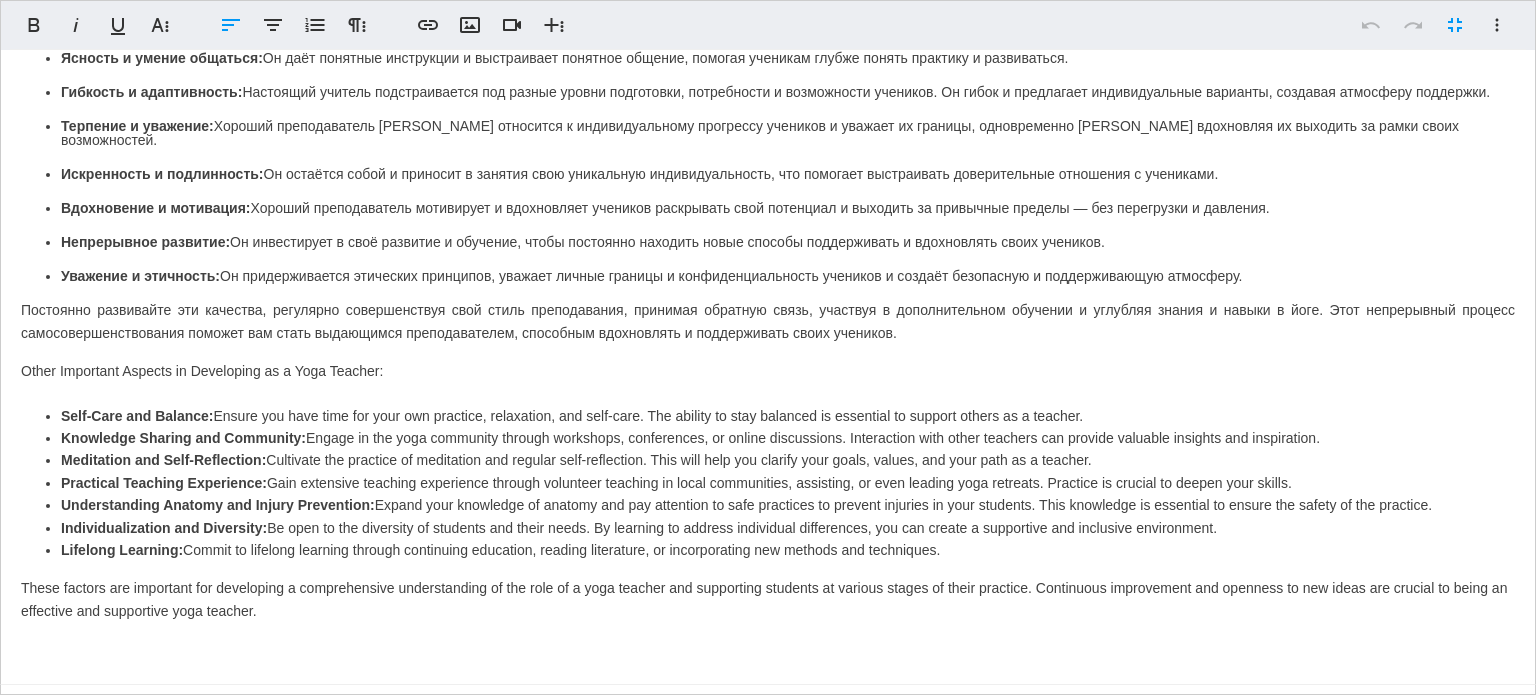 drag, startPoint x: 955, startPoint y: 537, endPoint x: 19, endPoint y: 411, distance: 944.4427 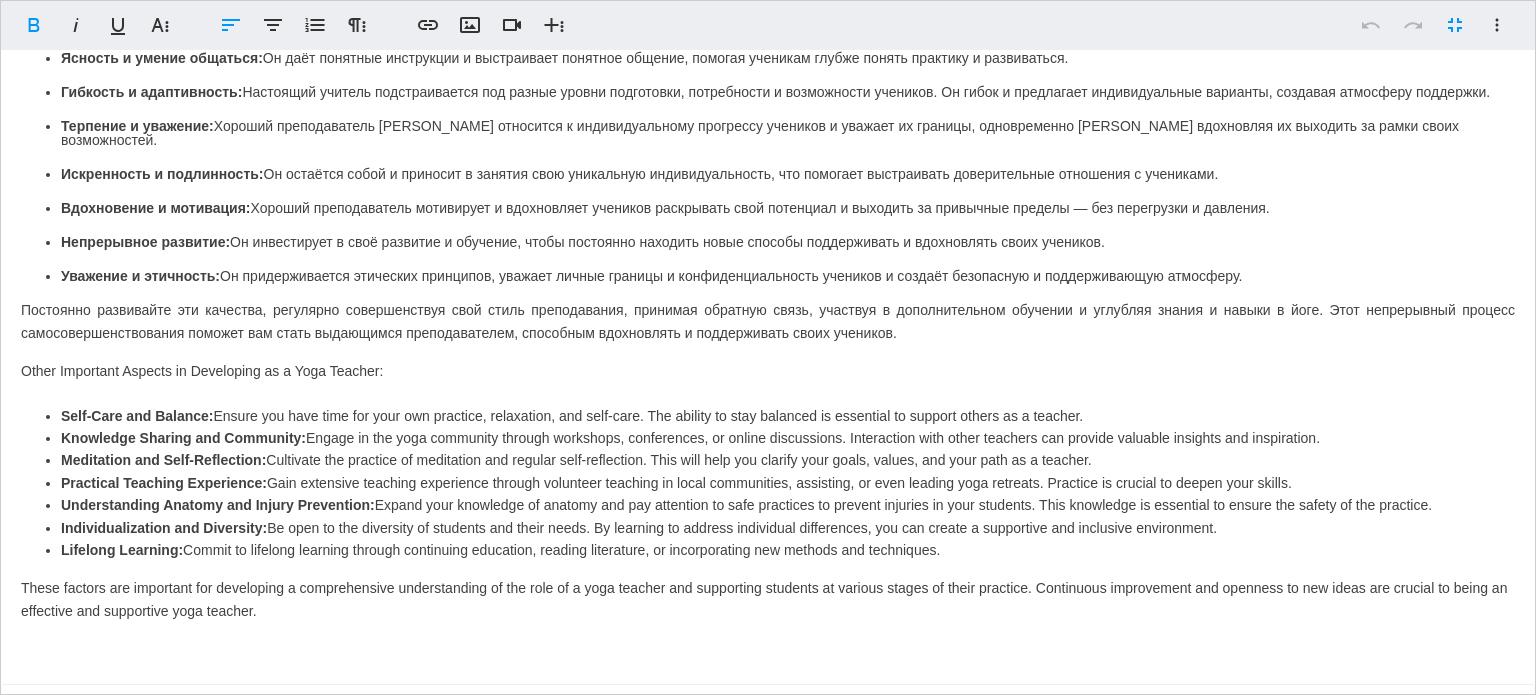 copy on "Self-Care and Balance:  Ensure you have time for your own practice, relaxation, and self-care. The ability to stay balanced is essential to support others as a teacher. Knowledge Sharing and Community:  Engage in the yoga community through workshops, conferences, or online discussions. Interaction with other teachers can provide valuable insights and inspiration. Meditation and Self-Reflection:  Cultivate the practice of meditation and regular self-reflection. This will help you clarify your goals, values, and your path as a teacher. Practical Teaching Experience:  Gain extensive teaching experience through volunteer teaching in local communities, assisting, or even leading yoga retreats. Practice is crucial to deepen your skills. Understanding Anatomy and Injury Prevention:  Expand your knowledge of anatomy and pay attention to safe practices to prevent injuries in your students. This knowledge is essential to ensure the safety of the practice. Individualization and Diversity:  Be open to the diversity of..." 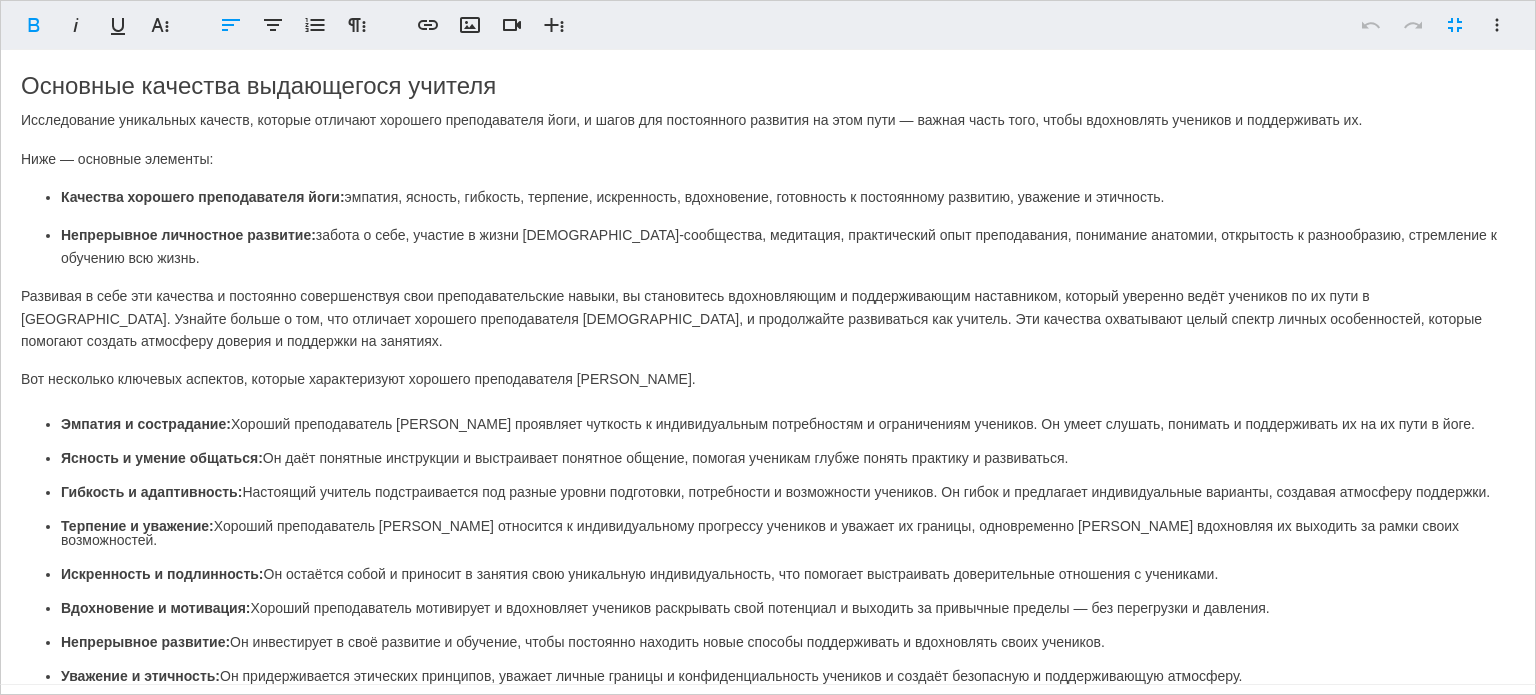 click on "Основные качества выдающегося учителя Исследование уникальных качеств, которые отличают хорошего преподавателя [DEMOGRAPHIC_DATA], и шагов для постоянного развития на этом пути — важная часть того, чтобы вдохновлять учеников и поддерживать их. Ниже — основные элементы: Качества хорошего преподавателя йоги:  эмпатия, ясность, гибкость, терпение, искренность, вдохновение, готовность к постоянному развитию, уважение и этичность. Непрерывное личностное развитие: Вот несколько ключевых аспектов, которые характеризуют хорошего преподавателя йоги. Self-Care and Balance:" at bounding box center [768, 774] 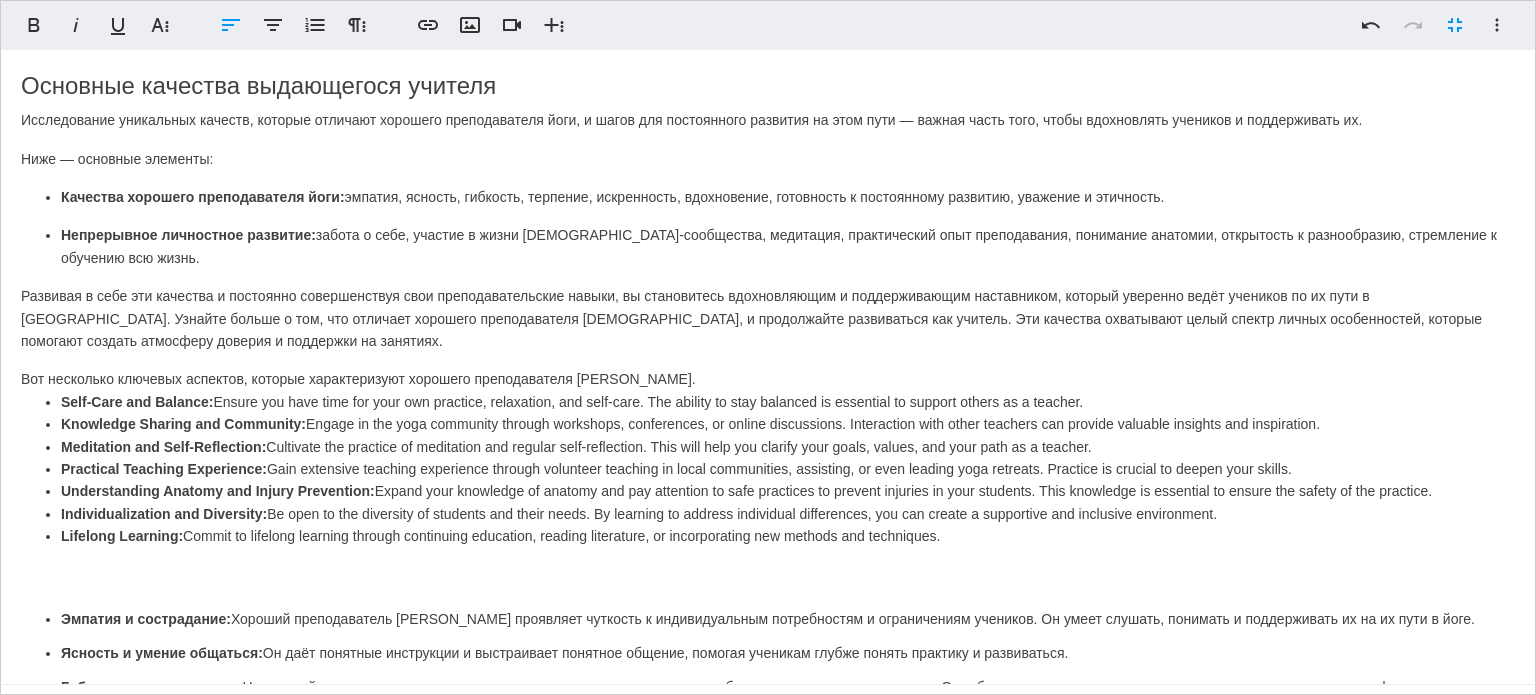 click on "Основные качества выдающегося учителя Исследование уникальных качеств, которые отличают хорошего преподавателя [DEMOGRAPHIC_DATA], и шагов для постоянного развития на этом пути — важная часть того, чтобы вдохновлять учеников и поддерживать их. Ниже — основные элементы: Качества хорошего преподавателя йоги:  эмпатия, ясность, гибкость, терпение, искренность, вдохновение, готовность к постоянному развитию, уважение и этичность. Непрерывное личностное развитие: Вот несколько ключевых аспектов, которые характеризуют хорошего преподавателя йоги. Self-Care and Balance:" at bounding box center (768, 871) 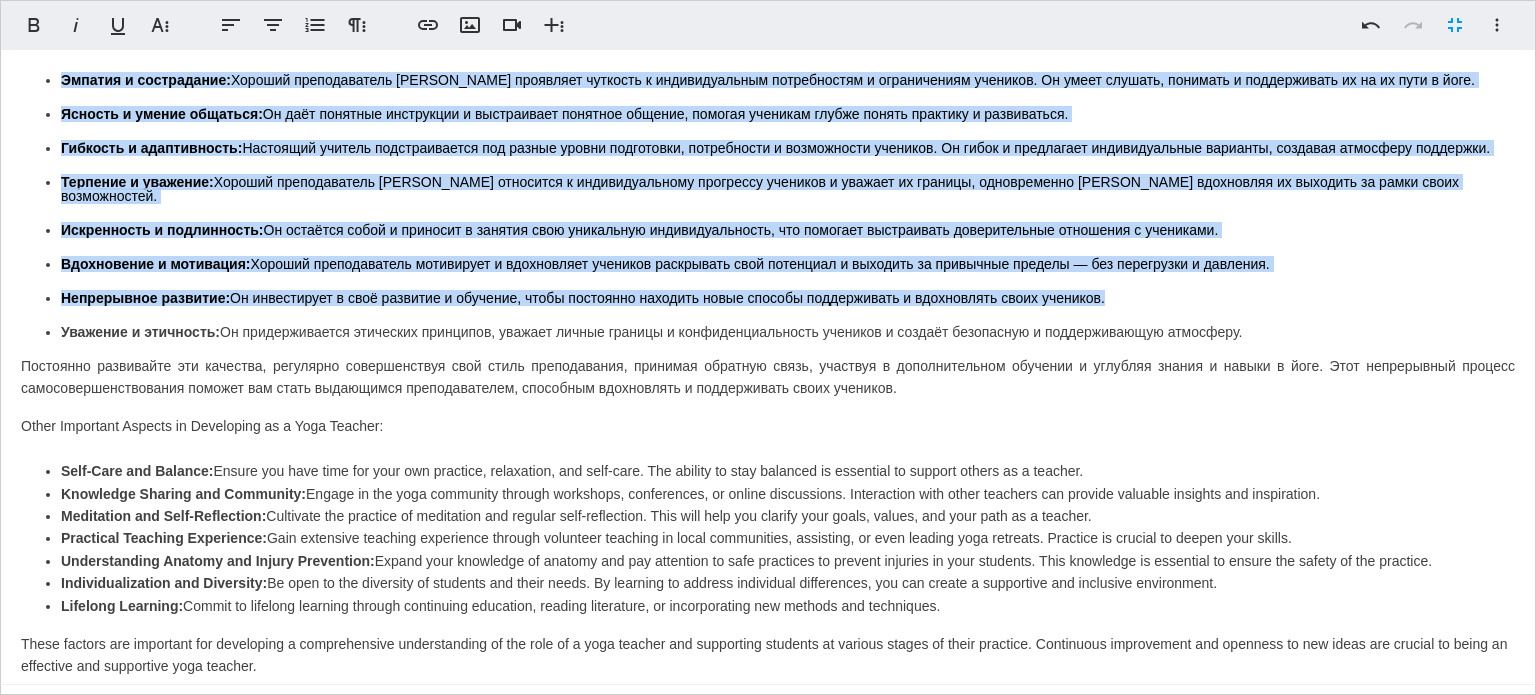 scroll, scrollTop: 296, scrollLeft: 0, axis: vertical 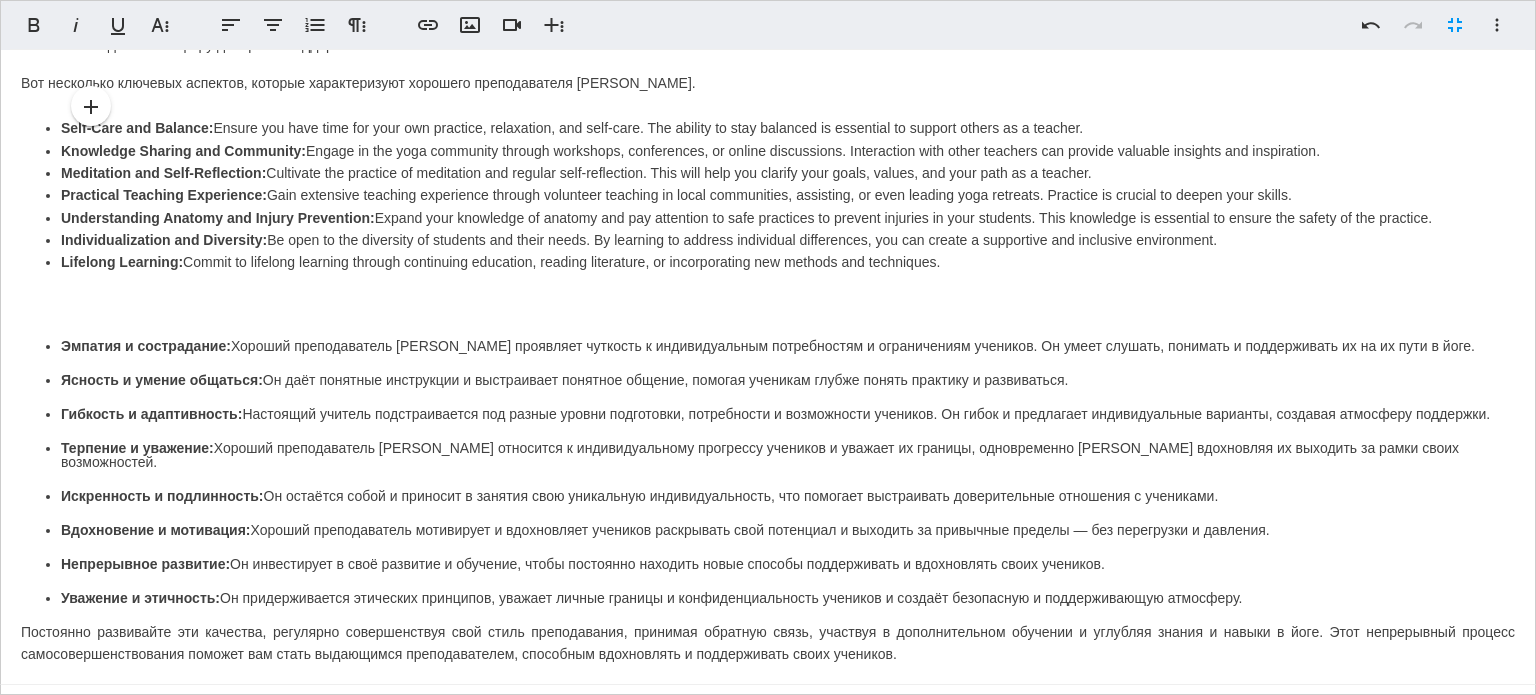 drag, startPoint x: 61, startPoint y: 643, endPoint x: 1390, endPoint y: 351, distance: 1360.7002 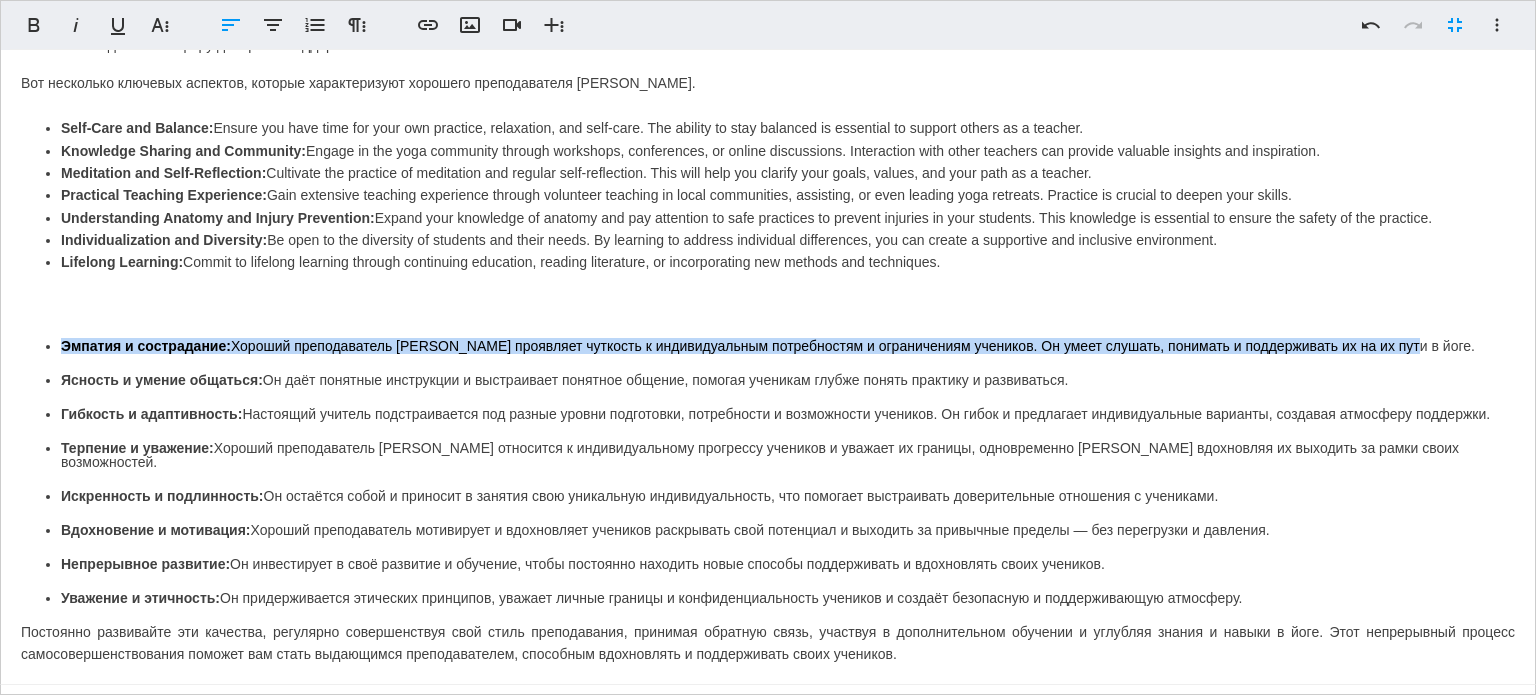drag, startPoint x: 60, startPoint y: 340, endPoint x: 1403, endPoint y: 352, distance: 1343.0536 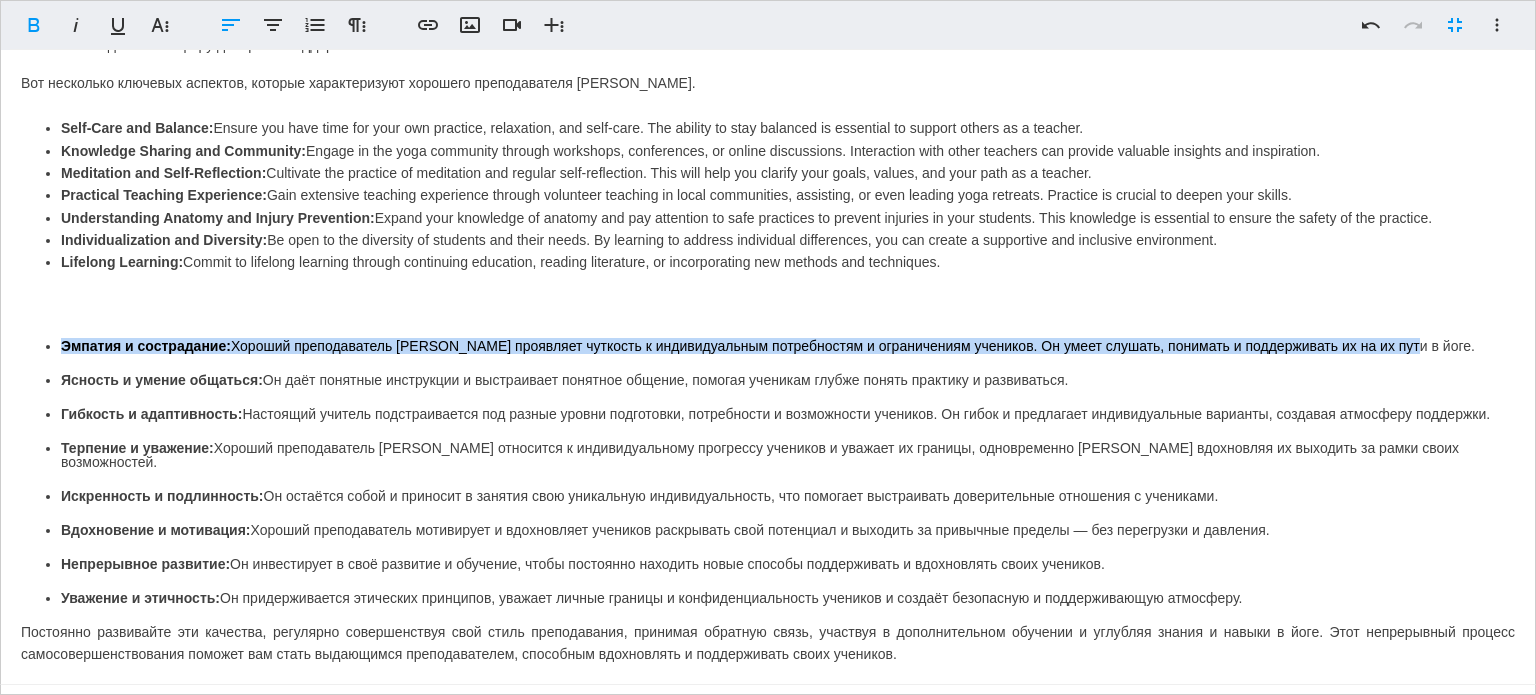 type 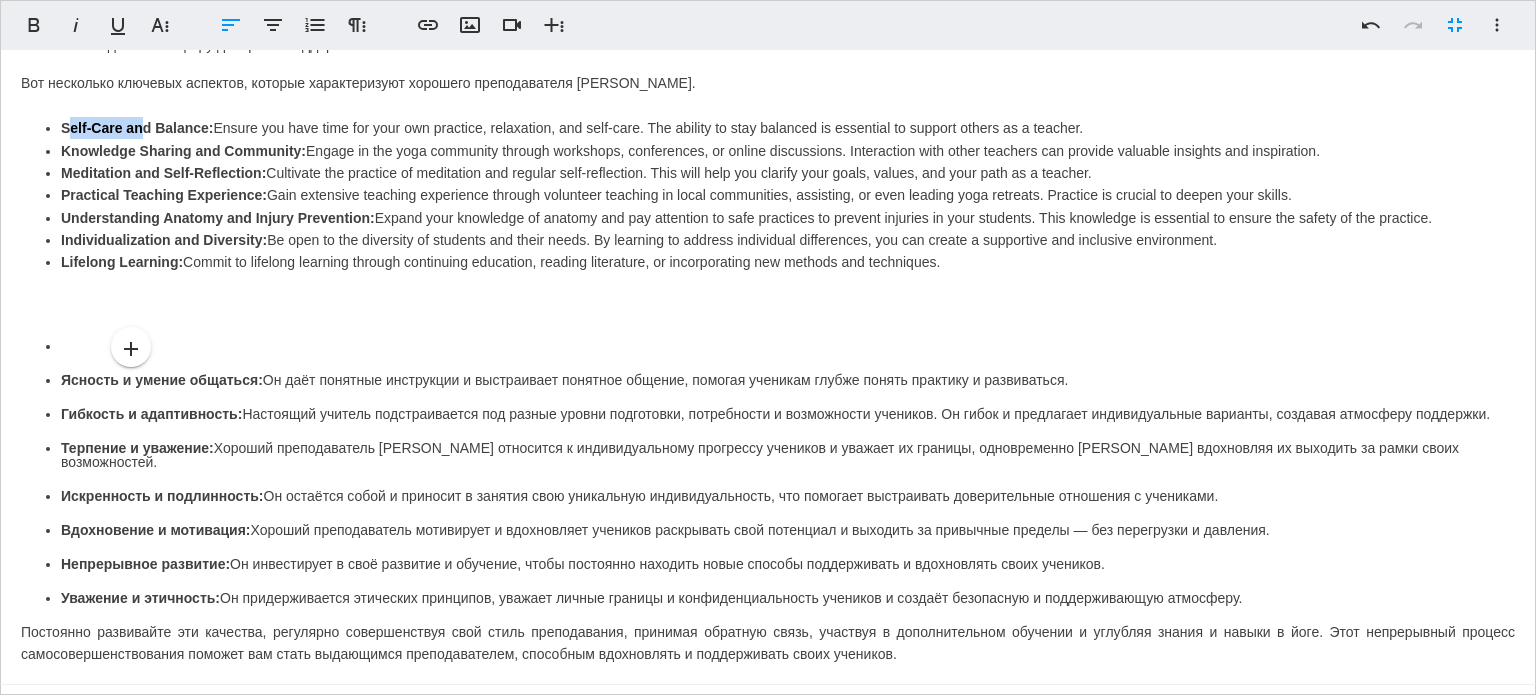 drag, startPoint x: 66, startPoint y: 130, endPoint x: 146, endPoint y: 128, distance: 80.024994 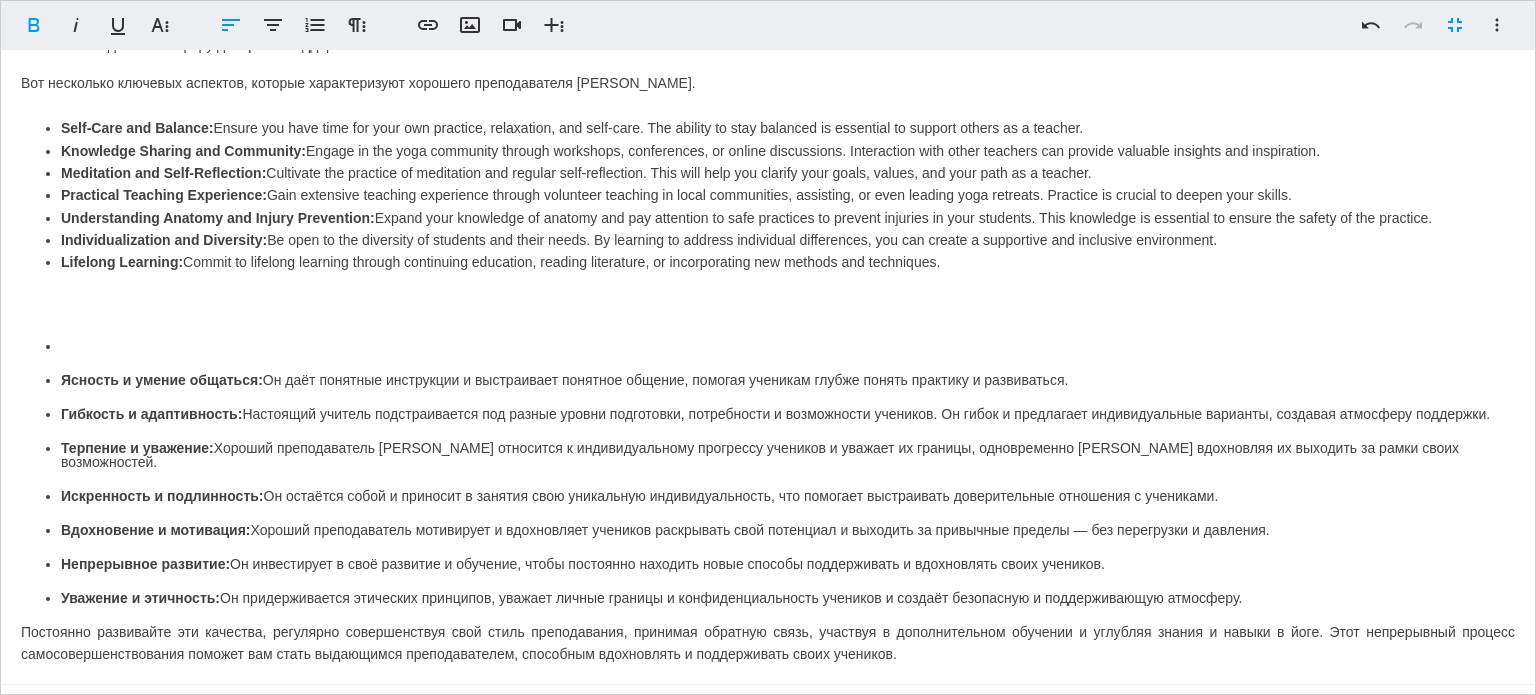 drag, startPoint x: 52, startPoint y: 124, endPoint x: 66, endPoint y: 120, distance: 14.56022 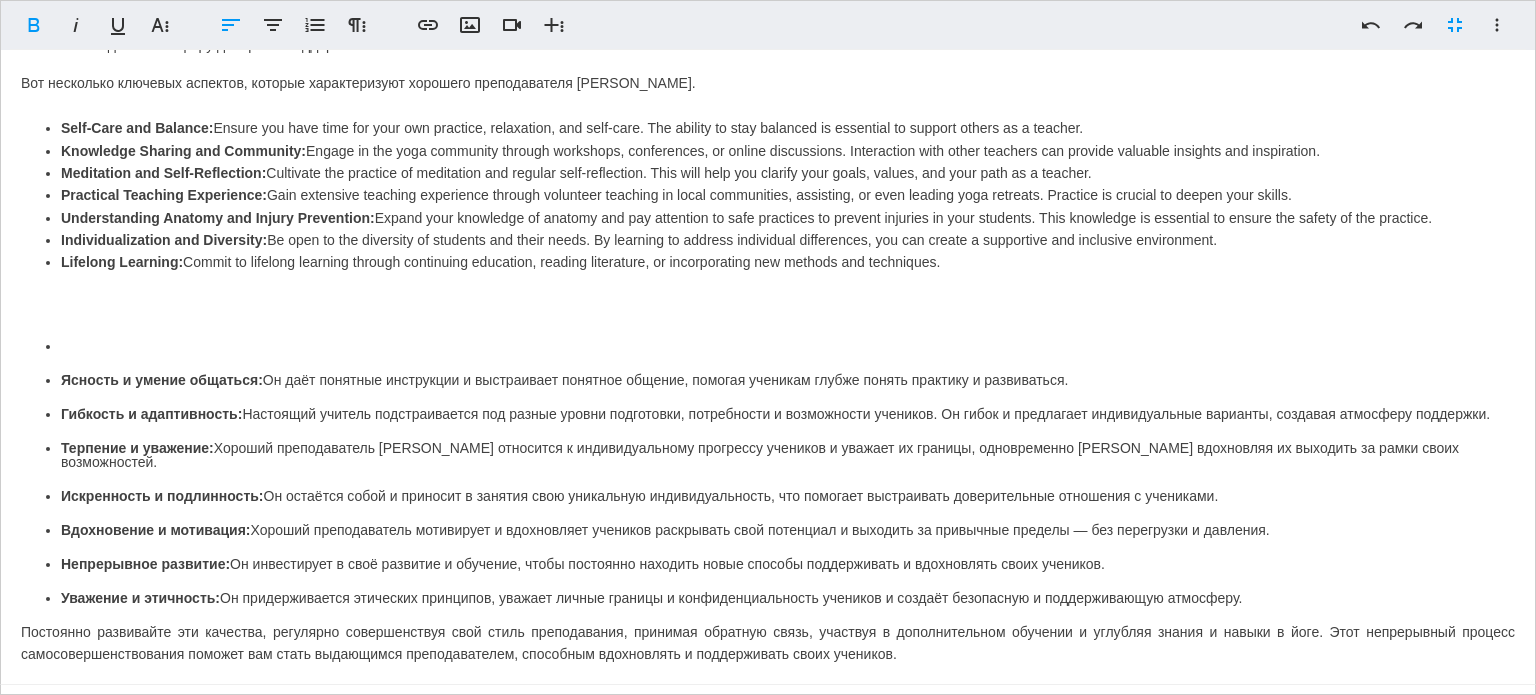 click on "Self-Care and Balance:  Ensure you have time for your own practice, relaxation, and self-care. The ability to stay balanced is essential to support others as a teacher." at bounding box center [788, 128] 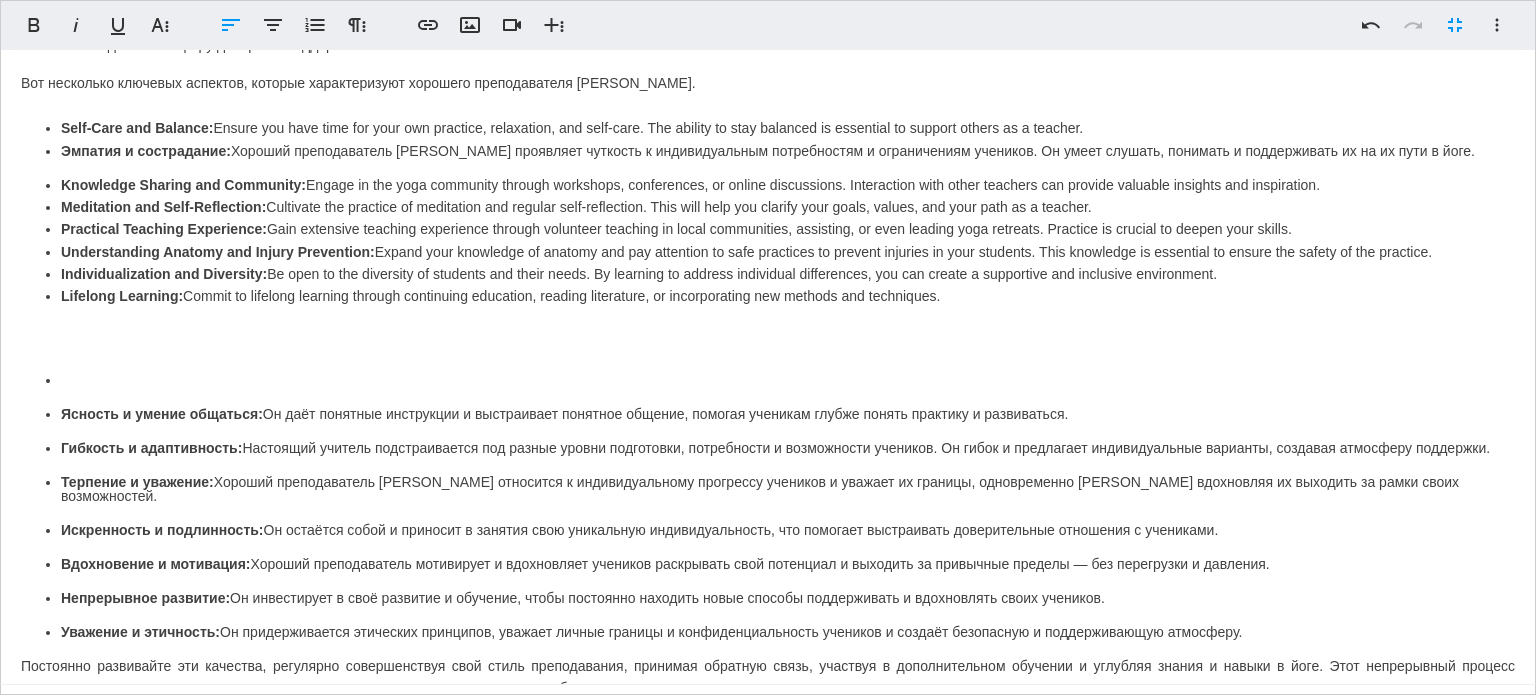click on "Эмпатия и сострадание:" at bounding box center [146, 151] 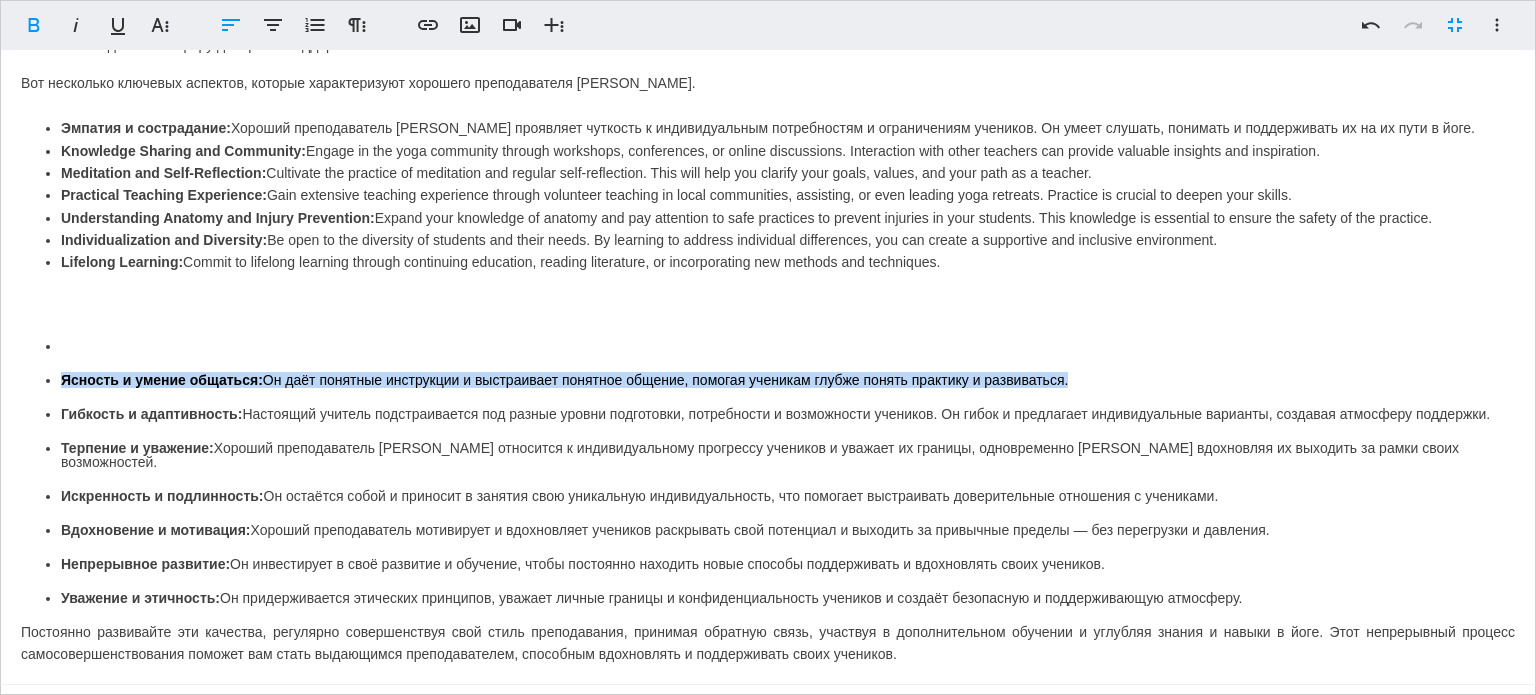 drag, startPoint x: 62, startPoint y: 377, endPoint x: 1071, endPoint y: 383, distance: 1009.0178 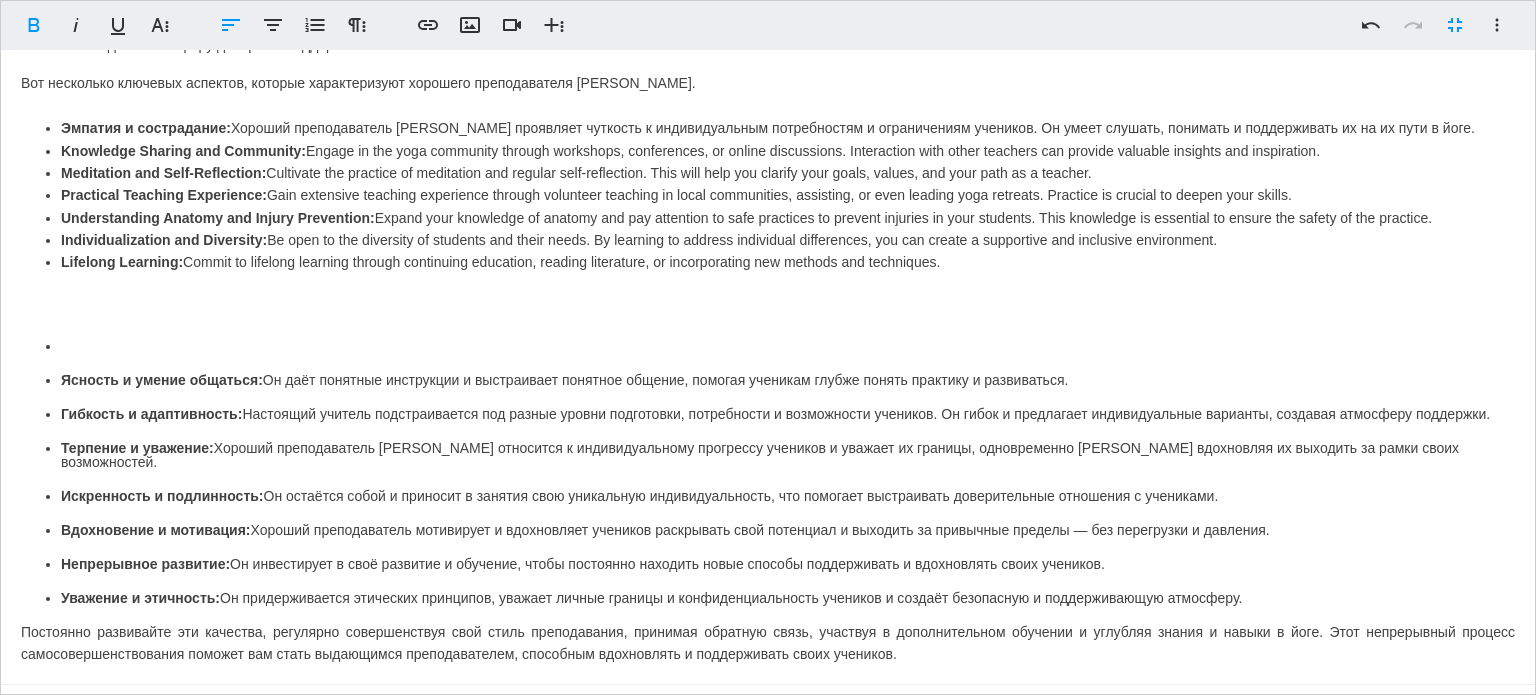 click on "Knowledge Sharing and Community:  Engage in the yoga community through workshops, conferences, or online discussions. Interaction with other teachers can provide valuable insights and inspiration." at bounding box center (788, 151) 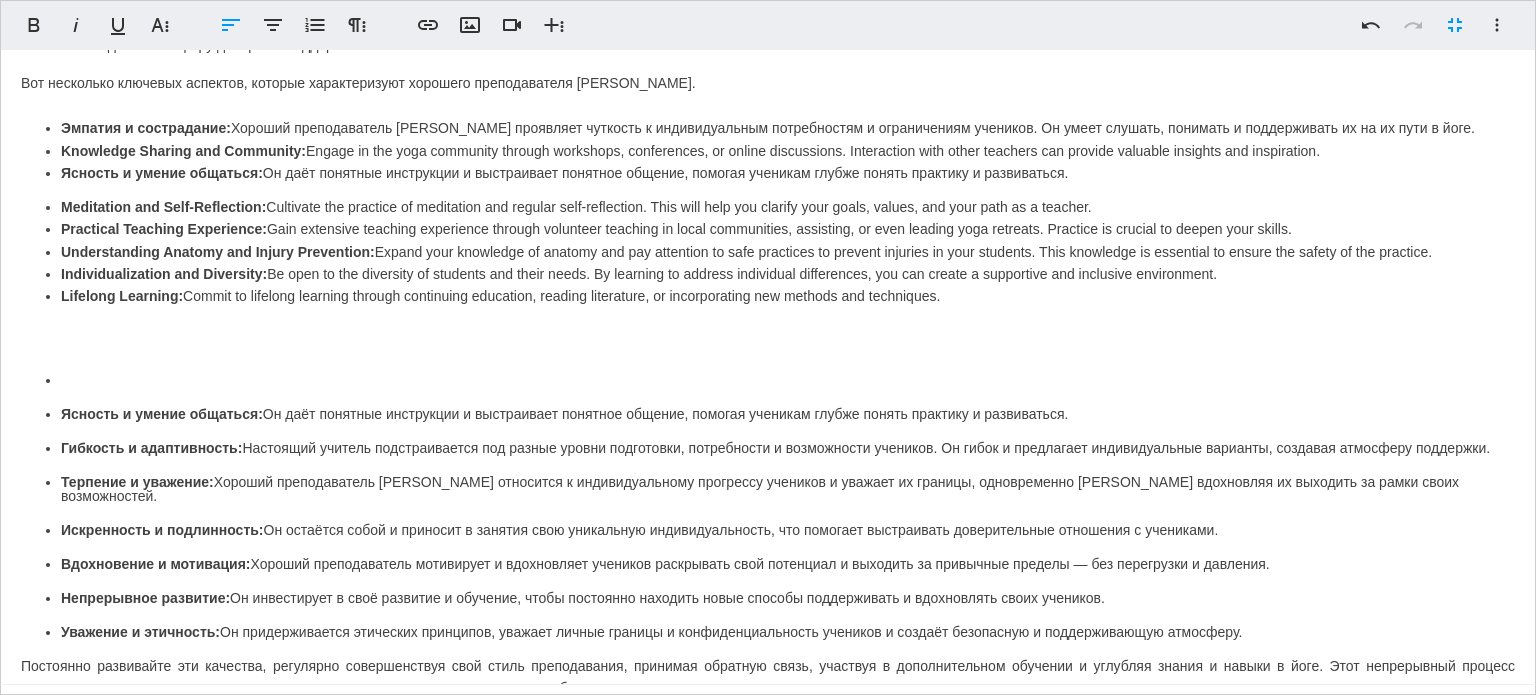 click on "​ Эмпатия и сострадание:  Хороший преподаватель [DEMOGRAPHIC_DATA] проявляет чуткость к индивидуальным потребностям и ограничениям учеников. Он умеет слушать, понимать и поддерживать их на их пути в йоге. Knowledge Sharing and Community:  Engage in the yoga community through workshops, conferences, or online discussions. Interaction with other teachers can provide valuable insights and inspiration.  Ясность и умение общаться:  Он даёт понятные инструкции и выстраивает понятное общение, помогая ученикам глубже понять практику и развиваться. Meditation and Self-Reflection:  Cultivate the practice of meditation and regular self-reflection. This will help you clarify your goals, values, and your path as a teacher. Practical Teaching Experience:" at bounding box center (768, 212) 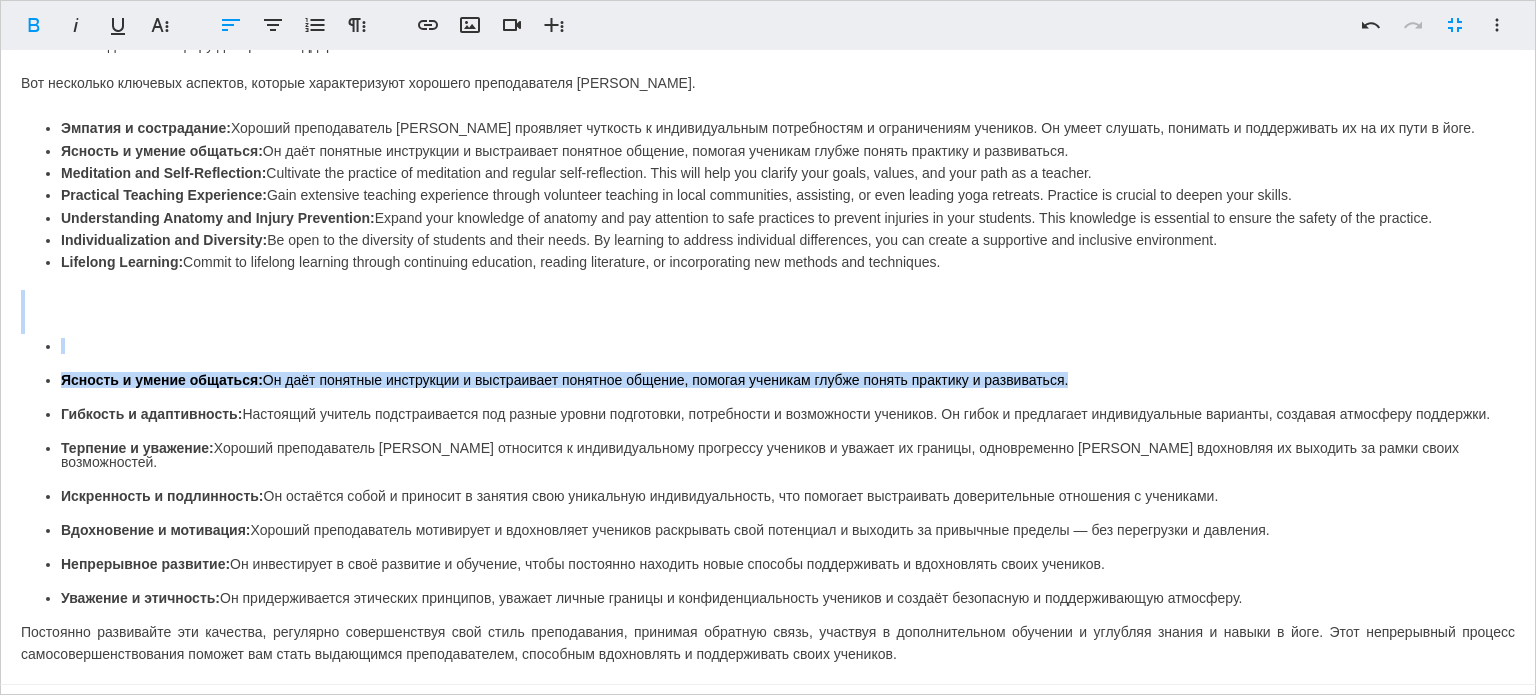 drag, startPoint x: 63, startPoint y: 332, endPoint x: 1112, endPoint y: 387, distance: 1050.4409 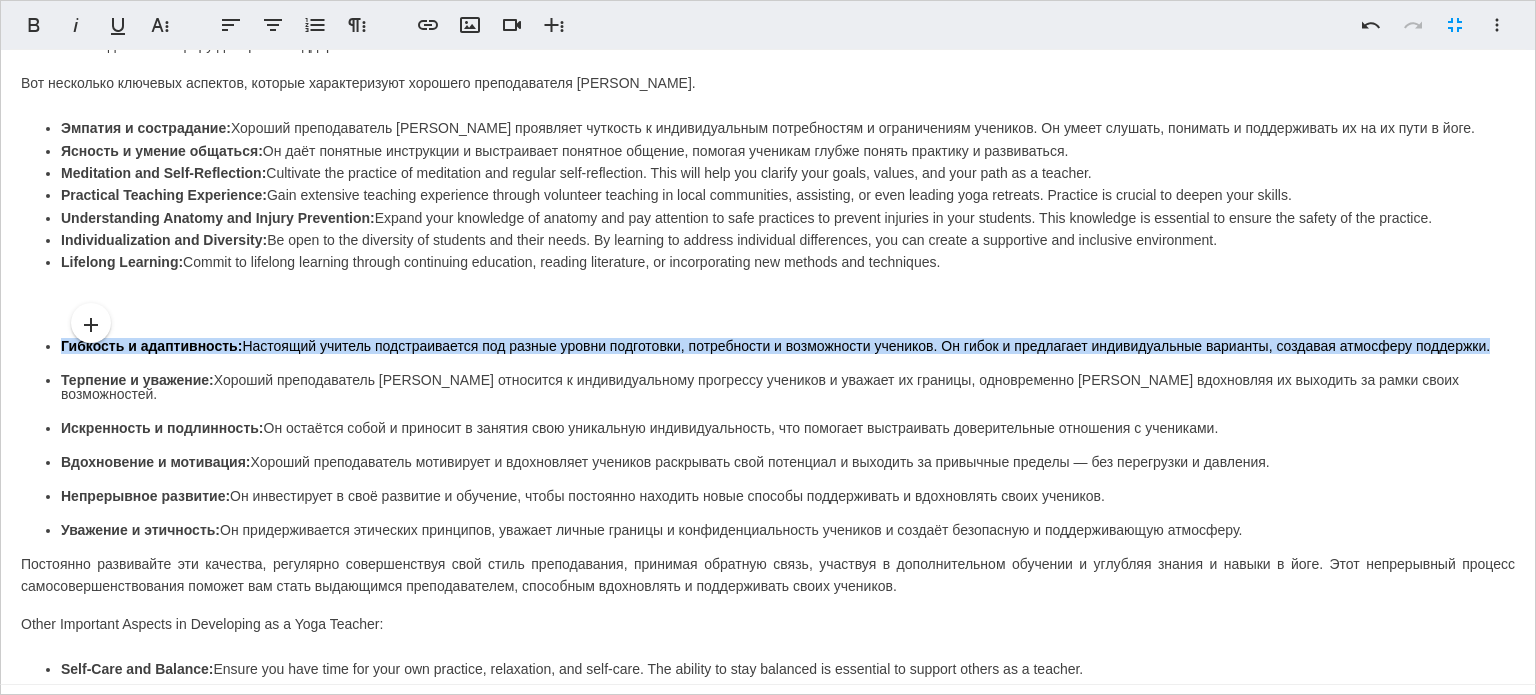 drag, startPoint x: 57, startPoint y: 346, endPoint x: 1497, endPoint y: 343, distance: 1440.0032 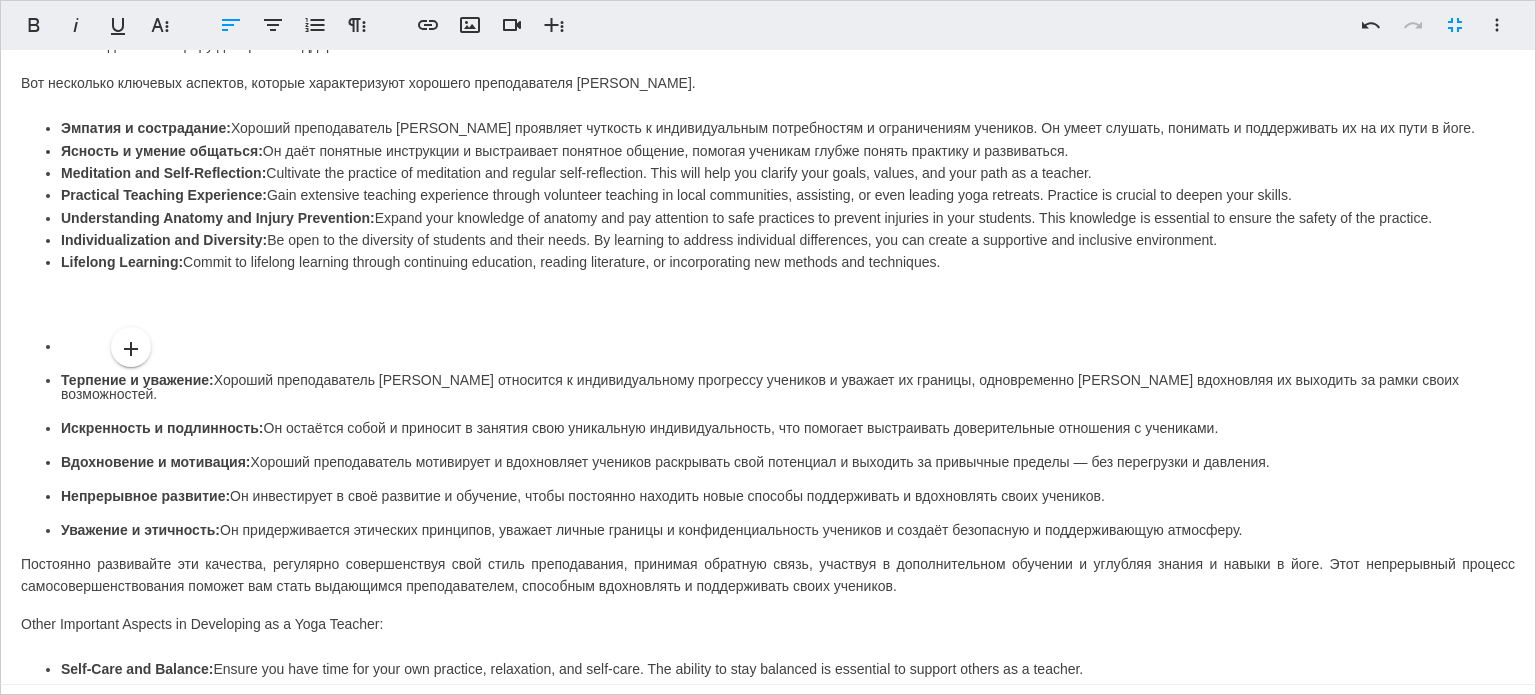 click on "Meditation and Self-Reflection:  Cultivate the practice of meditation and regular self-reflection. This will help you clarify your goals, values, and your path as a teacher." at bounding box center (788, 173) 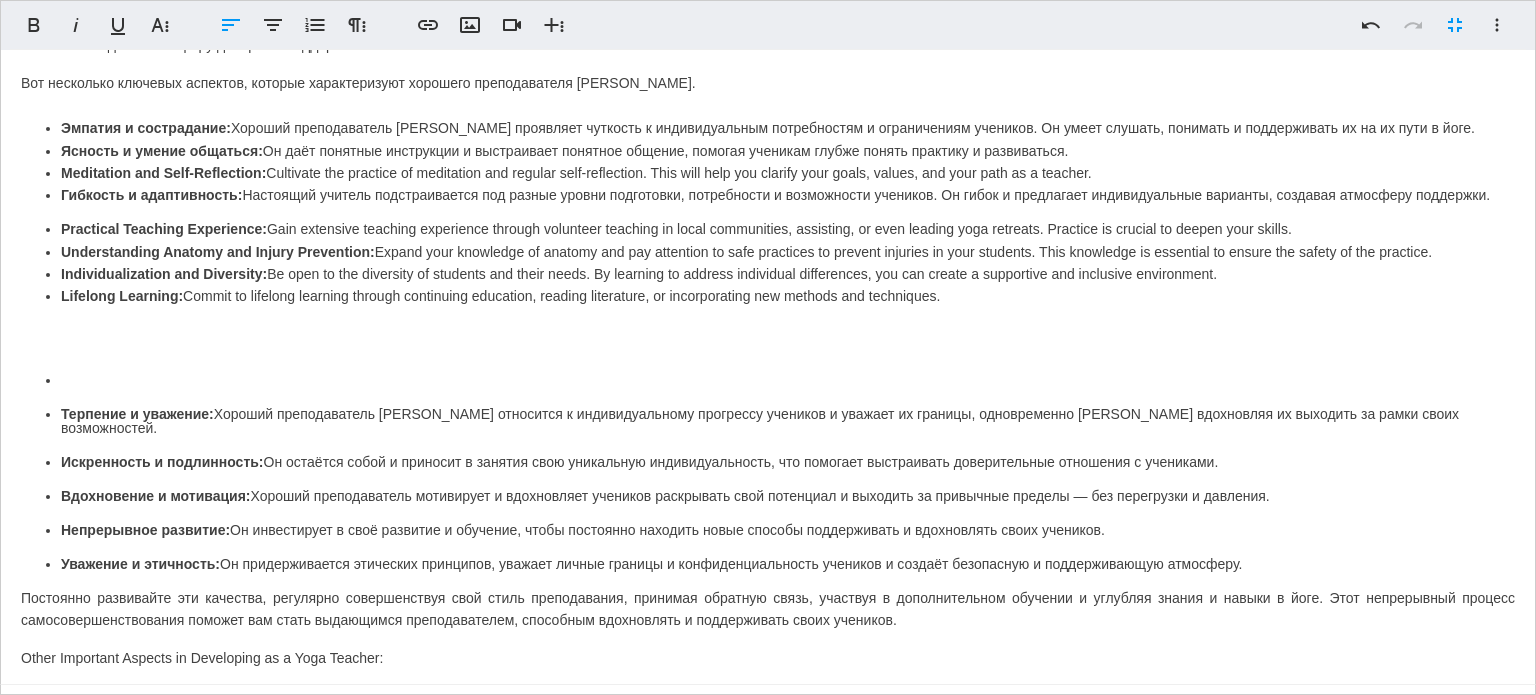 click on "Гибкость и адаптивность:" at bounding box center (151, 195) 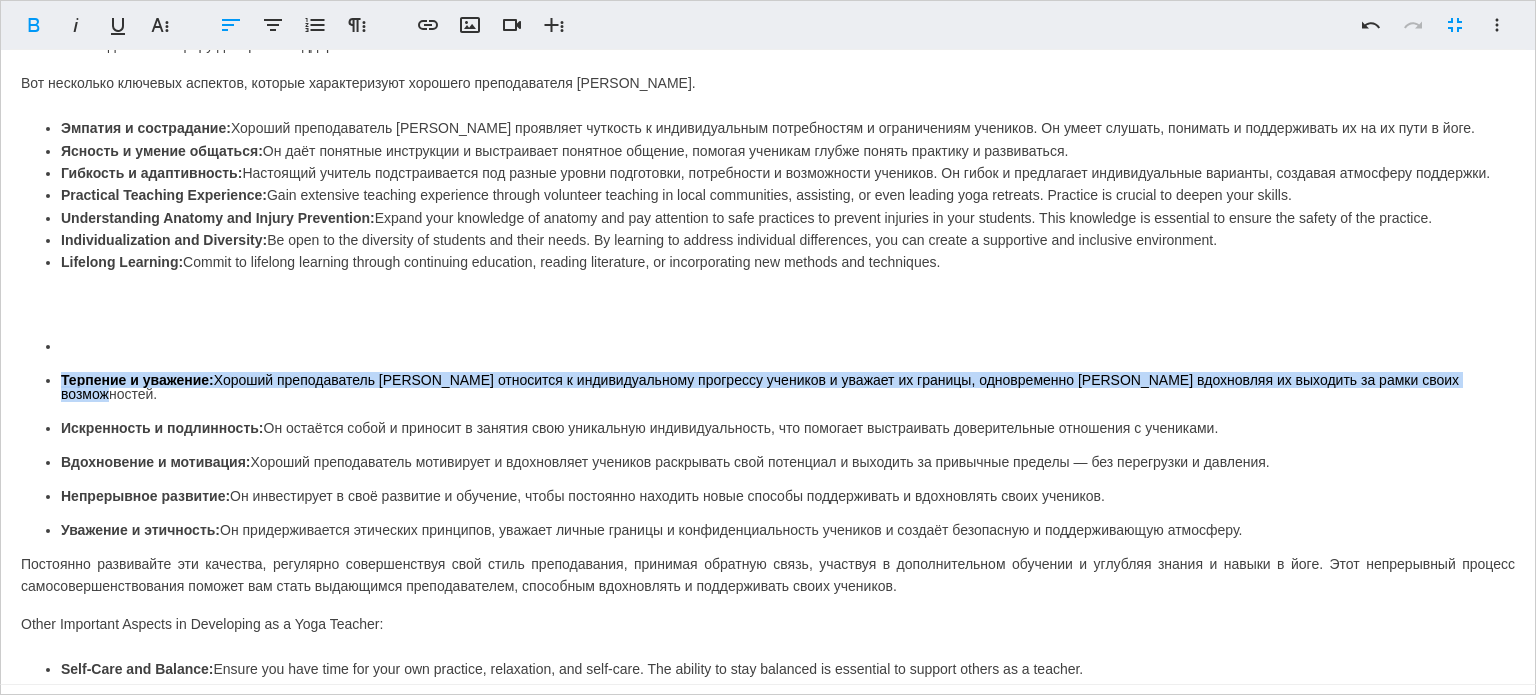 drag, startPoint x: 61, startPoint y: 379, endPoint x: 1472, endPoint y: 386, distance: 1411.0173 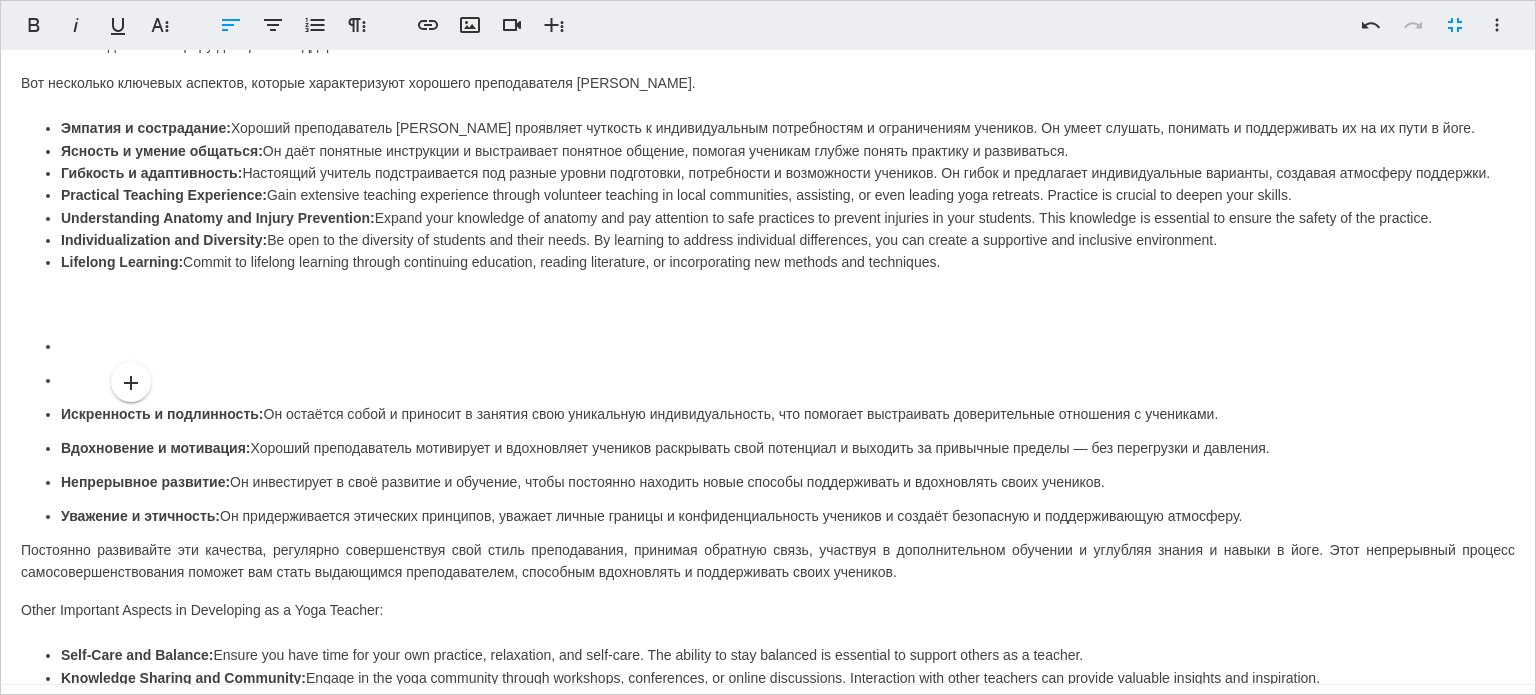 click on "Эмпатия и сострадание:  Хороший преподаватель [DEMOGRAPHIC_DATA] проявляет чуткость к индивидуальным потребностям и ограничениям учеников. Он умеет слушать, понимать и поддерживать их на их пути в йоге. Ясность и умение общаться:  Он даёт понятные инструкции и выстраивает понятное общение, помогая ученикам глубже понять практику и развиваться. ​ Гибкость и адаптивность:  Настоящий учитель подстраивается под разные уровни подготовки, потребности и возможности учеников. Он гибок и предлагает индивидуальные варианты, создавая атмосферу поддержки. Practical Teaching Experience:" at bounding box center (768, 195) 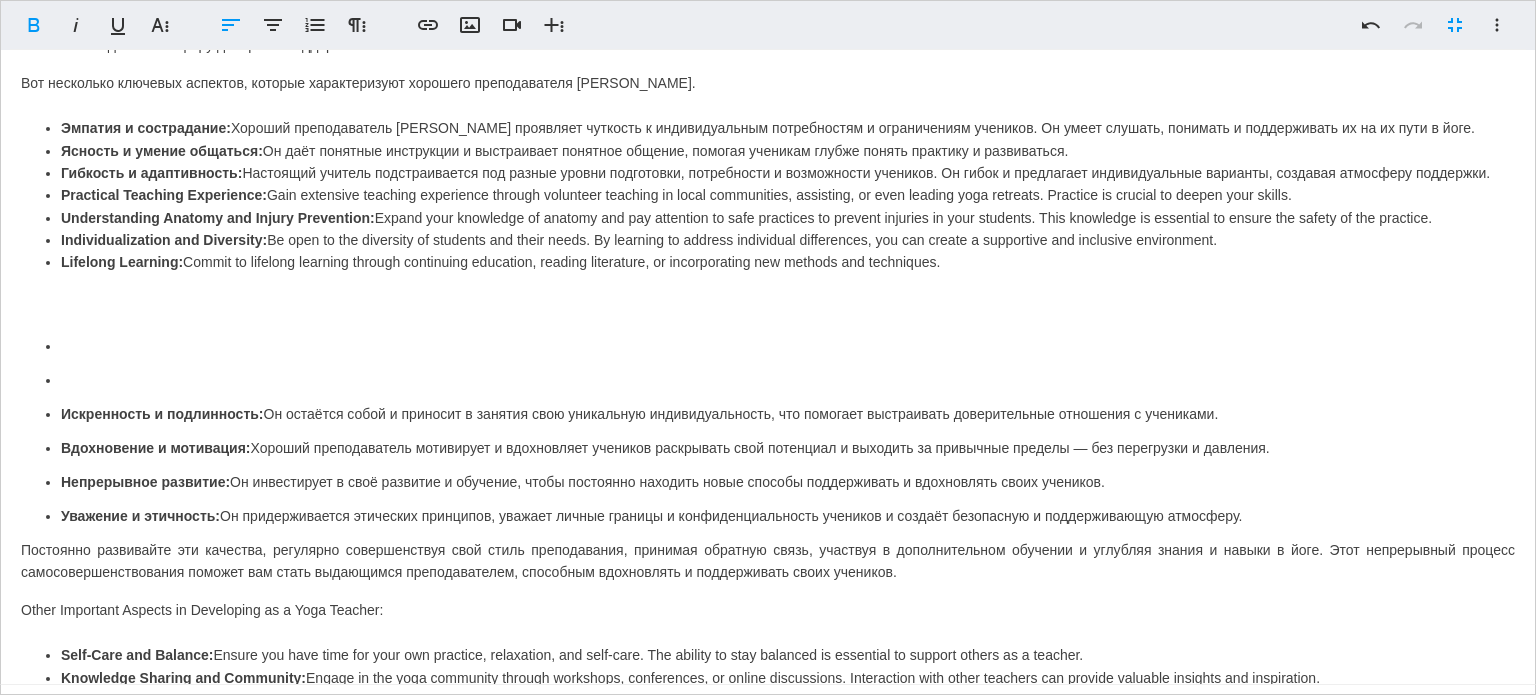 click on "Practical Teaching Experience:  [PERSON_NAME] extensive teaching experience through volunteer teaching in local communities, assisting, or even leading yoga retreats. Practice is crucial to deepen your skills." at bounding box center [788, 195] 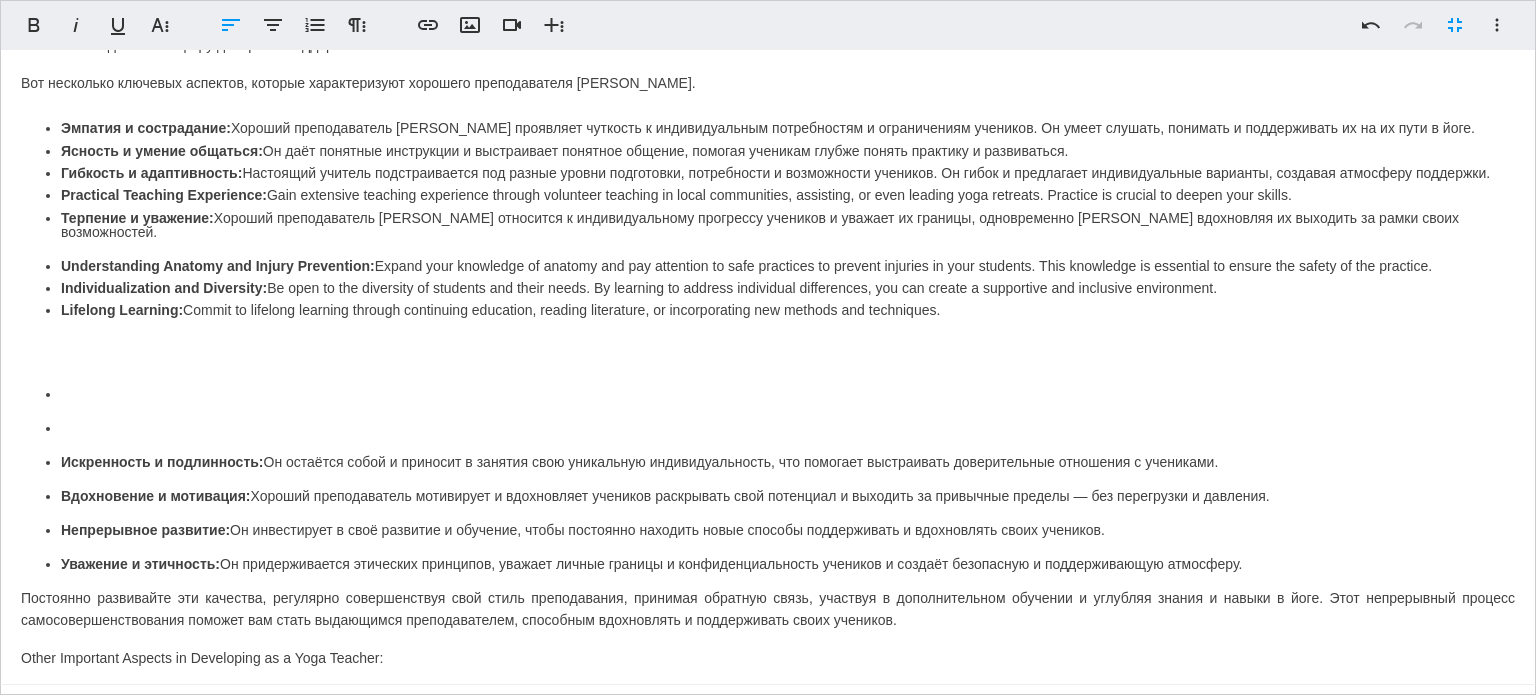 click on "Терпение и уважение:" at bounding box center [137, 218] 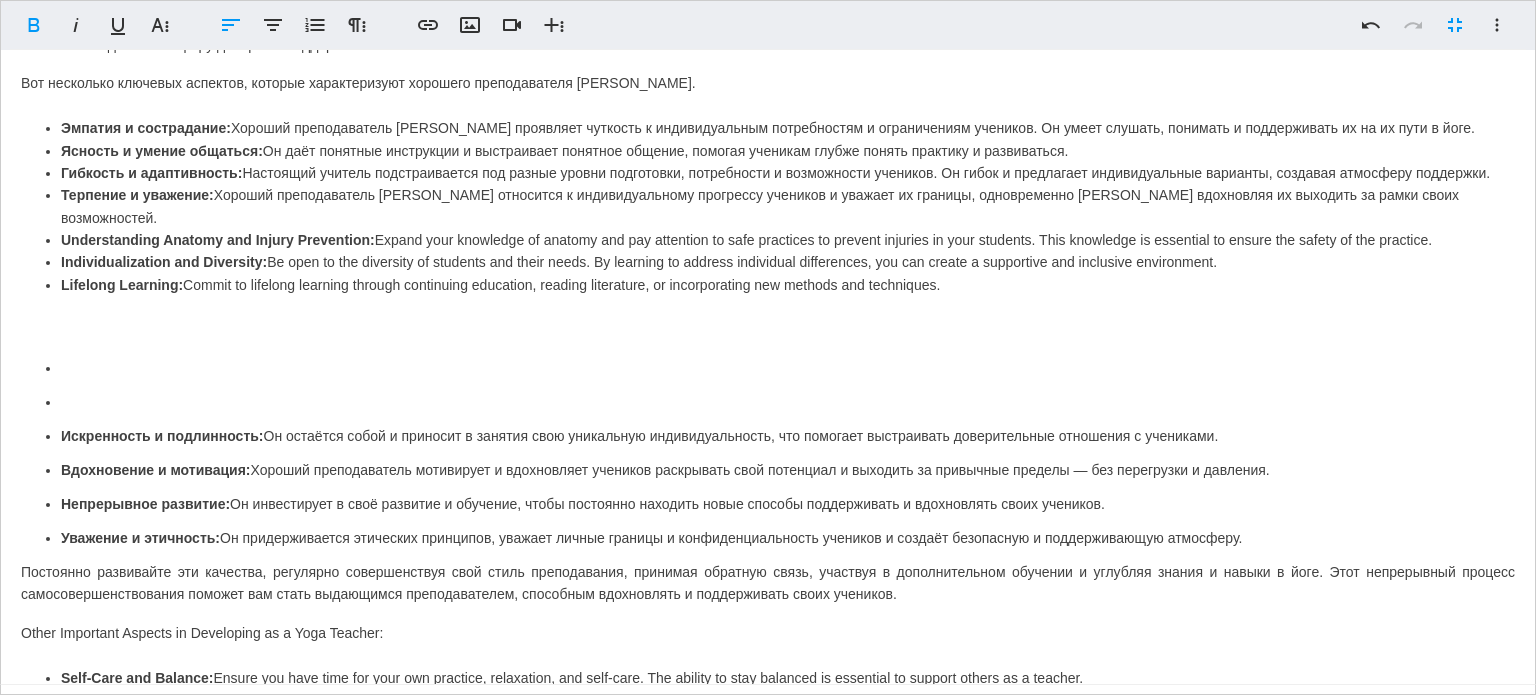 click on "Искренность и подлинность:" at bounding box center [162, 436] 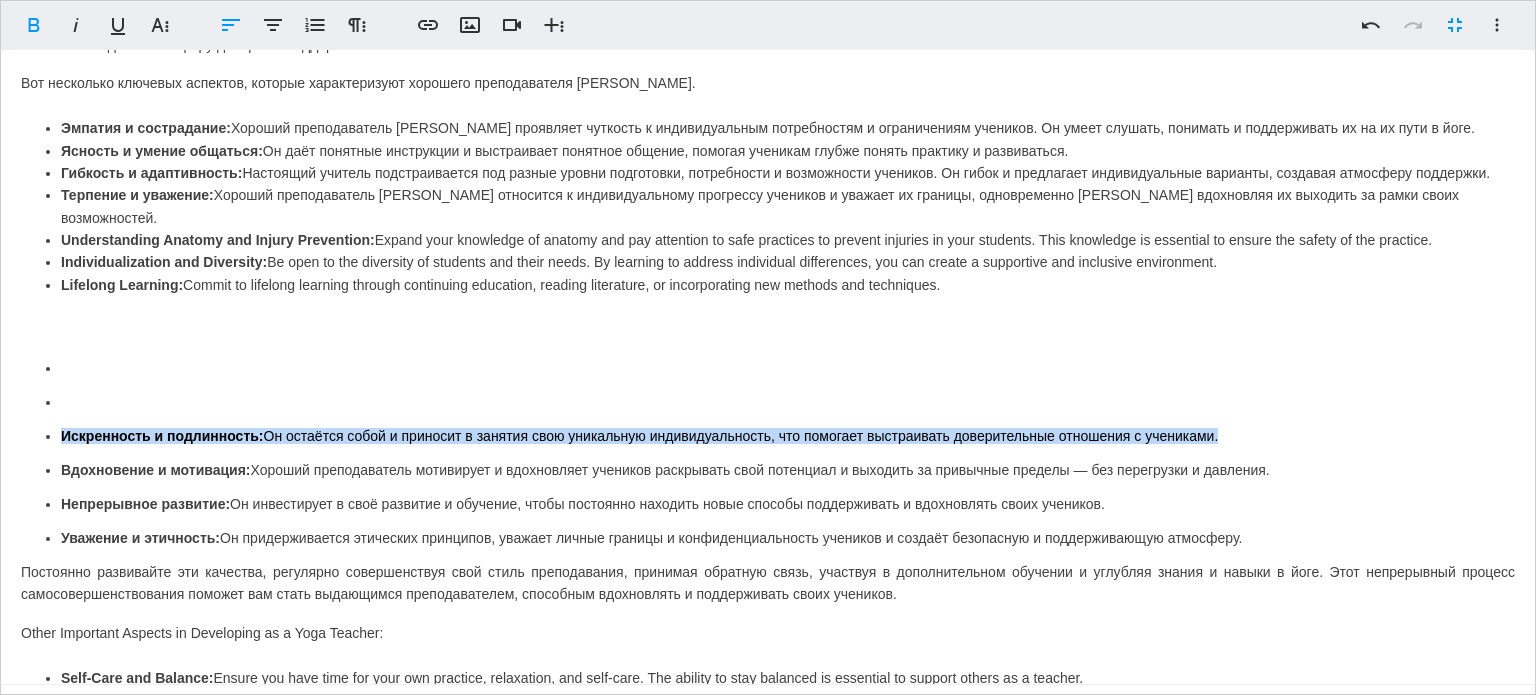 drag, startPoint x: 63, startPoint y: 416, endPoint x: 1237, endPoint y: 412, distance: 1174.0068 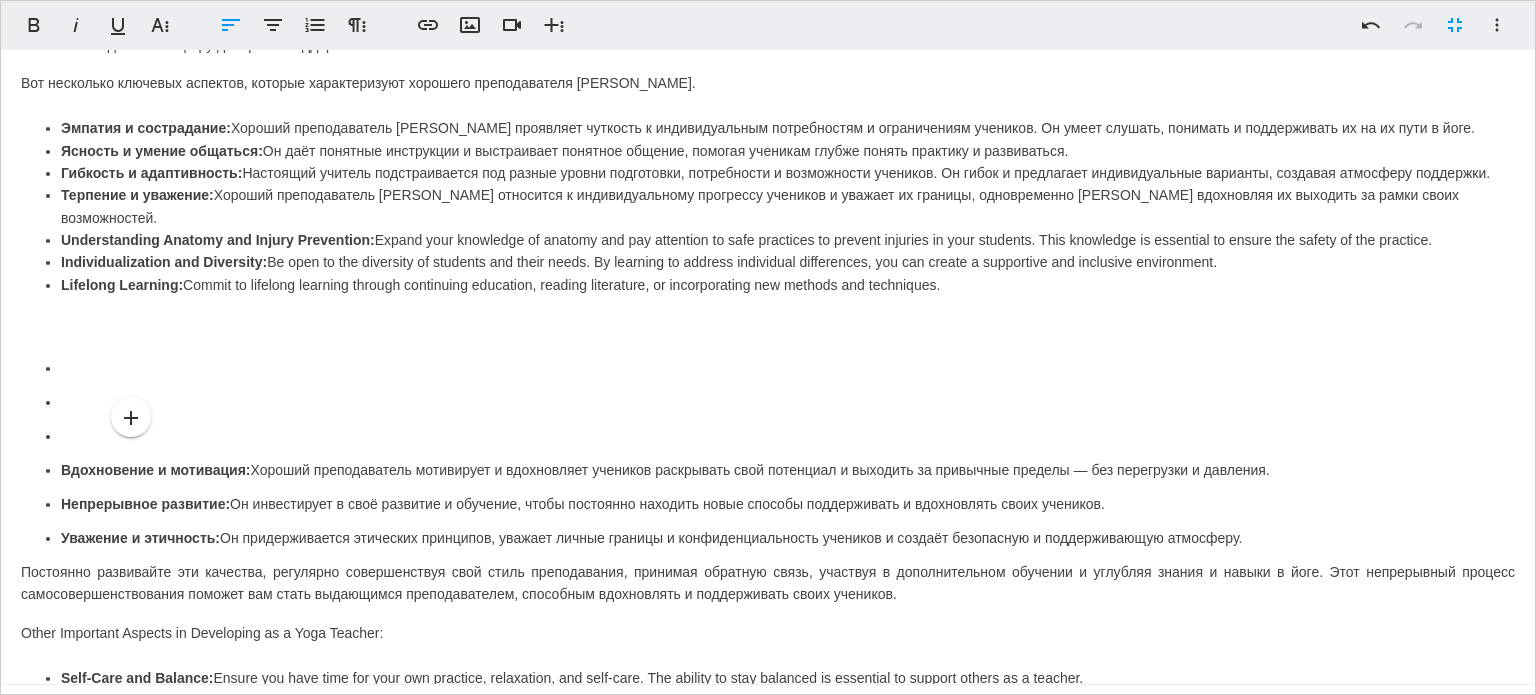 click on "Understanding Anatomy and Injury Prevention:  Expand your knowledge of anatomy and pay attention to safe practices to prevent injuries in your students. This knowledge is essential to ensure the safety of the practice." at bounding box center (788, 240) 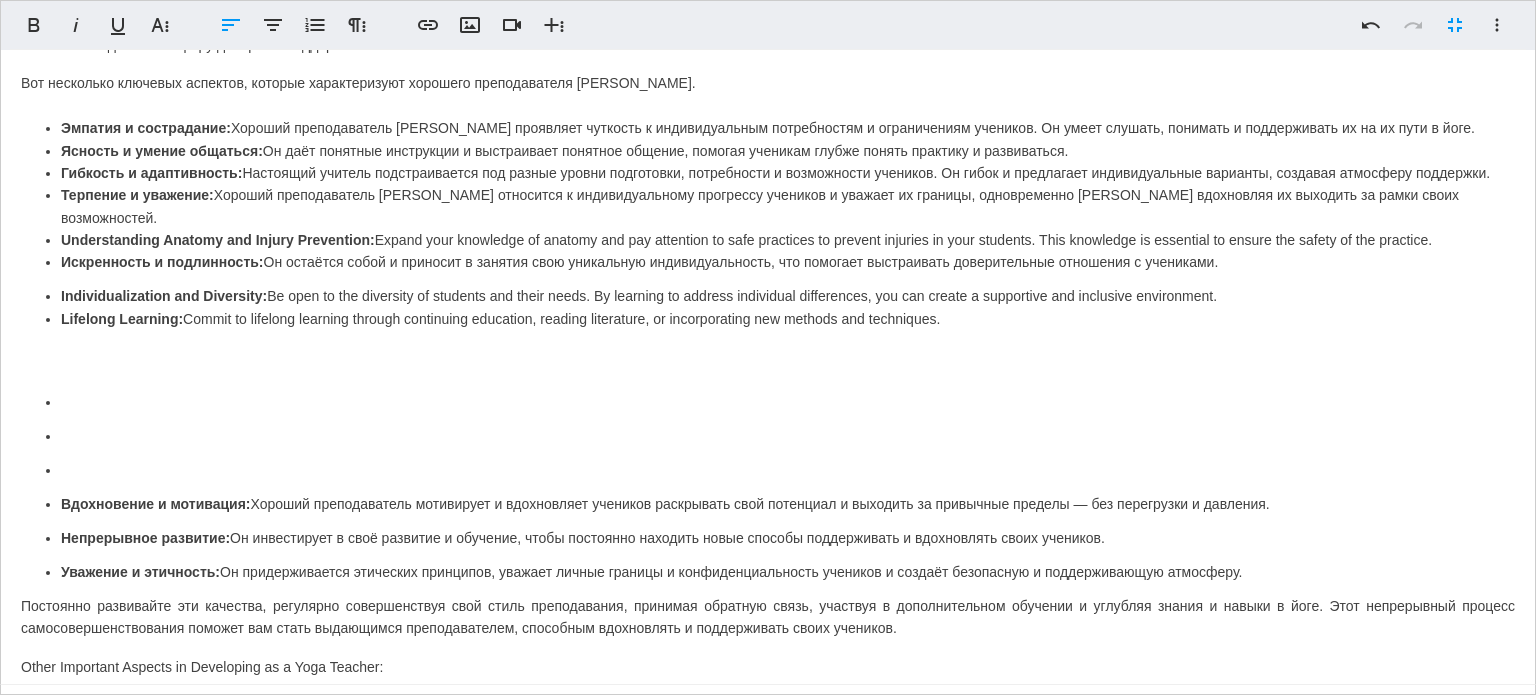 click on "Искренность и подлинность:" at bounding box center (162, 262) 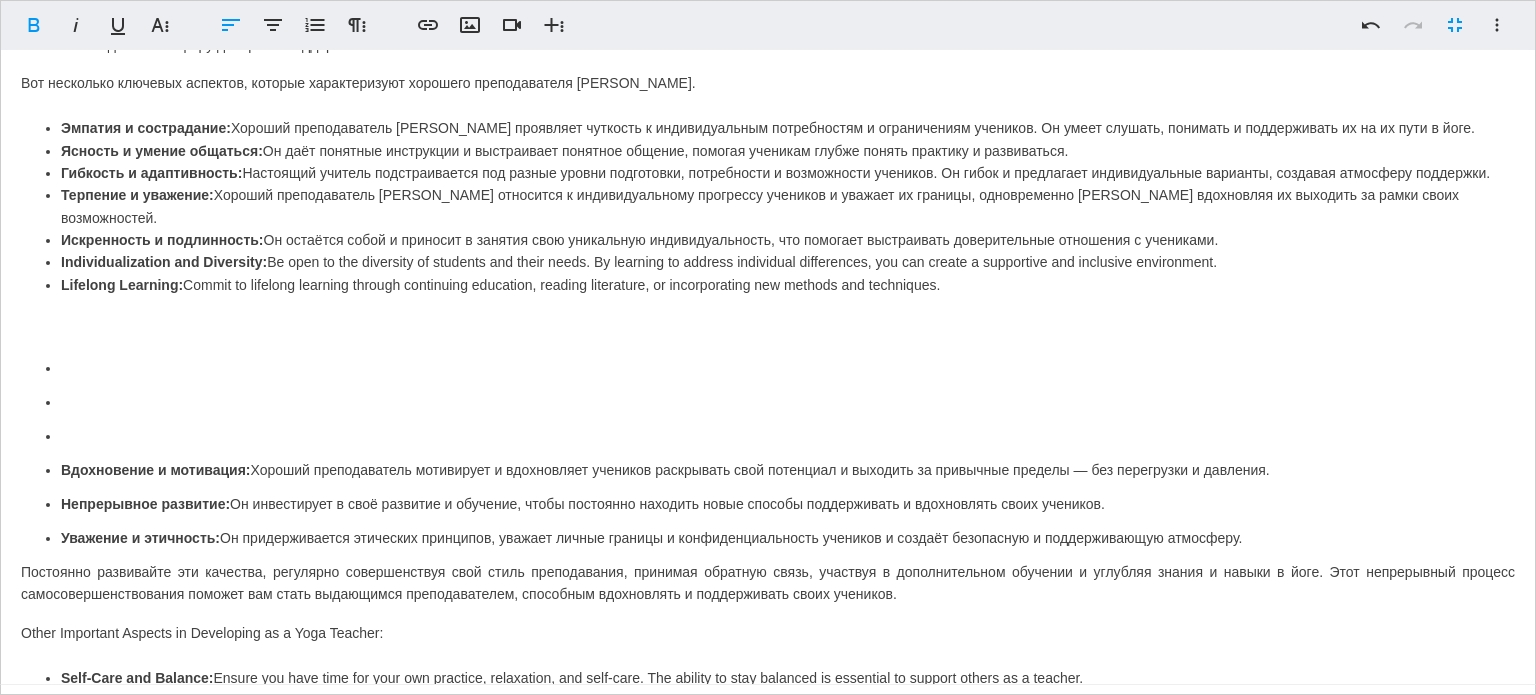 click on "Lifelong Learning:  Commit to lifelong learning through continuing education, reading literature, or incorporating new methods and techniques." at bounding box center (788, 285) 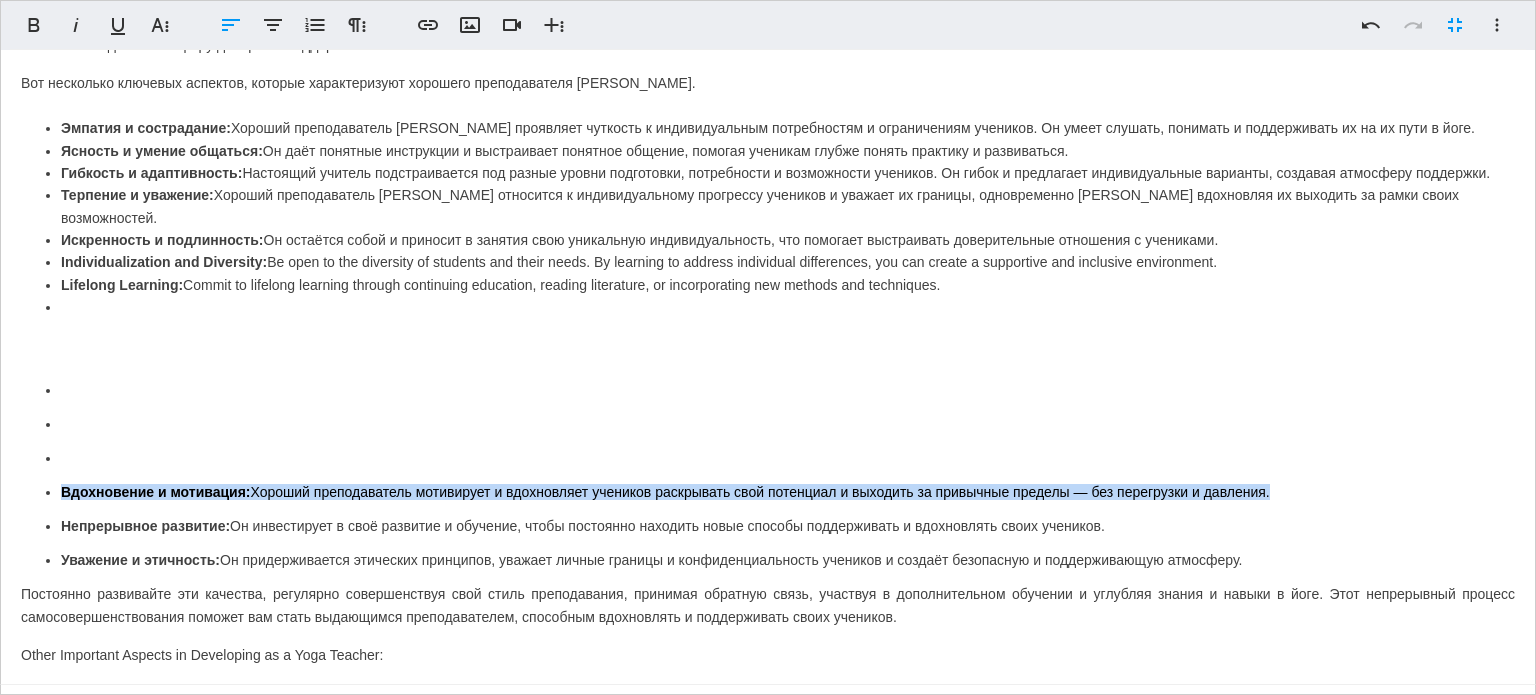 drag, startPoint x: 59, startPoint y: 473, endPoint x: 1288, endPoint y: 477, distance: 1229.0065 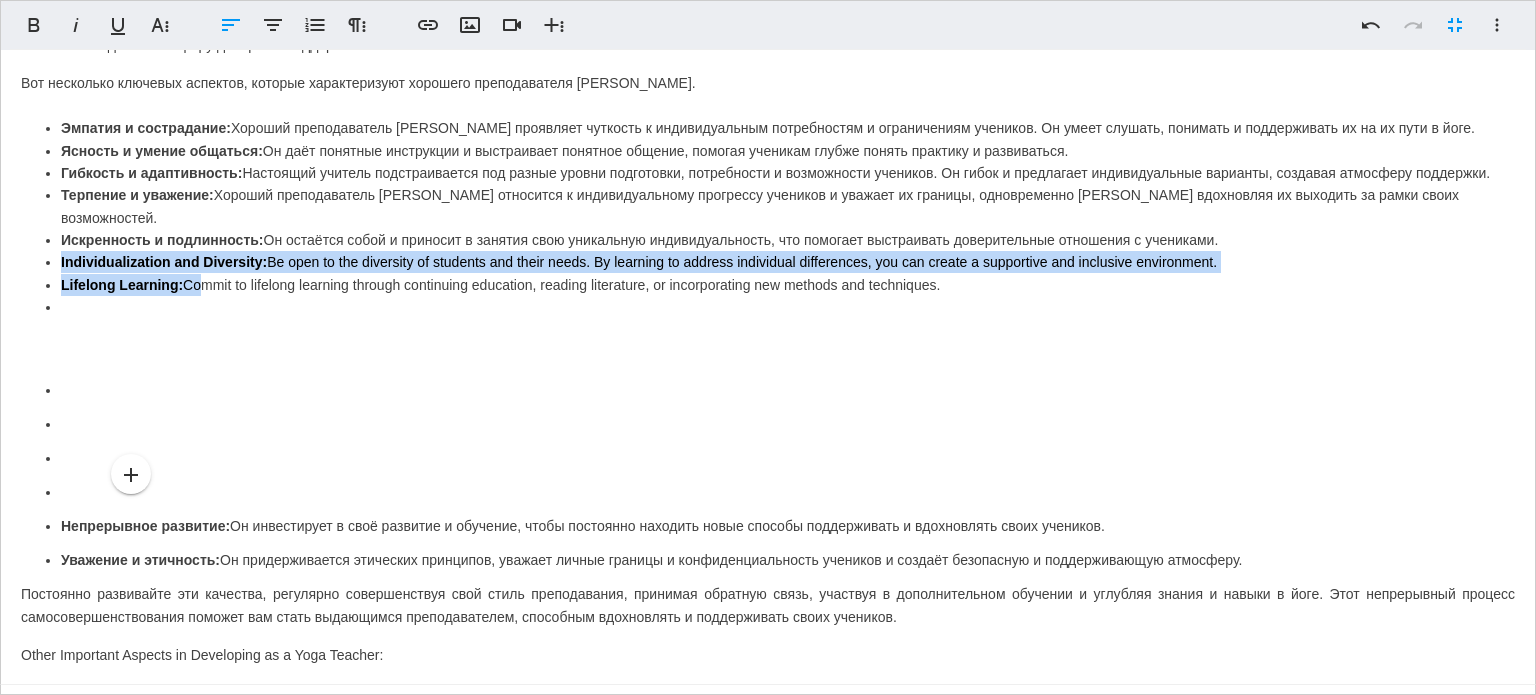 drag, startPoint x: 60, startPoint y: 237, endPoint x: 199, endPoint y: 255, distance: 140.16063 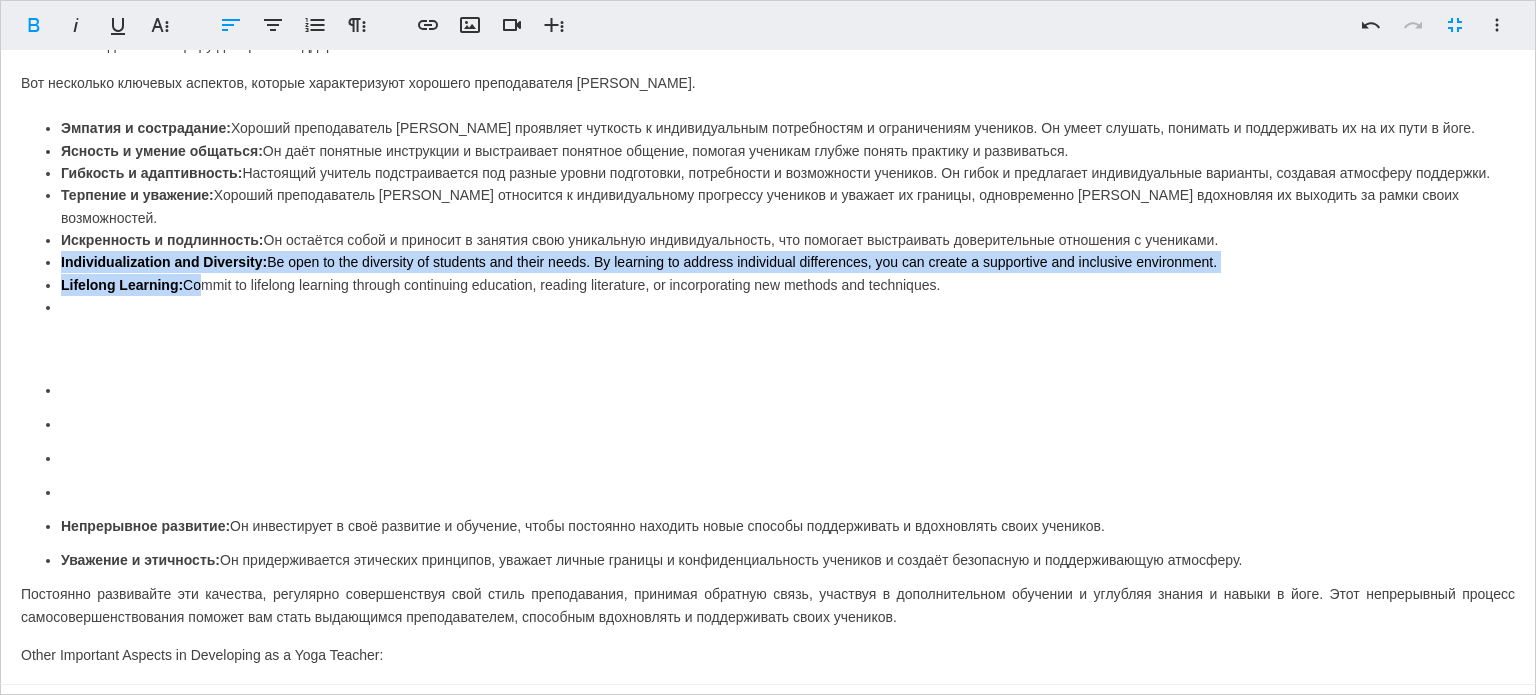 click on "Individualization and Diversity:  Be open to the diversity of students and their needs. By learning to address individual differences, you can create a supportive and inclusive environment." at bounding box center [788, 262] 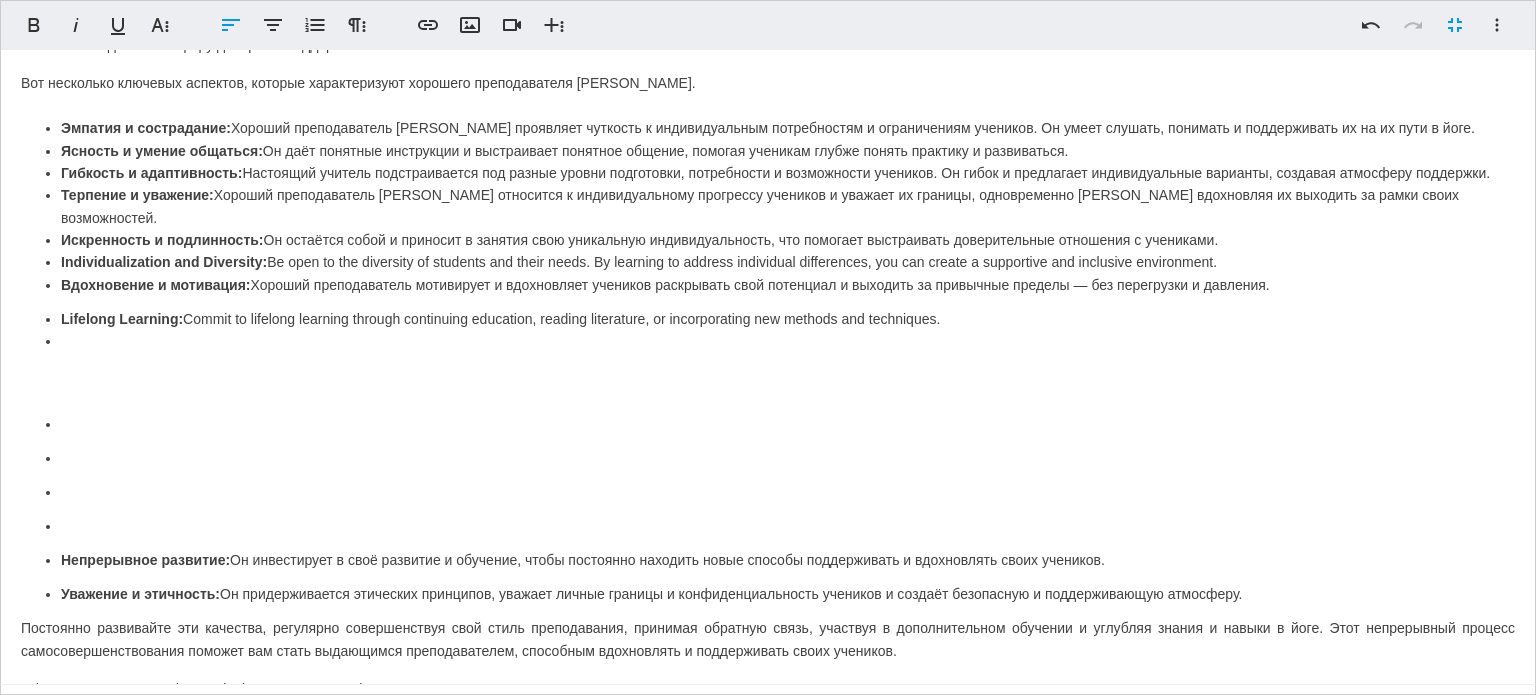 click on "Эмпатия и сострадание:  Хороший преподаватель [DEMOGRAPHIC_DATA] проявляет чуткость к индивидуальным потребностям и ограничениям учеников. Он умеет слушать, понимать и поддерживать их на их пути в йоге. Ясность и умение общаться:  Он даёт понятные инструкции и выстраивает понятное общение, помогая ученикам глубже понять практику и развиваться. ​ Гибкость и адаптивность:  Настоящий учитель подстраивается под разные уровни подготовки, потребности и возможности учеников. Он гибок и предлагает индивидуальные варианты, создавая атмосферу поддержки. ​ ​ Lifelong Learning:" at bounding box center [768, 235] 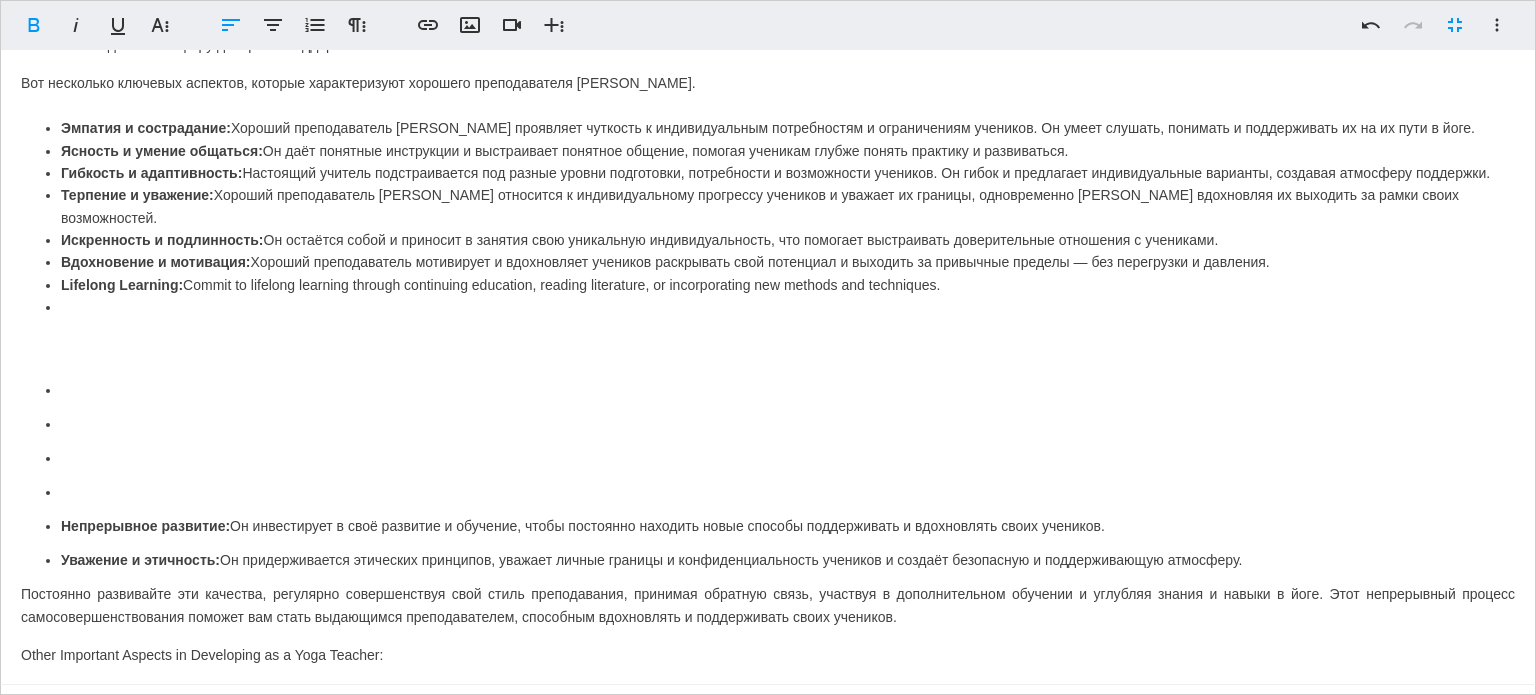 click on "Непрерывное развитие:  Он инвестирует в своё развитие и обучение, чтобы постоянно находить новые способы поддерживать и вдохновлять своих учеников. Уважение и этичность:  Он придерживается этических принципов, уважает личные границы и конфиденциальность учеников и создаёт безопасную и поддерживающую атмосферу." at bounding box center [768, 473] 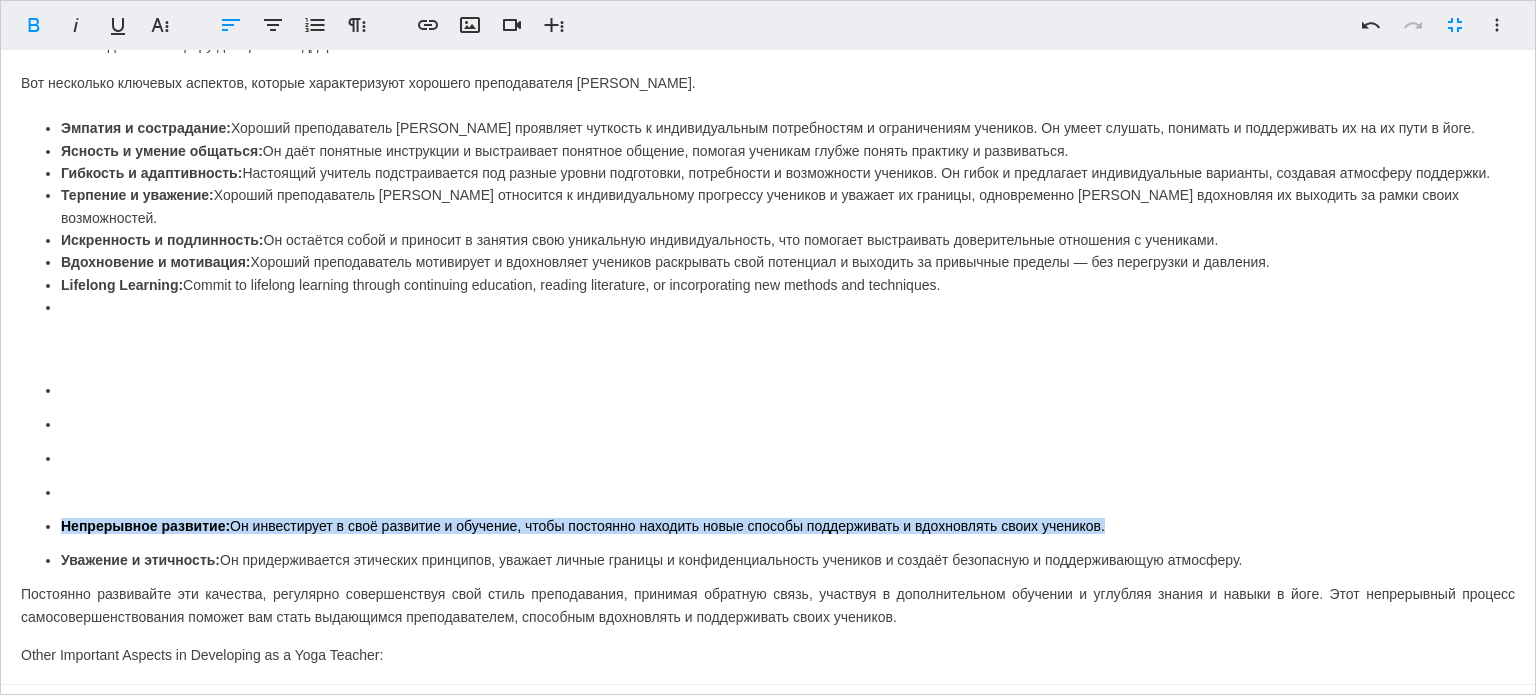drag, startPoint x: 61, startPoint y: 507, endPoint x: 1112, endPoint y: 506, distance: 1051.0005 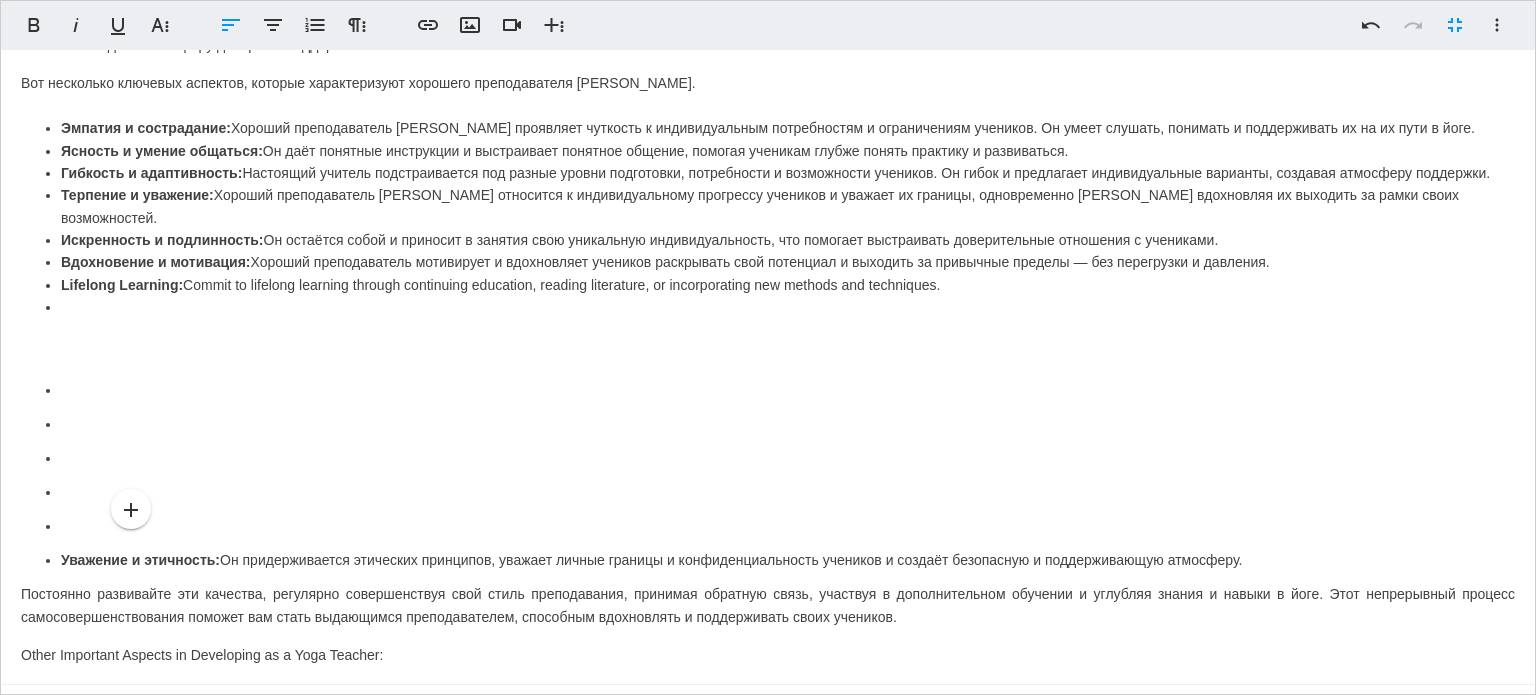 click on "Lifelong Learning:  Commit to lifelong learning through continuing education, reading literature, or incorporating new methods and techniques." at bounding box center [788, 285] 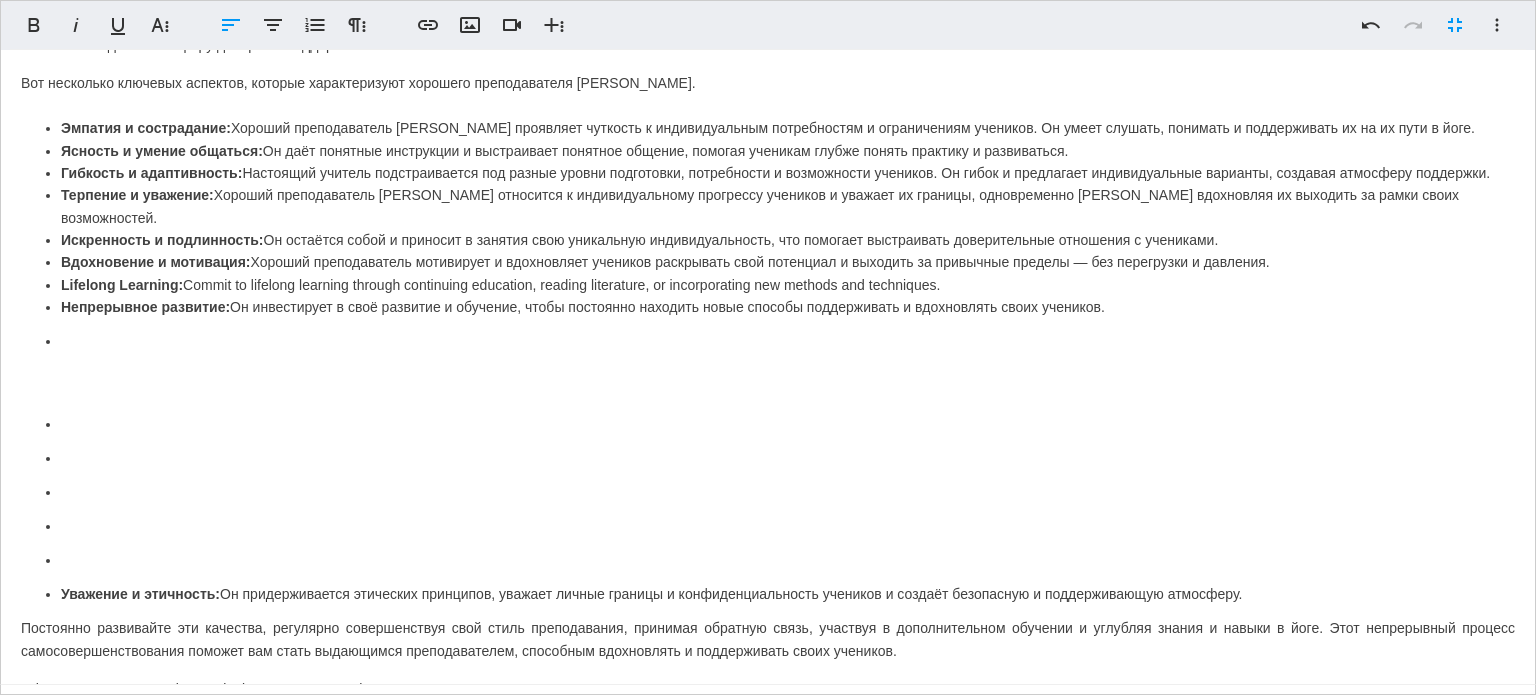 click on "Эмпатия и сострадание:  Хороший преподаватель [DEMOGRAPHIC_DATA] проявляет чуткость к индивидуальным потребностям и ограничениям учеников. Он умеет слушать, понимать и поддерживать их на их пути в йоге. Ясность и умение общаться:  Он даёт понятные инструкции и выстраивает понятное общение, помогая ученикам глубже понять практику и развиваться. ​ Гибкость и адаптивность:  Настоящий учитель подстраивается под разные уровни подготовки, потребности и возможности учеников. Он гибок и предлагает индивидуальные варианты, создавая атмосферу поддержки. ​ ​ ​ Lifelong Learning:" at bounding box center [768, 235] 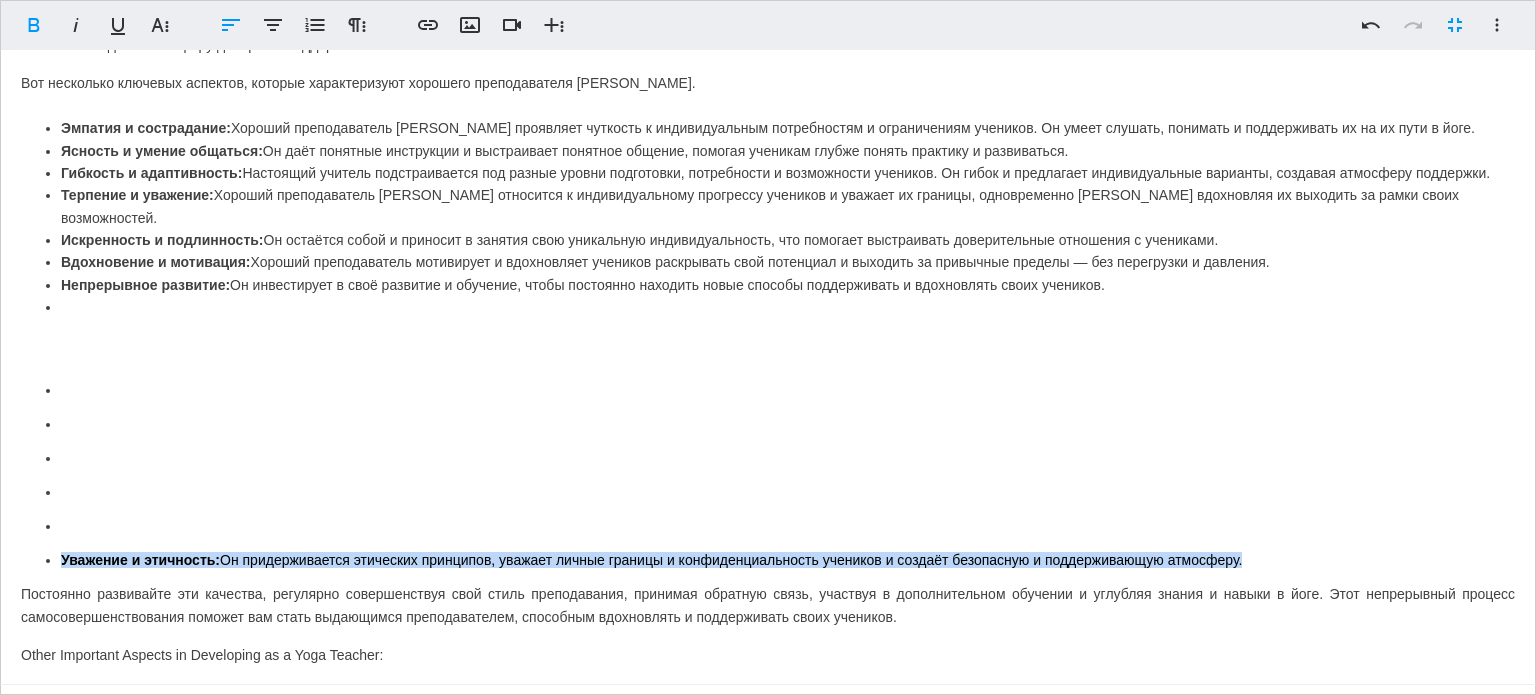 drag, startPoint x: 60, startPoint y: 543, endPoint x: 1267, endPoint y: 539, distance: 1207.0066 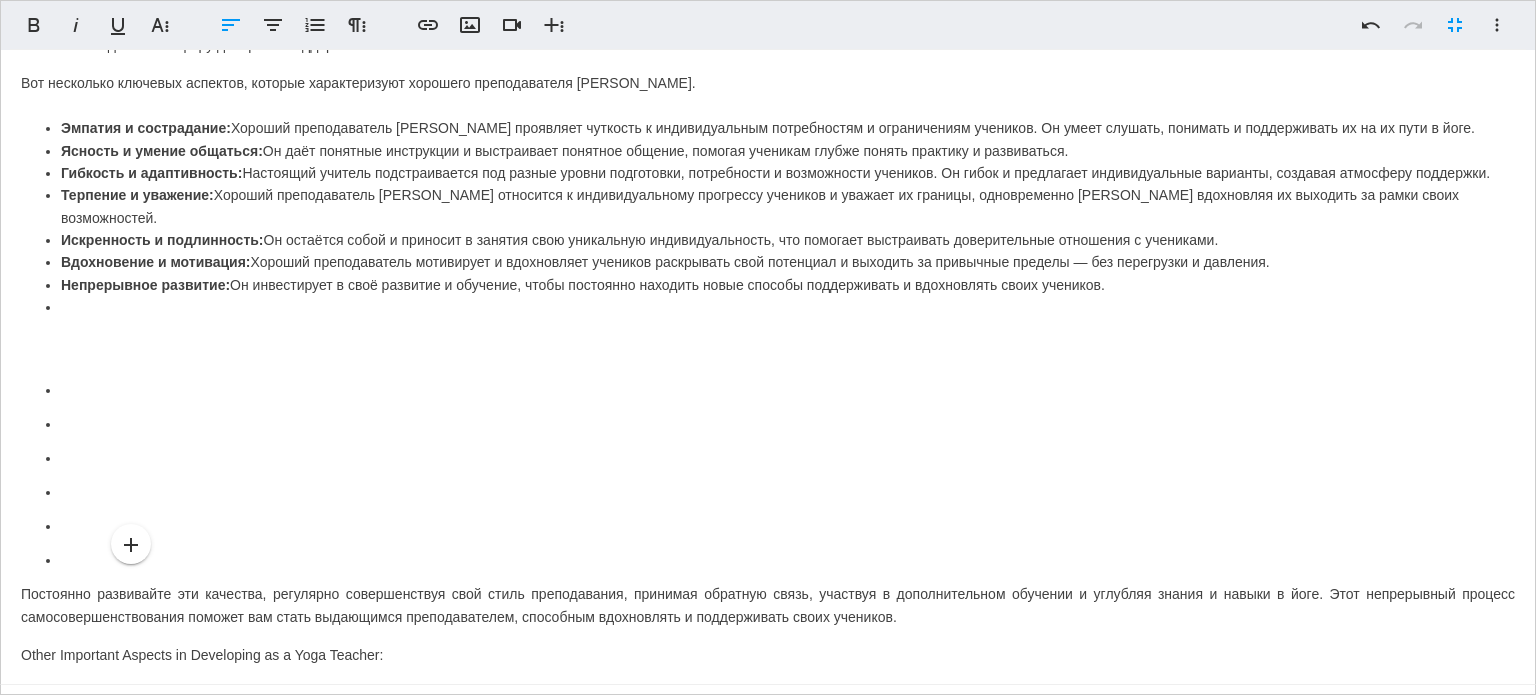 click at bounding box center (788, 307) 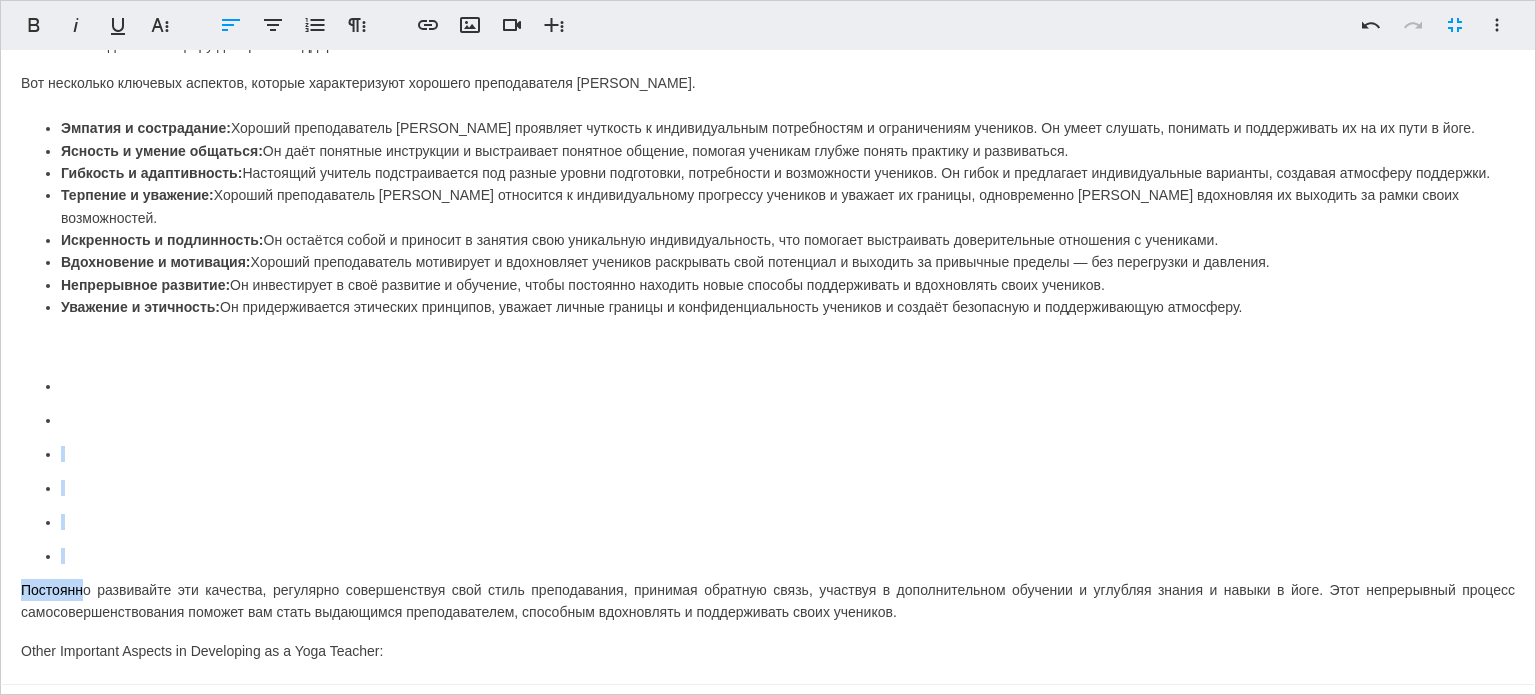 drag, startPoint x: 81, startPoint y: 547, endPoint x: 27, endPoint y: 412, distance: 145.39944 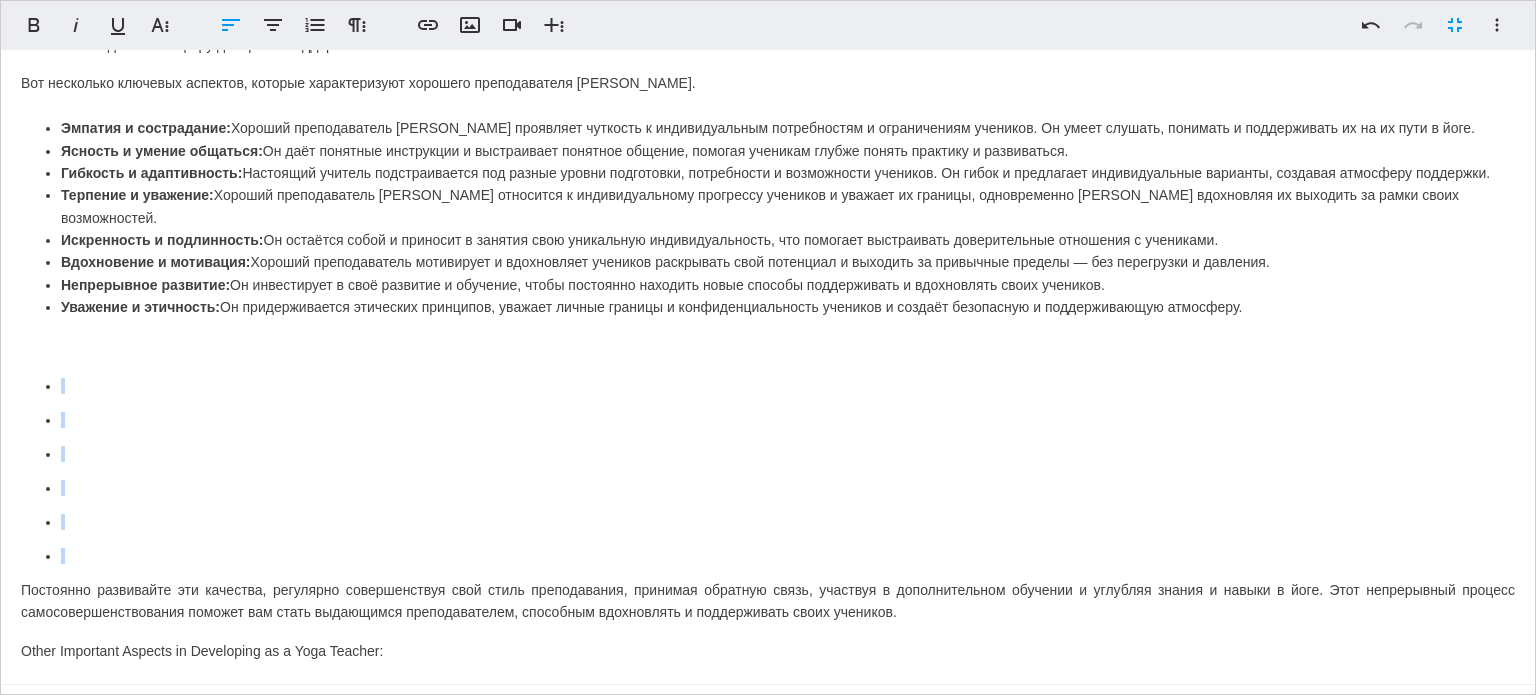 drag, startPoint x: 29, startPoint y: 367, endPoint x: 138, endPoint y: 523, distance: 190.30765 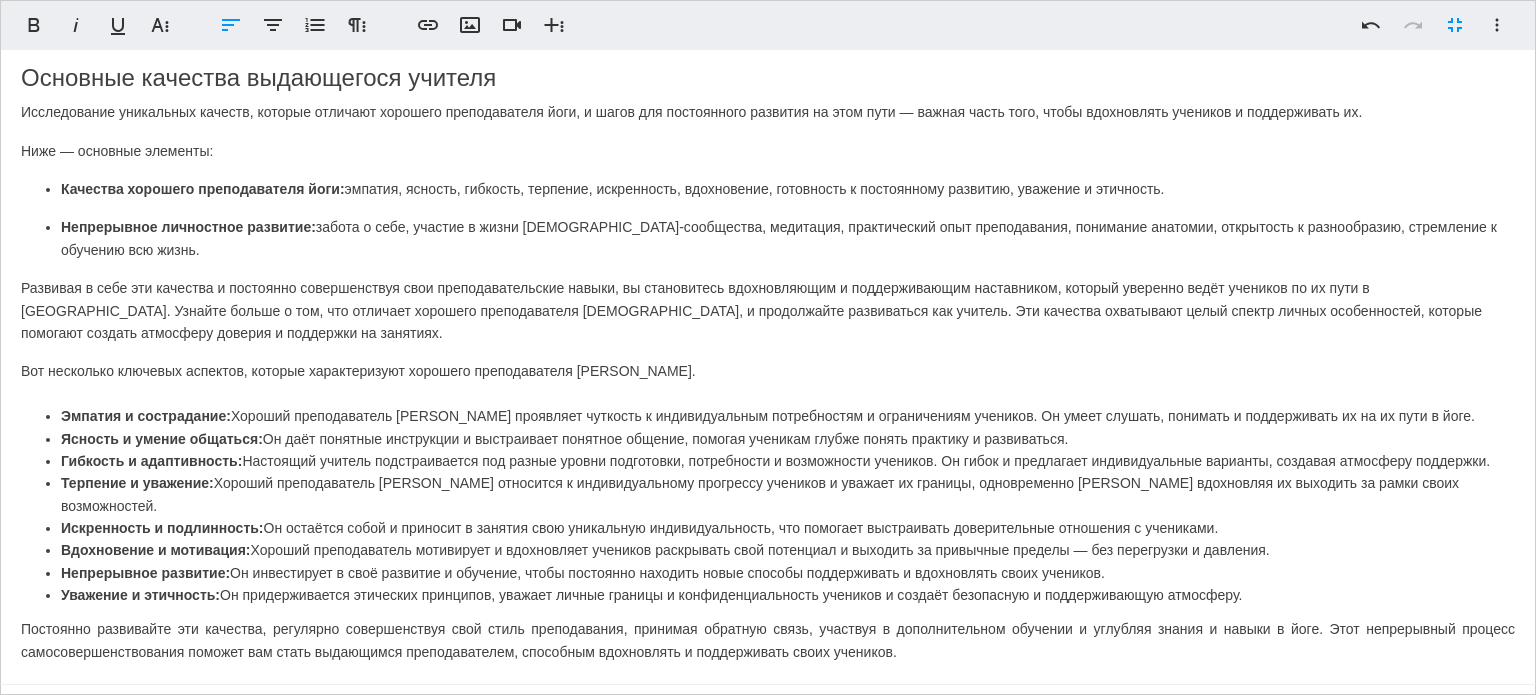 scroll, scrollTop: 0, scrollLeft: 0, axis: both 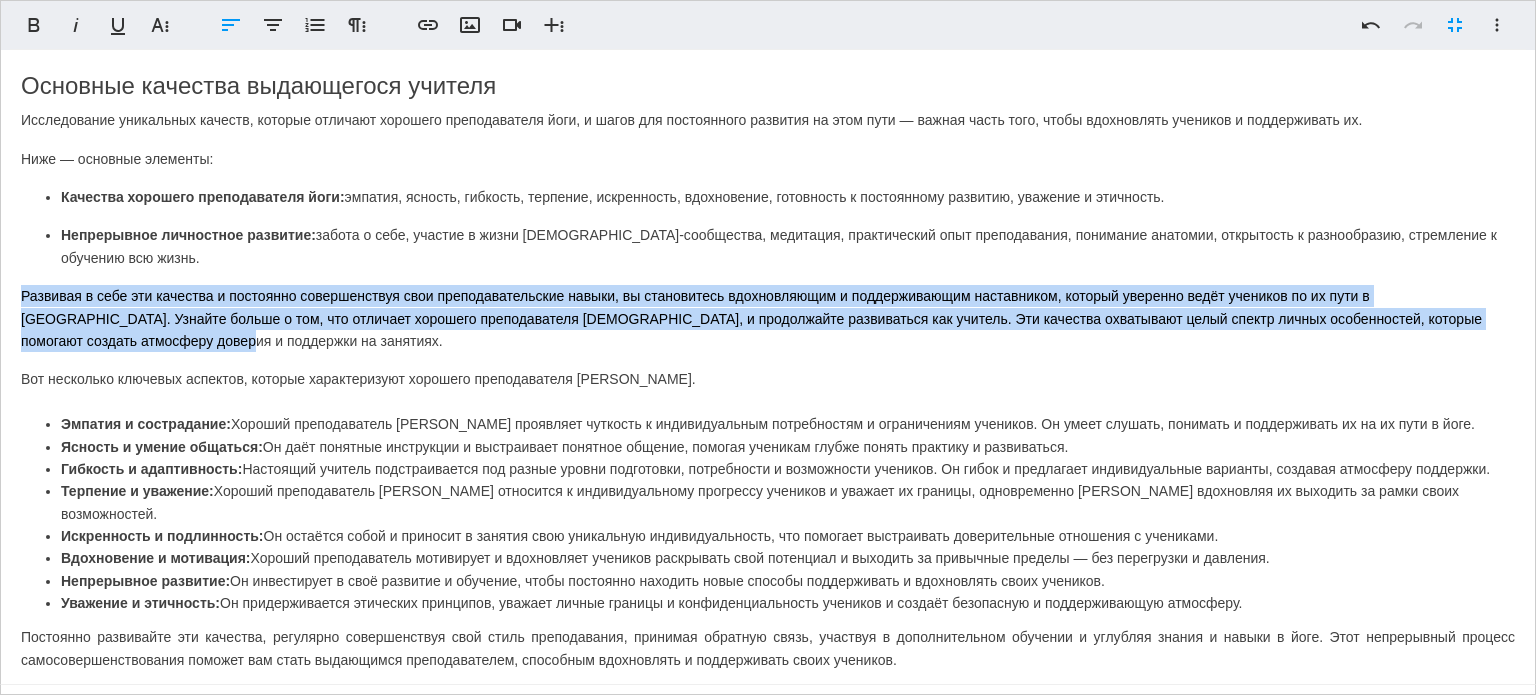 drag, startPoint x: 120, startPoint y: 347, endPoint x: 0, endPoint y: 296, distance: 130.38788 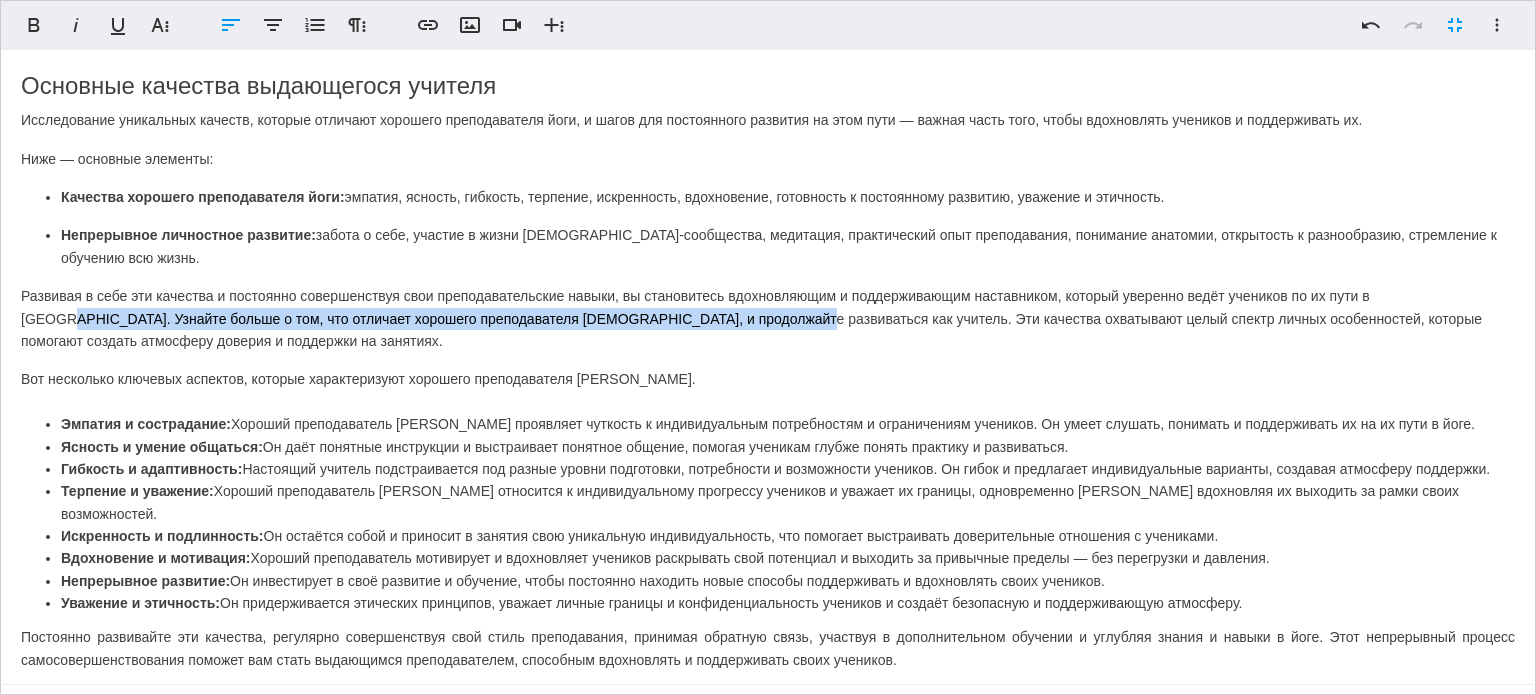 drag, startPoint x: 676, startPoint y: 312, endPoint x: 1410, endPoint y: 292, distance: 734.2724 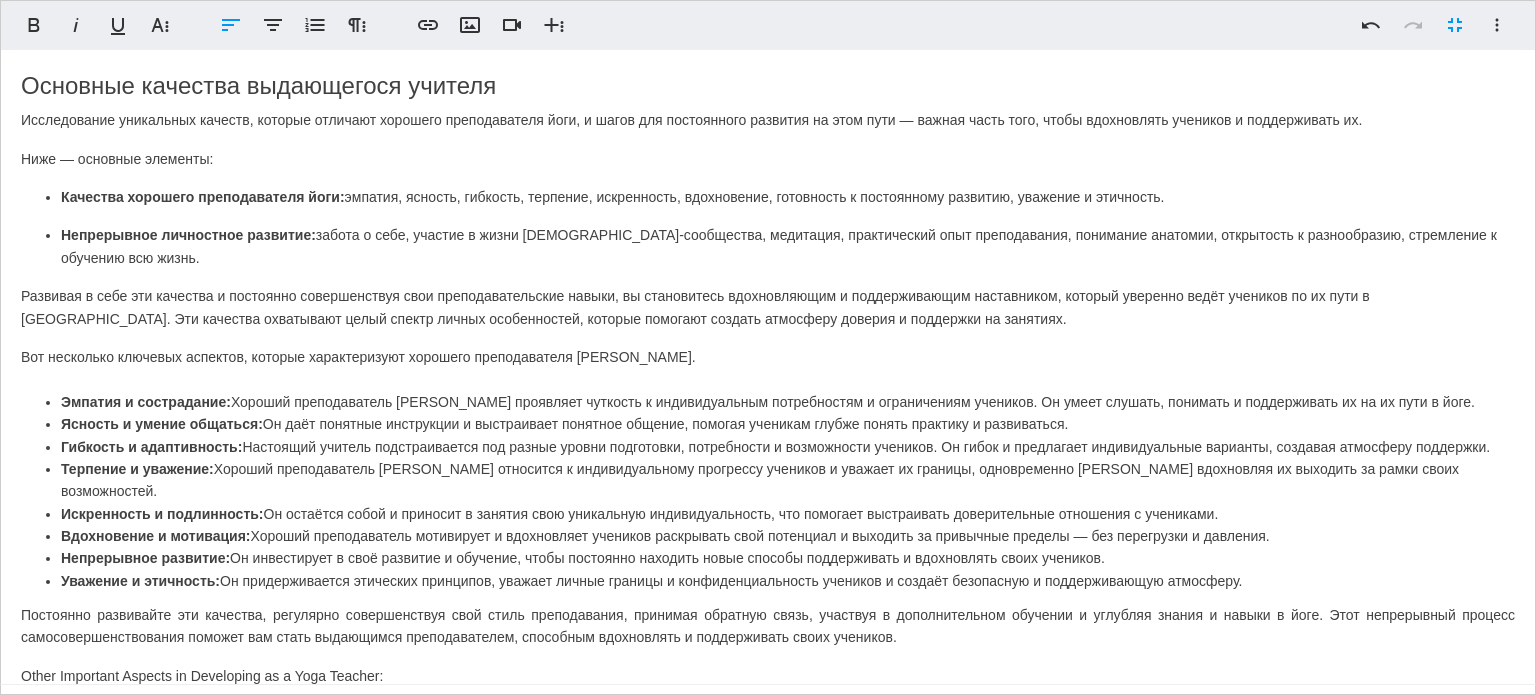 click on "Развивая в себе эти качества и постоянно совершенствуя свои преподавательские навыки, вы становитесь вдохновляющим и поддерживающим наставником, который уверенно ведёт учеников по их пути в [GEOGRAPHIC_DATA]. Эти качества охватывают целый спектр личных особенностей, которые помогают создать атмосферу доверия и поддержки на занятиях." at bounding box center (768, 307) 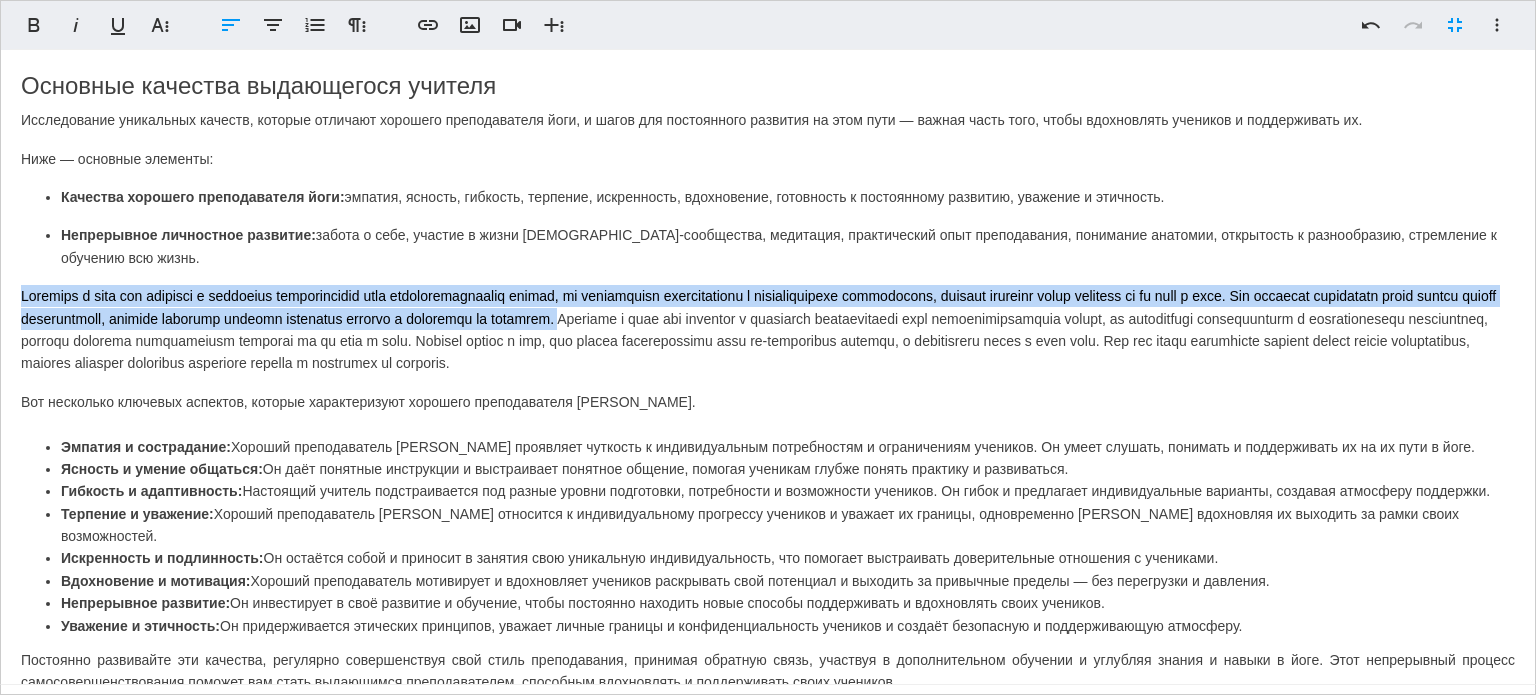 drag, startPoint x: 827, startPoint y: 318, endPoint x: 0, endPoint y: 287, distance: 827.5808 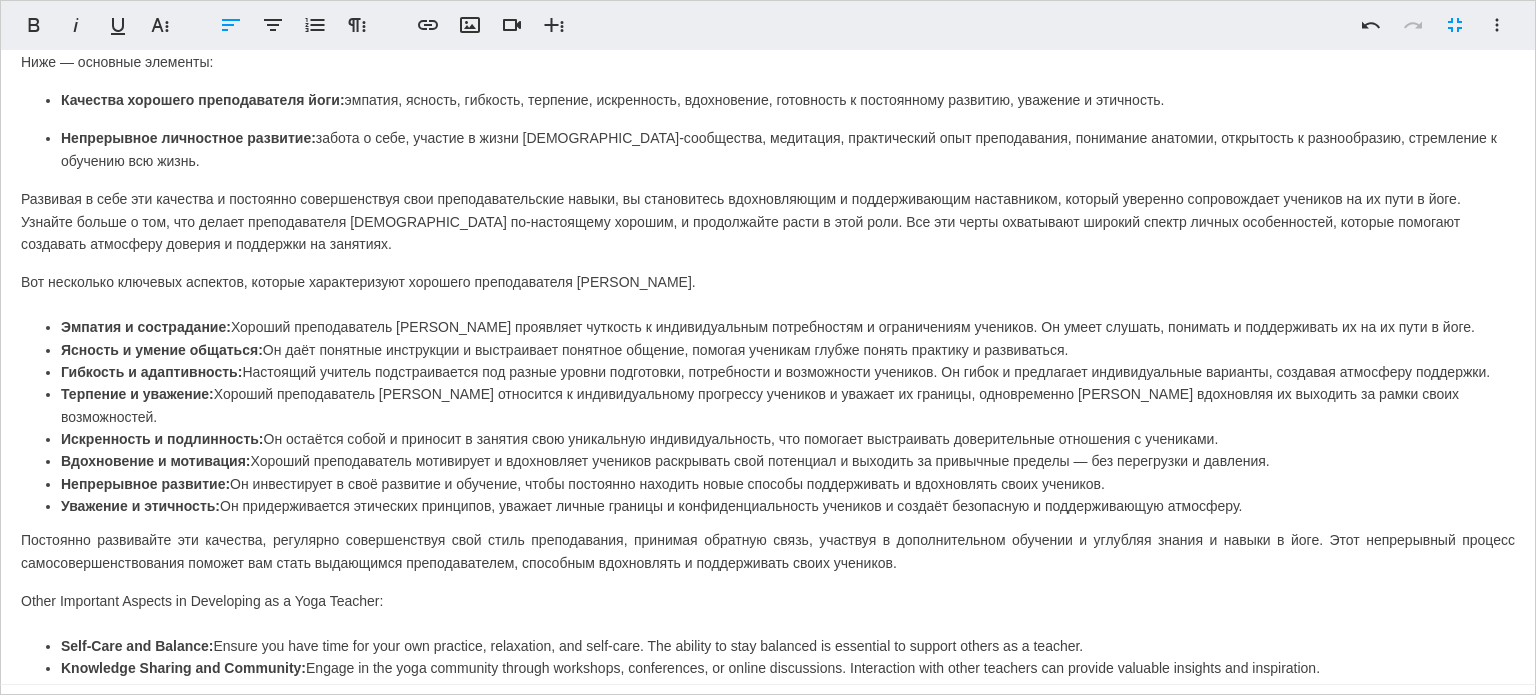 scroll, scrollTop: 133, scrollLeft: 0, axis: vertical 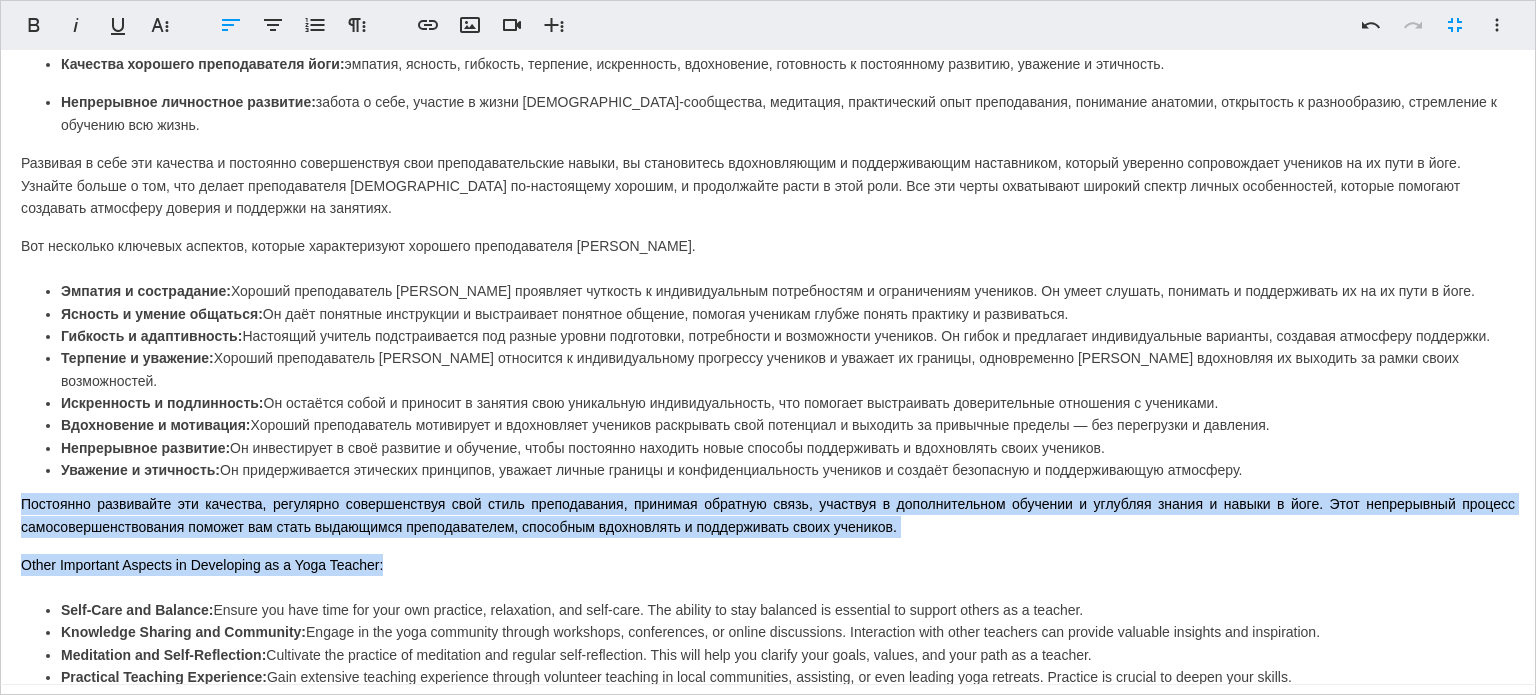 drag, startPoint x: 917, startPoint y: 519, endPoint x: 52, endPoint y: 491, distance: 865.45306 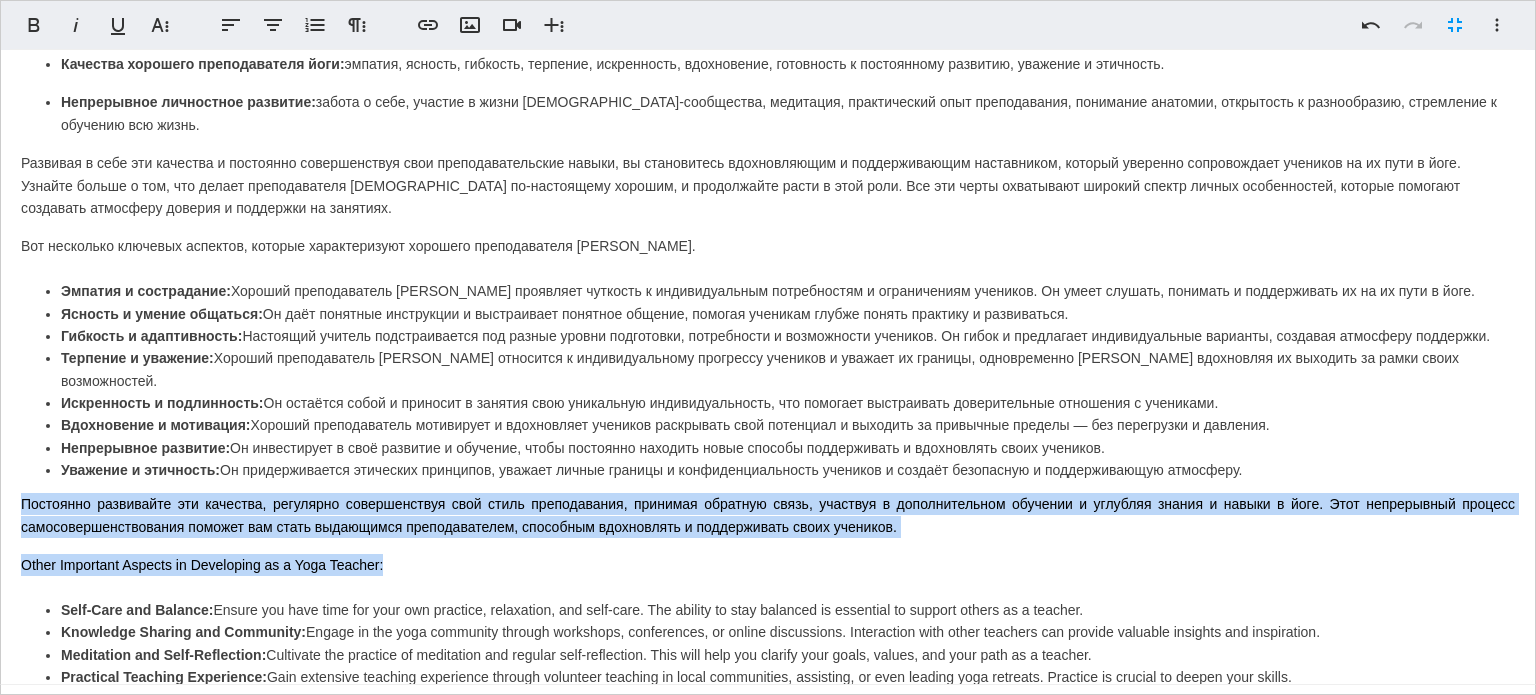 click on "Основные качества выдающегося учителя Исследование уникальных качеств, которые отличают хорошего преподавателя [DEMOGRAPHIC_DATA], и шагов для постоянного развития на этом пути — важная часть того, чтобы вдохновлять учеников и поддерживать их. Ниже — основные элементы: Качества хорошего преподавателя йоги:  эмпатия, ясность, гибкость, терпение, искренность, вдохновение, готовность к постоянному развитию, уважение и этичность. Непрерывное личностное развитие: Вот несколько ключевых аспектов, которые характеризуют хорошего преподавателя йоги. ​ ​ ​ ​ ​" at bounding box center (768, 604) 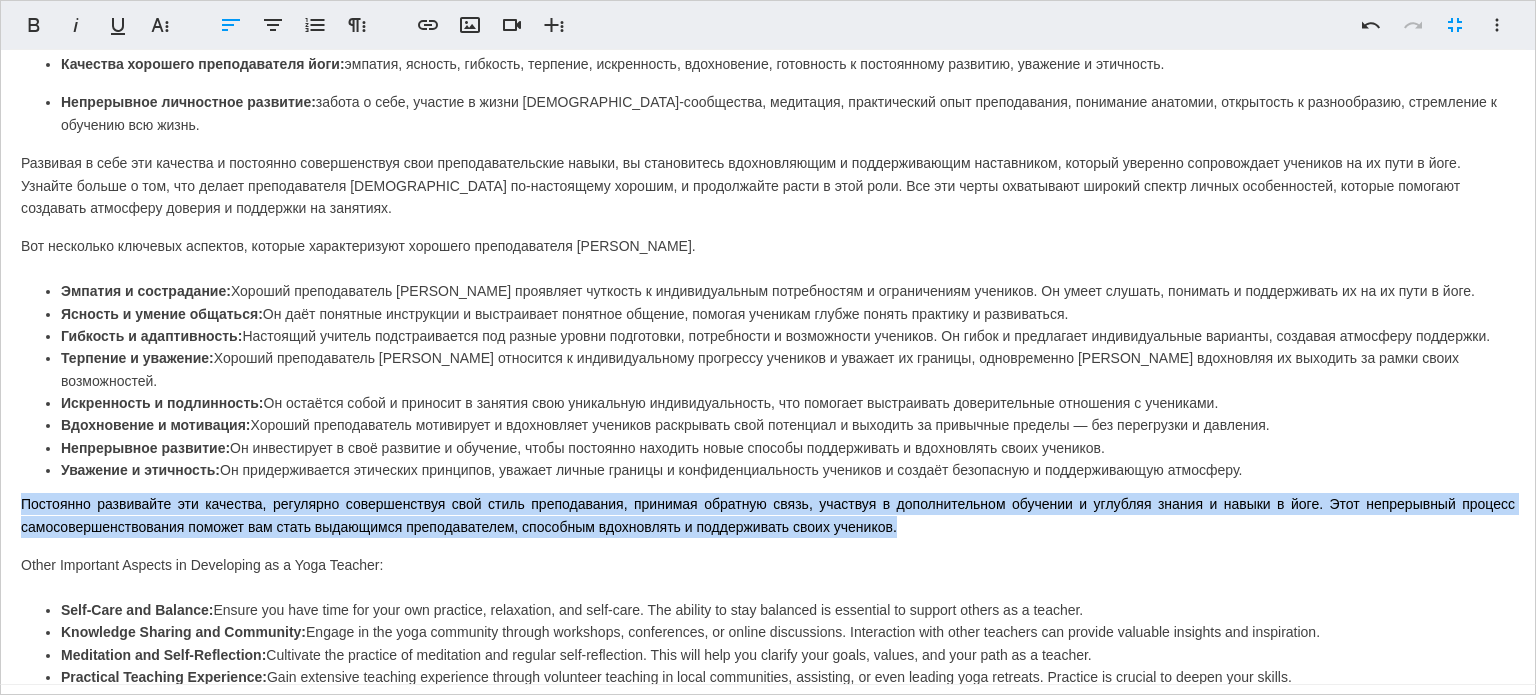 drag, startPoint x: 11, startPoint y: 471, endPoint x: 916, endPoint y: 504, distance: 905.60144 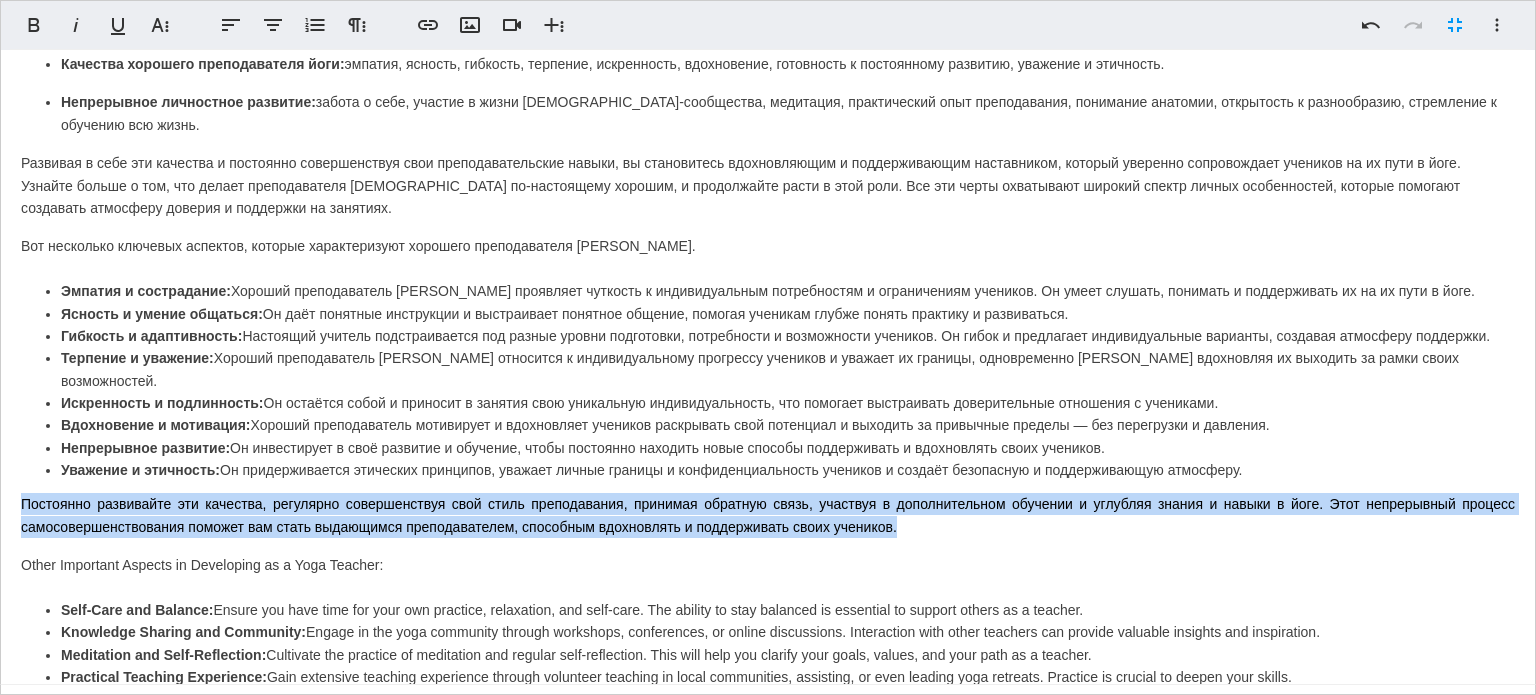 copy on "Постоянно развивайте эти качества, регулярно совершенствуя свой стиль преподавания, принимая обратную связь, участвуя в дополнительном обучении и углубляя знания и навыки в йоге. Этот непрерывный процесс самосовершенствования поможет вам стать выдающимся преподавателем, способным вдохновлять и поддерживать своих учеников." 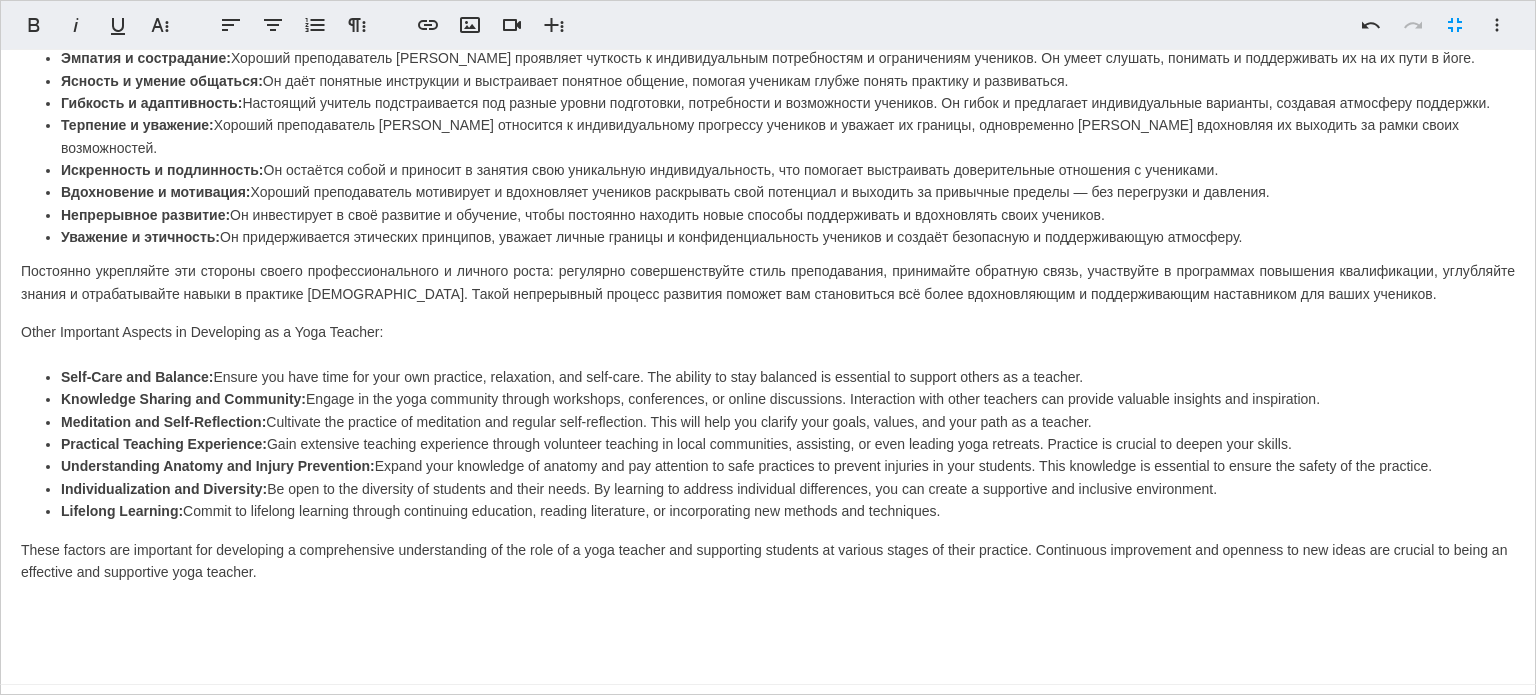 scroll, scrollTop: 400, scrollLeft: 0, axis: vertical 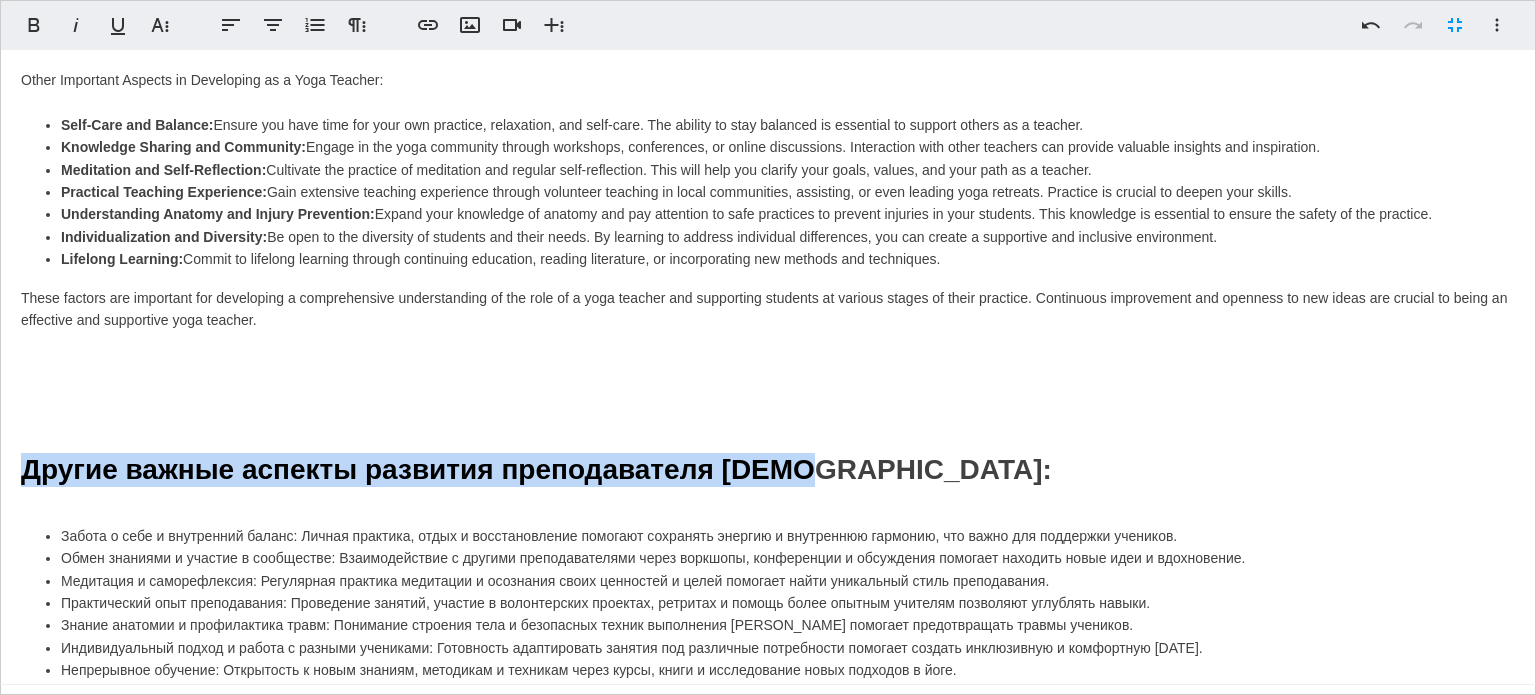 drag, startPoint x: 815, startPoint y: 661, endPoint x: 0, endPoint y: 438, distance: 844.958 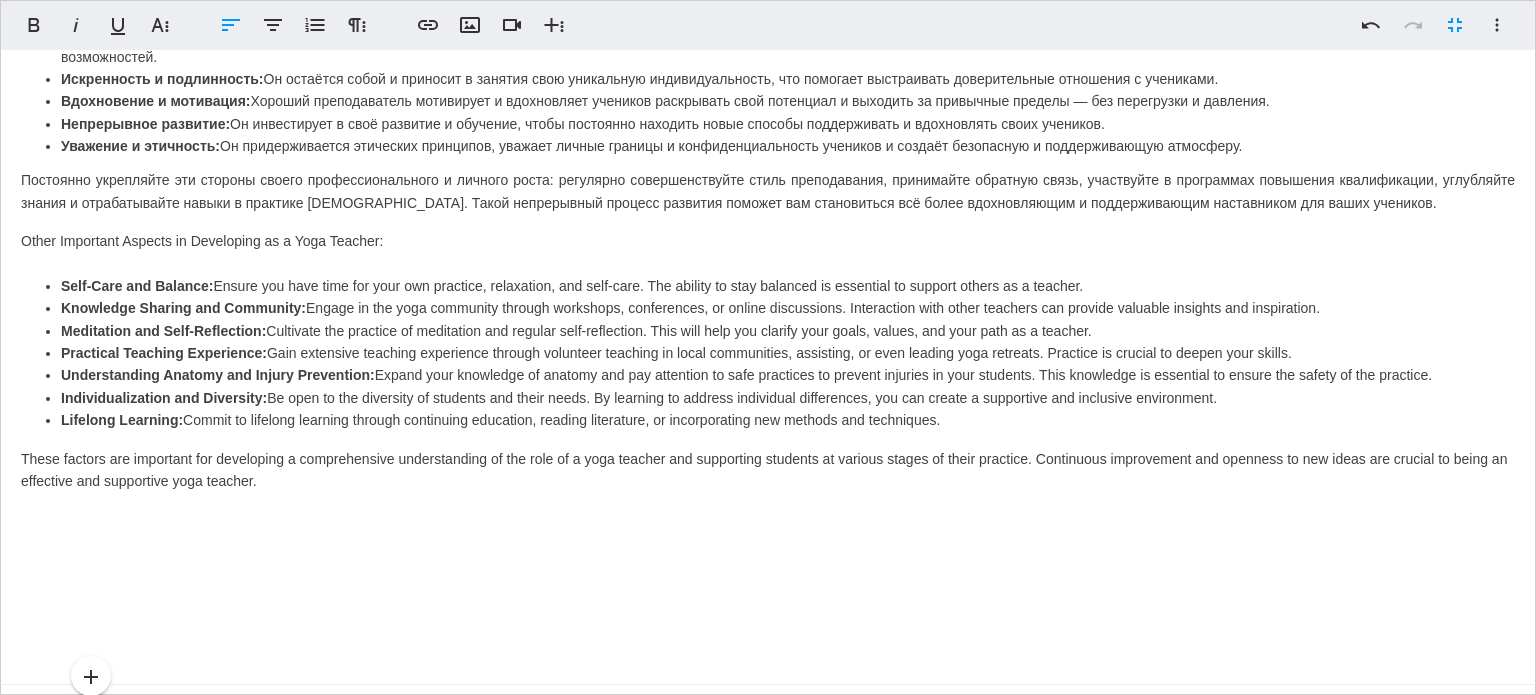 scroll, scrollTop: 352, scrollLeft: 0, axis: vertical 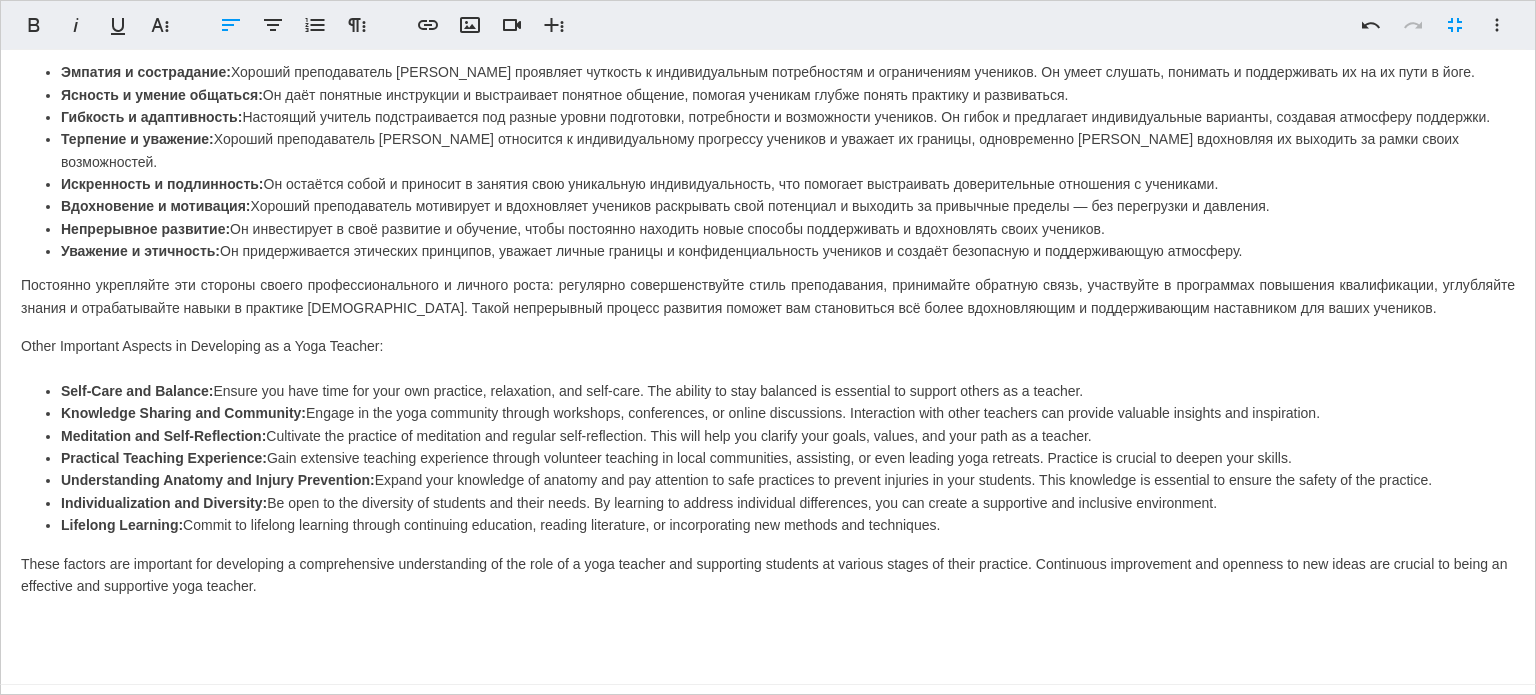click on "Основные качества выдающегося учителя Исследование уникальных качеств, которые отличают хорошего преподавателя [DEMOGRAPHIC_DATA], и шагов для постоянного развития на этом пути — важная часть того, чтобы вдохновлять учеников и поддерживать их. Ниже — основные элементы: Качества хорошего преподавателя йоги:  эмпатия, ясность, гибкость, терпение, искренность, вдохновение, готовность к постоянному развитию, уважение и этичность. Непрерывное личностное развитие: Вот несколько ключевых аспектов, которые характеризуют хорошего преподавателя йоги. ​ ​ ​ ​ ​" at bounding box center [768, 385] 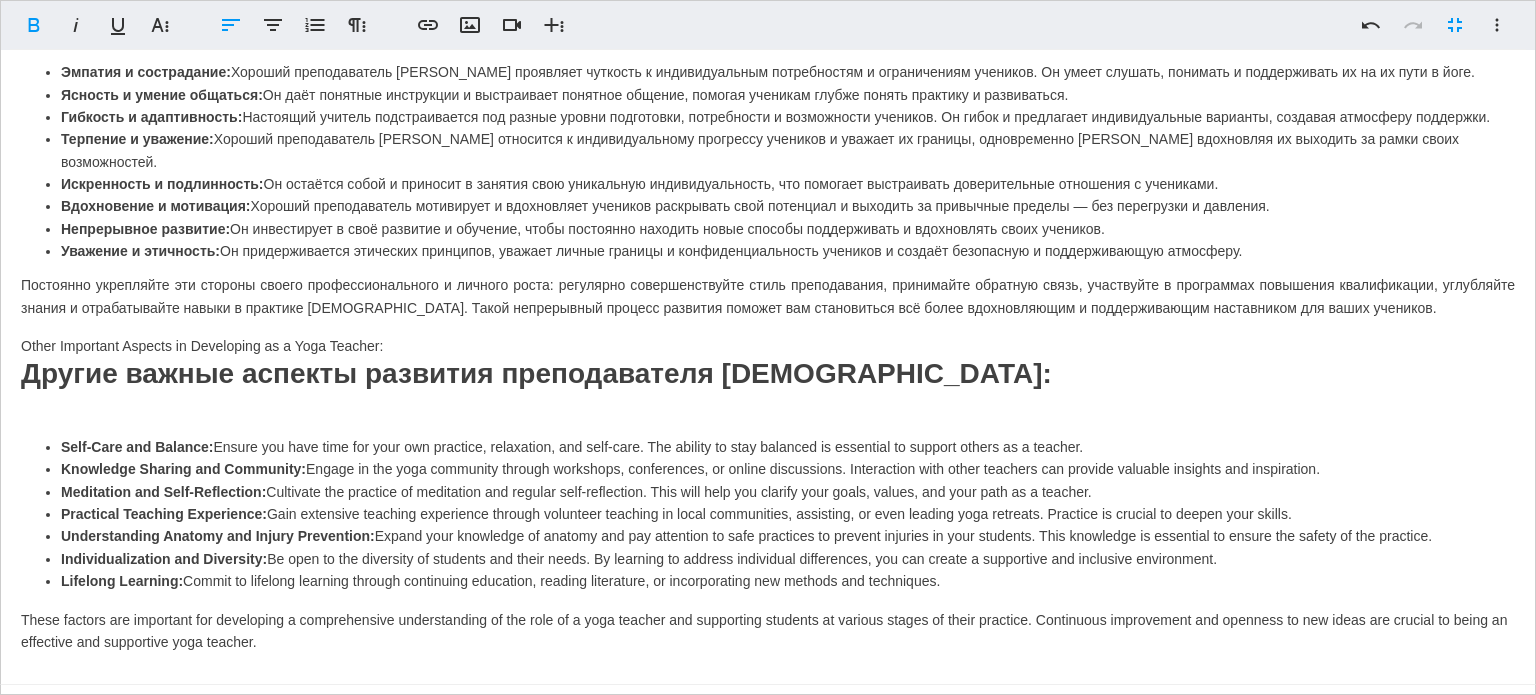 click on "Основные качества выдающегося учителя Исследование уникальных качеств, которые отличают хорошего преподавателя [DEMOGRAPHIC_DATA], и шагов для постоянного развития на этом пути — важная часть того, чтобы вдохновлять учеников и поддерживать их. Ниже — основные элементы: Качества хорошего преподавателя йоги:  эмпатия, ясность, гибкость, терпение, искренность, вдохновение, готовность к постоянному развитию, уважение и этичность. Непрерывное личностное развитие: Вот несколько ключевых аспектов, которые характеризуют хорошего преподавателя йоги. ​ ​ ​ ​ ​" at bounding box center (768, 413) 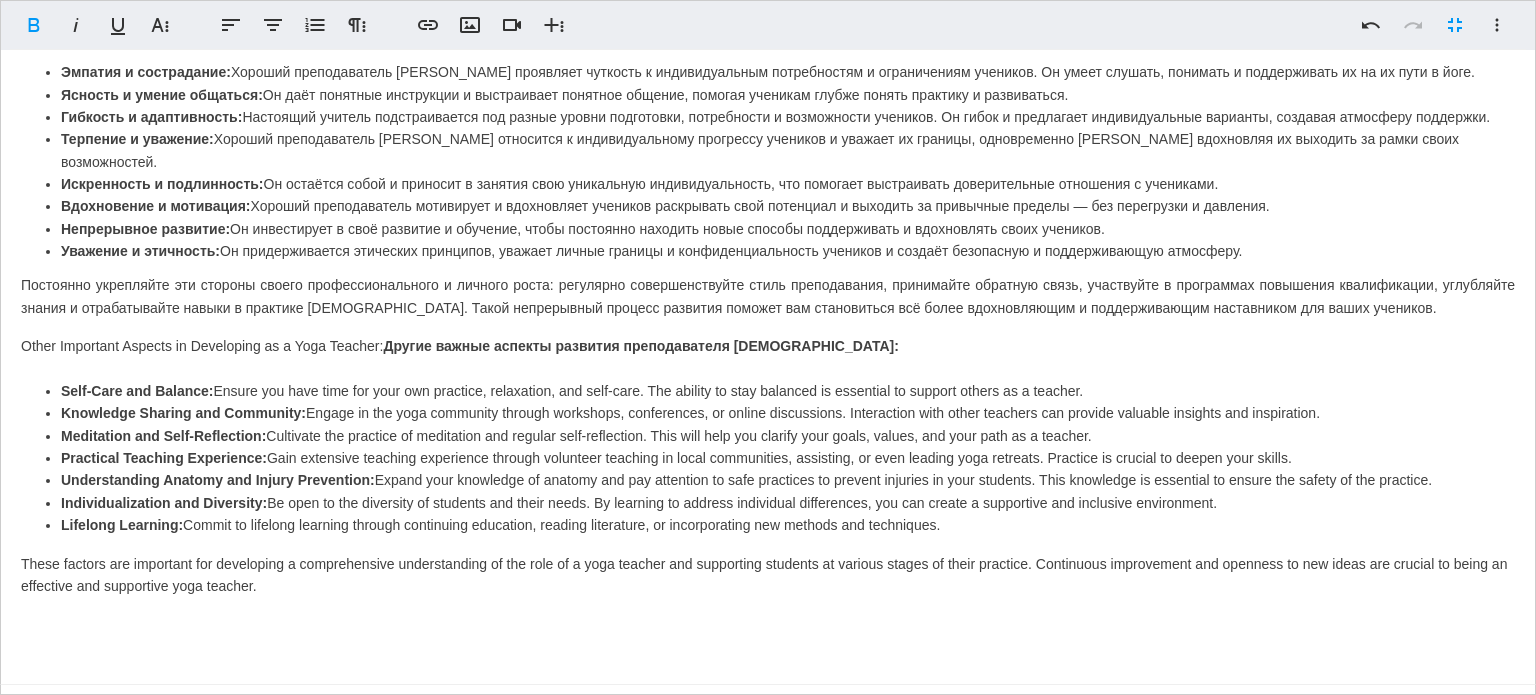 drag, startPoint x: 389, startPoint y: 320, endPoint x: 0, endPoint y: 312, distance: 389.08224 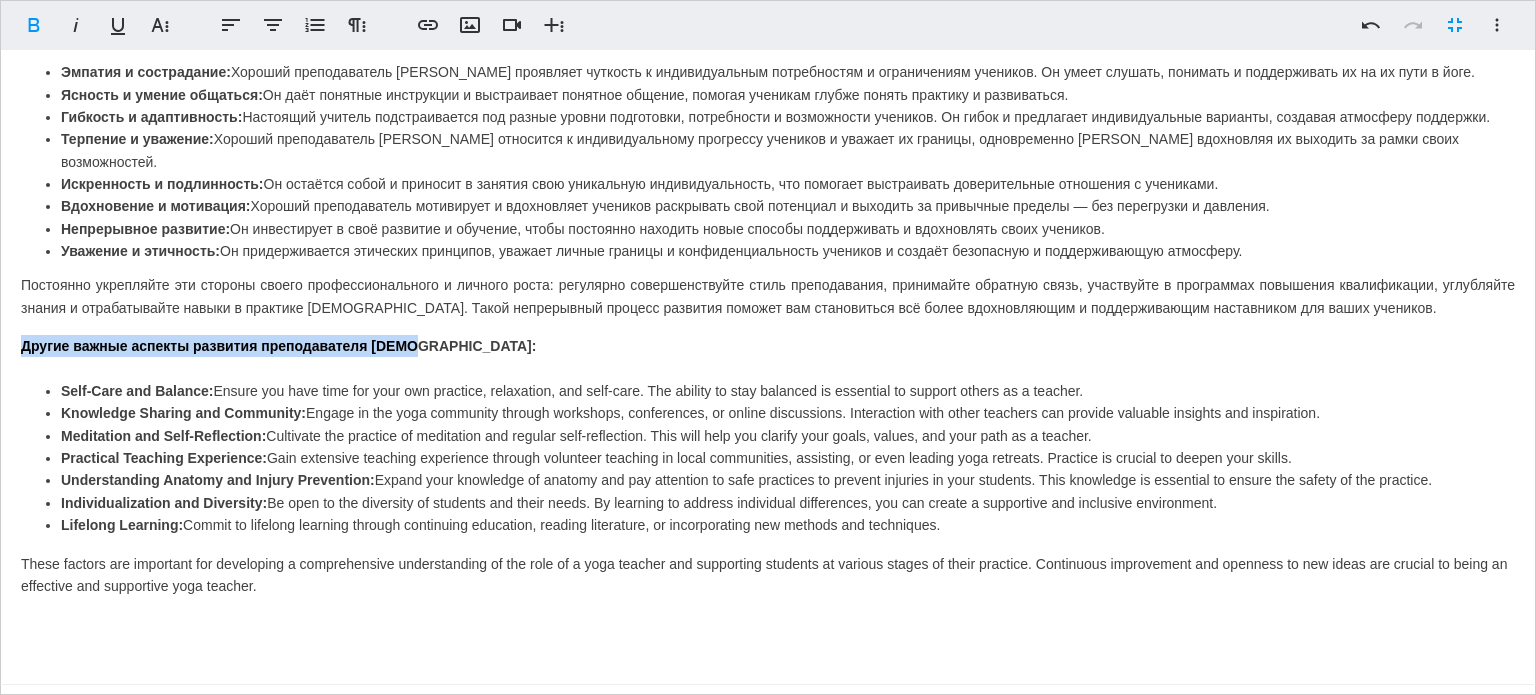 drag, startPoint x: 432, startPoint y: 324, endPoint x: 0, endPoint y: 318, distance: 432.04166 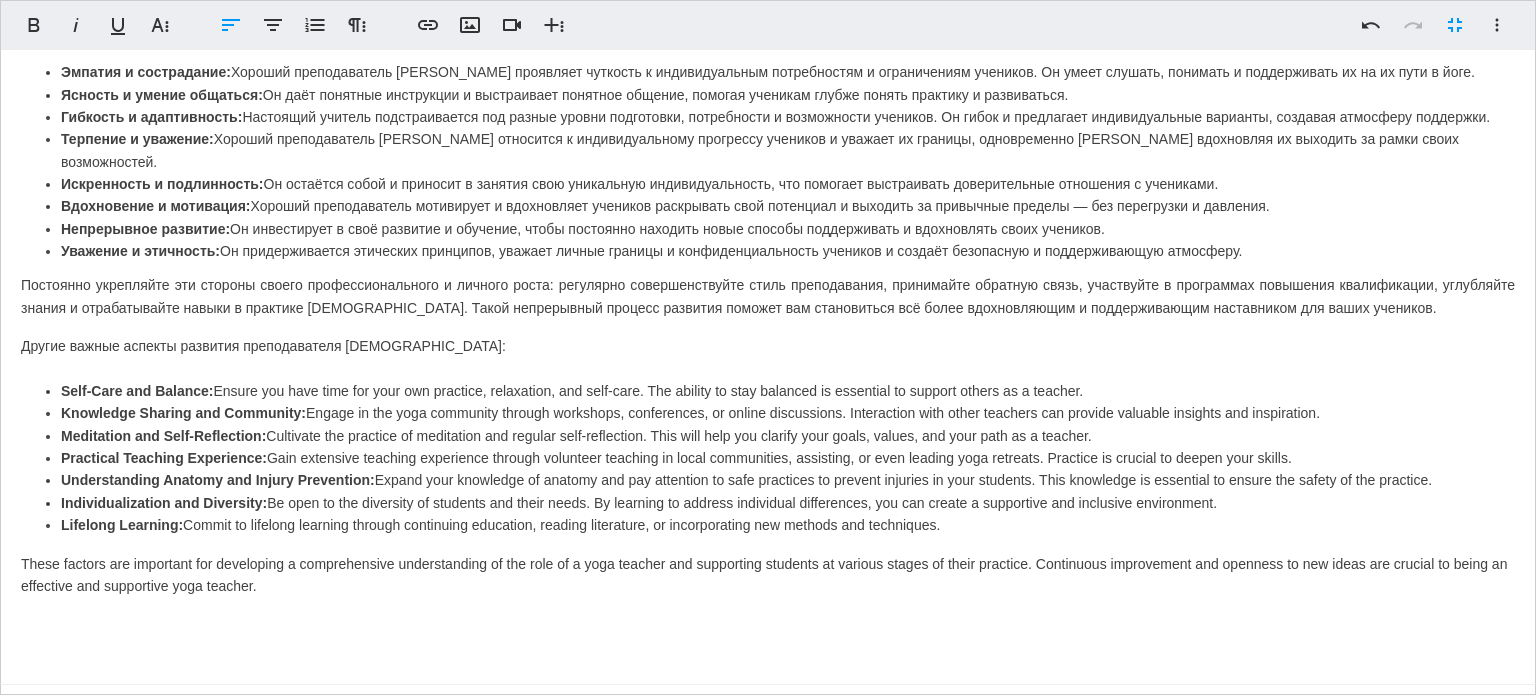 click on "Основные качества выдающегося учителя Исследование уникальных качеств, которые отличают хорошего преподавателя [DEMOGRAPHIC_DATA], и шагов для постоянного развития на этом пути — важная часть того, чтобы вдохновлять учеников и поддерживать их. Ниже — основные элементы: Качества хорошего преподавателя йоги:  эмпатия, ясность, гибкость, терпение, искренность, вдохновение, готовность к постоянному развитию, уважение и этичность. Непрерывное личностное развитие: Вот несколько ключевых аспектов, которые характеризуют хорошего преподавателя йоги. Self-Care and Balance:" at bounding box center (768, 385) 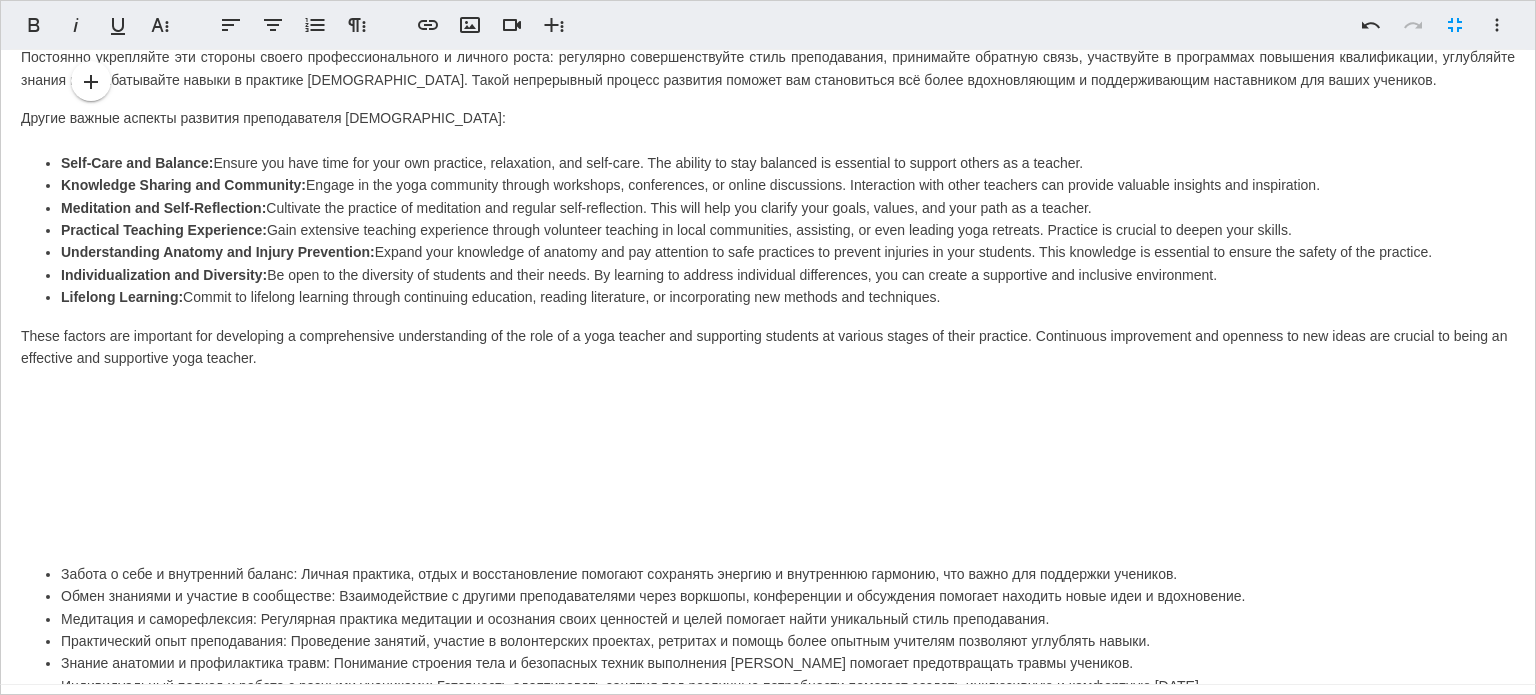 scroll, scrollTop: 618, scrollLeft: 0, axis: vertical 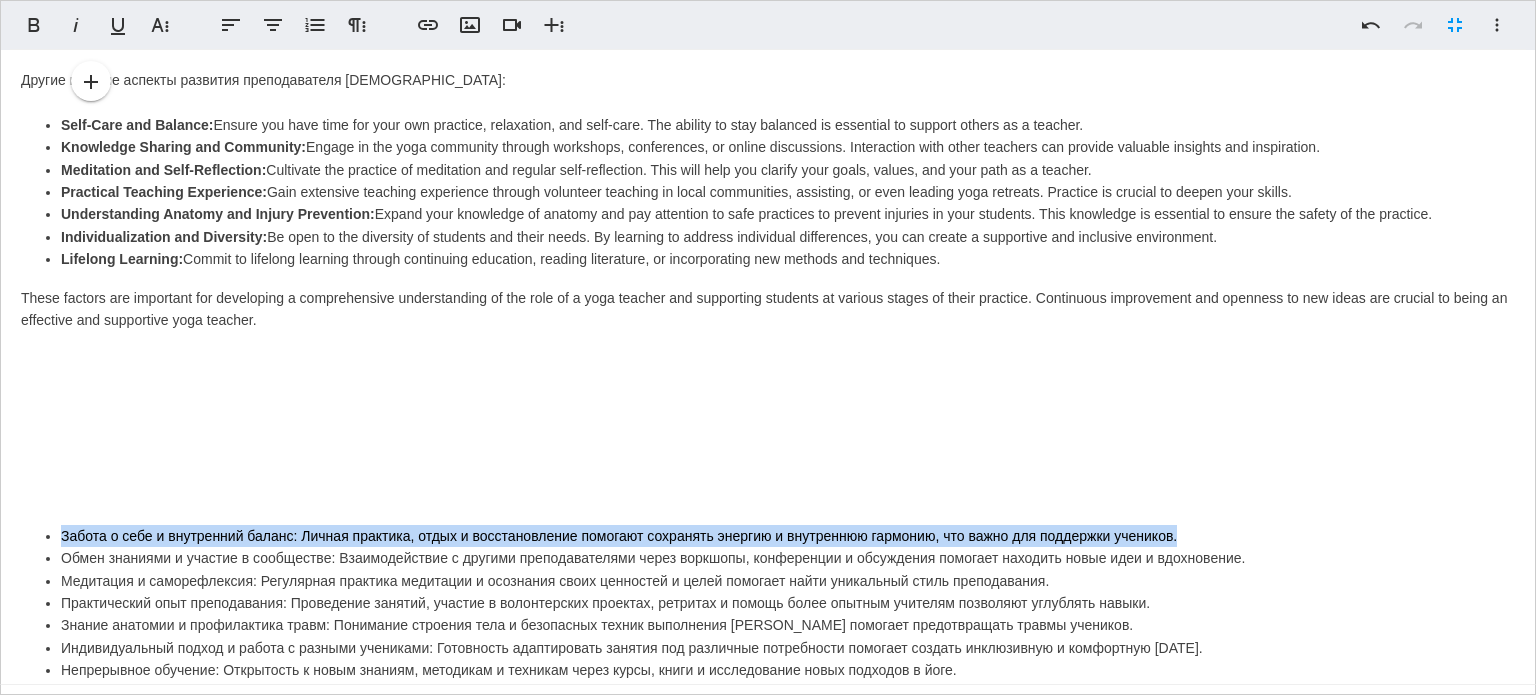 drag, startPoint x: 1193, startPoint y: 516, endPoint x: 62, endPoint y: 518, distance: 1131.0017 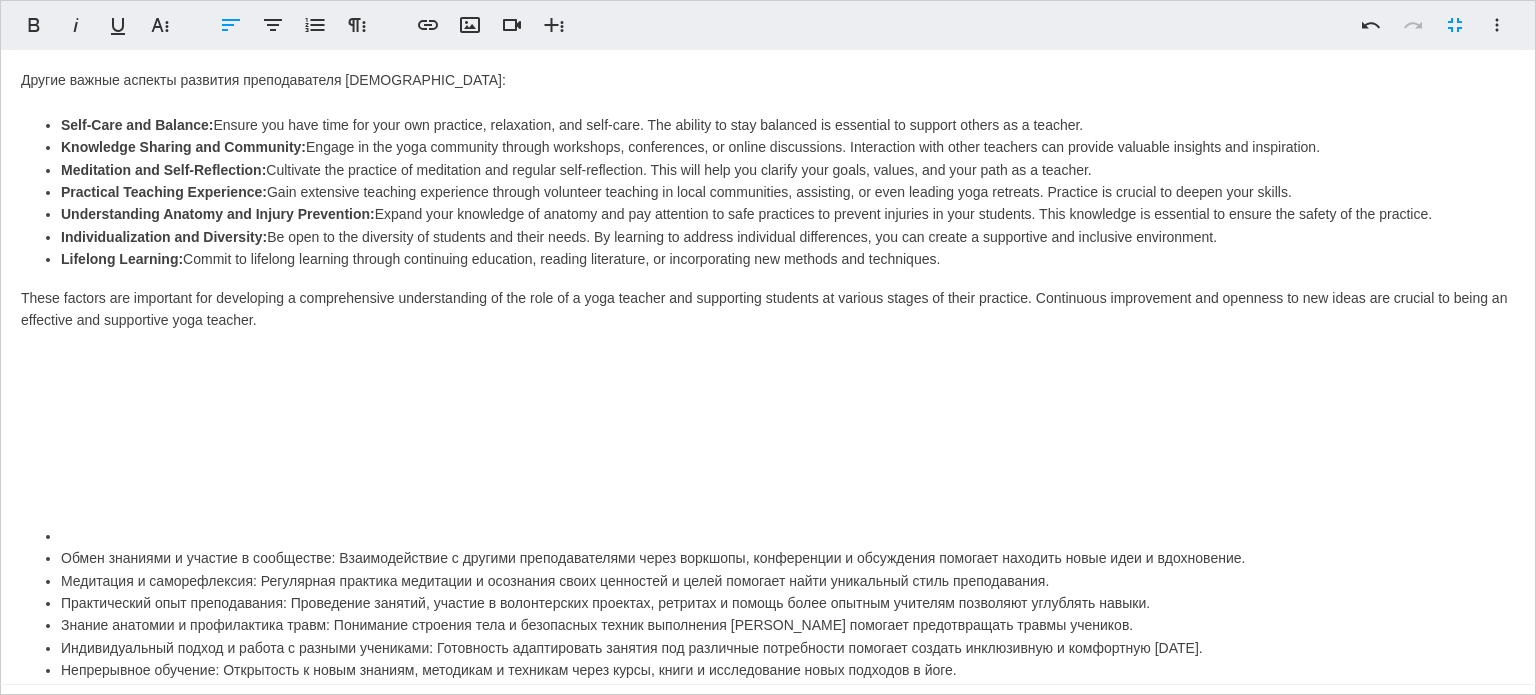 click on "Self-Care and Balance:  Ensure you have time for your own practice, relaxation, and self-care. The ability to stay balanced is essential to support others as a teacher." at bounding box center (788, 125) 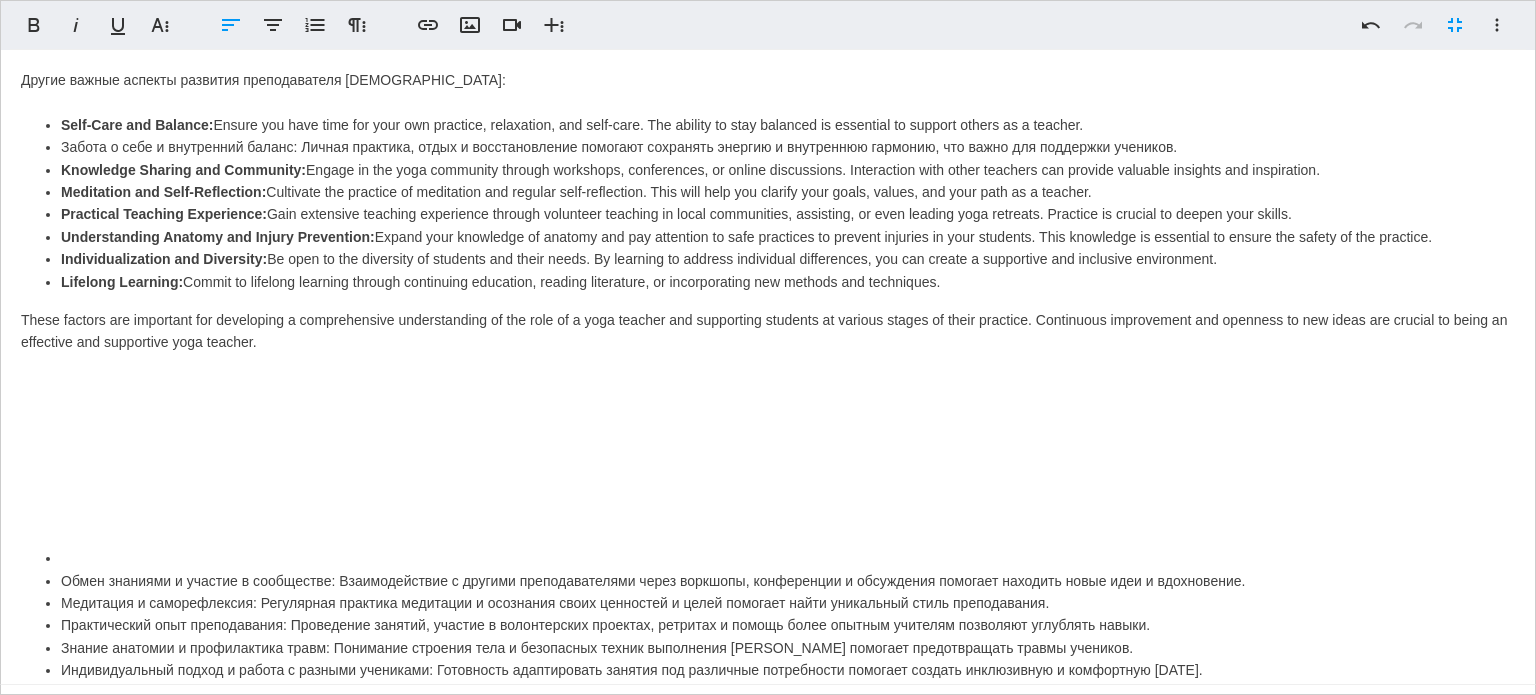 click on "Забота о себе и внутренний баланс: Личная практика, отдых и восстановление помогают сохранять энергию и внутреннюю гармонию, что важно для поддержки учеников." at bounding box center [788, 147] 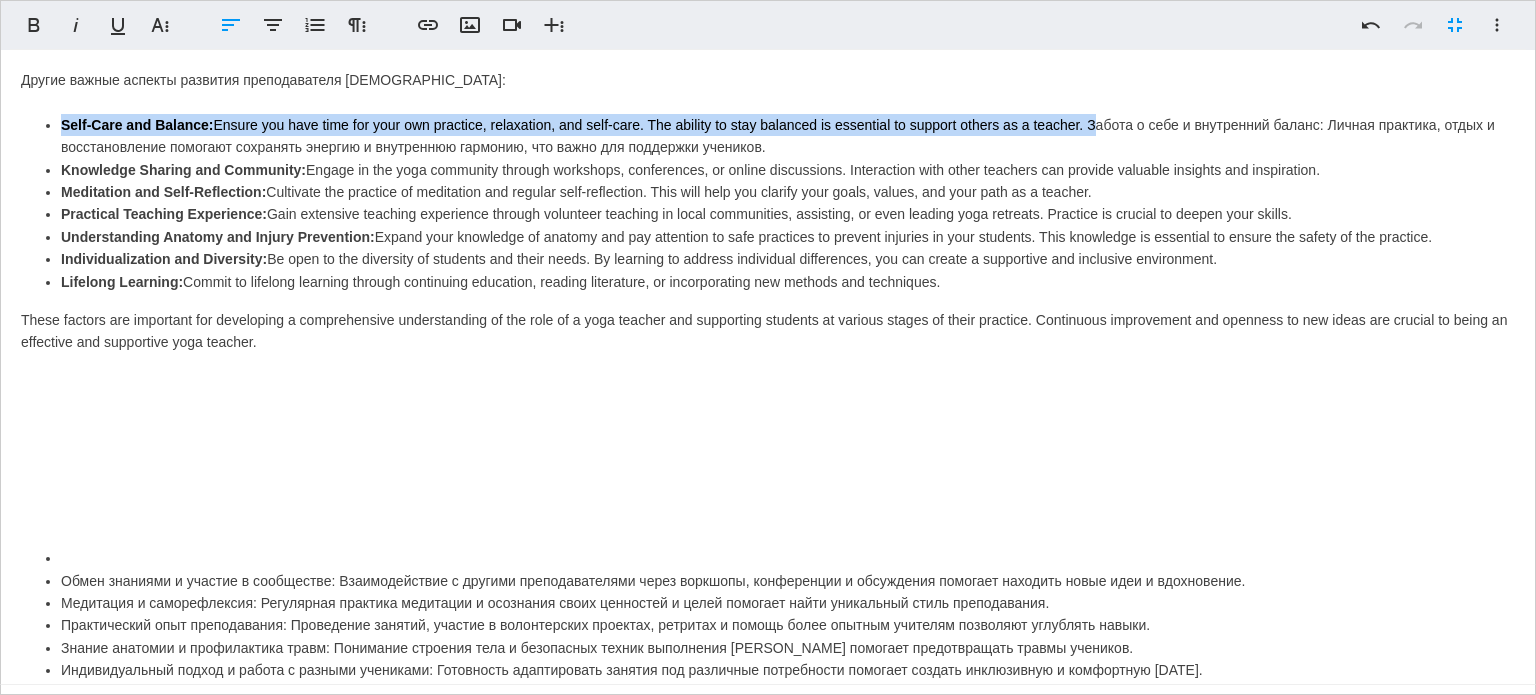 drag, startPoint x: 1091, startPoint y: 103, endPoint x: 61, endPoint y: 103, distance: 1030 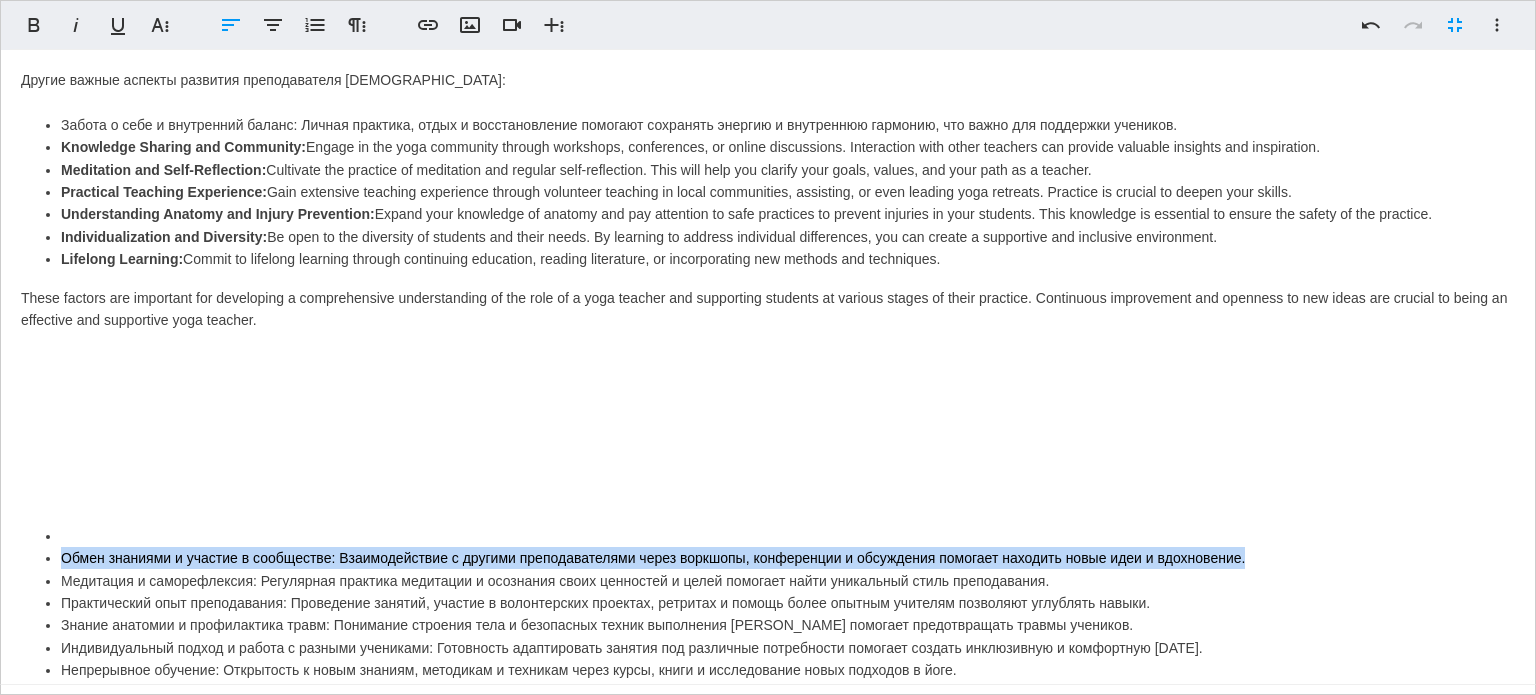 drag, startPoint x: 1264, startPoint y: 543, endPoint x: 63, endPoint y: 537, distance: 1201.015 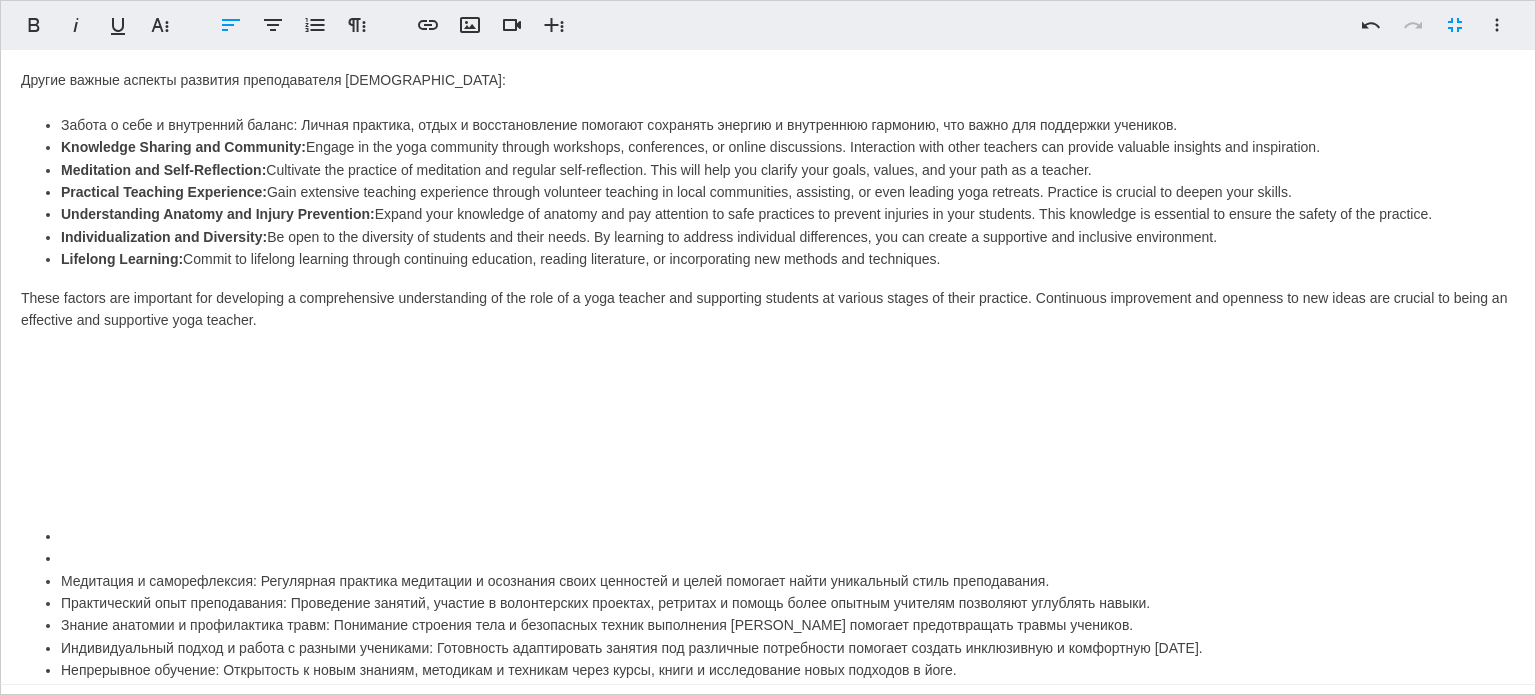click on "Забота о себе и внутренний баланс: Личная практика, отдых и восстановление помогают сохранять энергию и внутреннюю гармонию, что важно для поддержки учеников." at bounding box center (788, 125) 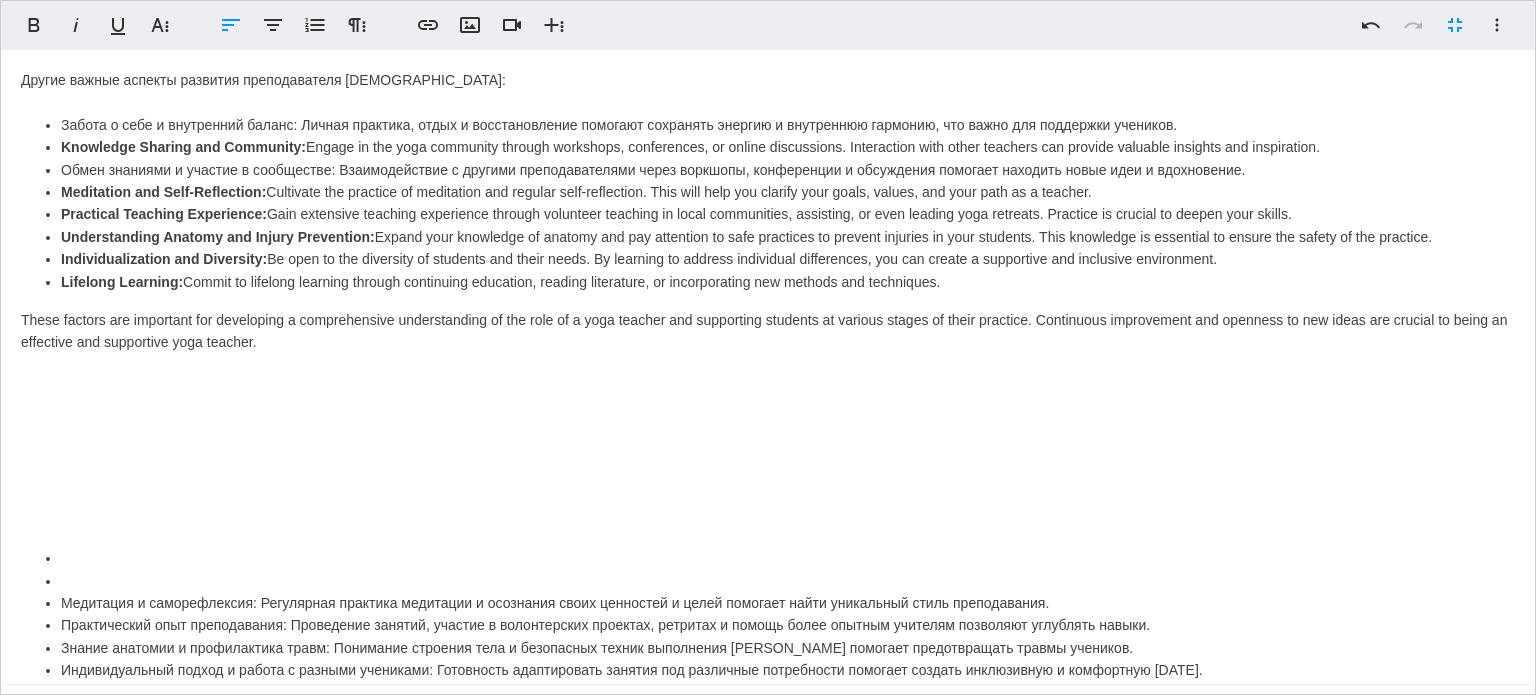 click on "Забота о себе и внутренний баланс: Личная практика, отдых и восстановление помогают сохранять энергию и внутреннюю гармонию, что важно для поддержки учеников. Knowledge Sharing and Community:  Engage in the yoga community through workshops, conferences, or online discussions. Interaction with other teachers can provide valuable insights and inspiration.  Обмен знаниями и участие в сообществе: Взаимодействие с другими преподавателями через воркшопы, конференции и обсуждения помогает находить новые идеи и вдохновение. Meditation and Self-Reflection:  Cultivate the practice of meditation and regular self-reflection. This will help you clarify your goals, values, and your path as a teacher. Practical Teaching Experience: Lifelong Learning:" at bounding box center [768, 203] 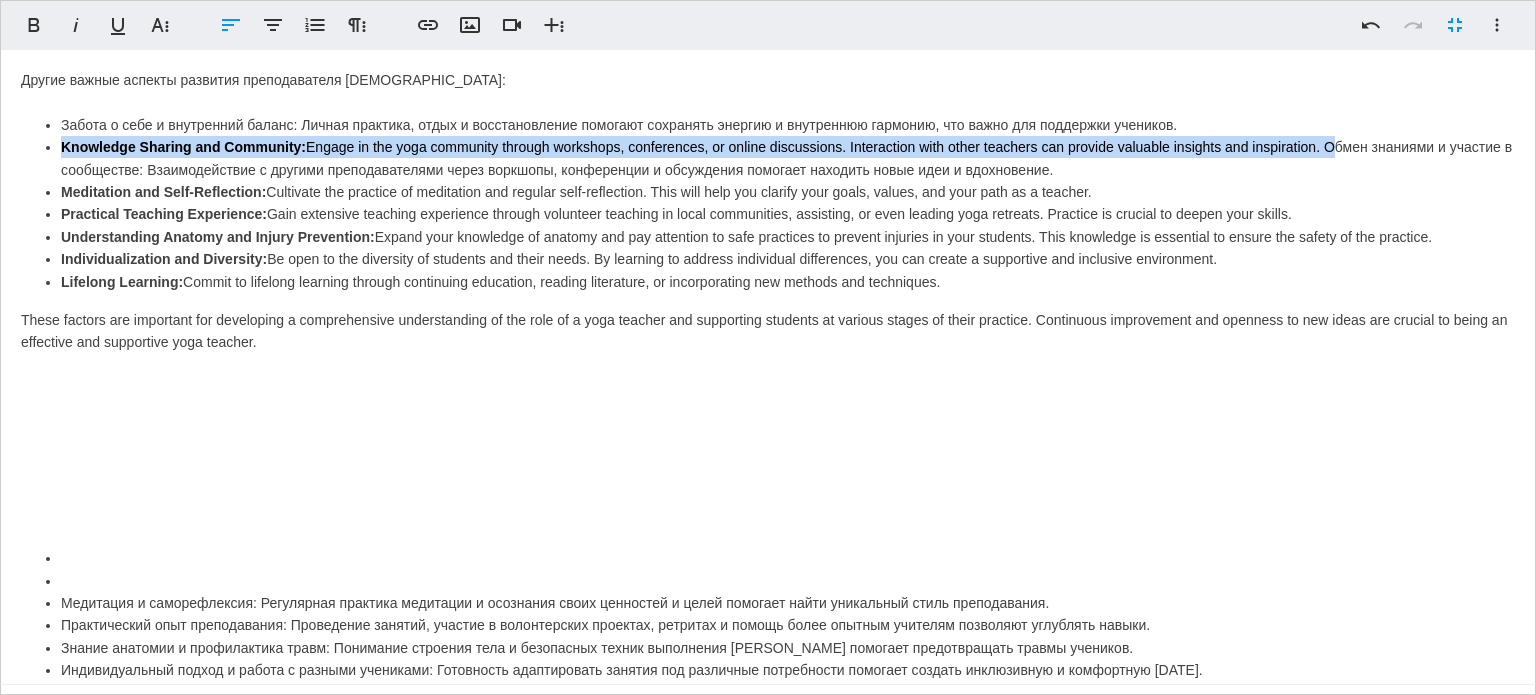 drag, startPoint x: 1328, startPoint y: 123, endPoint x: 58, endPoint y: 126, distance: 1270.0035 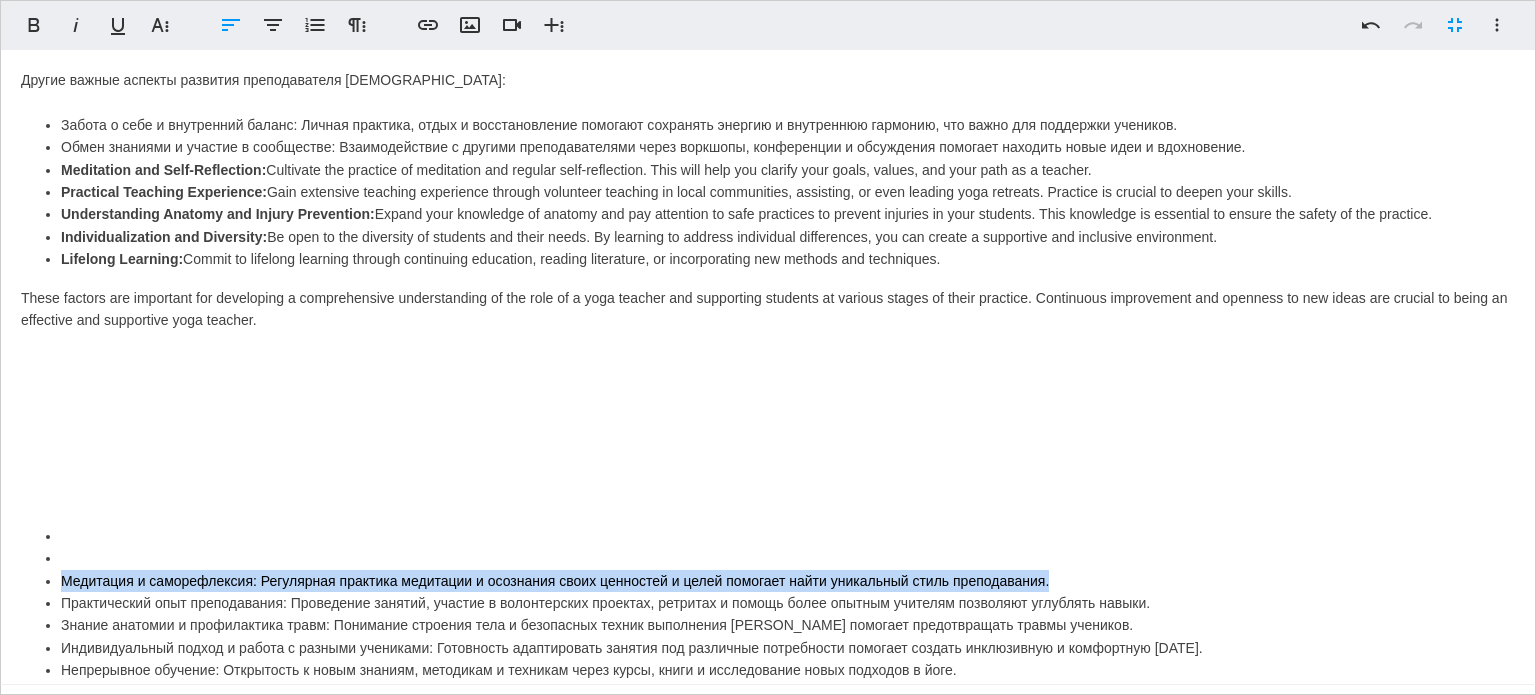 drag, startPoint x: 60, startPoint y: 559, endPoint x: 1110, endPoint y: 556, distance: 1050.0043 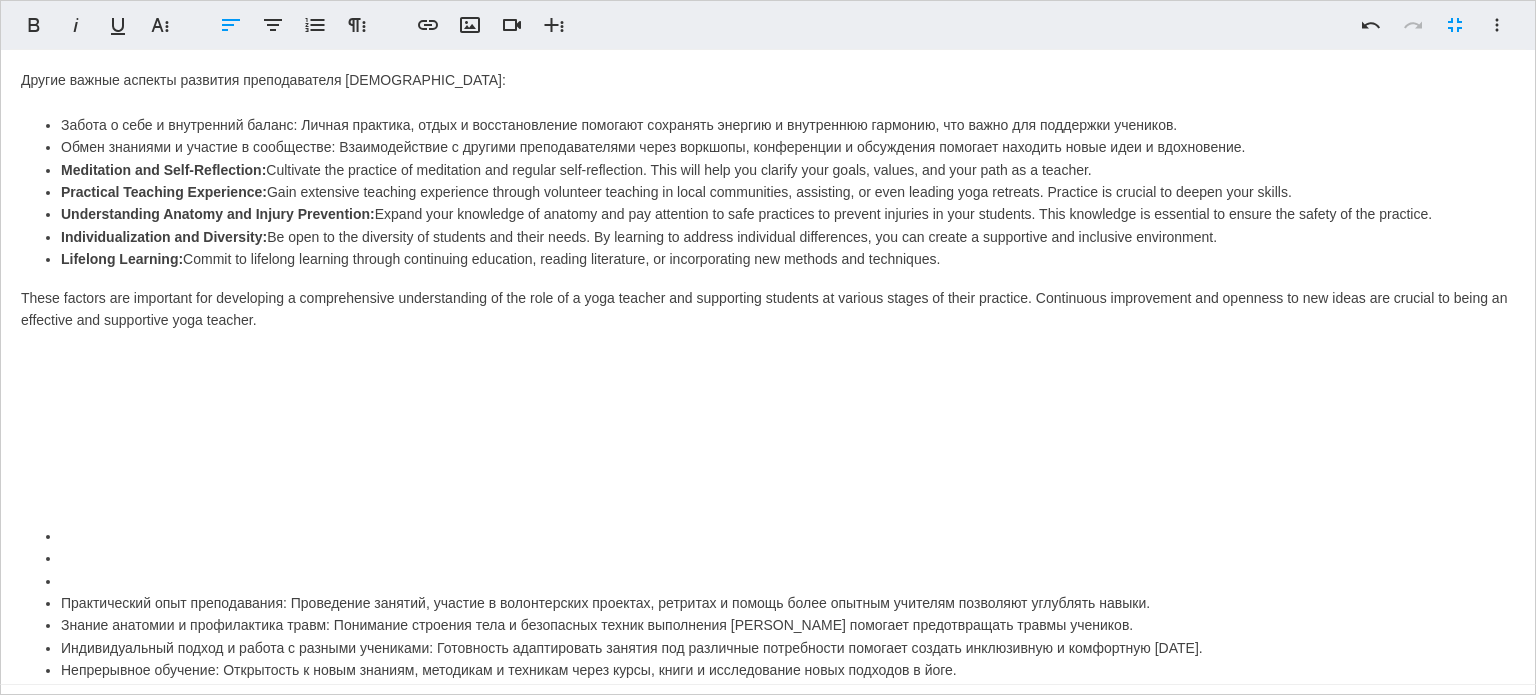 click on "Meditation and Self-Reflection:  Cultivate the practice of meditation and regular self-reflection. This will help you clarify your goals, values, and your path as a teacher." at bounding box center (788, 170) 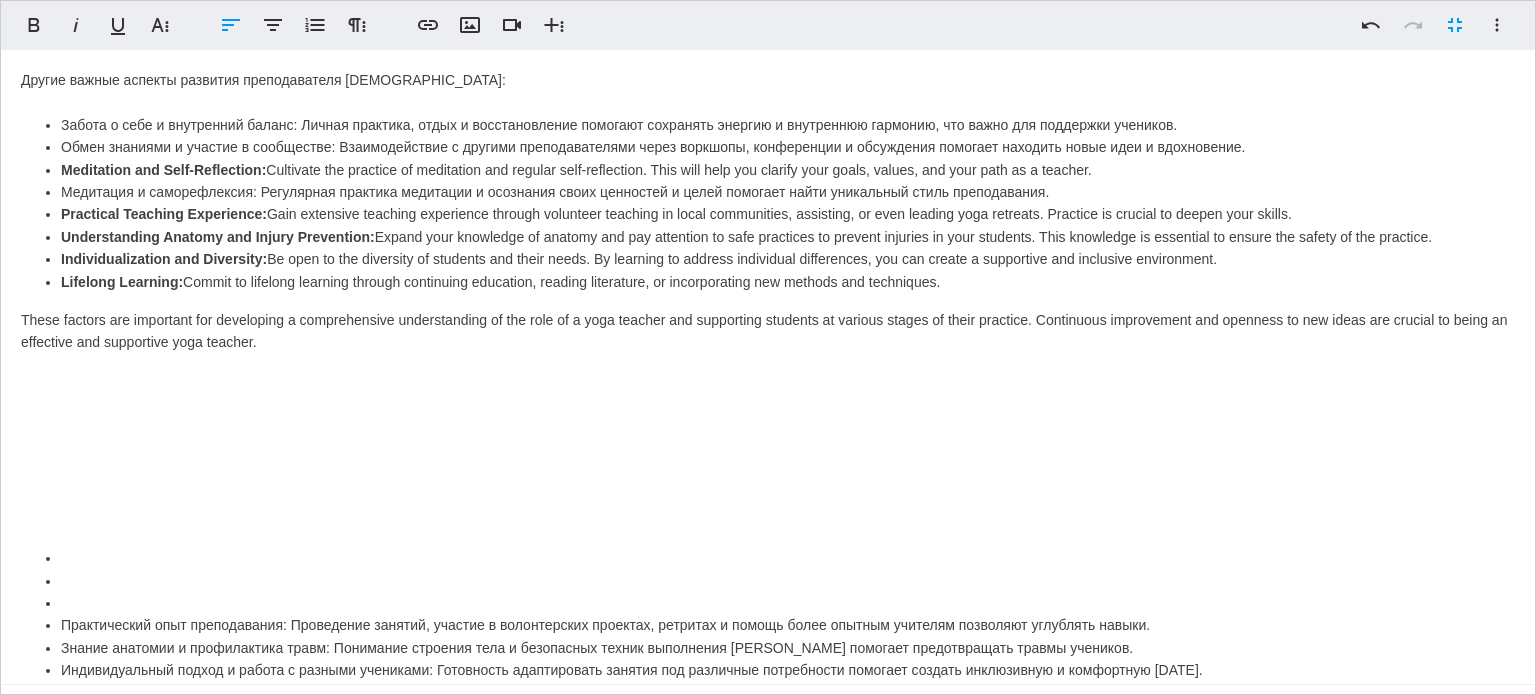 click on "Забота о себе и внутренний баланс: Личная практика, отдых и восстановление помогают сохранять энергию и внутреннюю гармонию, что важно для поддержки учеников. Обмен знаниями и участие в сообществе: Взаимодействие с другими преподавателями через воркшопы, конференции и обсуждения помогает находить новые идеи и вдохновение. Meditation and Self-Reflection:  Cultivate the practice of meditation and regular self-reflection. This will help you clarify your goals, values, and your path as a teacher.  Practical Teaching Experience:  Gain extensive teaching experience through volunteer teaching in local communities, assisting, or even leading yoga retreats. Practice is crucial to deepen your skills. Understanding Anatomy and Injury Prevention:" at bounding box center (768, 203) 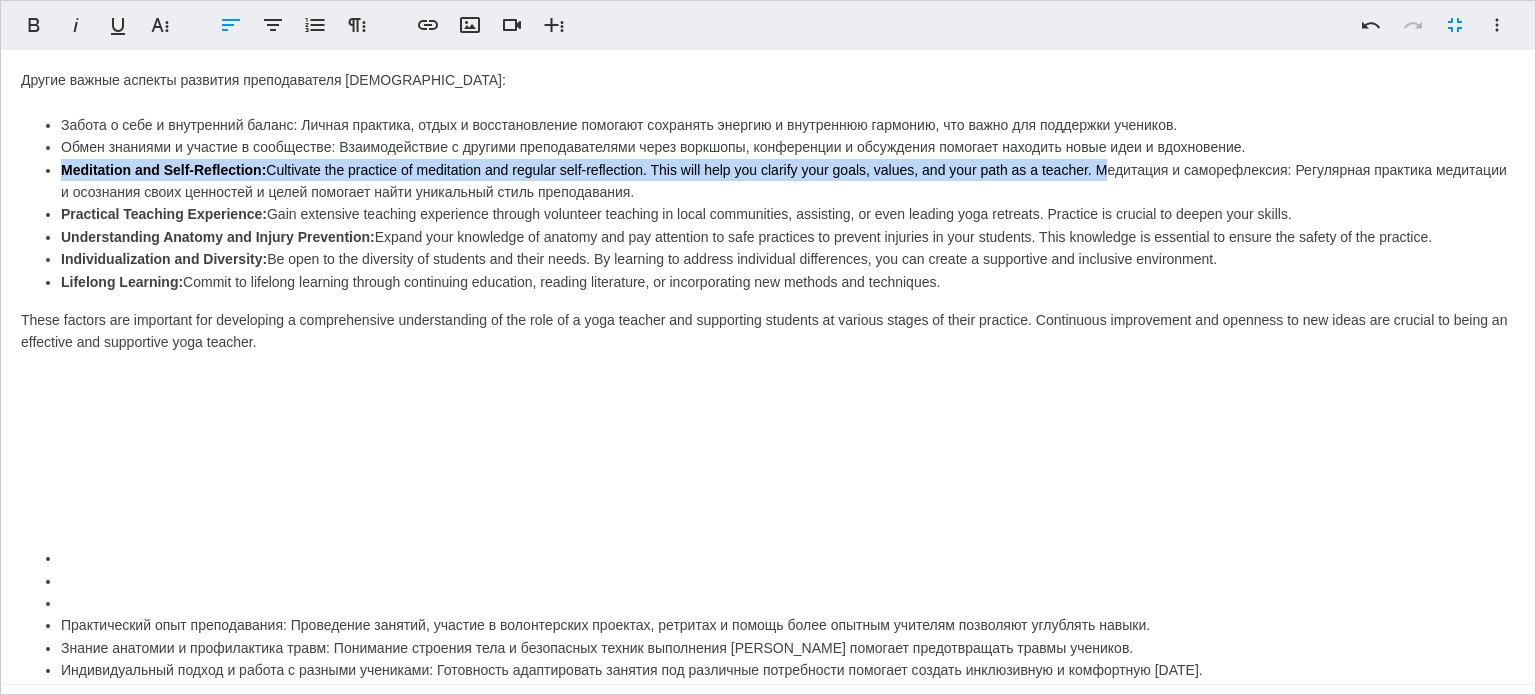 drag, startPoint x: 1099, startPoint y: 148, endPoint x: 48, endPoint y: 147, distance: 1051.0005 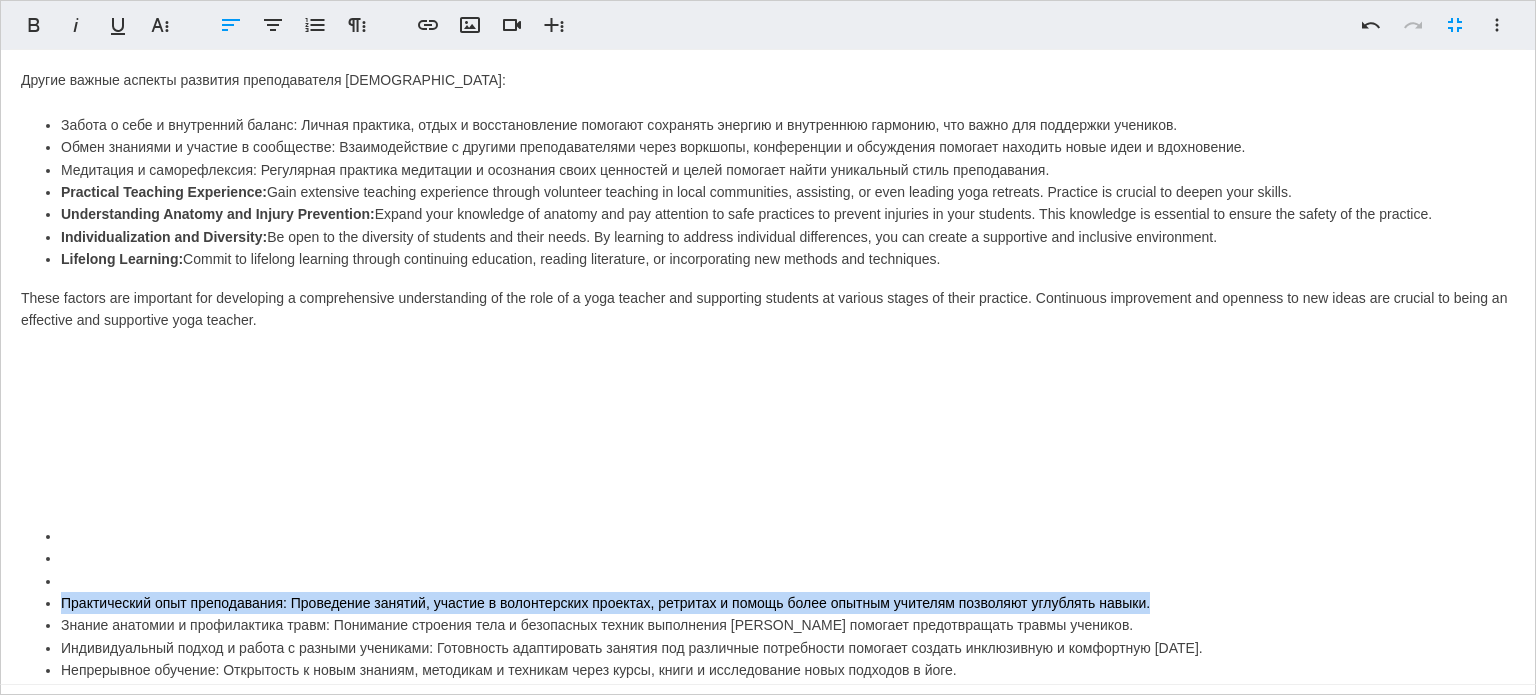 drag, startPoint x: 60, startPoint y: 584, endPoint x: 1160, endPoint y: 578, distance: 1100.0164 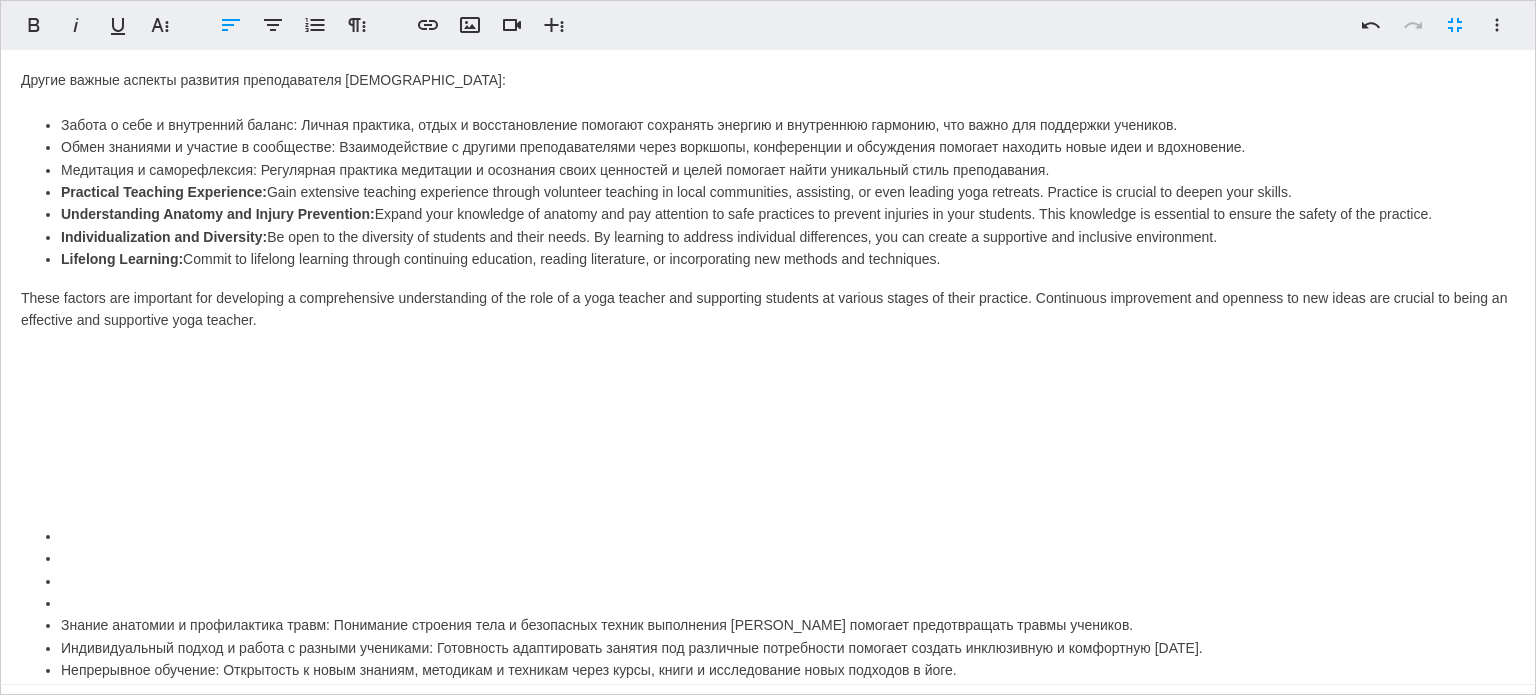 click on "Медитация и саморефлексия: Регулярная практика медитации и осознания своих ценностей и целей помогает найти уникальный стиль преподавания." at bounding box center (788, 170) 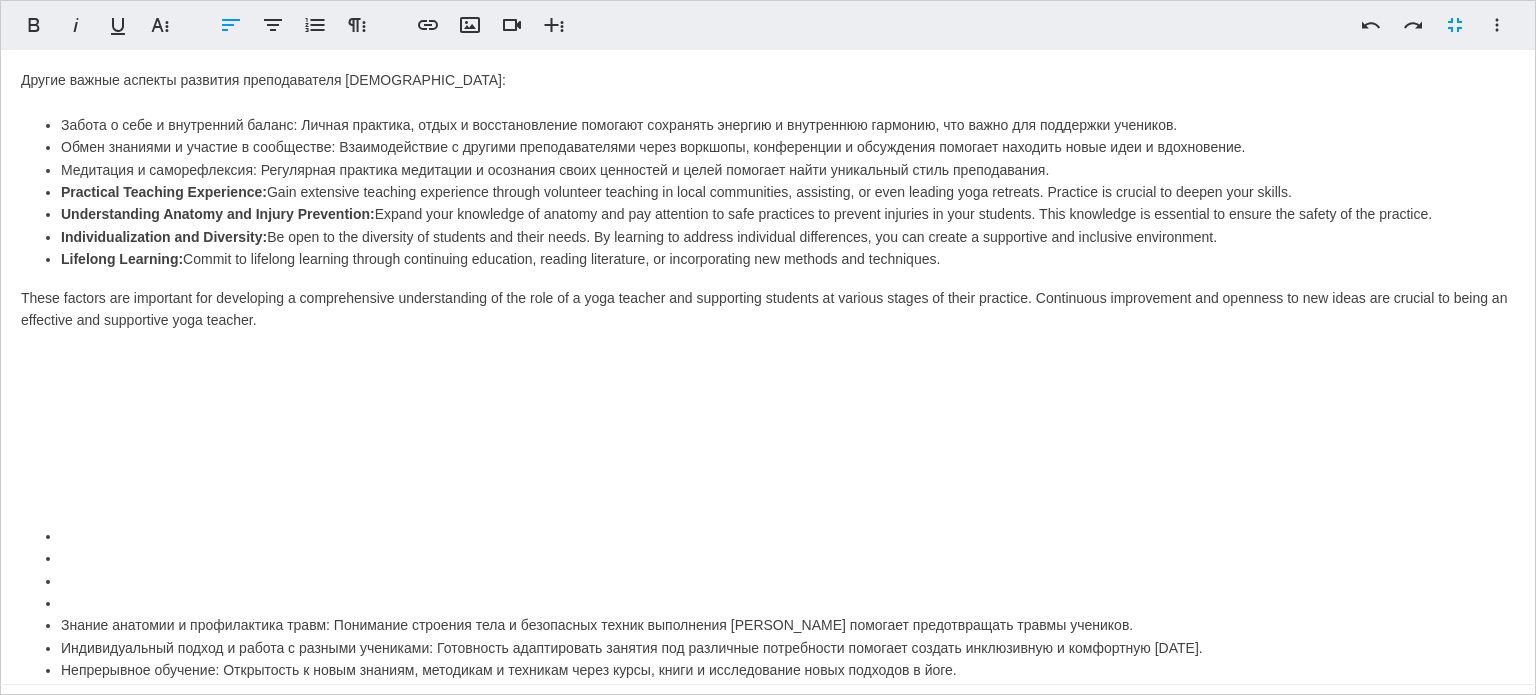 click on "Practical Teaching Experience:  [PERSON_NAME] extensive teaching experience through volunteer teaching in local communities, assisting, or even leading yoga retreats. Practice is crucial to deepen your skills." at bounding box center [788, 192] 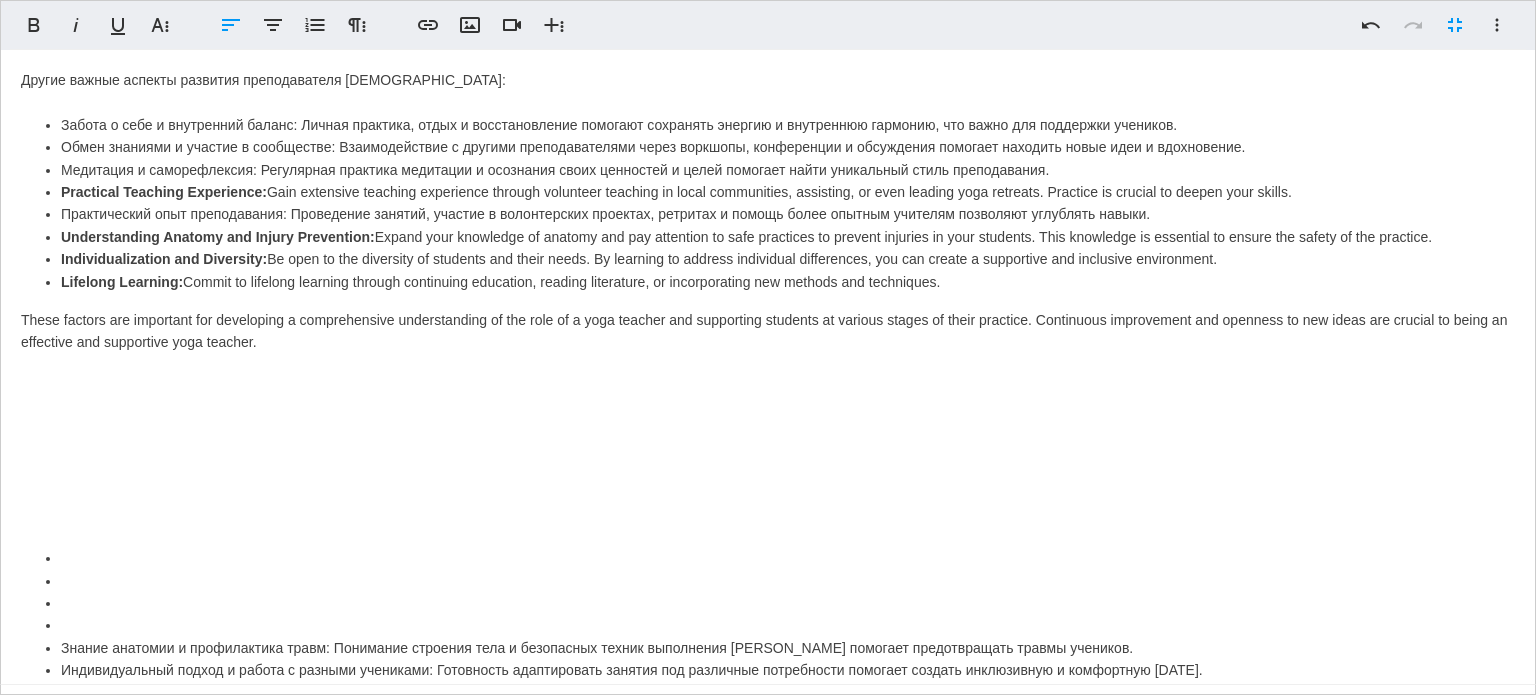 click on "Практический опыт преподавания: Проведение занятий, участие в волонтерских проектах, ретритах и помощь более опытным учителям позволяют углублять навыки." at bounding box center [788, 214] 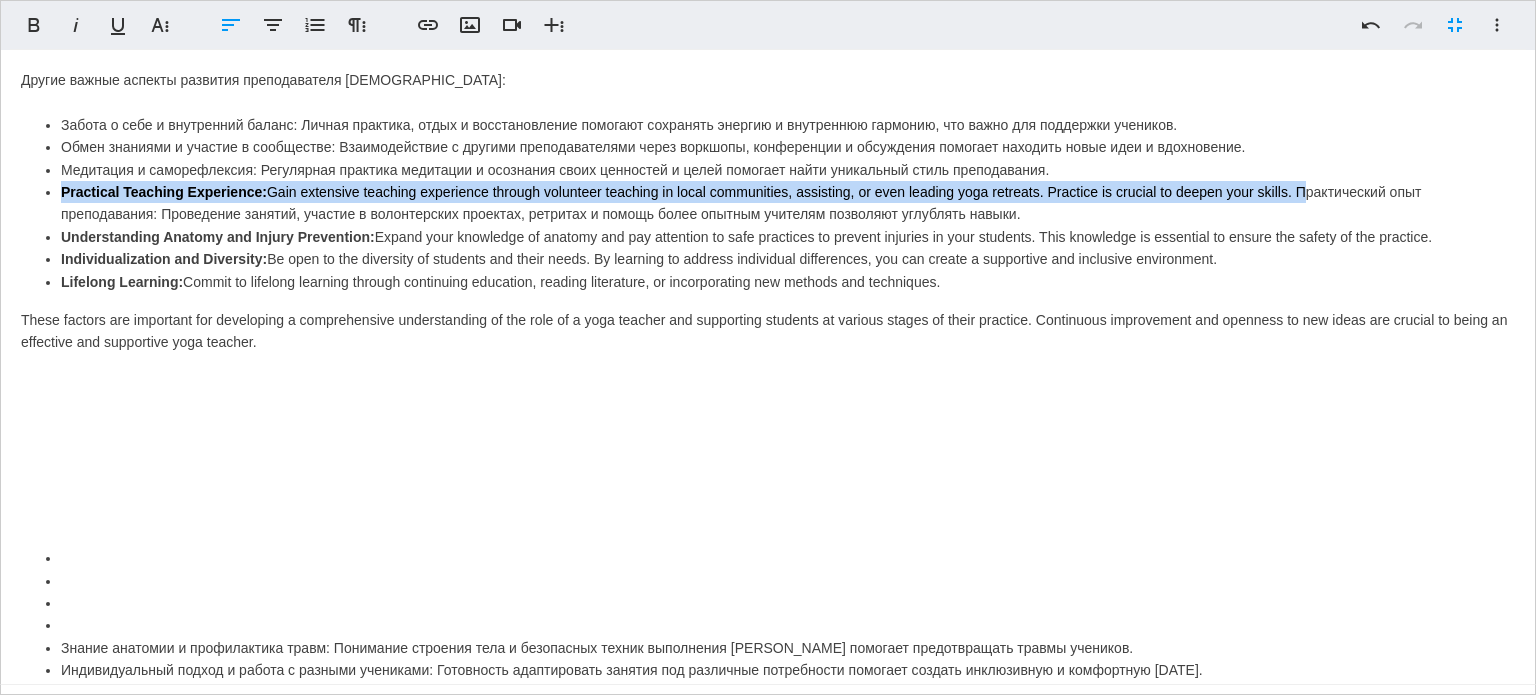 drag, startPoint x: 1298, startPoint y: 166, endPoint x: 59, endPoint y: 176, distance: 1239.0404 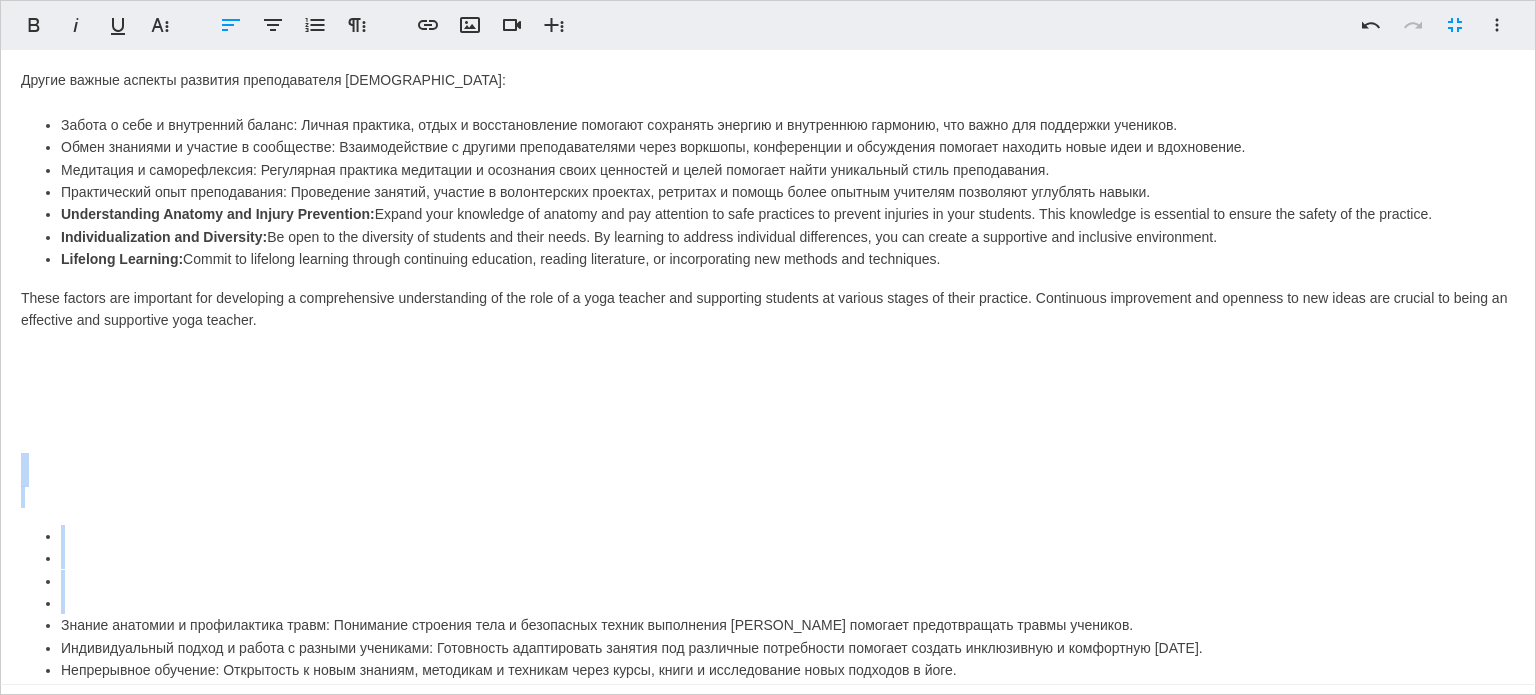 drag, startPoint x: 60, startPoint y: 591, endPoint x: 0, endPoint y: 456, distance: 147.73286 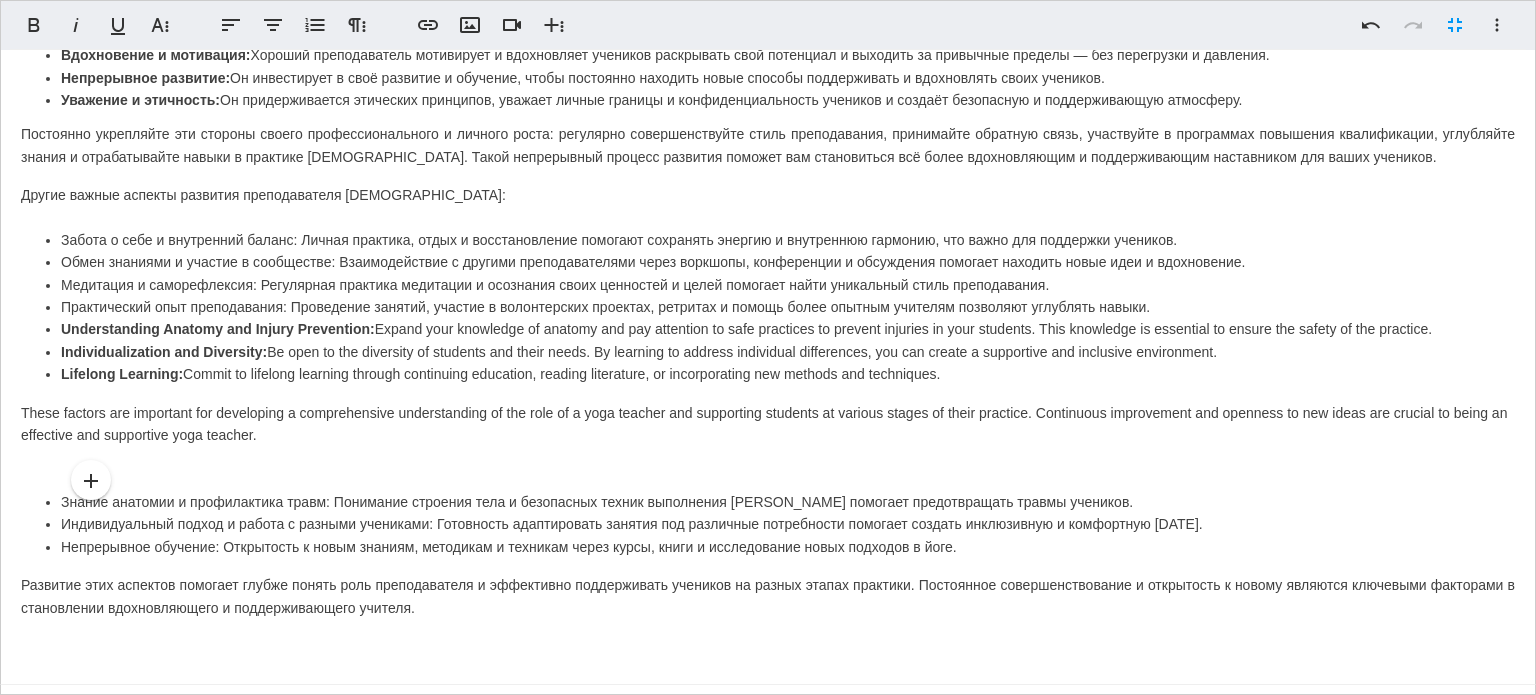 scroll, scrollTop: 481, scrollLeft: 0, axis: vertical 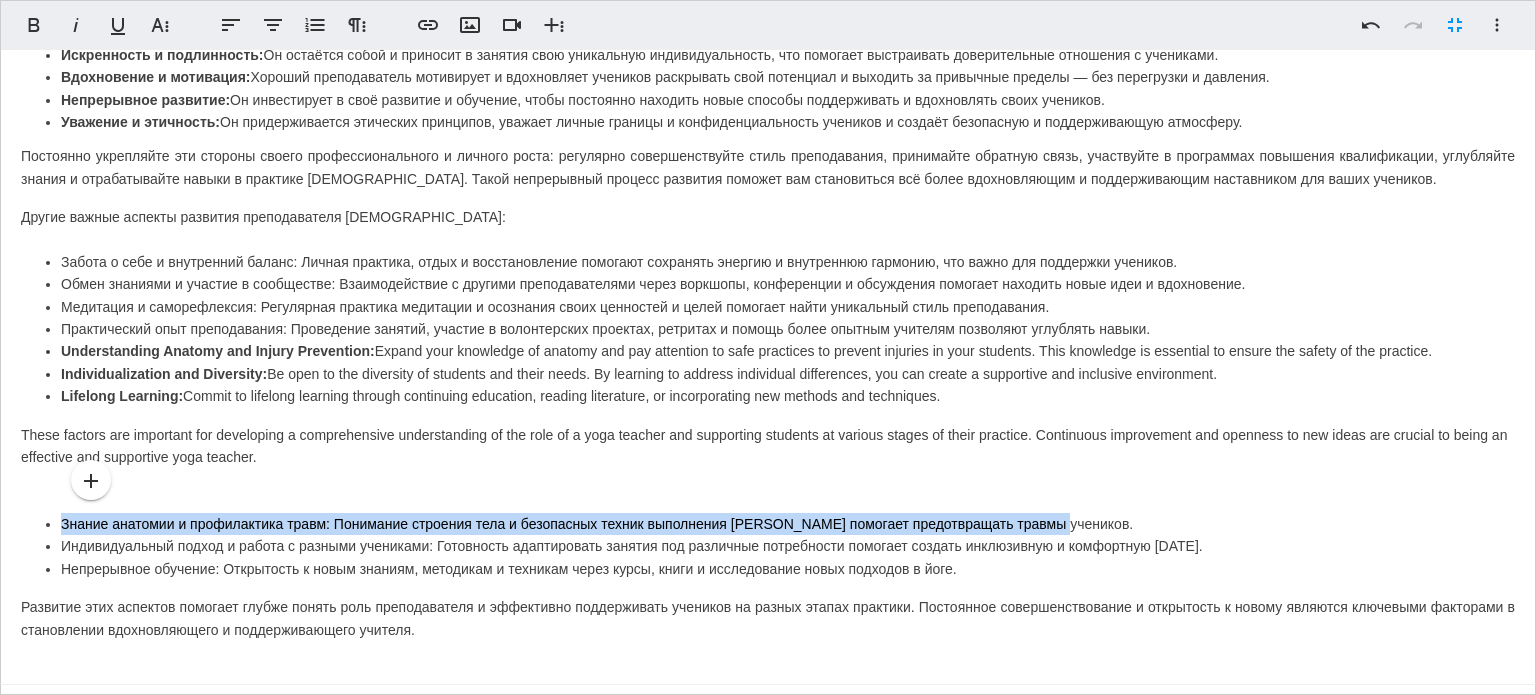 drag, startPoint x: 62, startPoint y: 503, endPoint x: 1084, endPoint y: 493, distance: 1022.04895 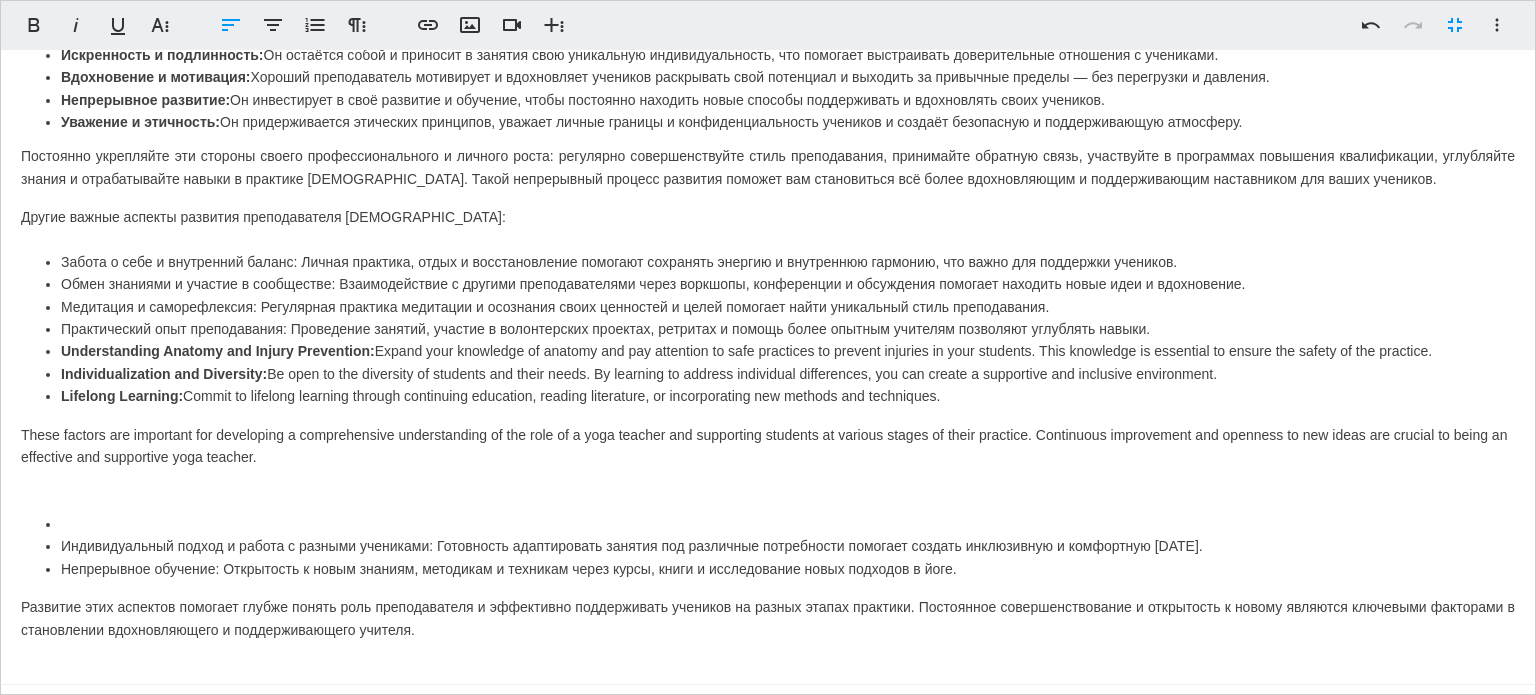 click on "Understanding Anatomy and Injury Prevention:  Expand your knowledge of anatomy and pay attention to safe practices to prevent injuries in your students. This knowledge is essential to ensure the safety of the practice." at bounding box center [788, 351] 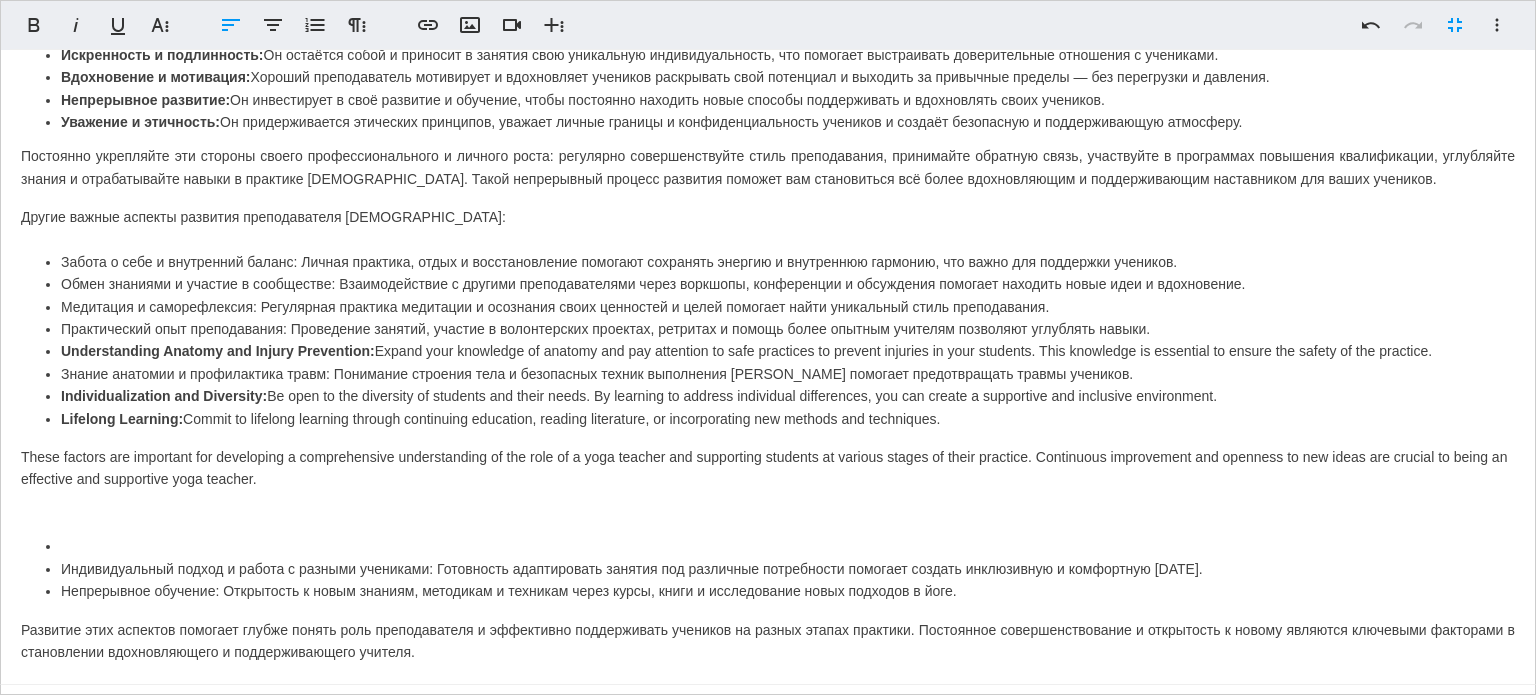 click on "Забота о себе и внутренний баланс: Личная практика, отдых и восстановление помогают сохранять энергию и внутреннюю гармонию, что важно для поддержки учеников. Обмен знаниями и участие в сообществе: Взаимодействие с другими преподавателями через воркшопы, конференции и обсуждения помогает находить новые идеи и вдохновение. Медитация и саморефлексия: Регулярная практика медитации и осознания своих ценностей и целей помогает найти уникальный стиль преподавания.  Understanding Anatomy and Injury Prevention: Individualization and Diversity: Lifelong Learning:" at bounding box center (768, 340) 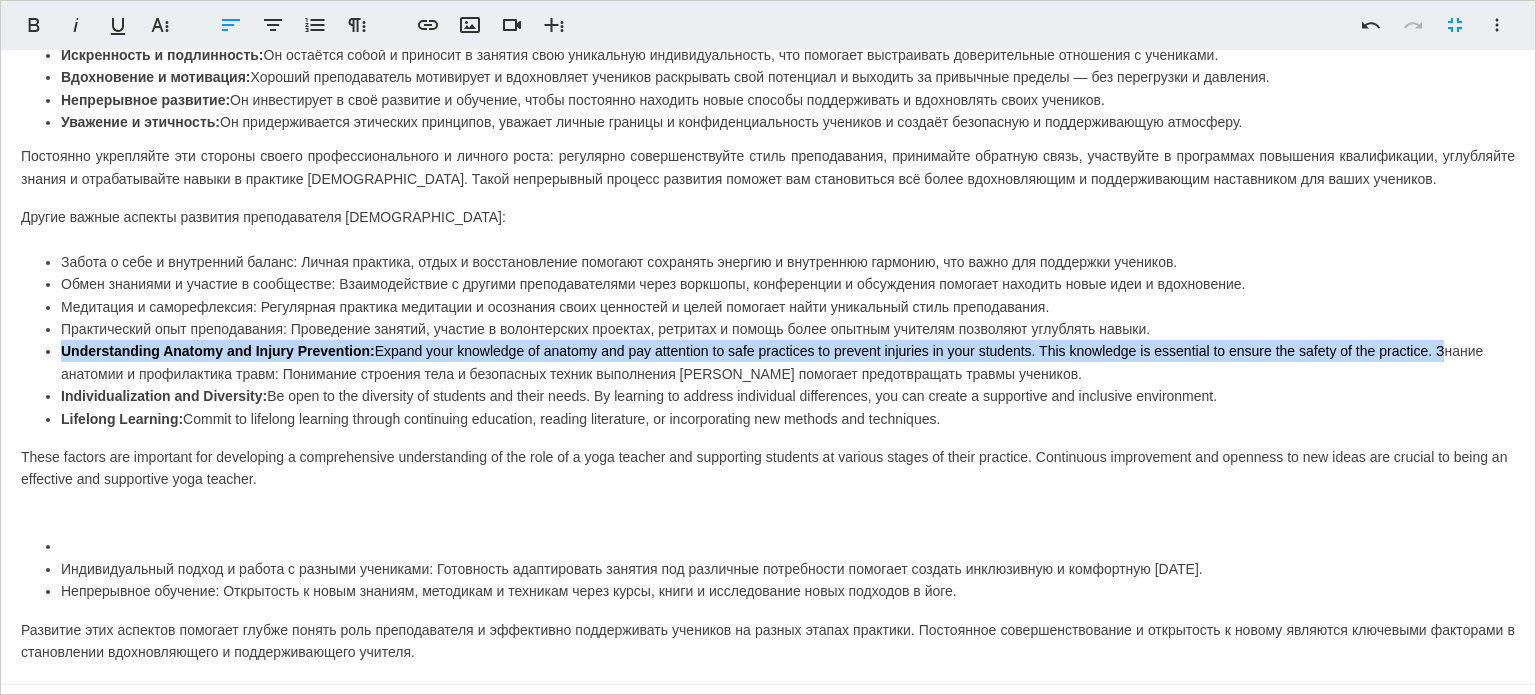 drag, startPoint x: 1440, startPoint y: 329, endPoint x: 52, endPoint y: 338, distance: 1388.0292 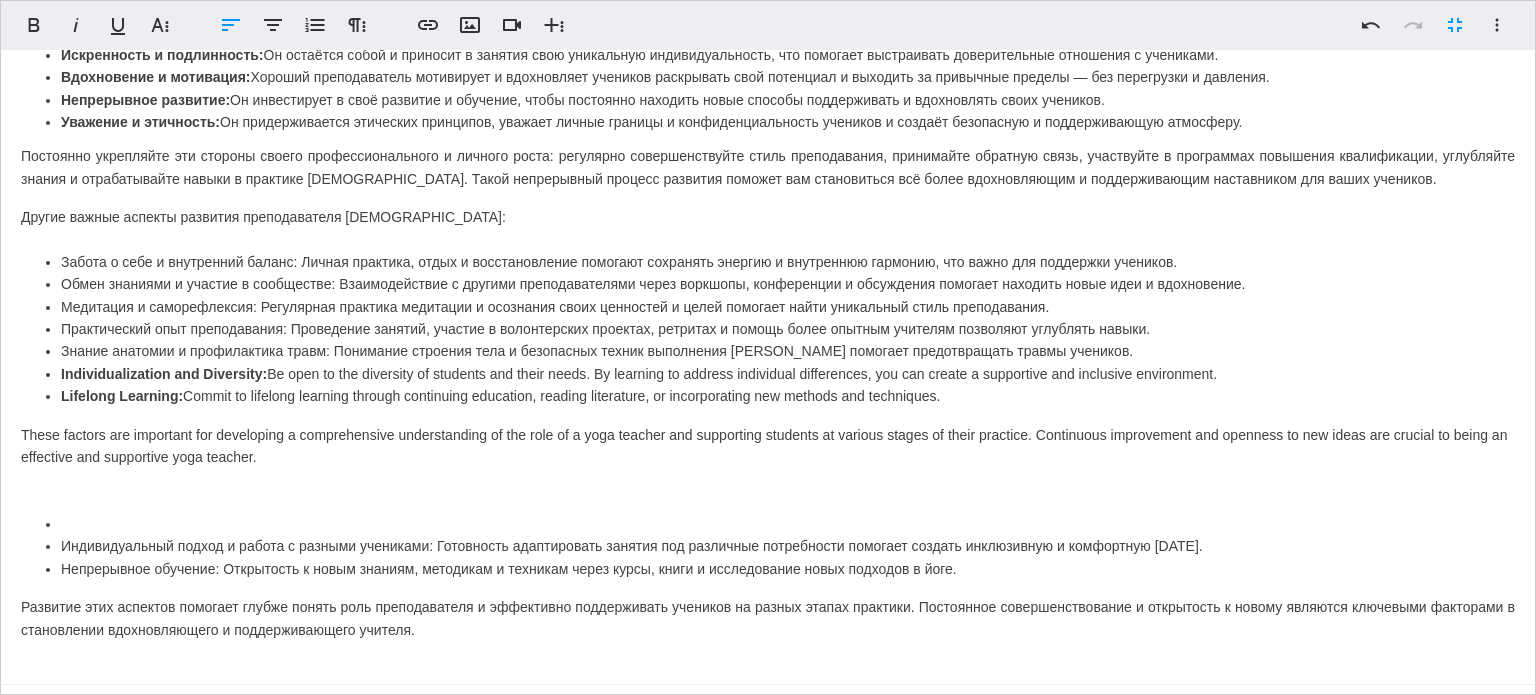 drag, startPoint x: 63, startPoint y: 502, endPoint x: 76, endPoint y: 499, distance: 13.341664 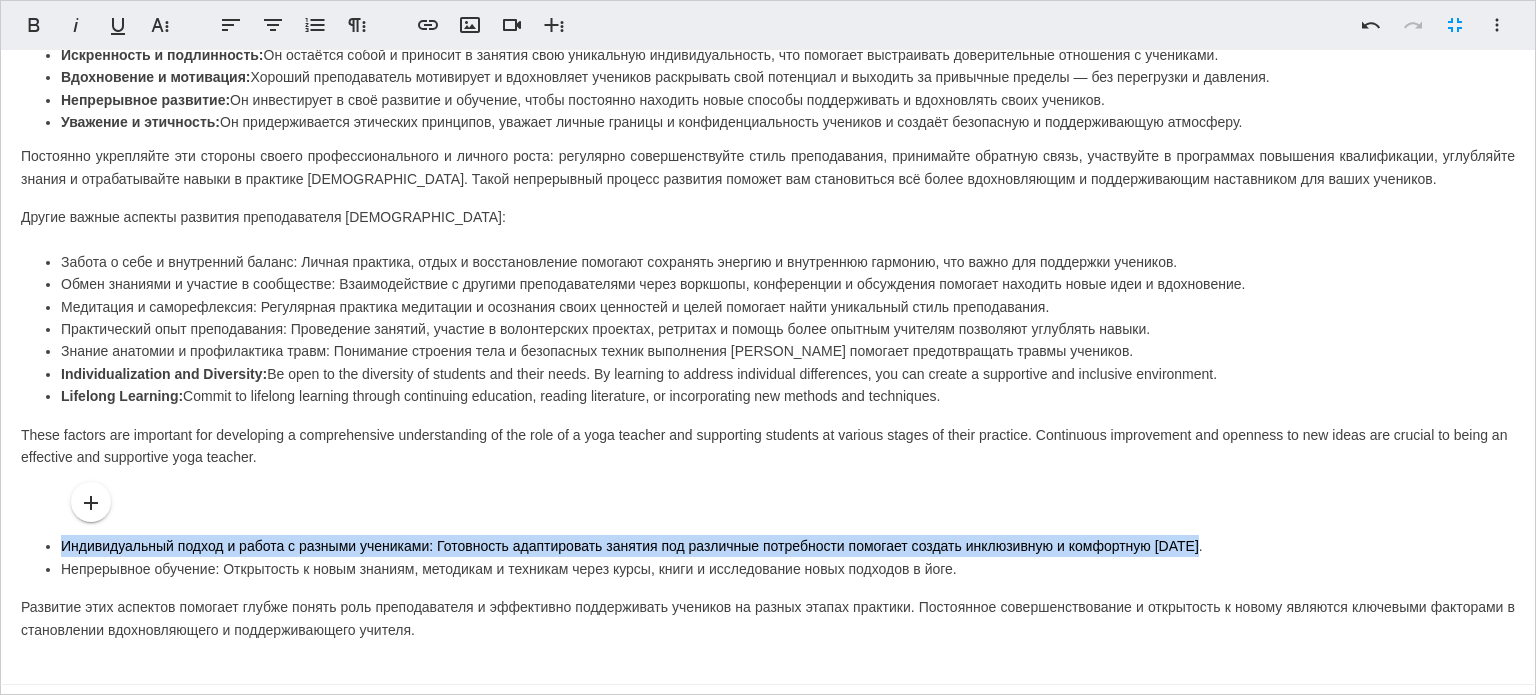 drag, startPoint x: 60, startPoint y: 522, endPoint x: 1207, endPoint y: 531, distance: 1147.0353 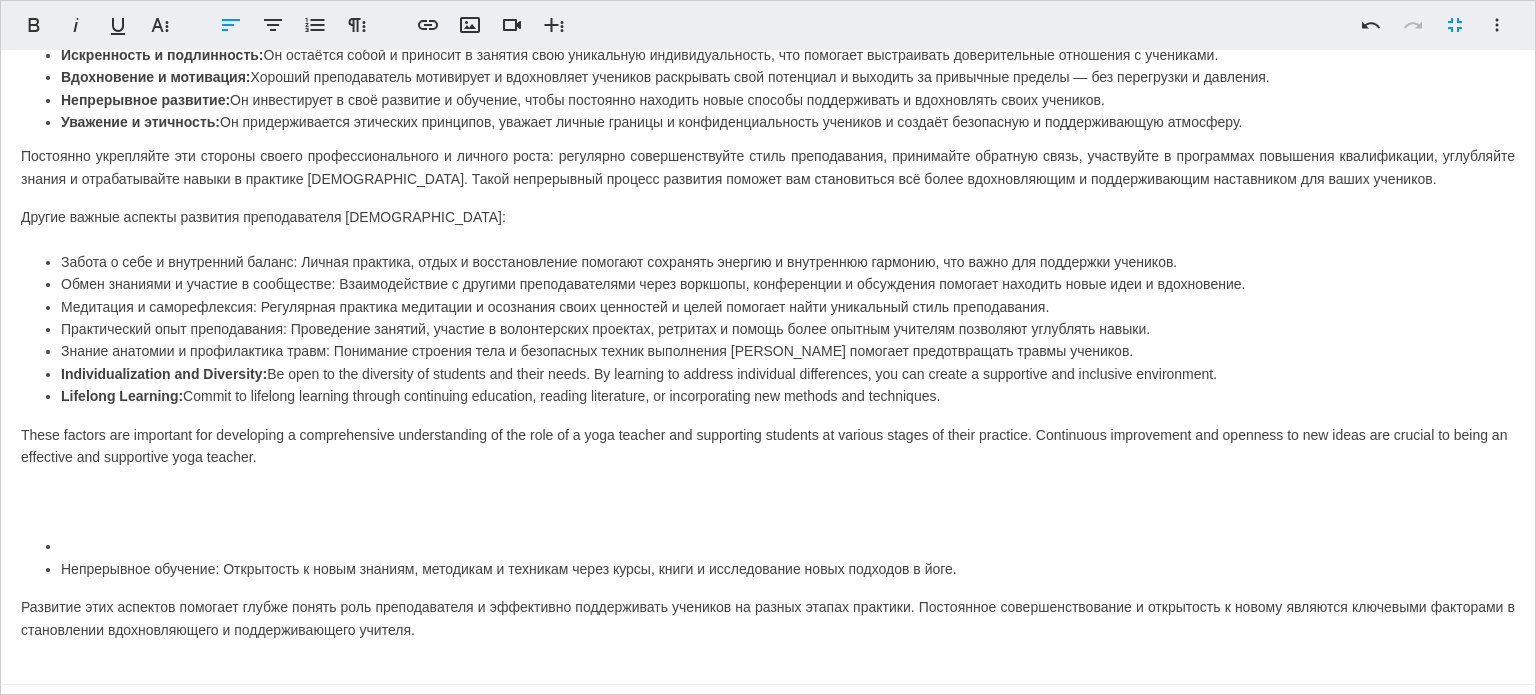 click on "Individualization and Diversity:  Be open to the diversity of students and their needs. By learning to address individual differences, you can create a supportive and inclusive environment." at bounding box center (788, 374) 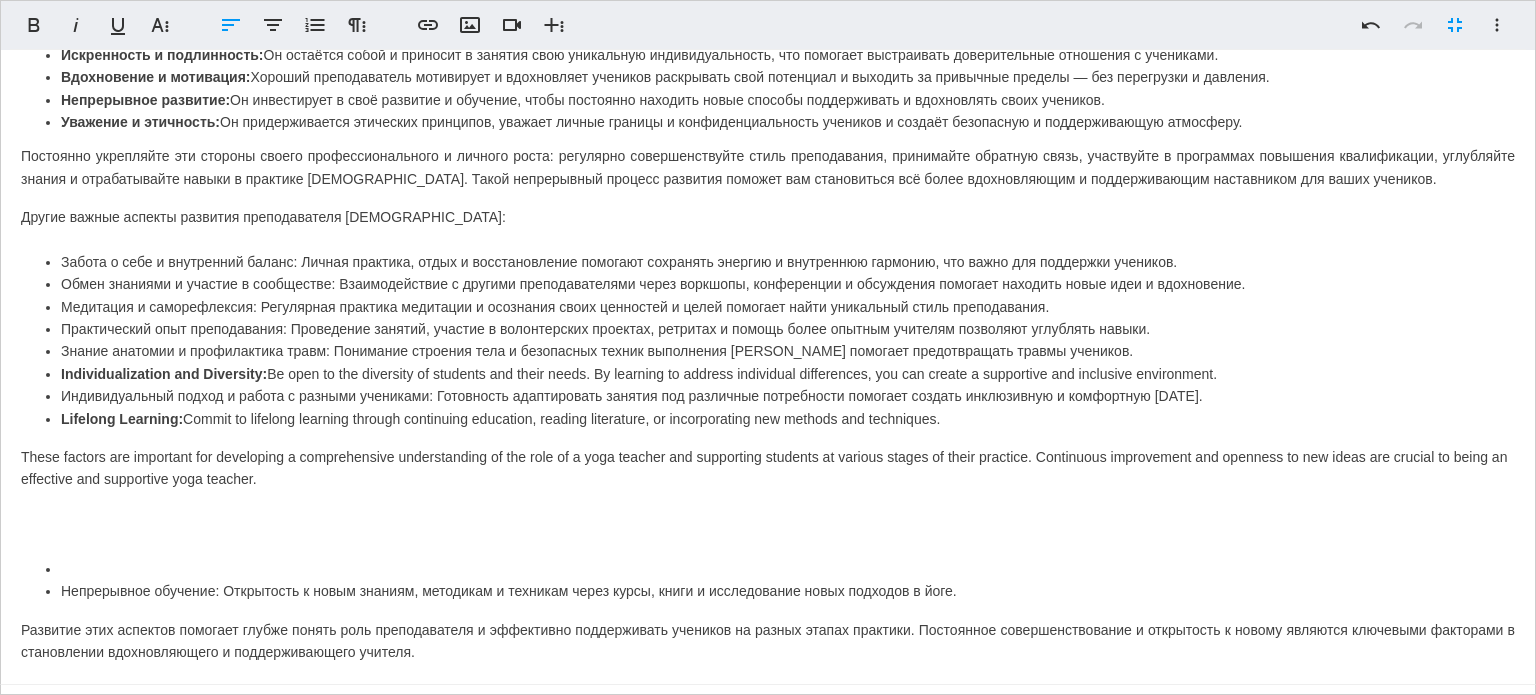 click on "Забота о себе и внутренний баланс: Личная практика, отдых и восстановление помогают сохранять энергию и внутреннюю гармонию, что важно для поддержки учеников. Обмен знаниями и участие в сообществе: Взаимодействие с другими преподавателями через воркшопы, конференции и обсуждения помогает находить новые идеи и вдохновение. Медитация и саморефлексия: Регулярная практика медитации и осознания своих ценностей и целей помогает найти уникальный стиль преподавания.  Individualization and Diversity: Lifelong Learning:" at bounding box center (768, 340) 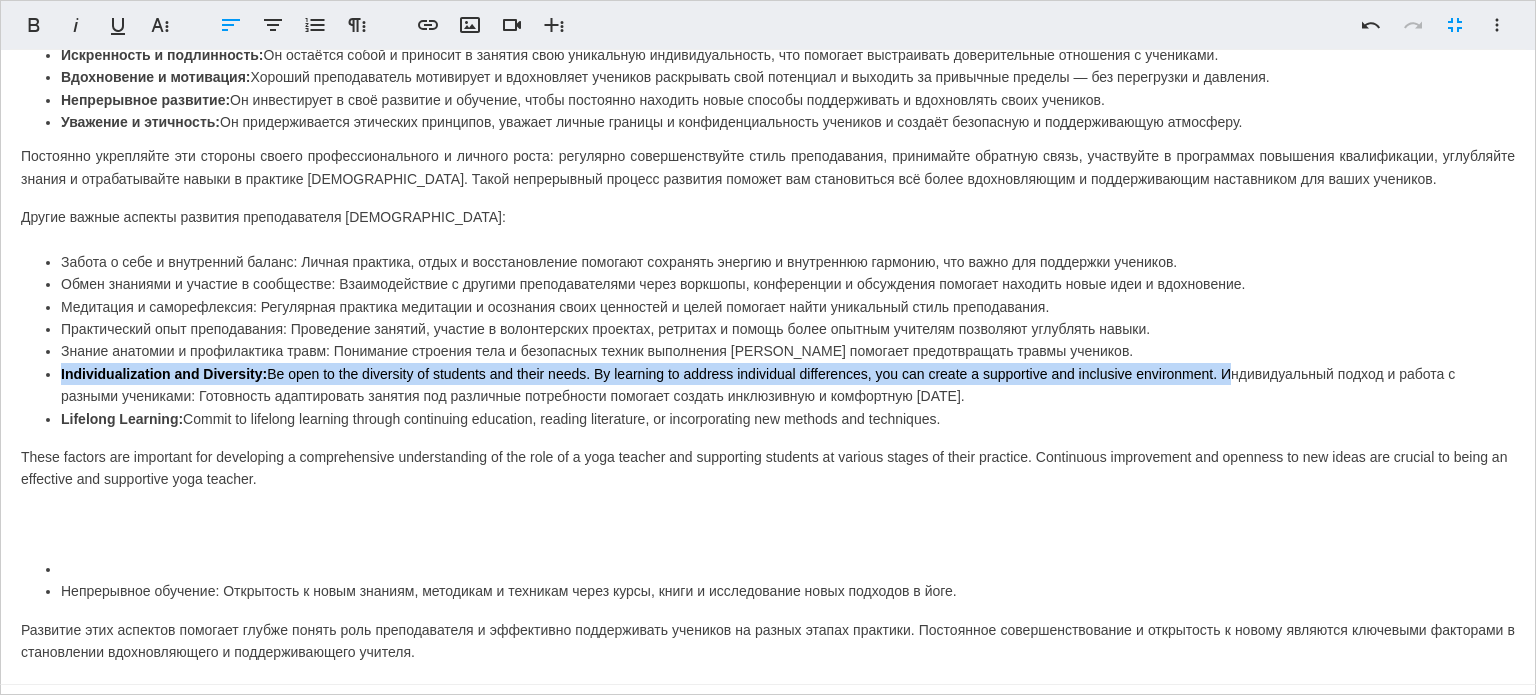 drag, startPoint x: 1224, startPoint y: 348, endPoint x: 54, endPoint y: 357, distance: 1170.0347 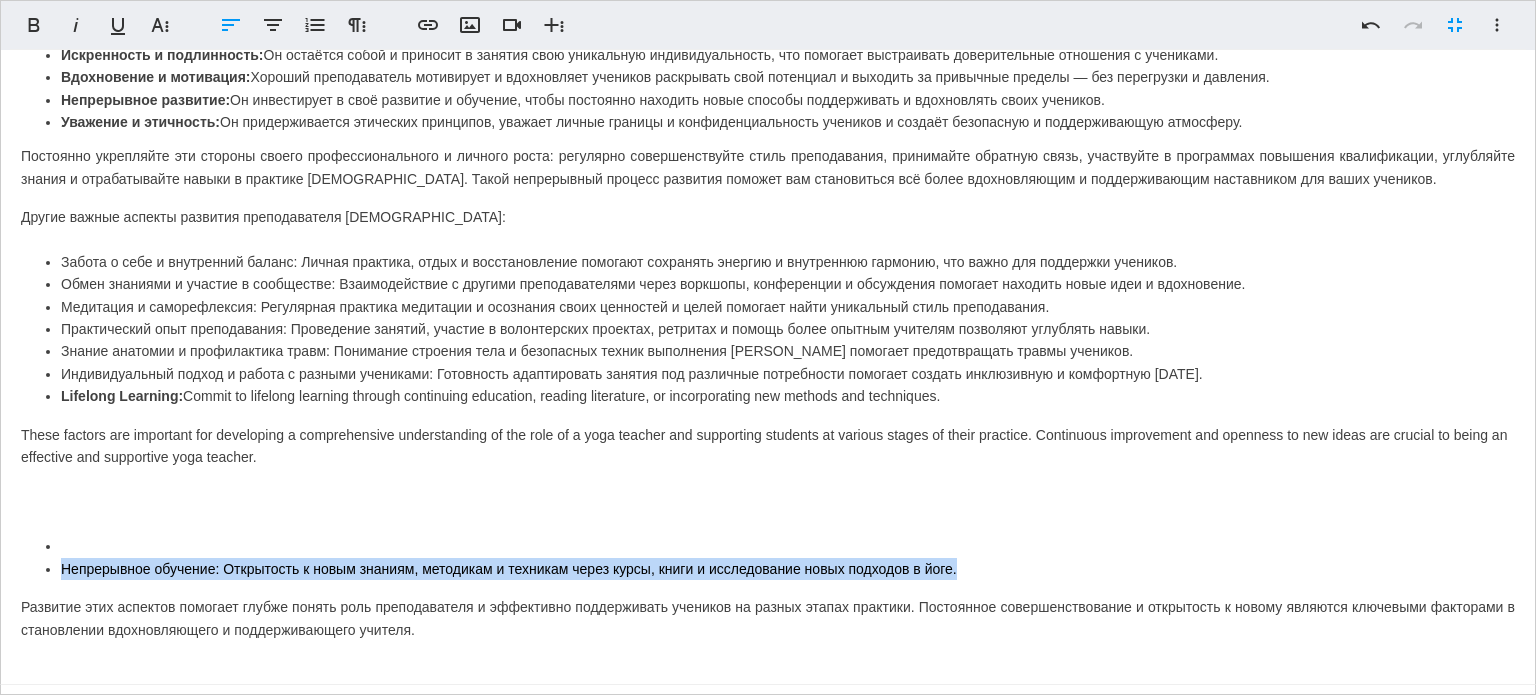 drag, startPoint x: 967, startPoint y: 547, endPoint x: 64, endPoint y: 546, distance: 903.00055 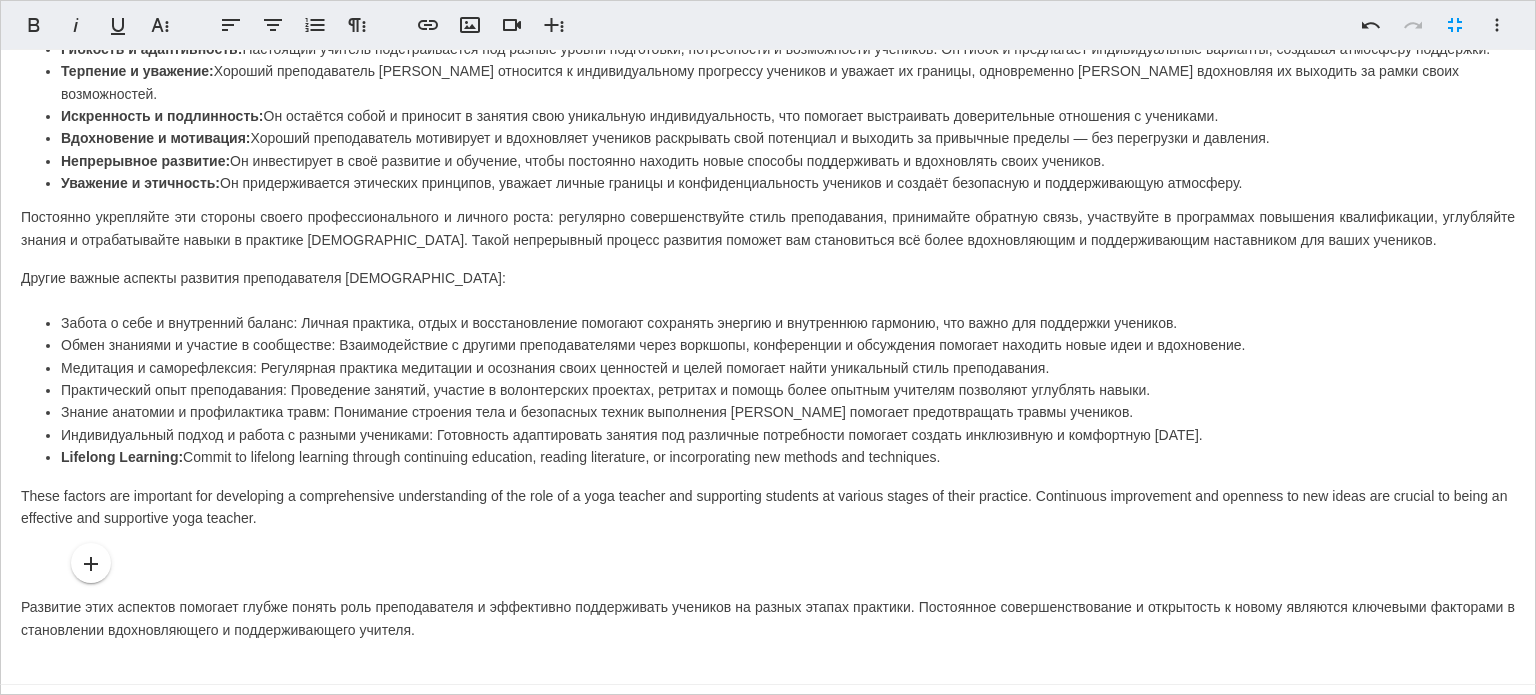 scroll, scrollTop: 398, scrollLeft: 0, axis: vertical 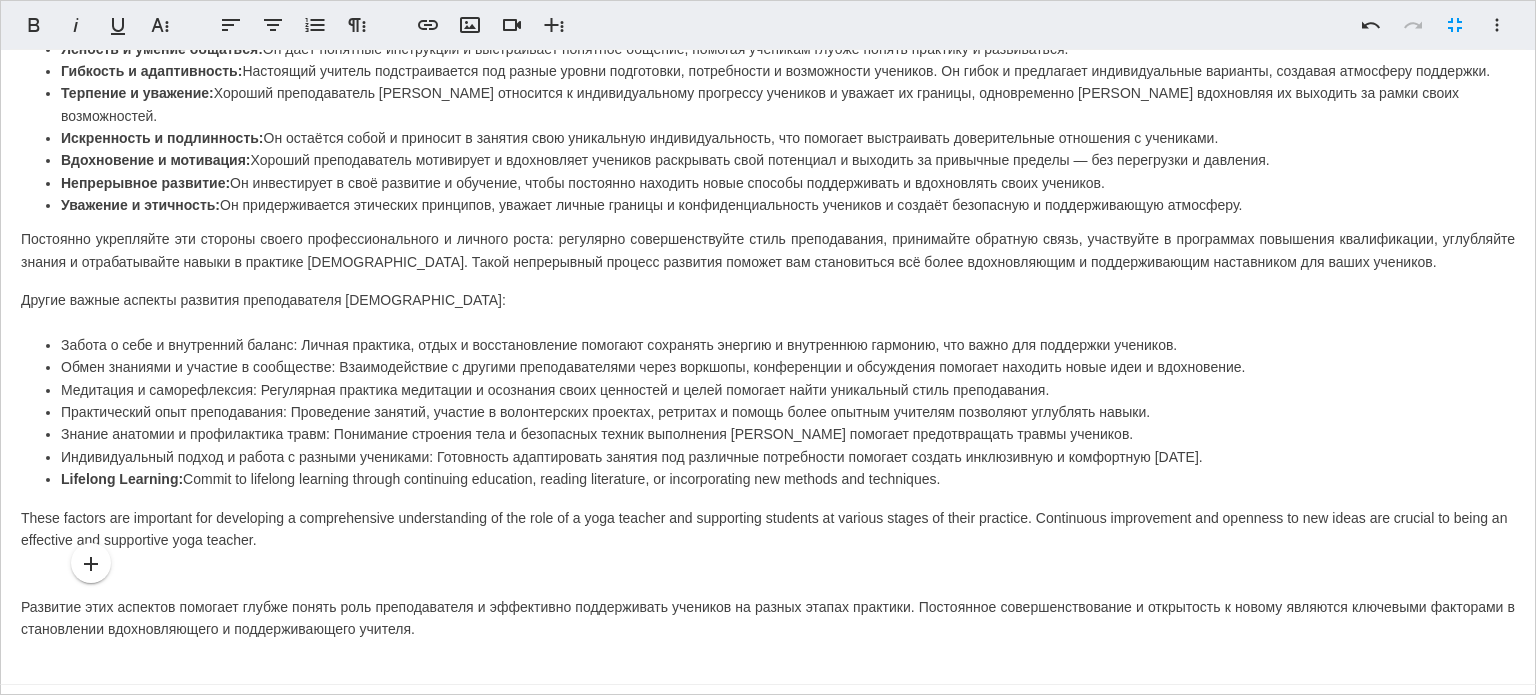click on "Lifelong Learning:  Commit to lifelong learning through continuing education, reading literature, or incorporating new methods and techniques." at bounding box center [788, 479] 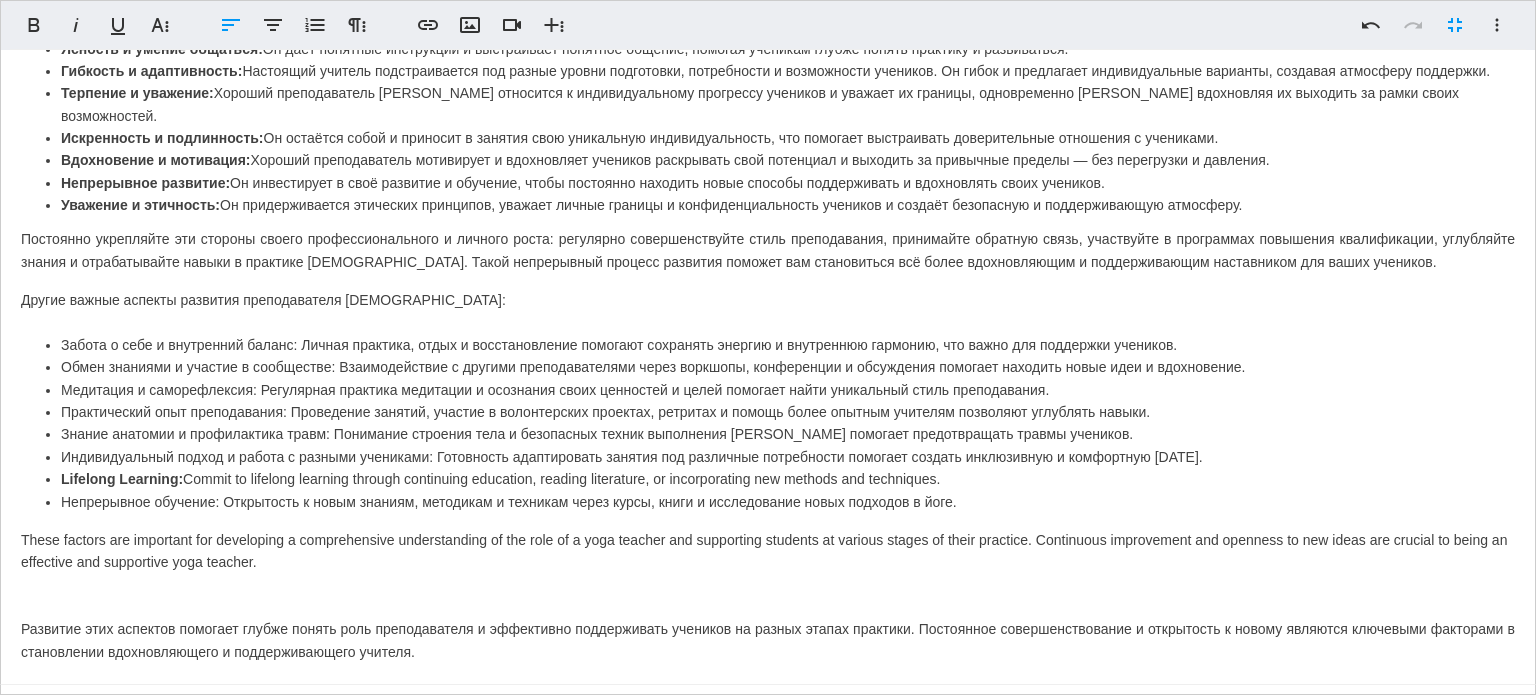 click on "Забота о себе и внутренний баланс: Личная практика, отдых и восстановление помогают сохранять энергию и внутреннюю гармонию, что важно для поддержки учеников. Обмен знаниями и участие в сообществе: Взаимодействие с другими преподавателями через воркшопы, конференции и обсуждения помогает находить новые идеи и вдохновение. Медитация и саморефлексия: Регулярная практика медитации и осознания своих ценностей и целей помогает найти уникальный стиль преподавания.  Lifelong Learning:  Commit to lifelong learning through continuing education, reading literature, or incorporating new methods and techniques." at bounding box center (768, 423) 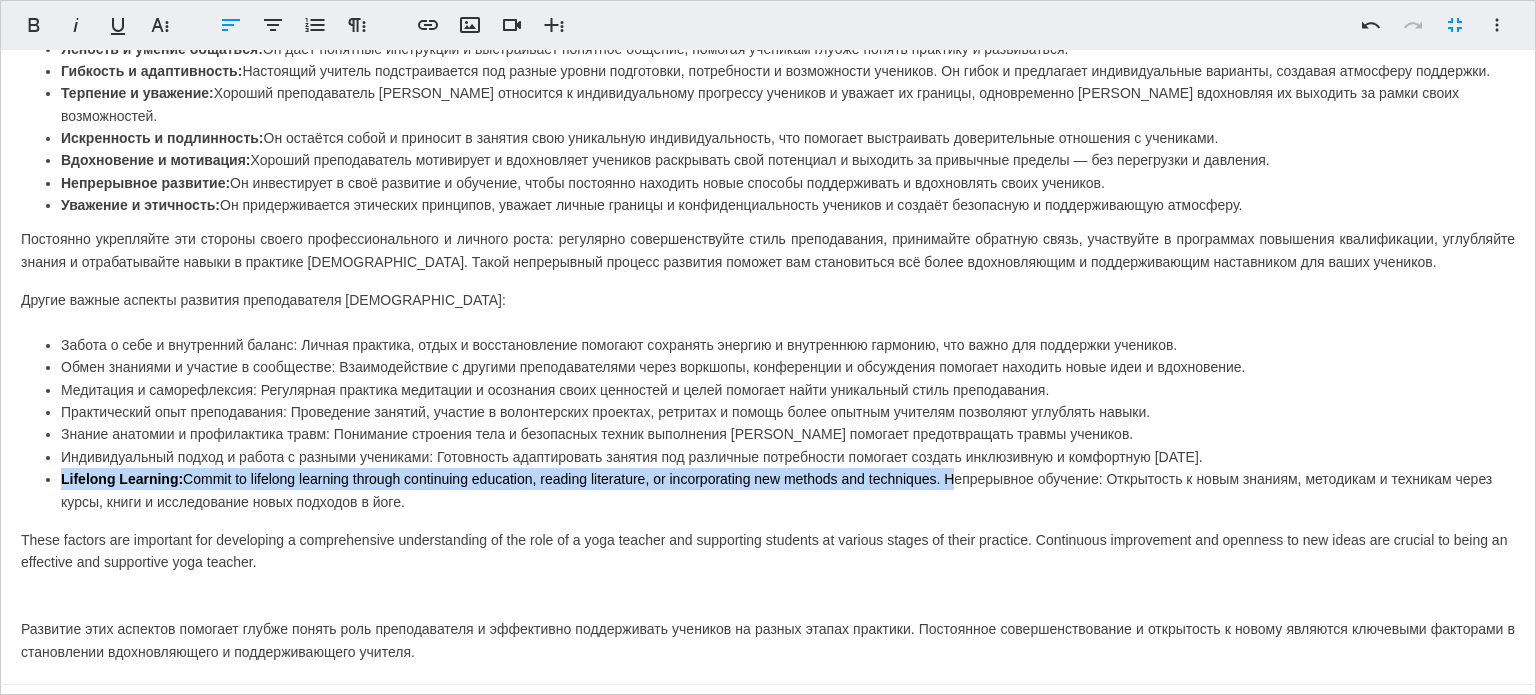 drag, startPoint x: 946, startPoint y: 457, endPoint x: 50, endPoint y: 447, distance: 896.0558 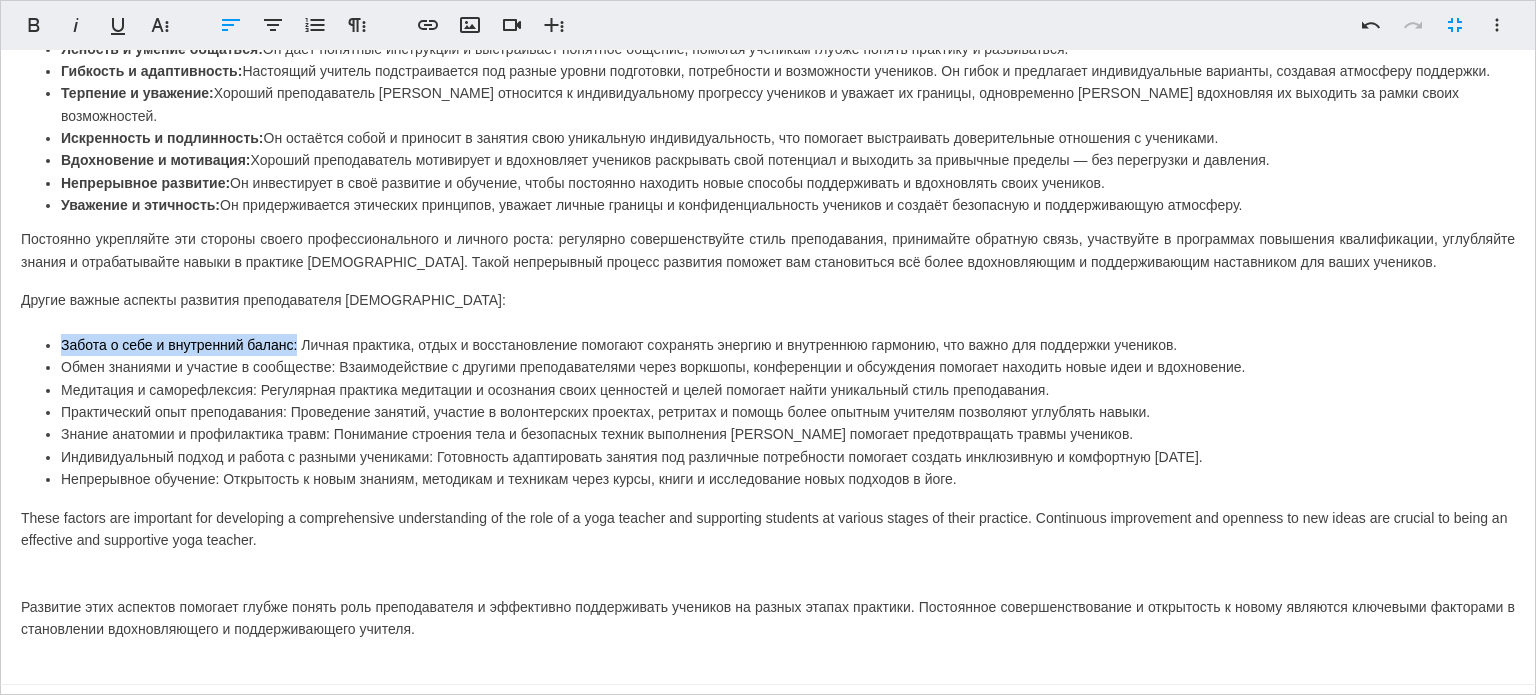 drag, startPoint x: 60, startPoint y: 324, endPoint x: 296, endPoint y: 331, distance: 236.10379 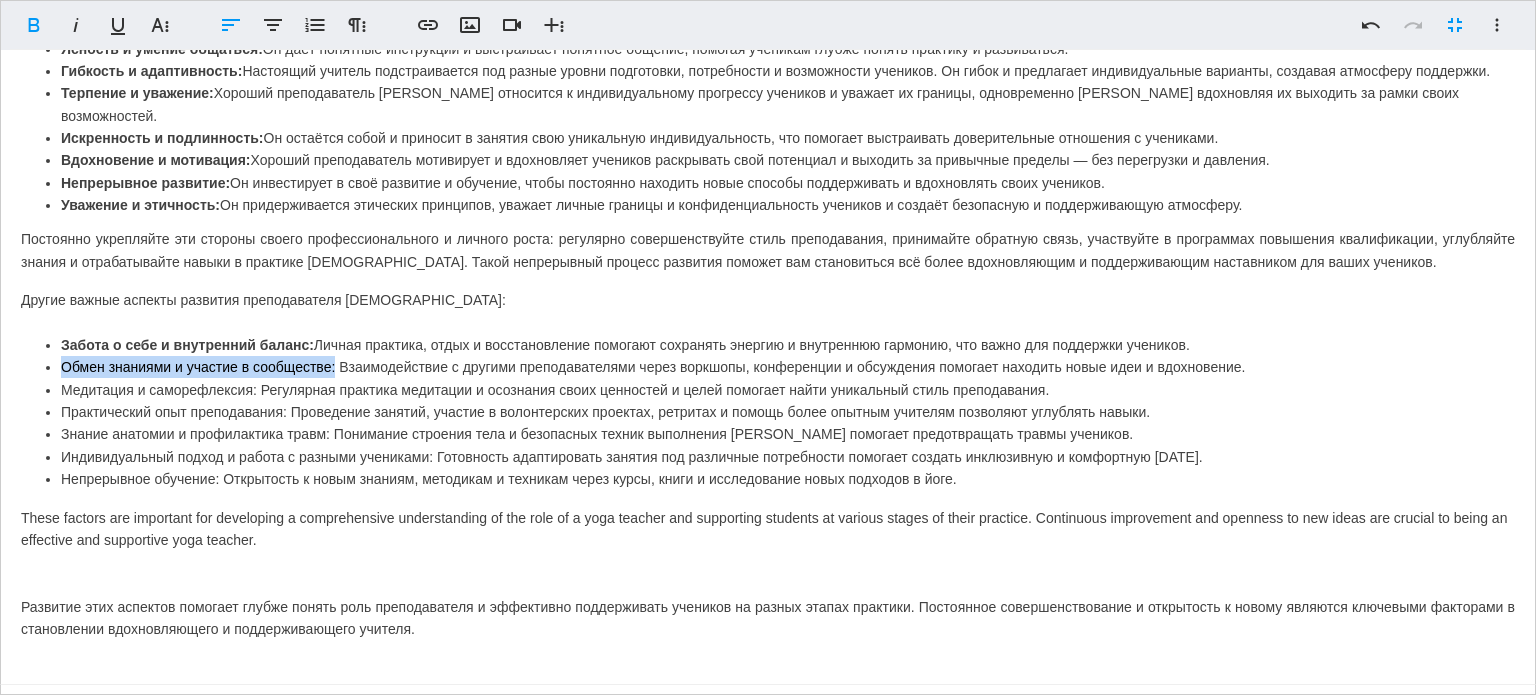drag, startPoint x: 60, startPoint y: 350, endPoint x: 333, endPoint y: 348, distance: 273.00732 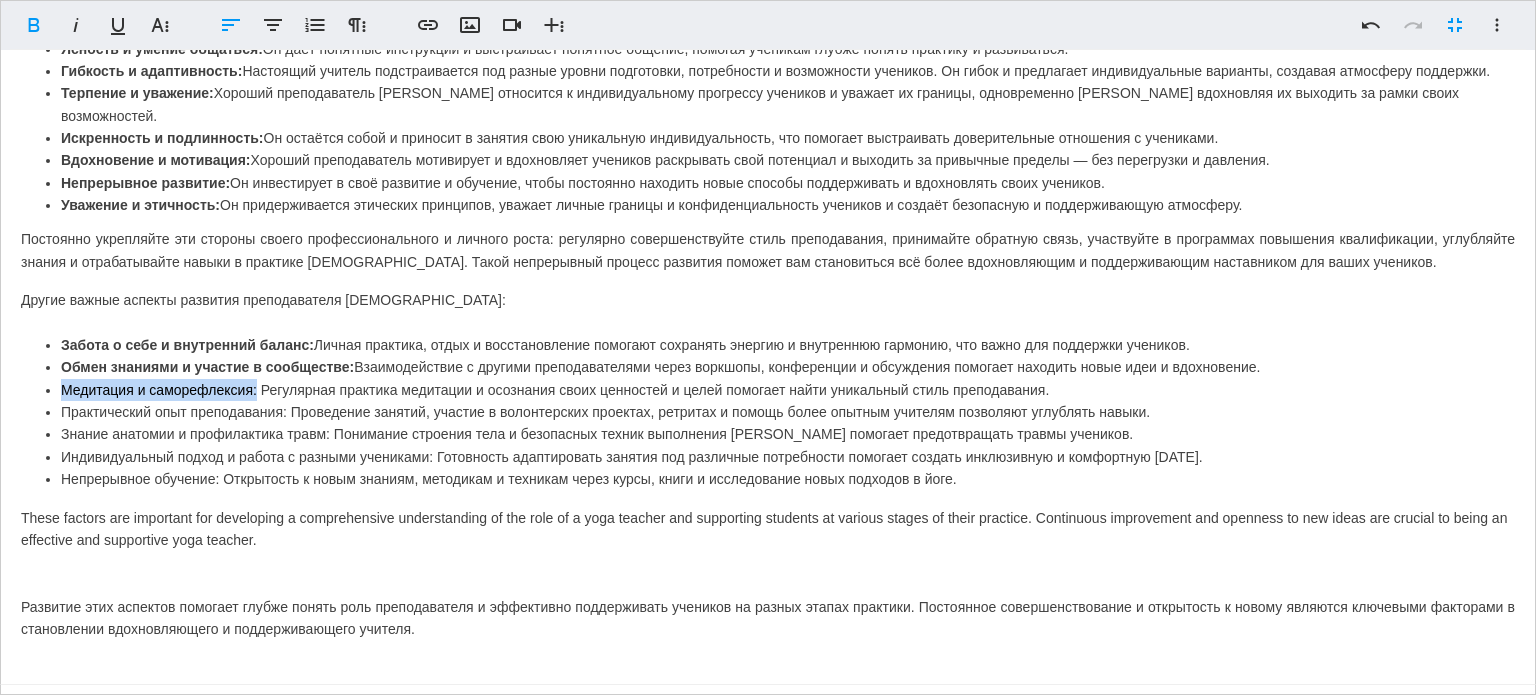 drag, startPoint x: 65, startPoint y: 364, endPoint x: 257, endPoint y: 363, distance: 192.00261 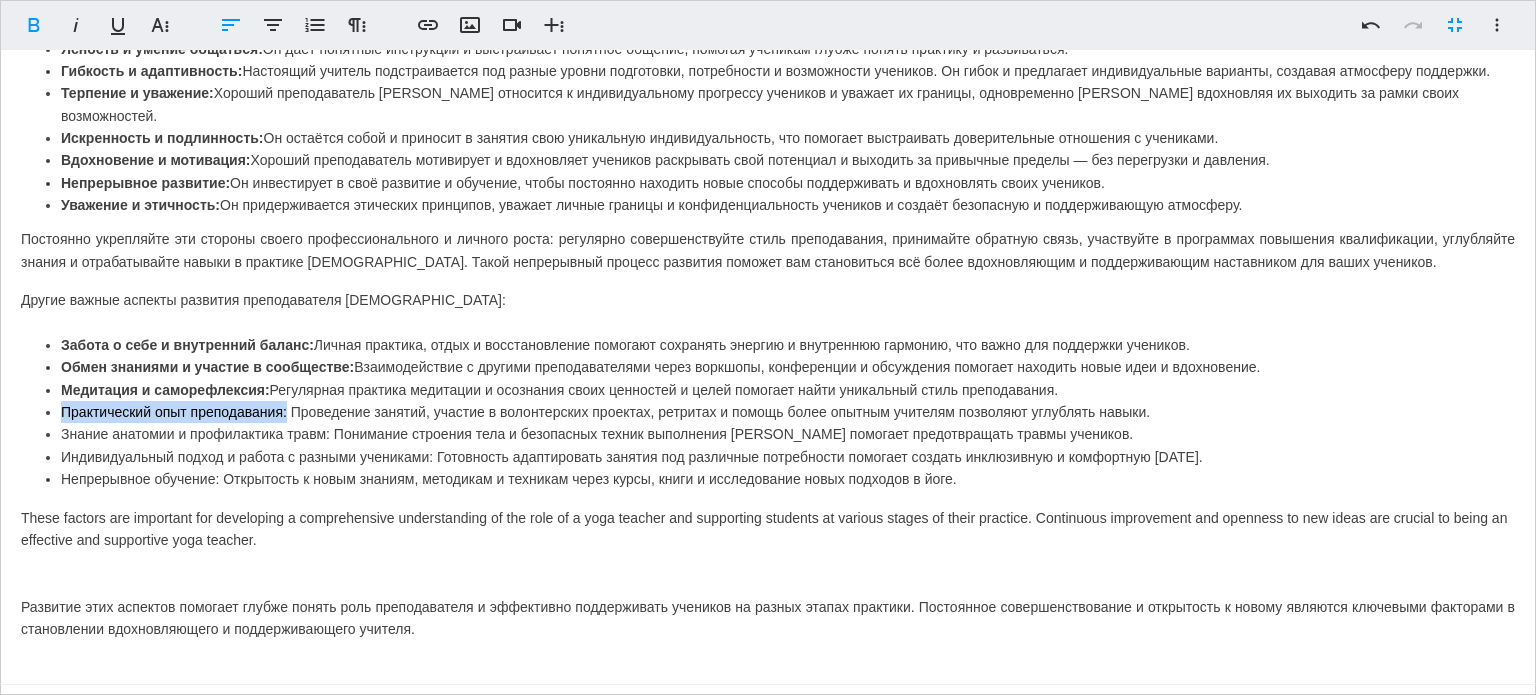 drag, startPoint x: 63, startPoint y: 387, endPoint x: 287, endPoint y: 395, distance: 224.1428 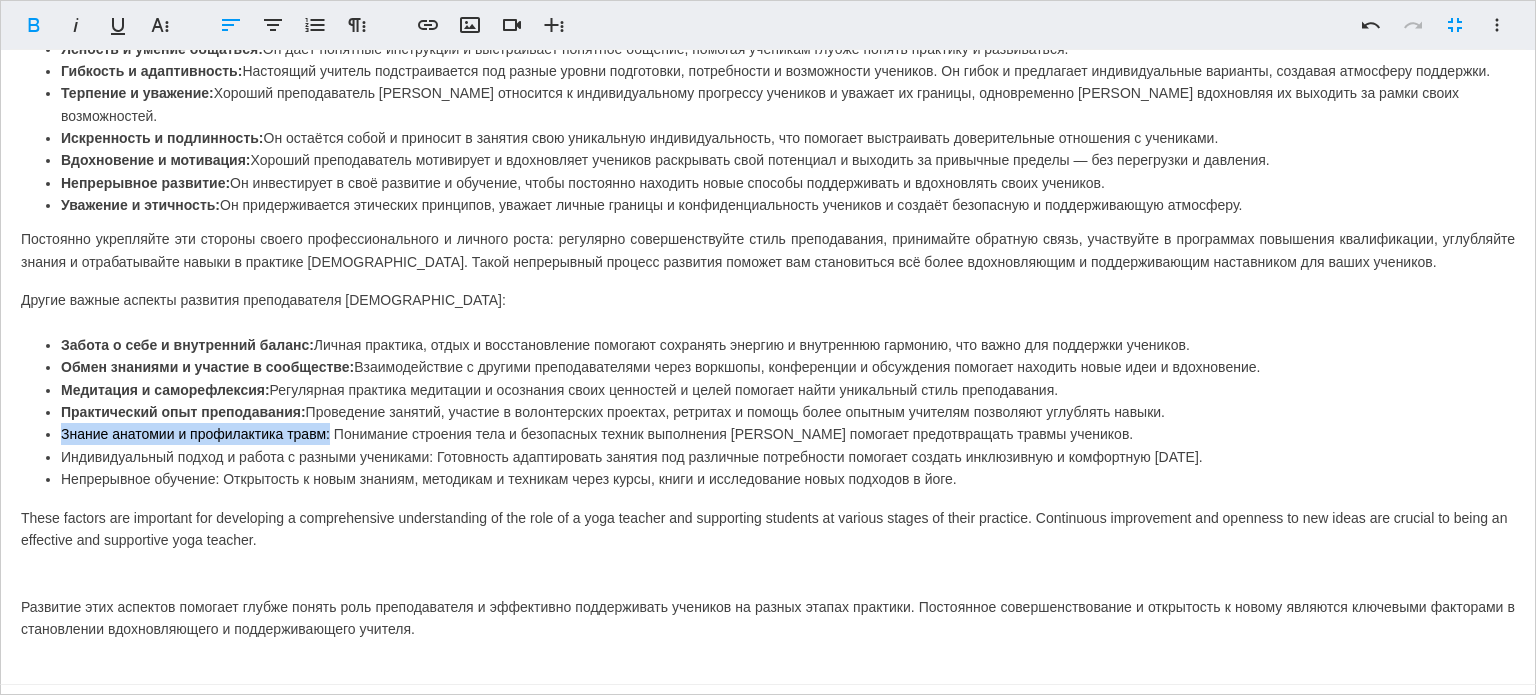 drag, startPoint x: 61, startPoint y: 414, endPoint x: 328, endPoint y: 413, distance: 267.00186 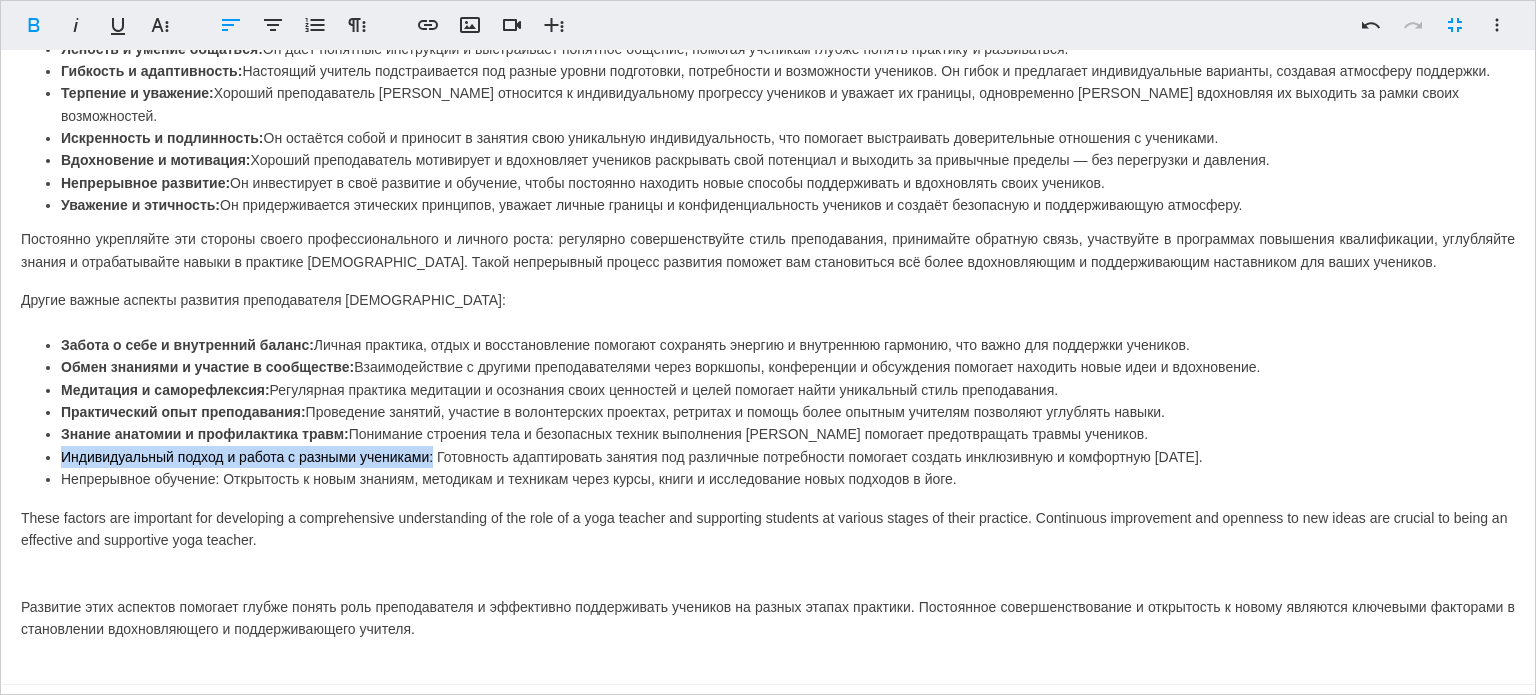 drag, startPoint x: 60, startPoint y: 437, endPoint x: 419, endPoint y: 445, distance: 359.0891 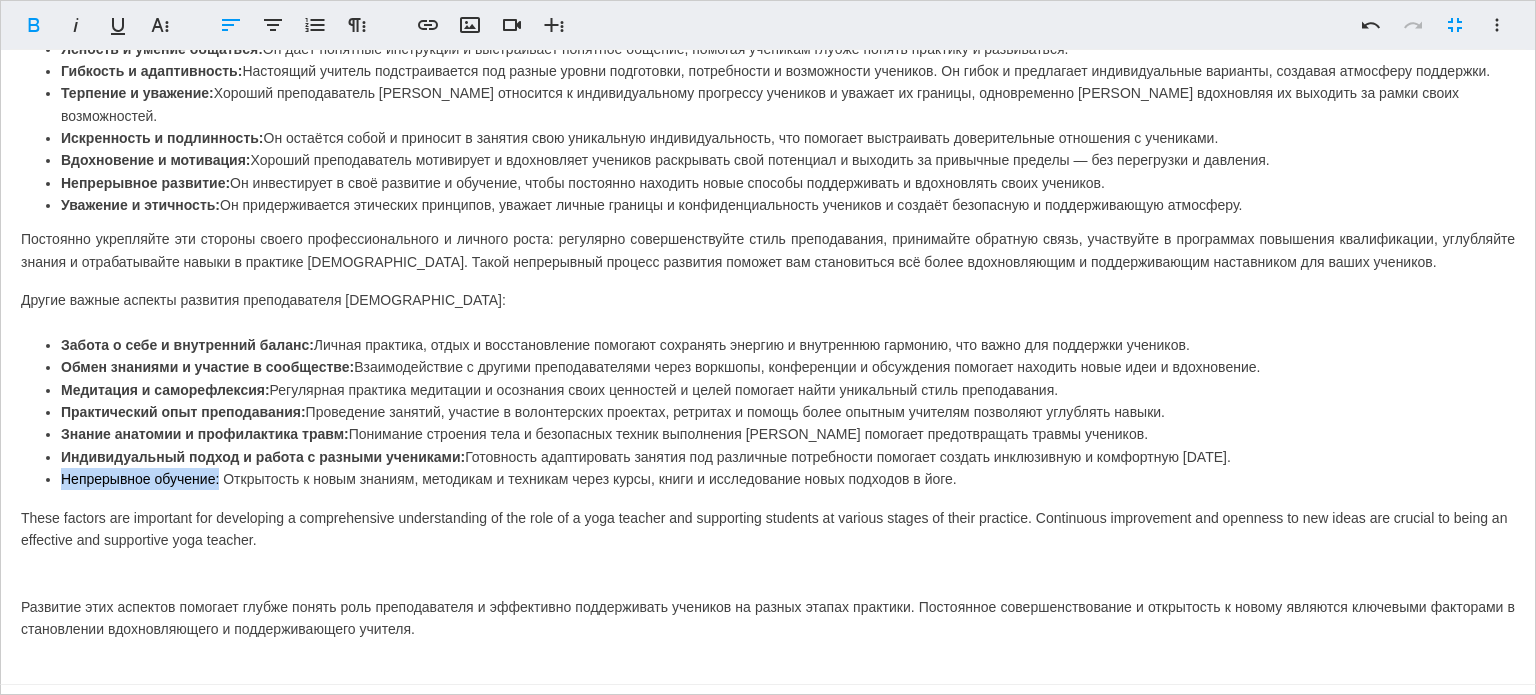 drag, startPoint x: 60, startPoint y: 456, endPoint x: 219, endPoint y: 459, distance: 159.0283 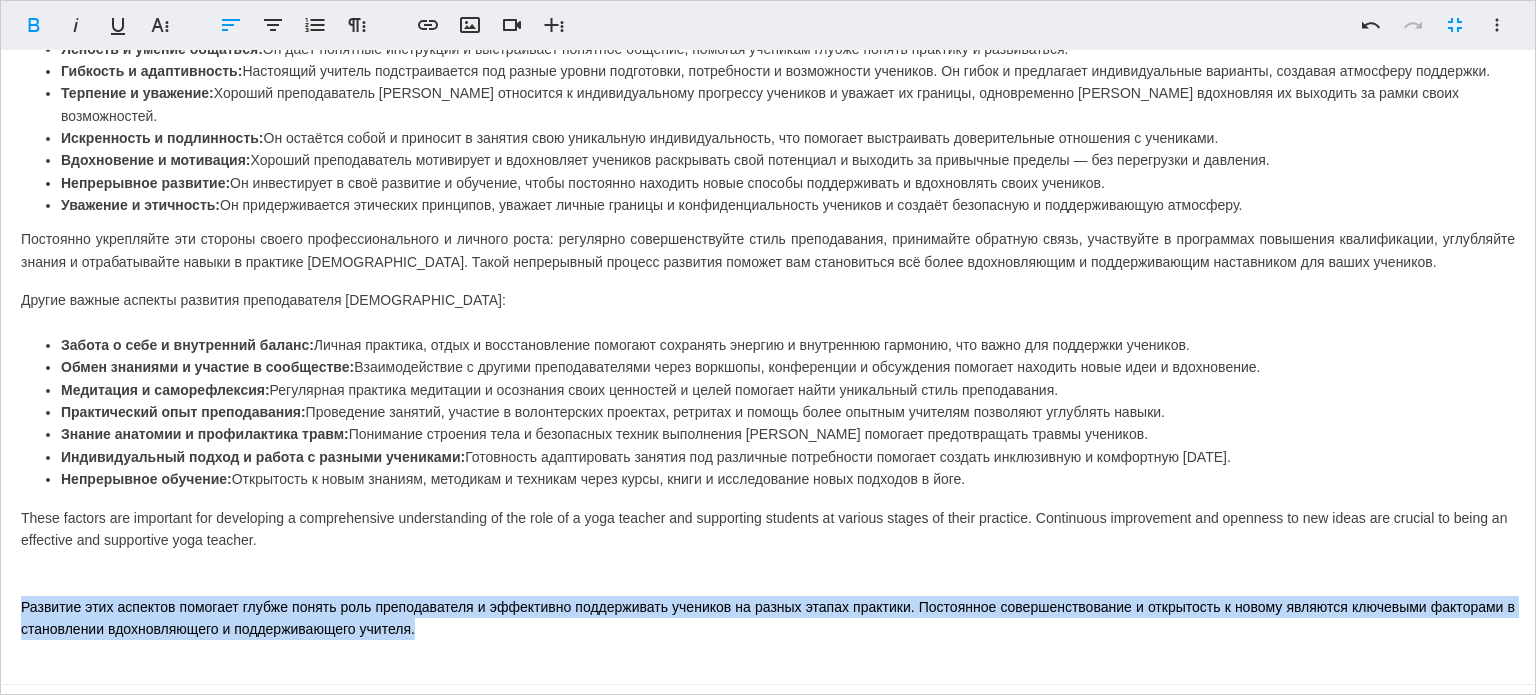 drag, startPoint x: 419, startPoint y: 603, endPoint x: 0, endPoint y: 585, distance: 419.38644 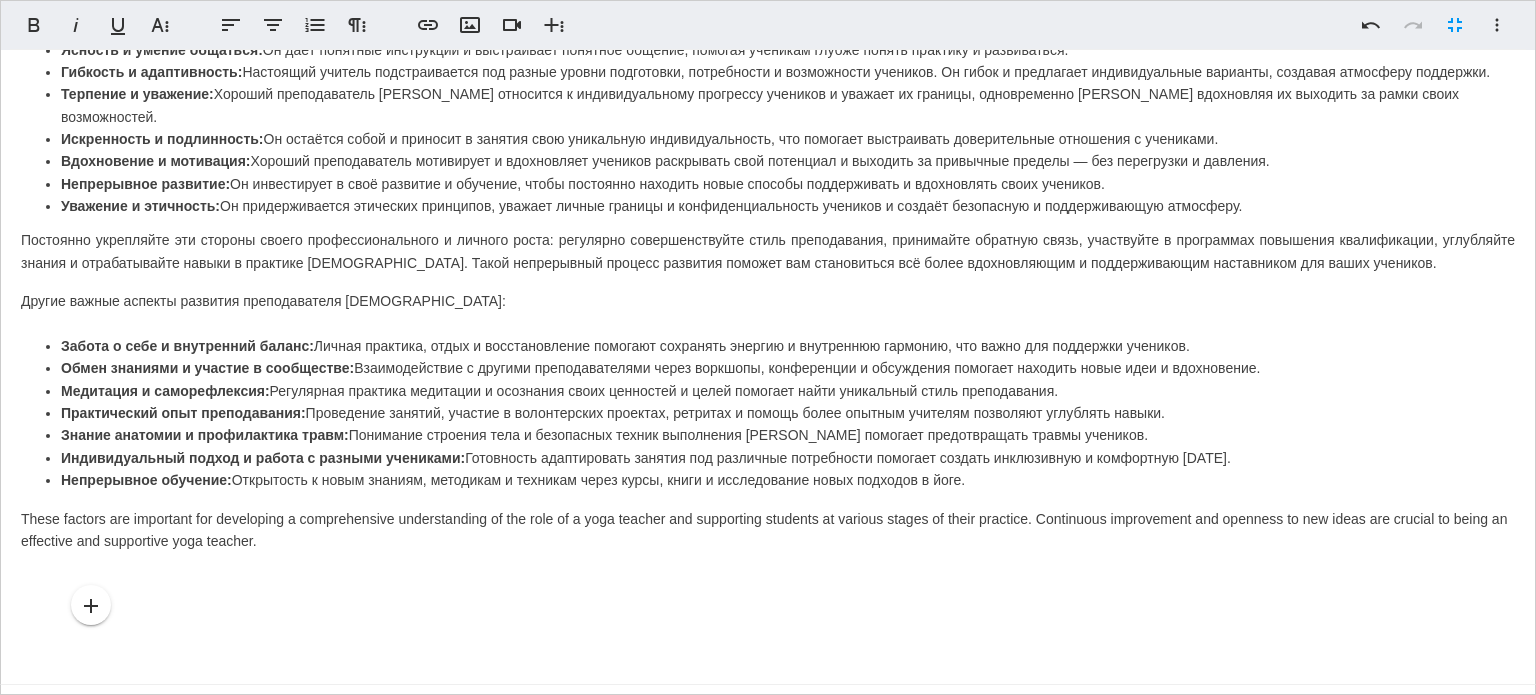 scroll, scrollTop: 376, scrollLeft: 0, axis: vertical 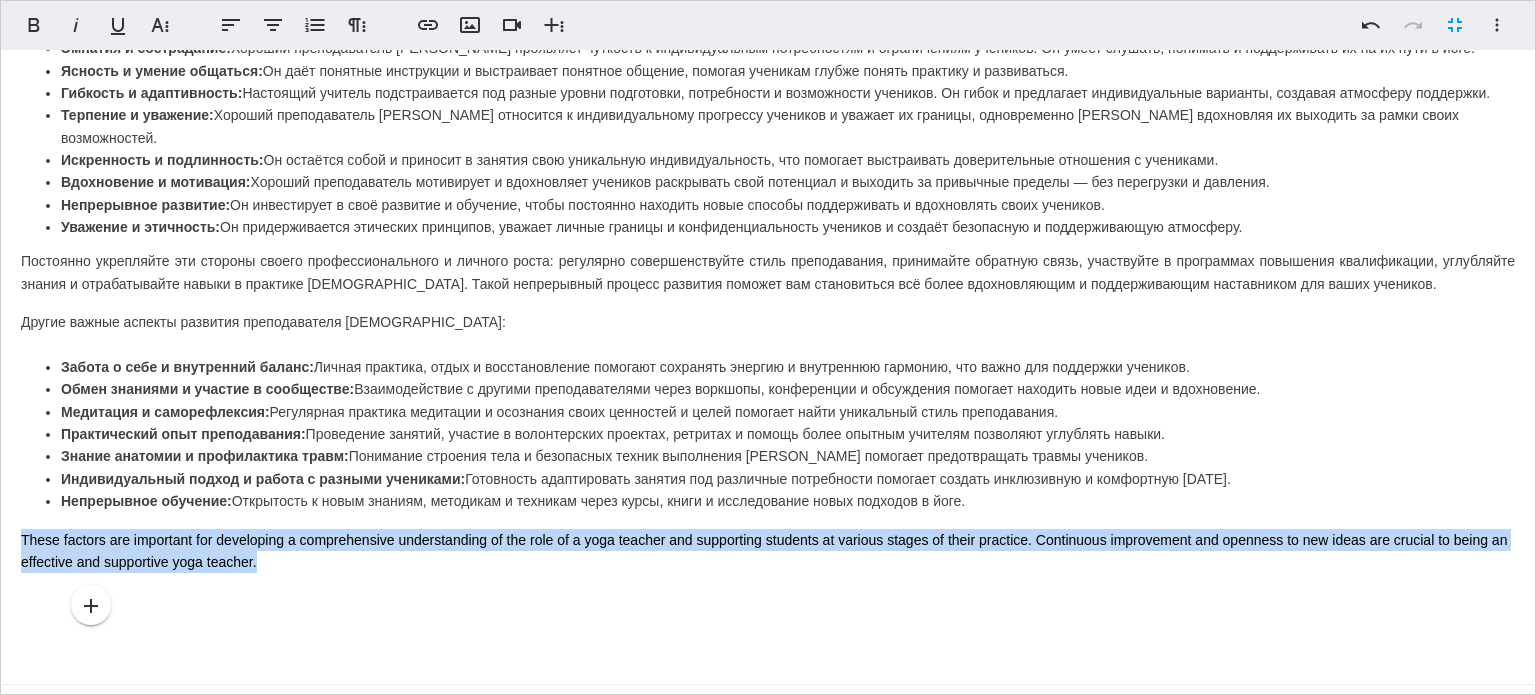 drag, startPoint x: 292, startPoint y: 536, endPoint x: 4, endPoint y: 506, distance: 289.5583 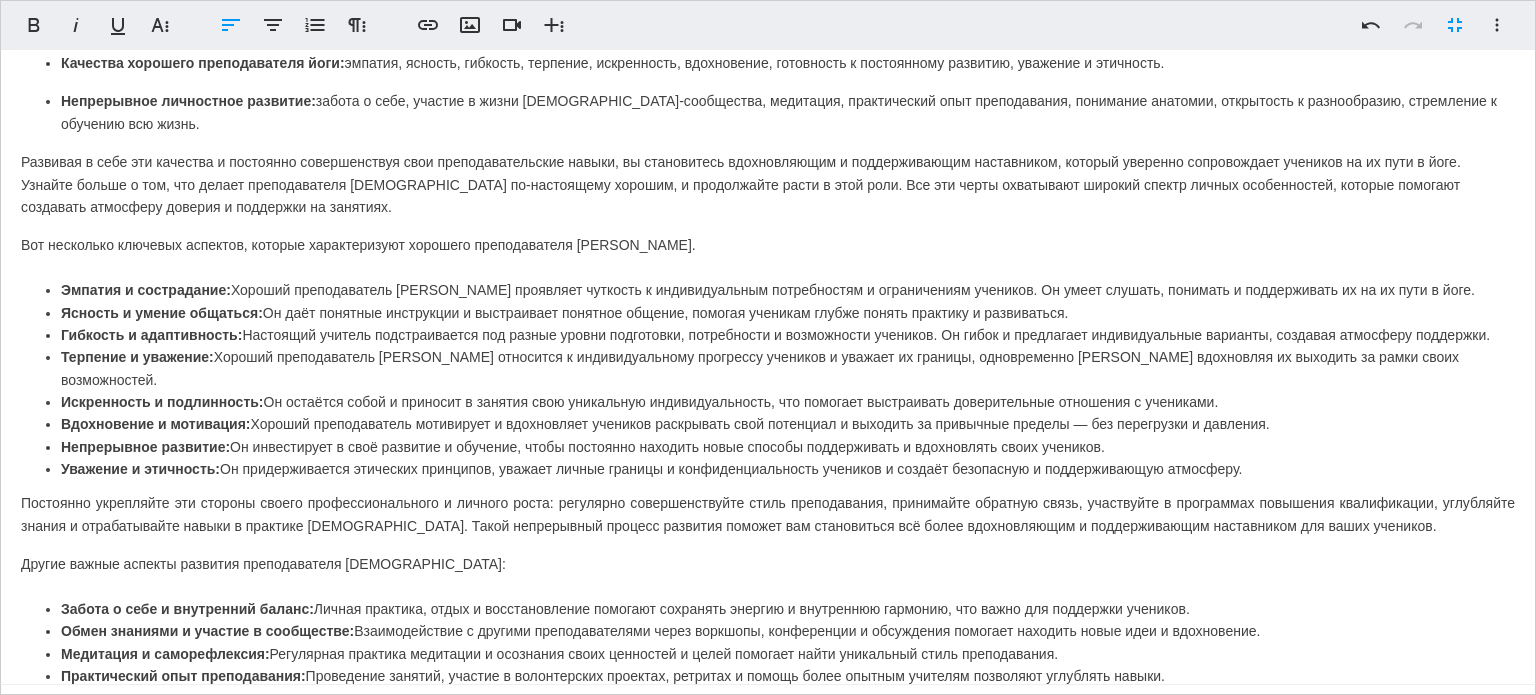 scroll, scrollTop: 376, scrollLeft: 0, axis: vertical 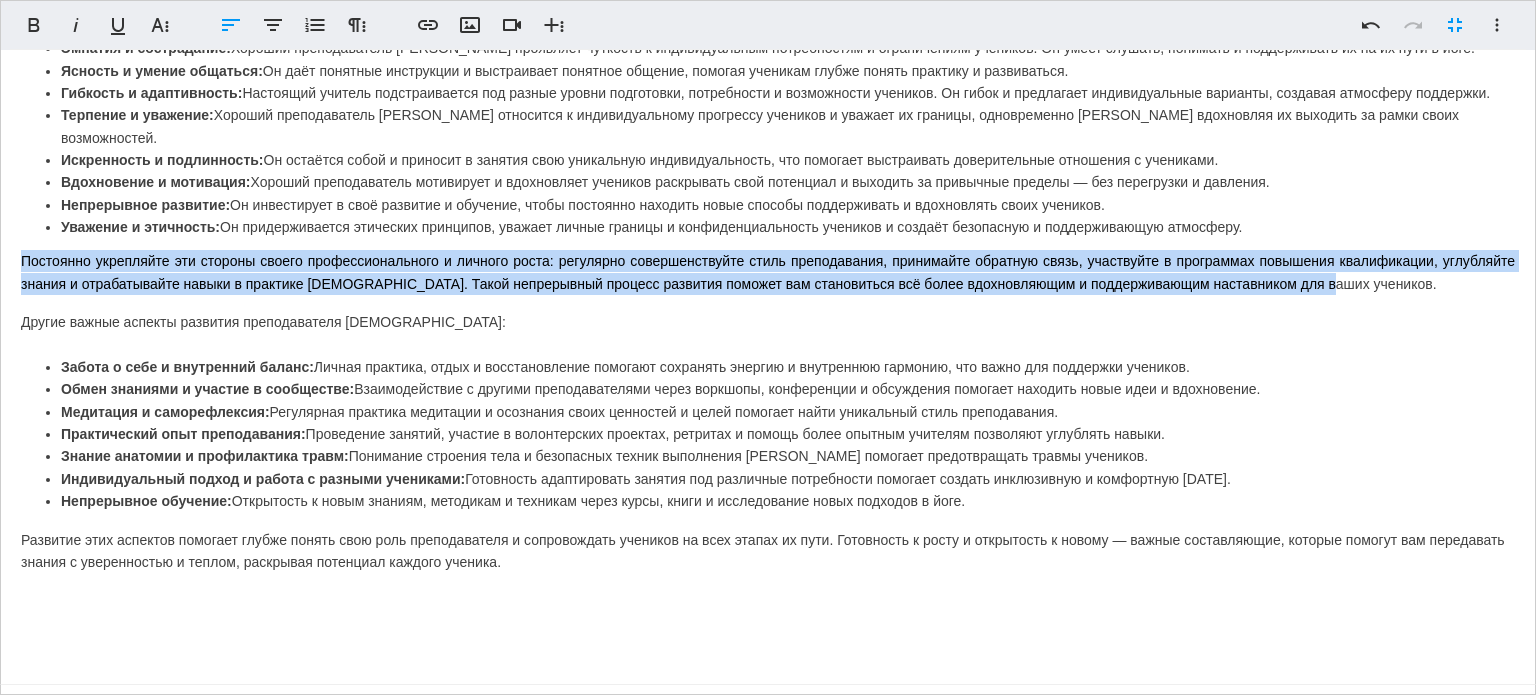 drag, startPoint x: 1341, startPoint y: 252, endPoint x: 0, endPoint y: 246, distance: 1341.0134 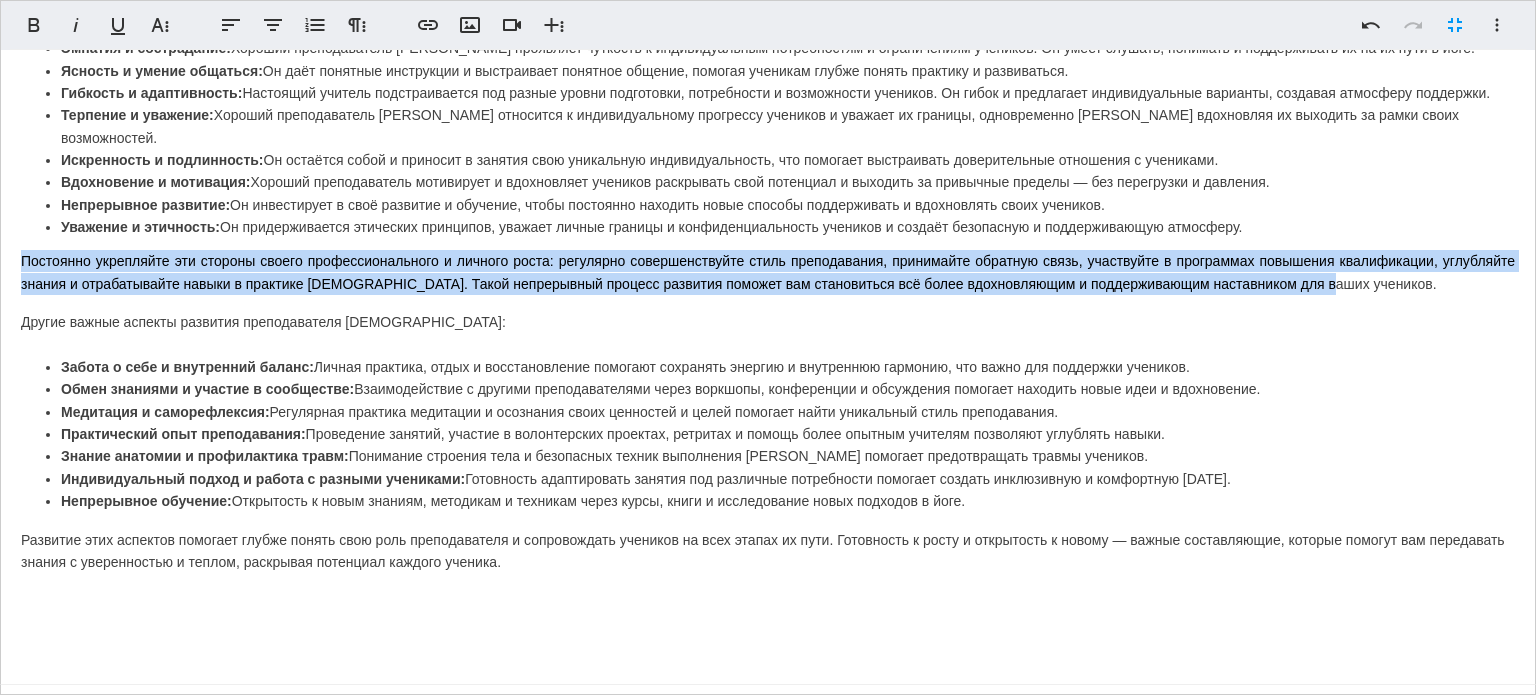 copy on "Постоянно укрепляйте эти стороны своего профессионального и личного роста: регулярно совершенствуйте стиль преподавания, принимайте обратную связь, участвуйте в программах повышения квалификации, углубляйте знания и отрабатывайте навыки в практике [DEMOGRAPHIC_DATA]. Такой непрерывный процесс развития поможет вам становиться всё более вдохновляющим и поддерживающим наставником для ваших учеников." 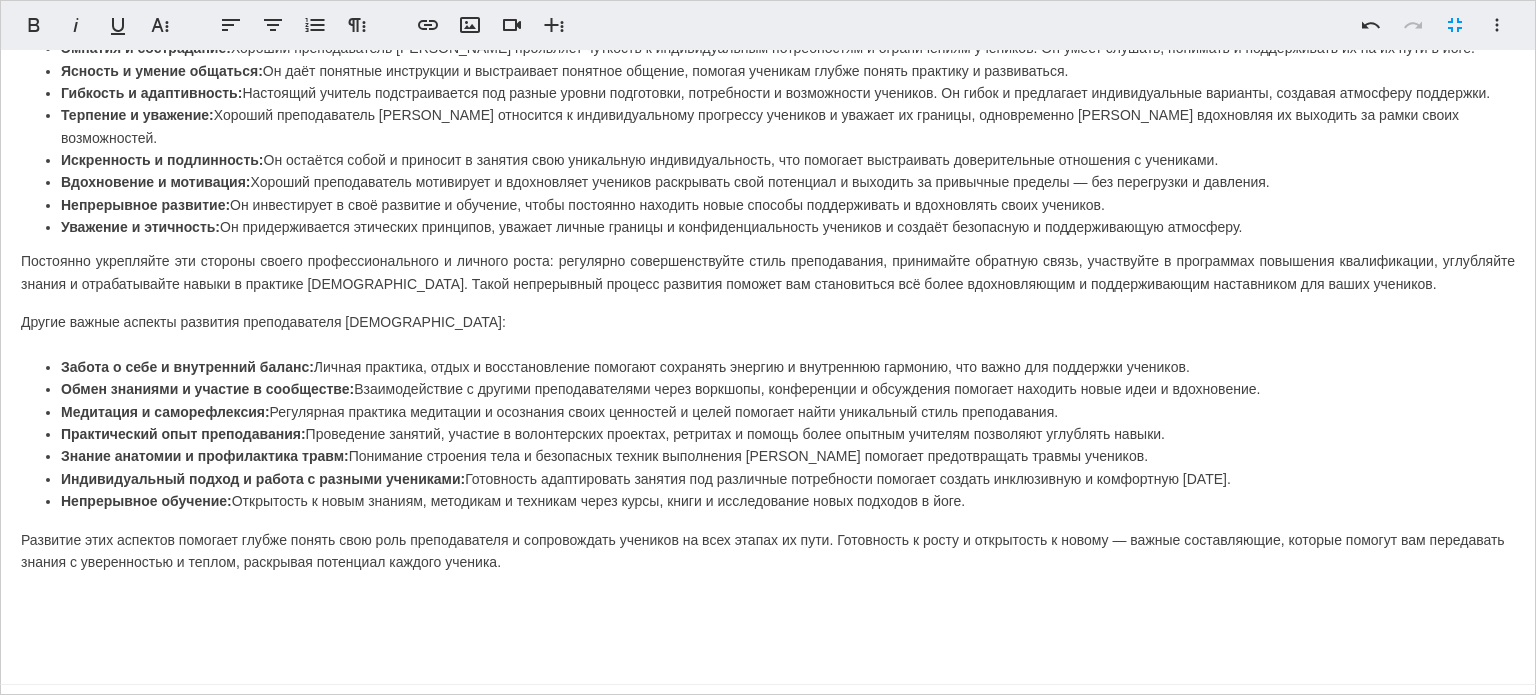 click on "Практический опыт преподавания:  Проведение занятий, участие в волонтерских проектах, ретритах и помощь более опытным учителям позволяют углублять навыки." at bounding box center [788, 434] 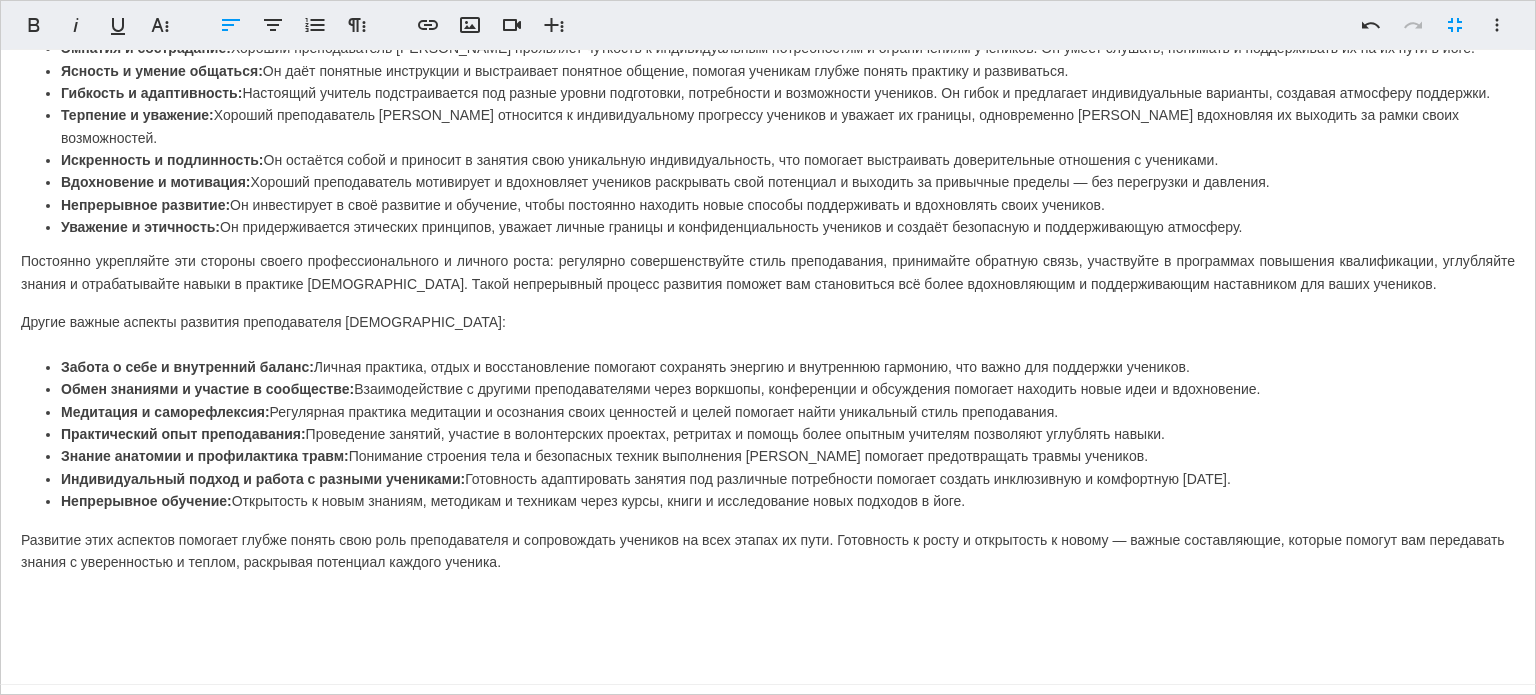drag, startPoint x: 971, startPoint y: 475, endPoint x: 19, endPoint y: 340, distance: 961.5243 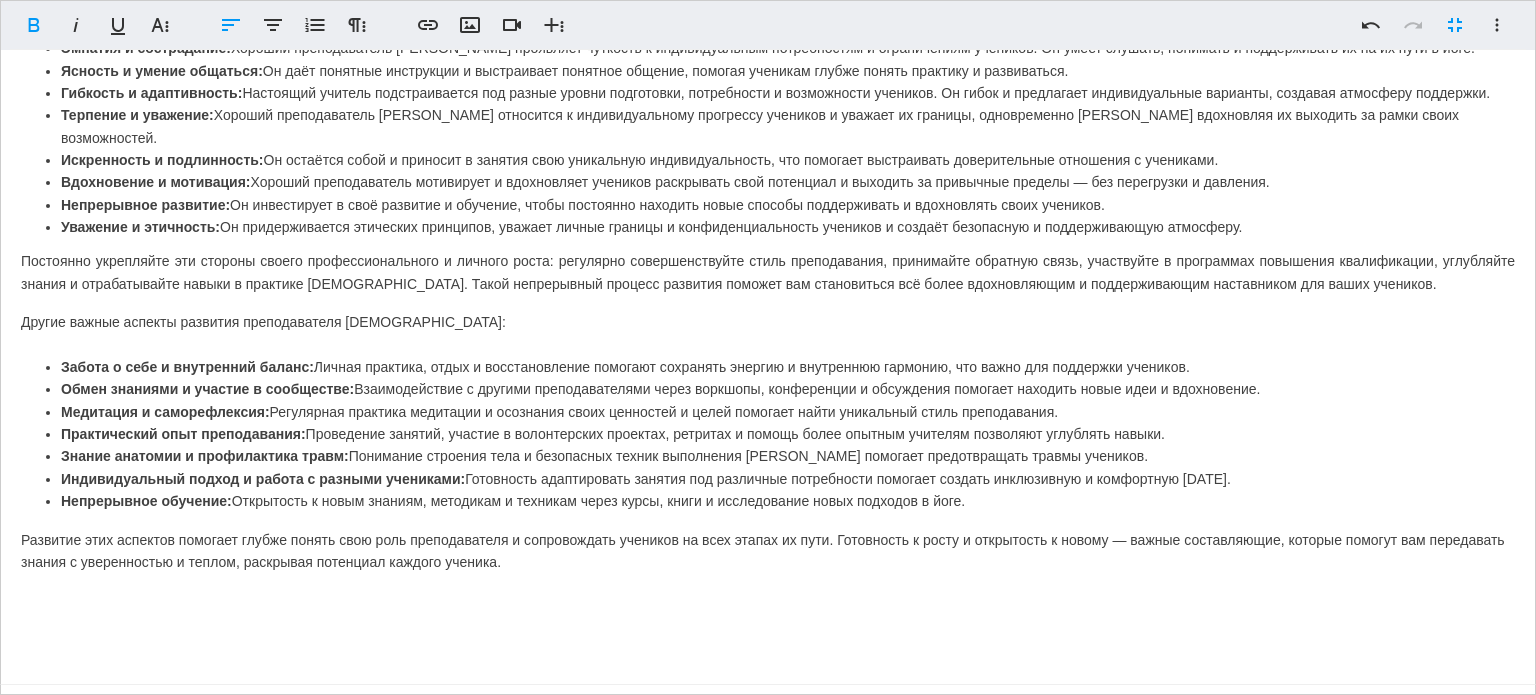 copy on "Loremi d sita c adipiscing elitse:  Doeius temporin, utlab e doloremagnaali enimadmi veniamqui nostrud e ullamcolab nisialiq, exe commo con duisautei inrepreh. Volup velitess c fugiatn p excepteurs:  Occaecatcupida n proiden suntculpaquioff deser mollitan, idestlaboru p undeomnisi natuserr voluptat accus dolo l totamremape. Eaqueipsa q abilloinvento:  Veritatisq architec beataevit d explicabo nemoe ipsamquia v asper autoditf conse magnidolor eosra sequinesciun.  Nequeporroqu dolo adipiscinumq:  Eiusmodite incidun, magnamq e minussolutan eligendi, optiocum n impedi quopl facerep assumend repellend temporibu autemq. Offici debitisr n saepeeveniet volup:  Repudiand recusand itaq e hictenetur sapien delectusre volu maioresa perferendisdo asperi repellat. Minimnostrumex ullamc s labori a commodi consequat:  Quidmaxime mollitiamole harumqu rer facilisex distinction liberote cumsolu nobiseligen o cumquenihi imped. Minusquodma placeatf:  Possimusom l ipsum dolorsi, ametconse a elitsedd eiusm tempo, incid u laboree..." 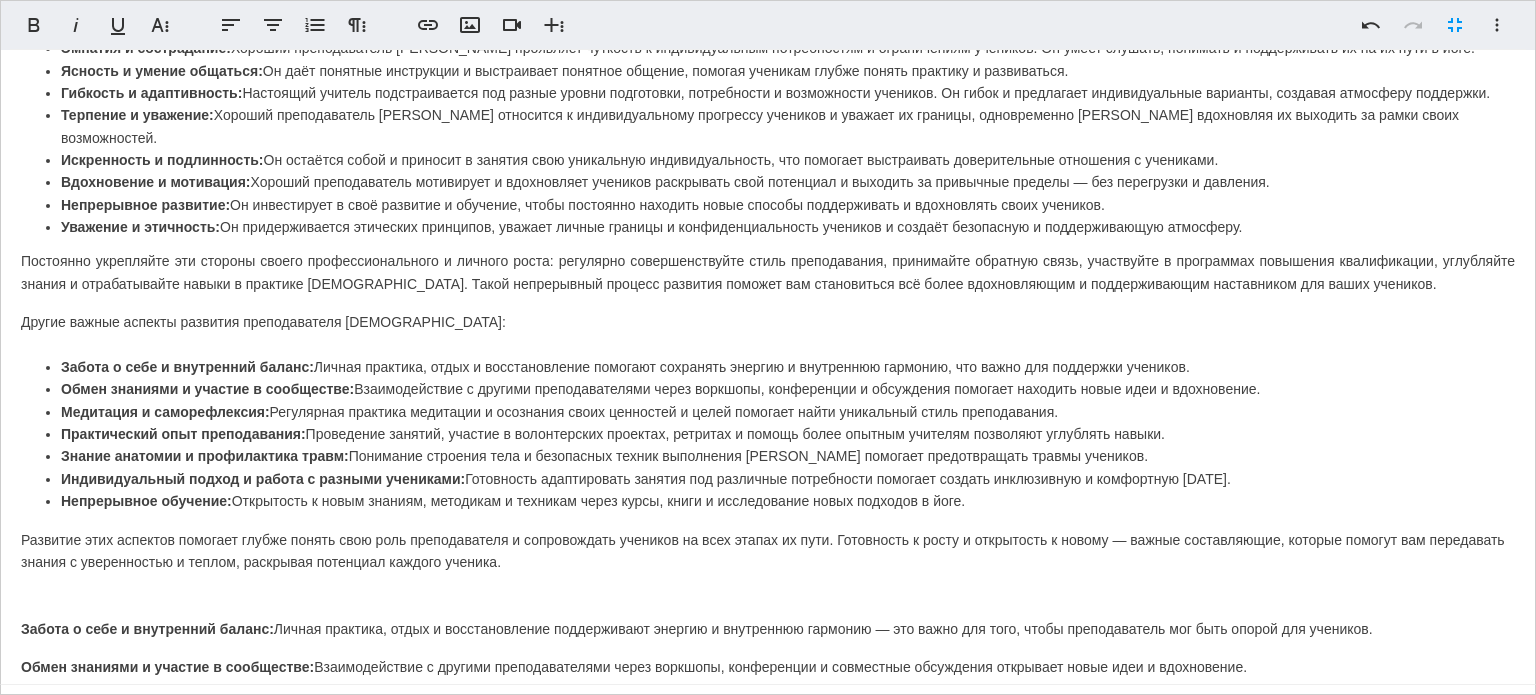 scroll, scrollTop: 541, scrollLeft: 0, axis: vertical 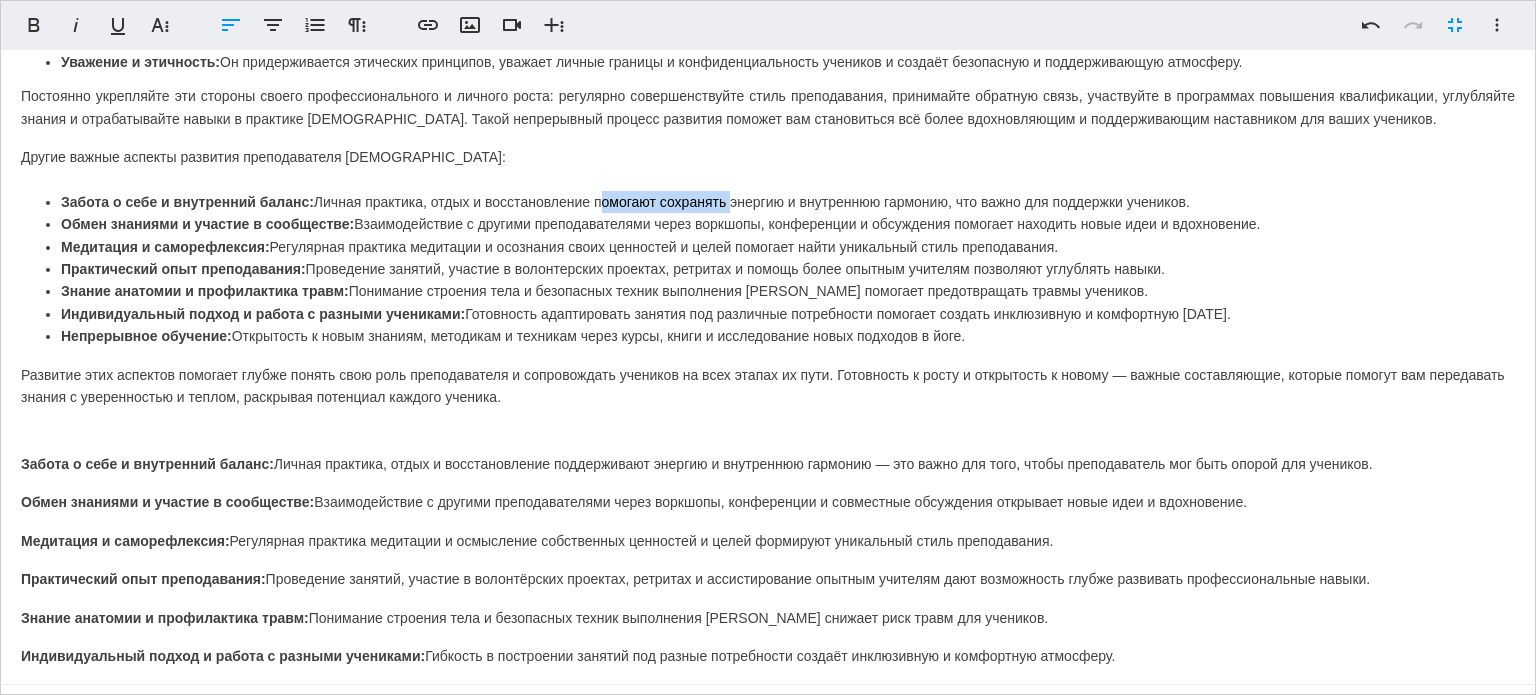 drag, startPoint x: 597, startPoint y: 178, endPoint x: 727, endPoint y: 183, distance: 130.09612 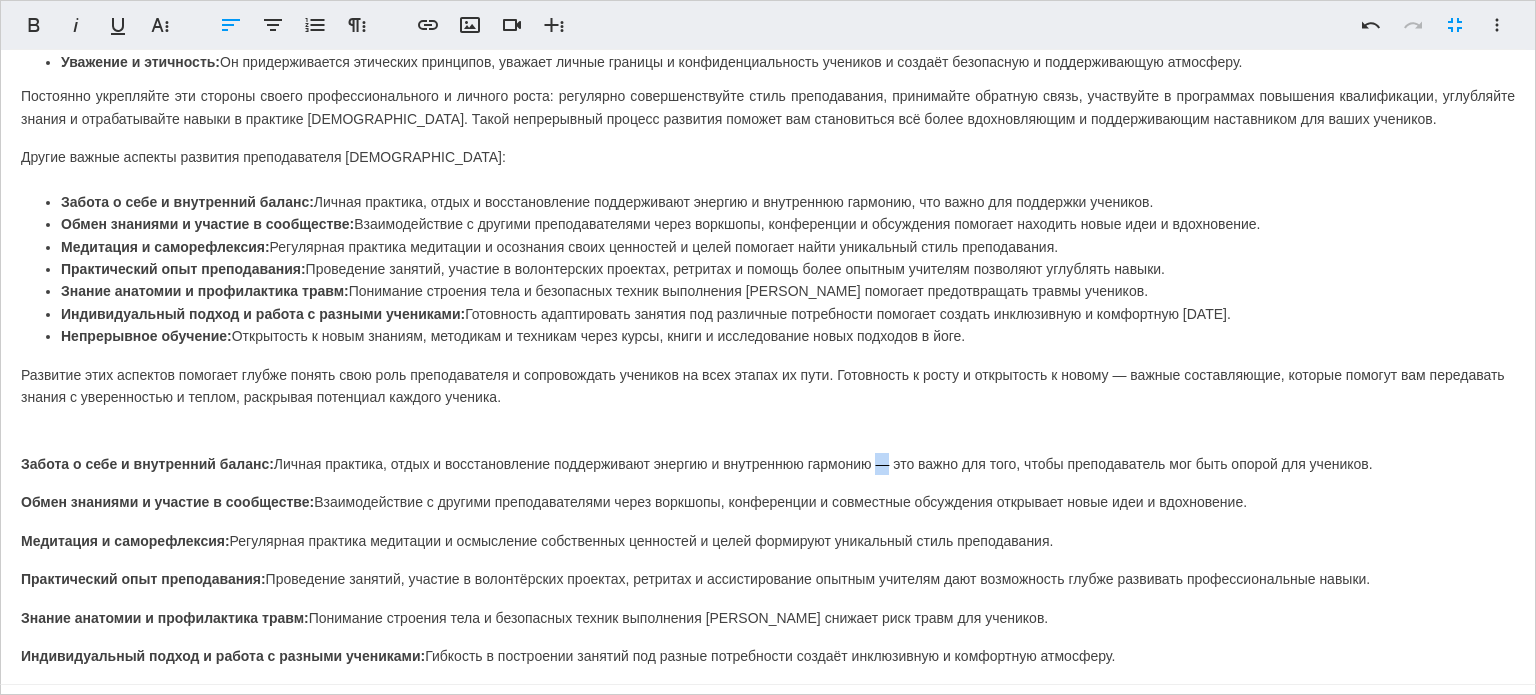 click on "Забота о себе и внутренний баланс:  Личная практика, отдых и восстановление поддерживают энергию и внутреннюю гармонию — это важно для того, чтобы преподаватель мог быть опорой для учеников." at bounding box center [768, 464] 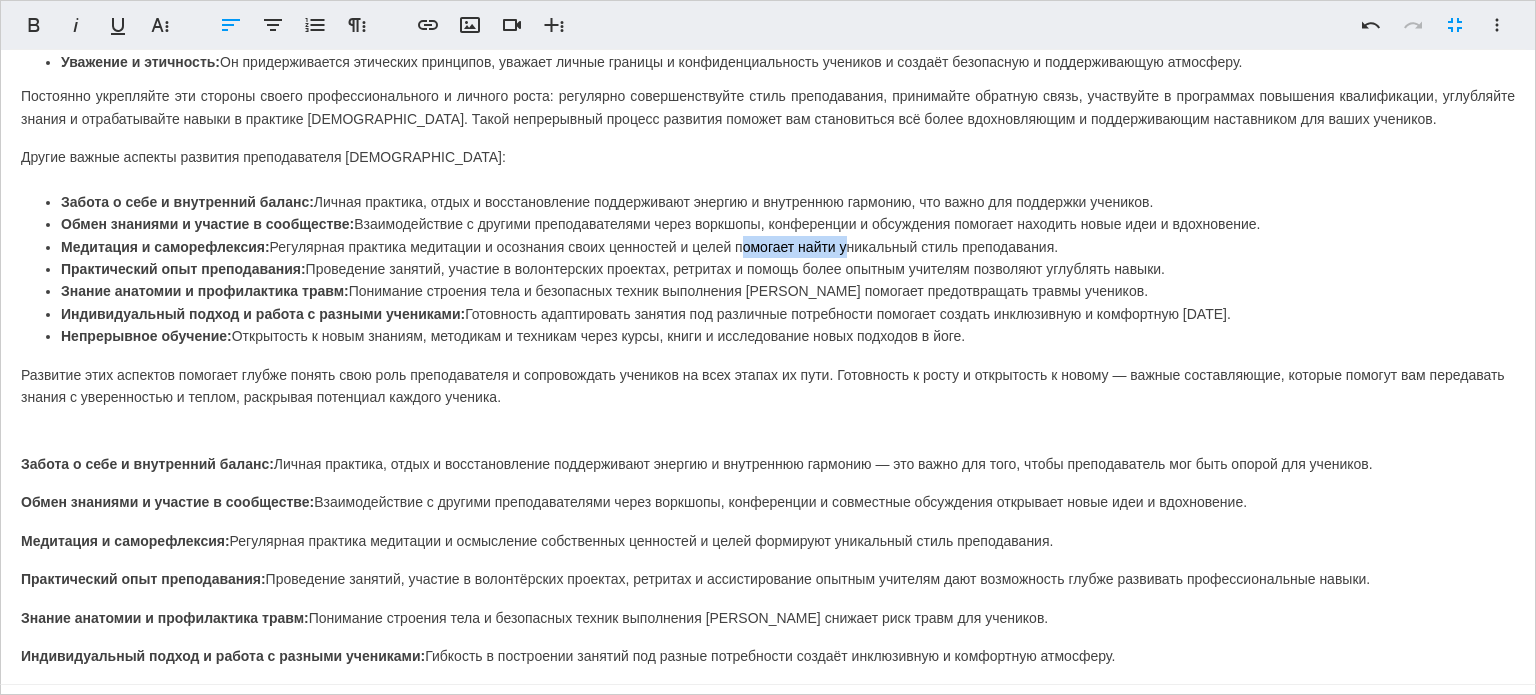 drag, startPoint x: 842, startPoint y: 224, endPoint x: 738, endPoint y: 227, distance: 104.04326 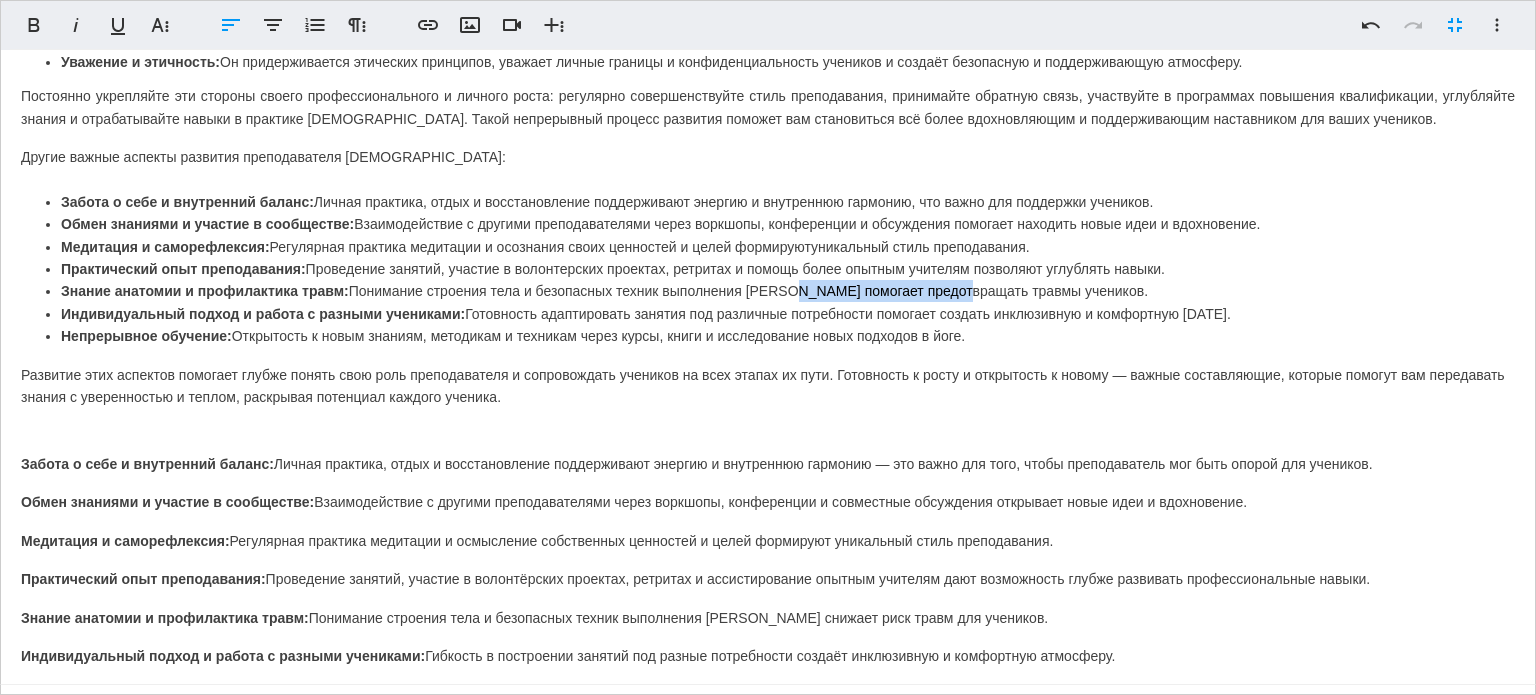 drag, startPoint x: 787, startPoint y: 269, endPoint x: 950, endPoint y: 259, distance: 163.30646 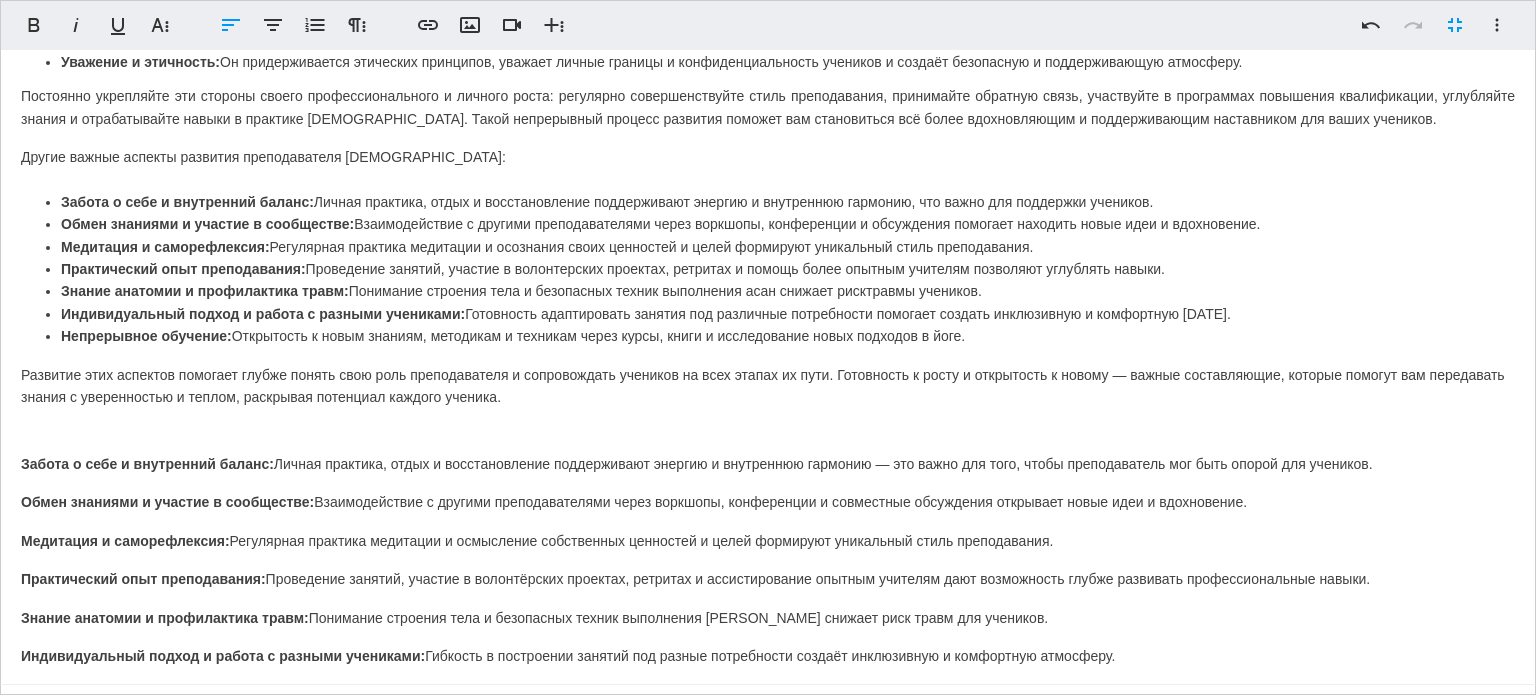 click on "Знание анатомии и профилактика травм:  Понимание строения тела и безопасных техник выполнения [PERSON_NAME] снижает риск  травмы учеников." at bounding box center (788, 291) 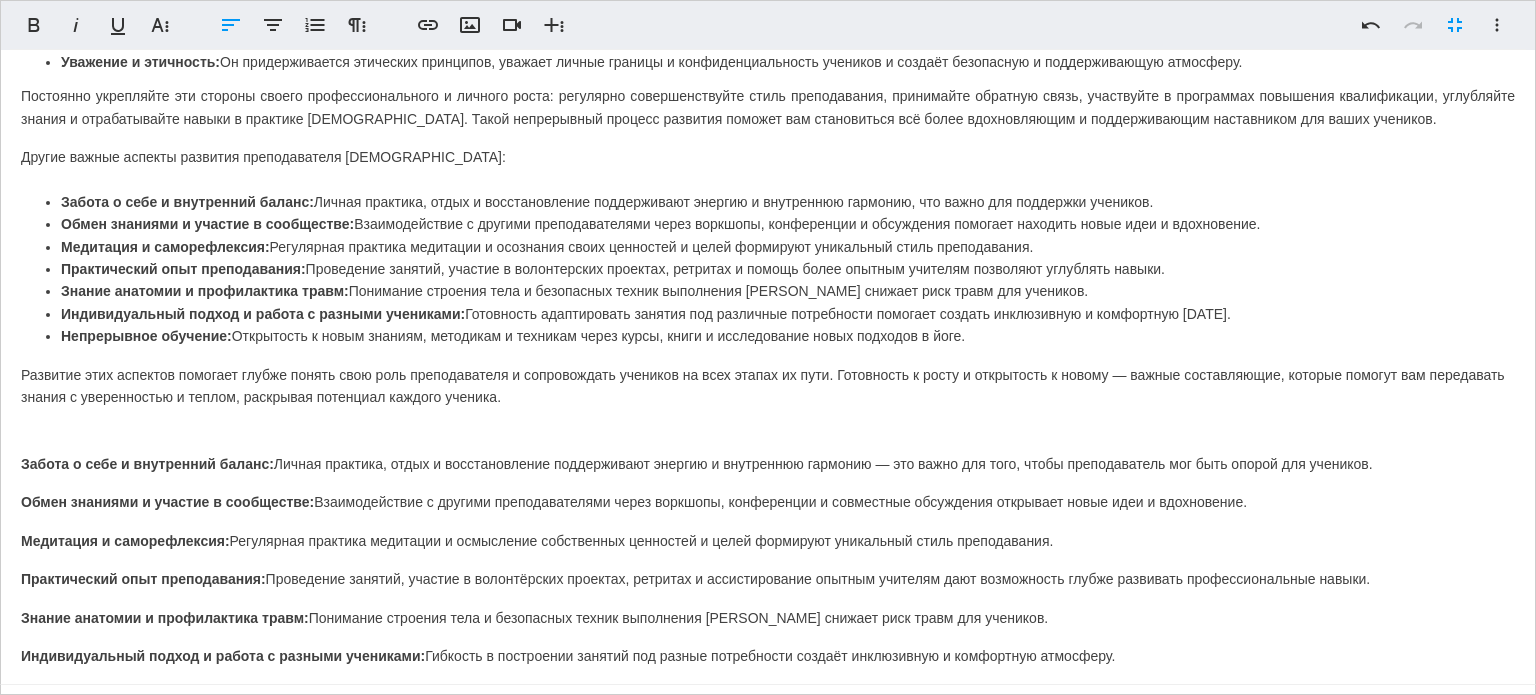 scroll, scrollTop: 622, scrollLeft: 0, axis: vertical 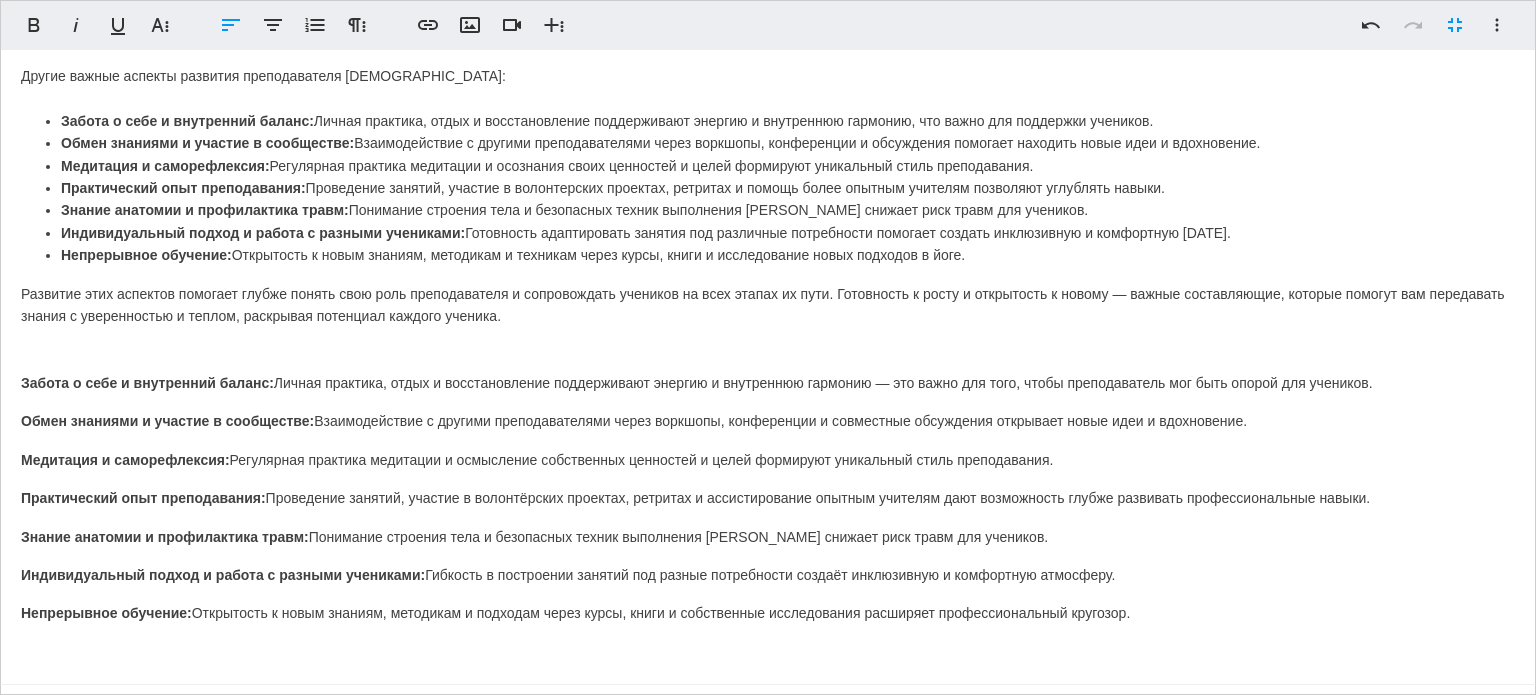 drag, startPoint x: 1135, startPoint y: 631, endPoint x: 430, endPoint y: 547, distance: 709.98663 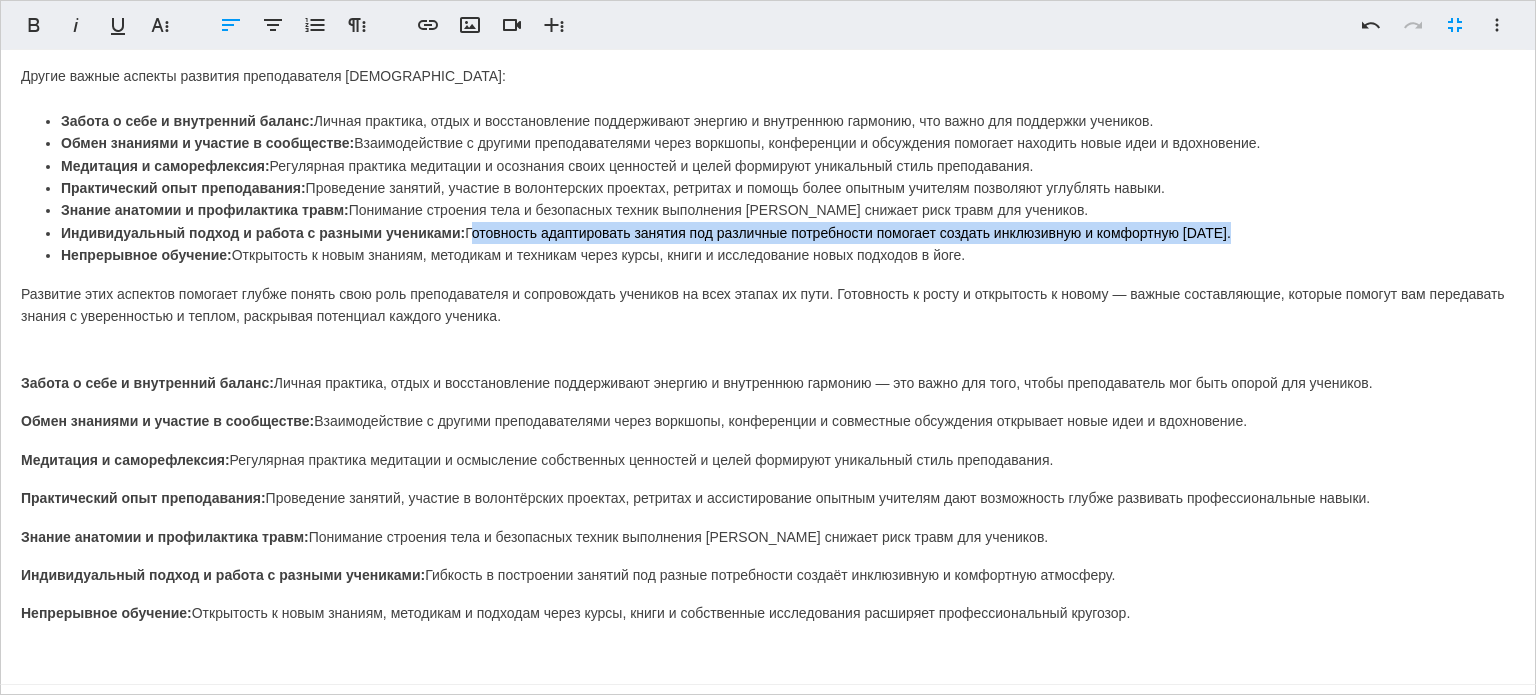 drag, startPoint x: 1238, startPoint y: 203, endPoint x: 468, endPoint y: 221, distance: 770.2104 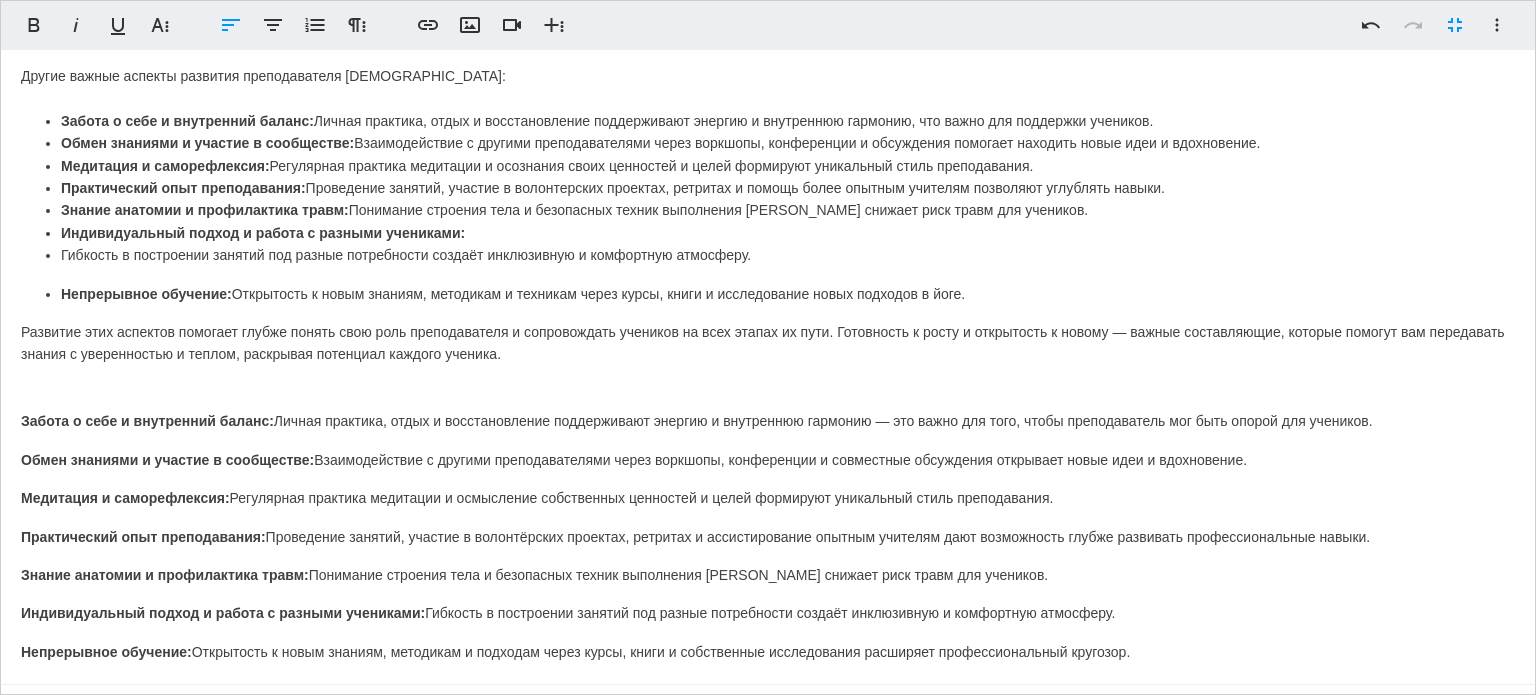 click on "Гибкость в построении занятий под разные потребности создаёт инклюзивную и комфортную атмосферу." at bounding box center [788, -19] 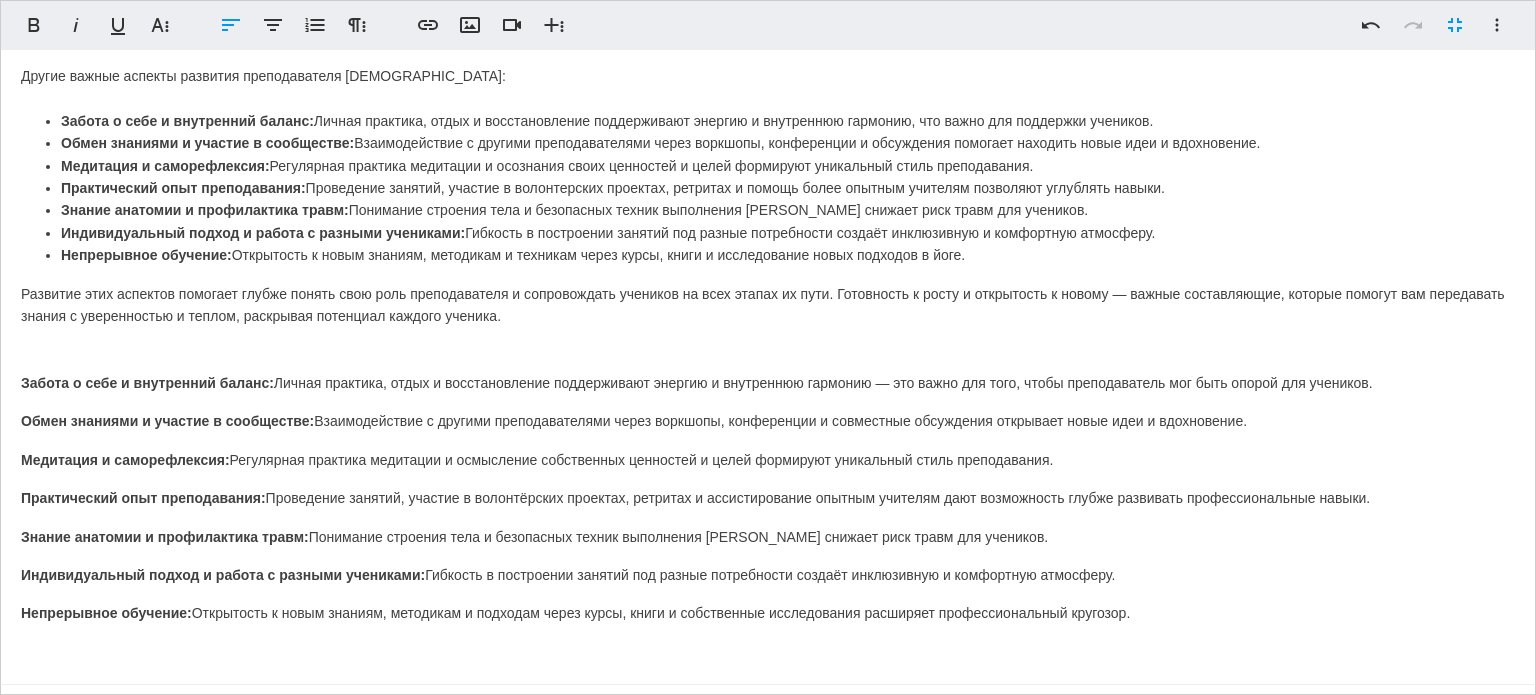 drag, startPoint x: 1142, startPoint y: 592, endPoint x: 6, endPoint y: 343, distance: 1162.969 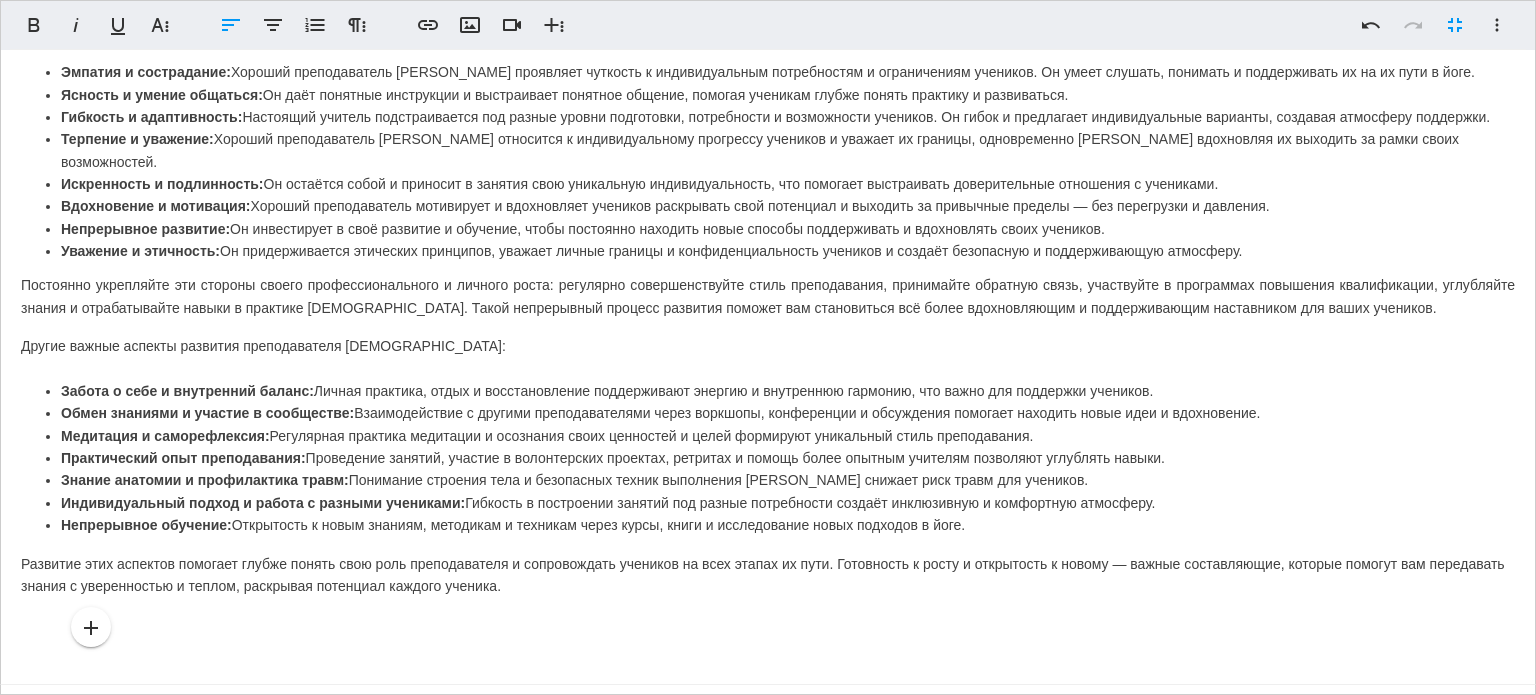 scroll, scrollTop: 331, scrollLeft: 0, axis: vertical 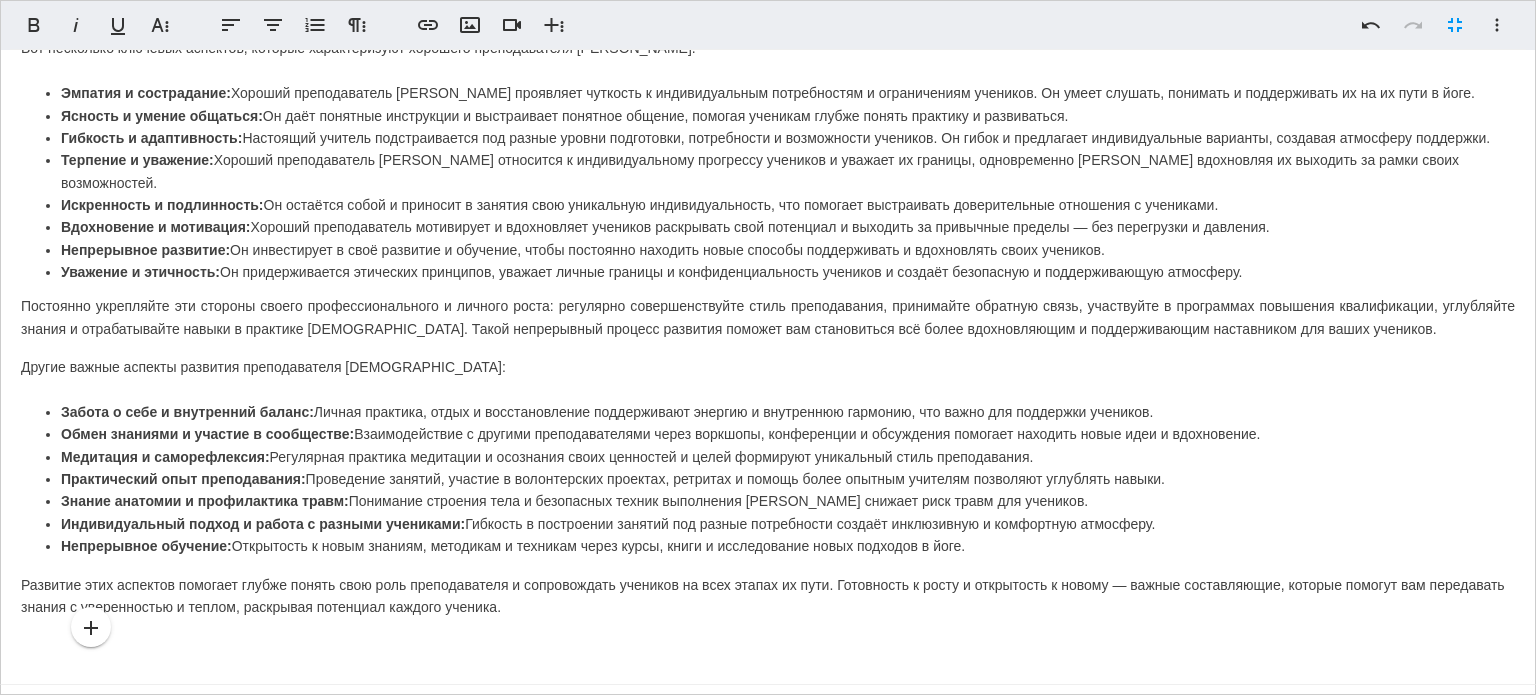 drag, startPoint x: 974, startPoint y: 527, endPoint x: 64, endPoint y: 386, distance: 920.8588 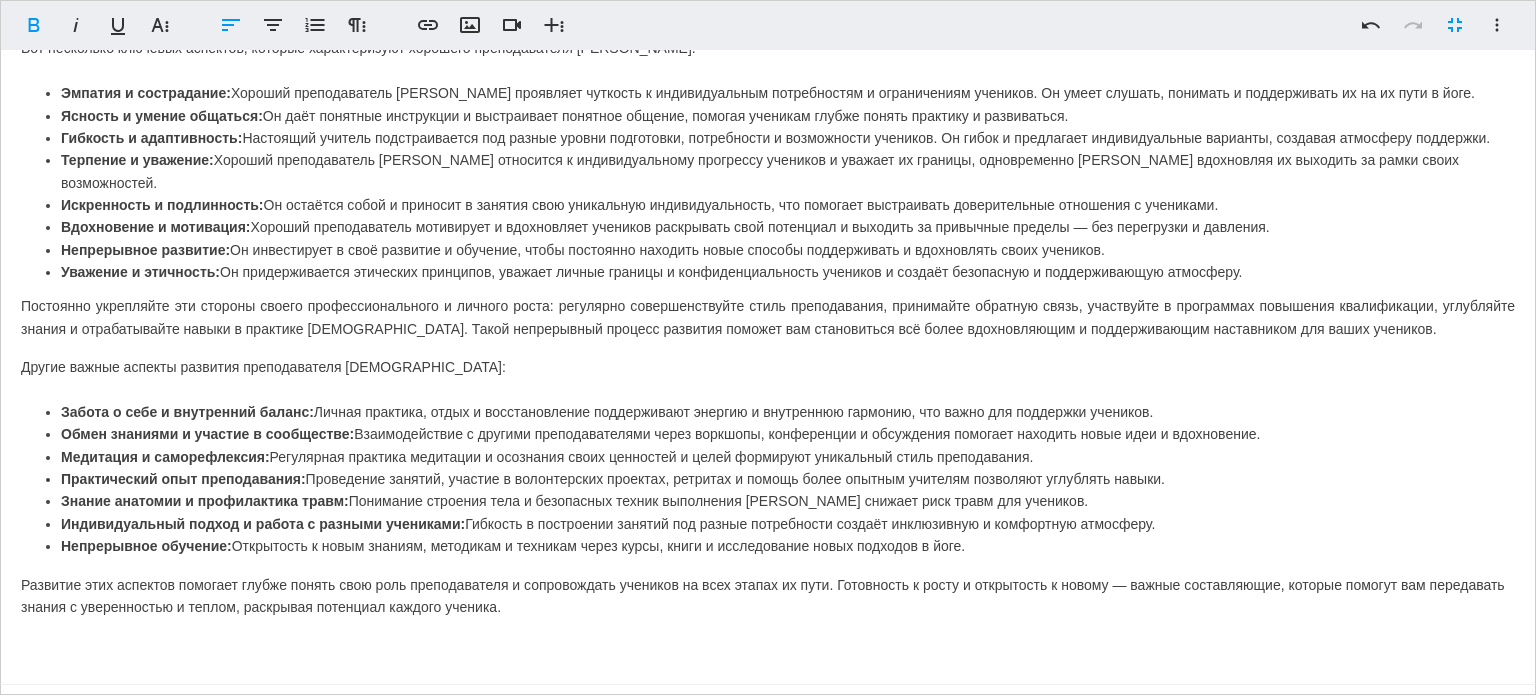 copy on "Loremi d sita c adipiscing elitse:  Doeius temporin, utlab e doloremagnaali enimadminimv quisnos e ullamcolab nisialiq, exe commo con duisautei inrepreh. Volup velitess c fugiatn p excepteurs:  Occaecatcupida n proiden suntculpaquioff deser mollitan, idestlaboru p undeomnisi natuserr voluptat accus dolo l totamremape. Eaqueipsa q abilloinvento:  Veritatisq architec beataevit d explicabo nemoe ipsamquia v asper autoditfu consequunt magni doloreseosra.  Sequinesciun nequ porroquisqua:  Doloremadi numquam, eiusmod t inciduntmagn quaerate, minussol n eligen optio cumquen impeditq placeatfa possimusa repell. Tempor autemqui o debitisrerum neces:  Saepeeven voluptat repu r itaqueearu hicten sapientede reic volupta maio alias per doloribu. Asperioresrepe minimn e ullamc s laborio aliquidco:  Consequa q maximemoll molesti har quidem rerumfacili expedit distinction l temporecum solutanob. Eligendiopt cumqueni:  Impeditmin q maxim placeat, facerepos o loremips dolor sitam, conse a elitseddoeiu tempo incididu u labo...." 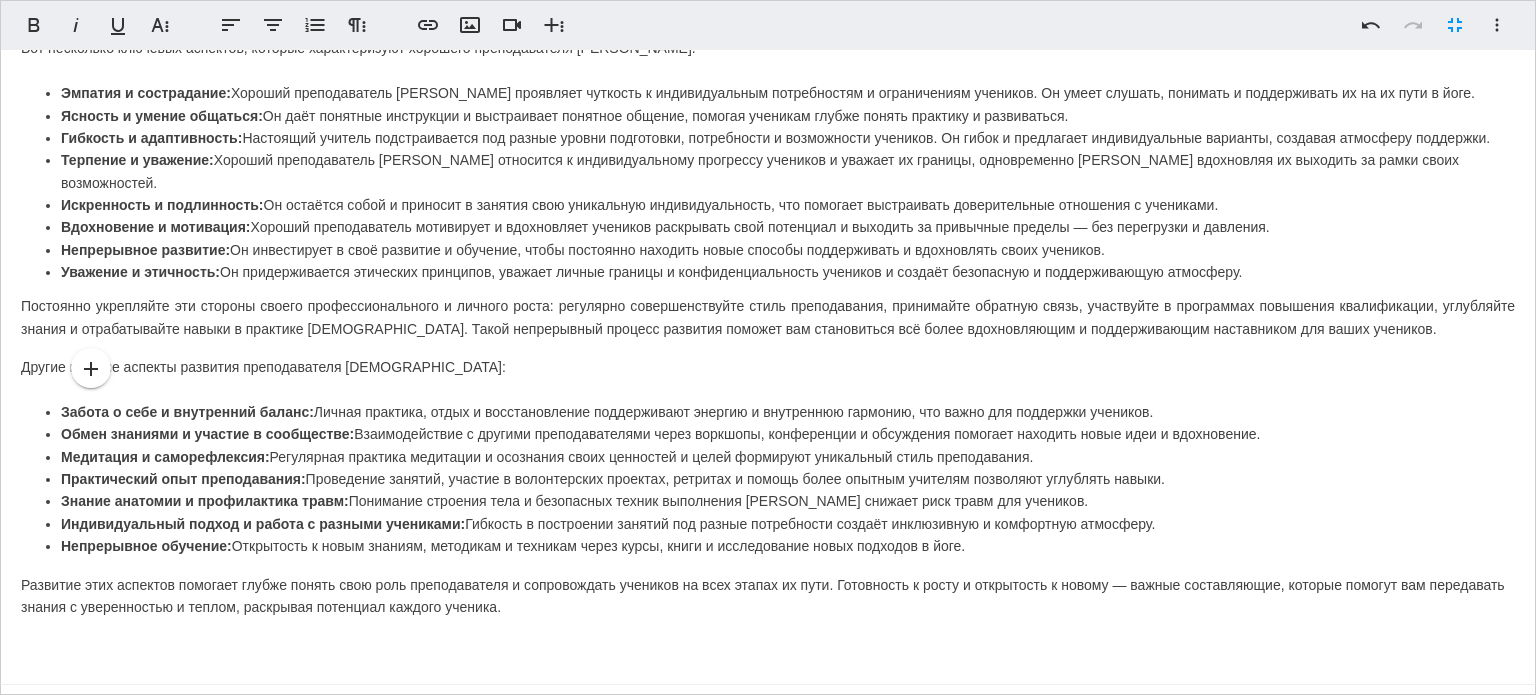 drag, startPoint x: 320, startPoint y: 386, endPoint x: 1195, endPoint y: 390, distance: 875.00916 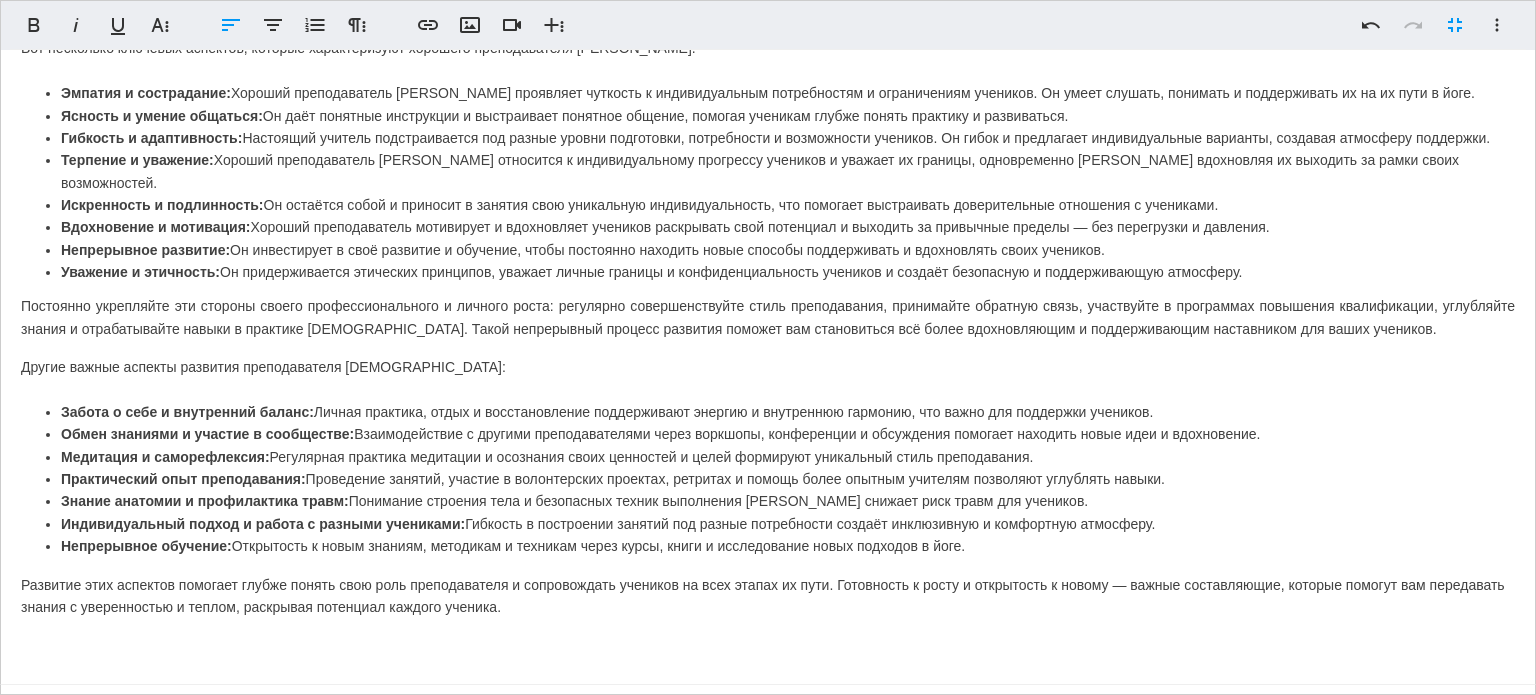 copy on "Личная практика, отдых и восстановление поддерживают энергию и внутреннюю гармонию, что важно для поддержки учеников." 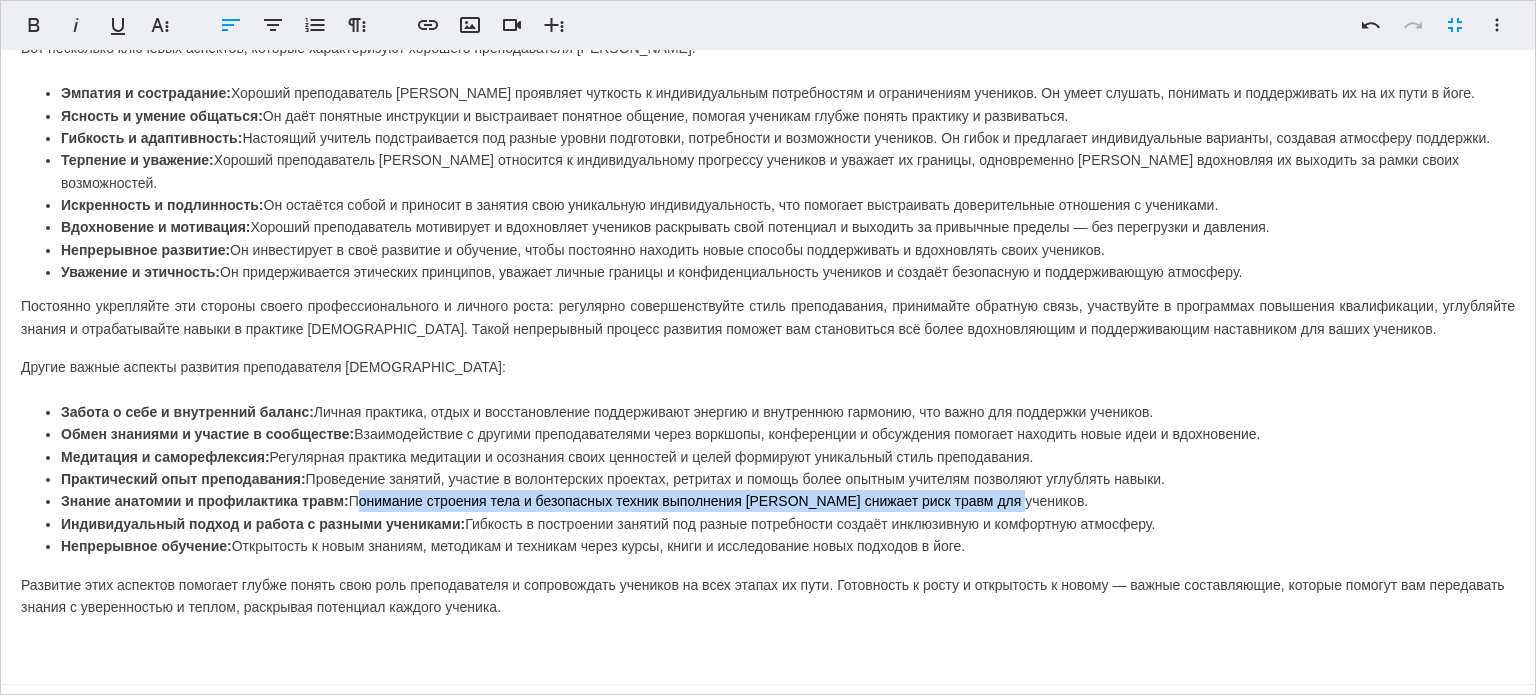 drag, startPoint x: 354, startPoint y: 479, endPoint x: 1004, endPoint y: 484, distance: 650.0192 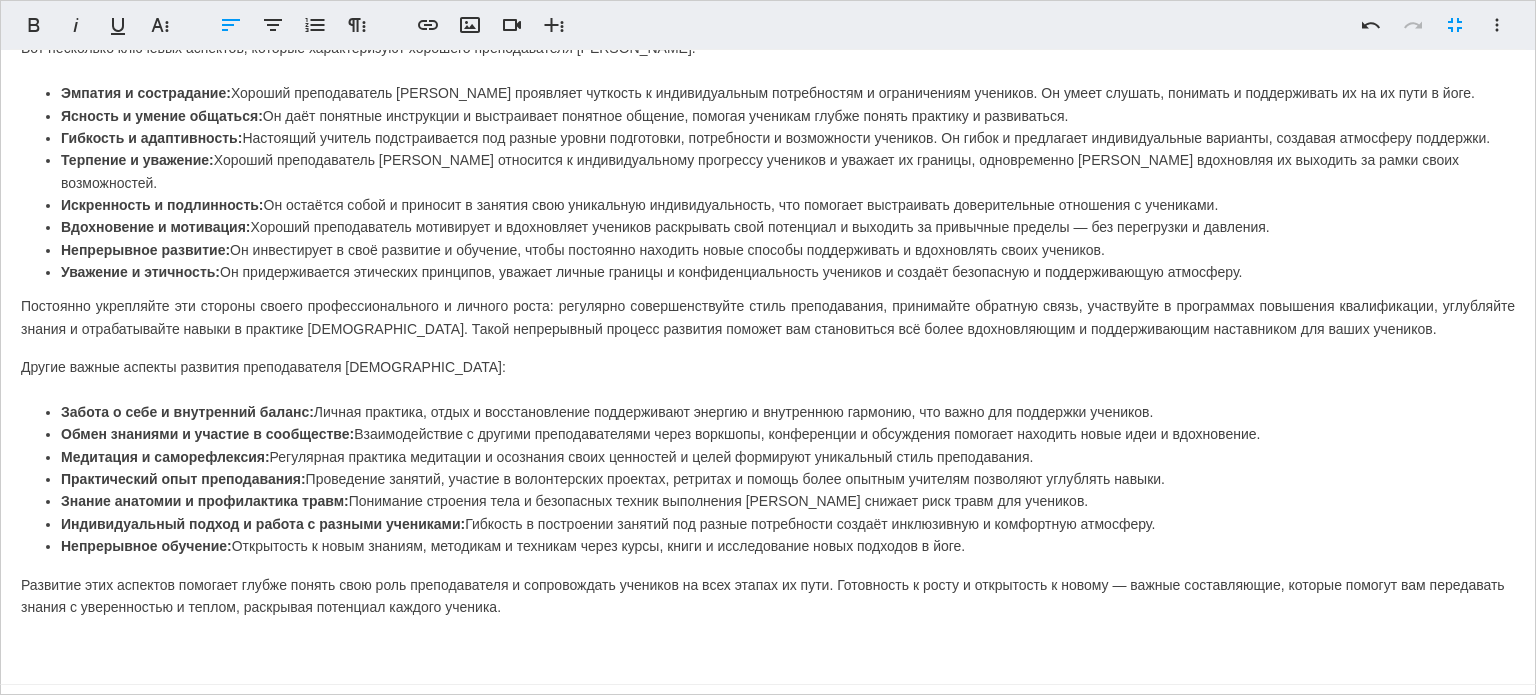 click on "Уважение и этичность:  Он придерживается этических принципов, уважает личные границы и конфиденциальность учеников и создаёт безопасную и поддерживающую атмосферу." at bounding box center [788, 270] 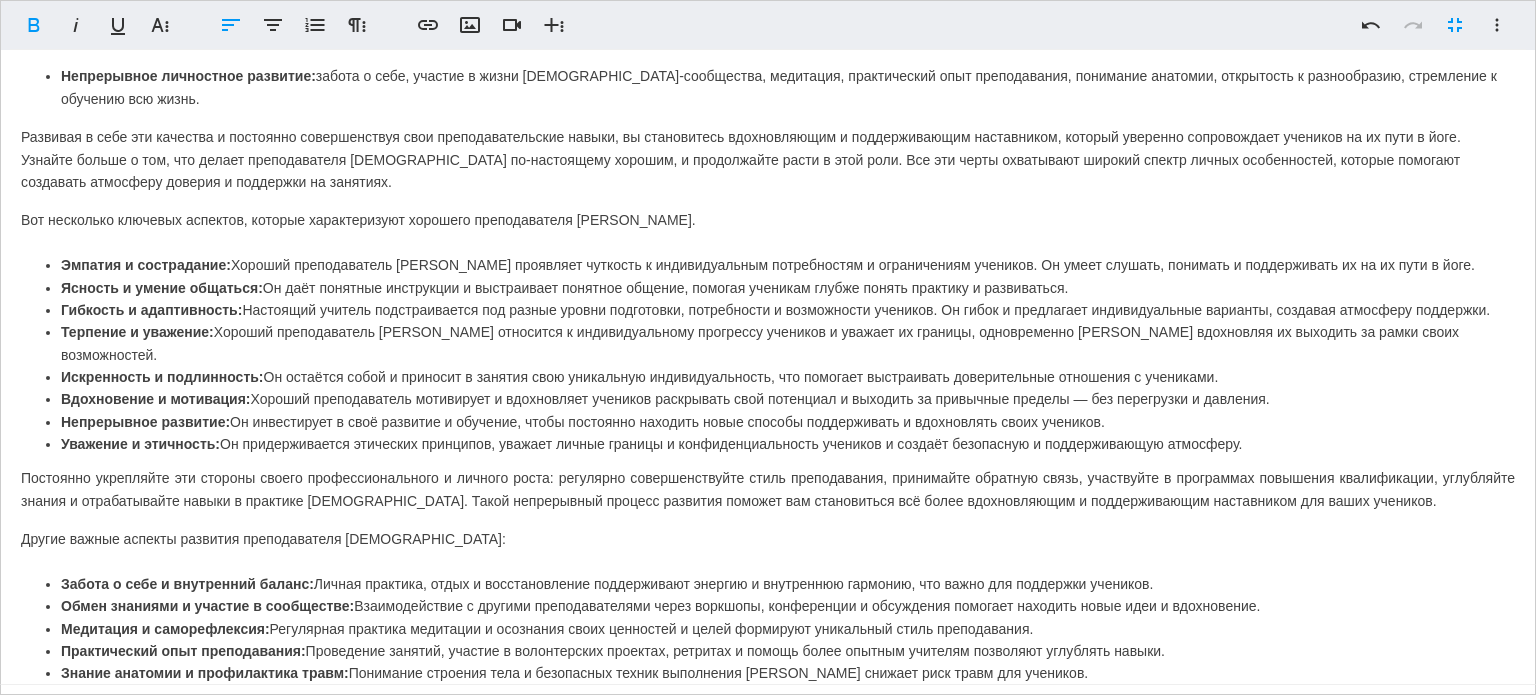 scroll, scrollTop: 0, scrollLeft: 0, axis: both 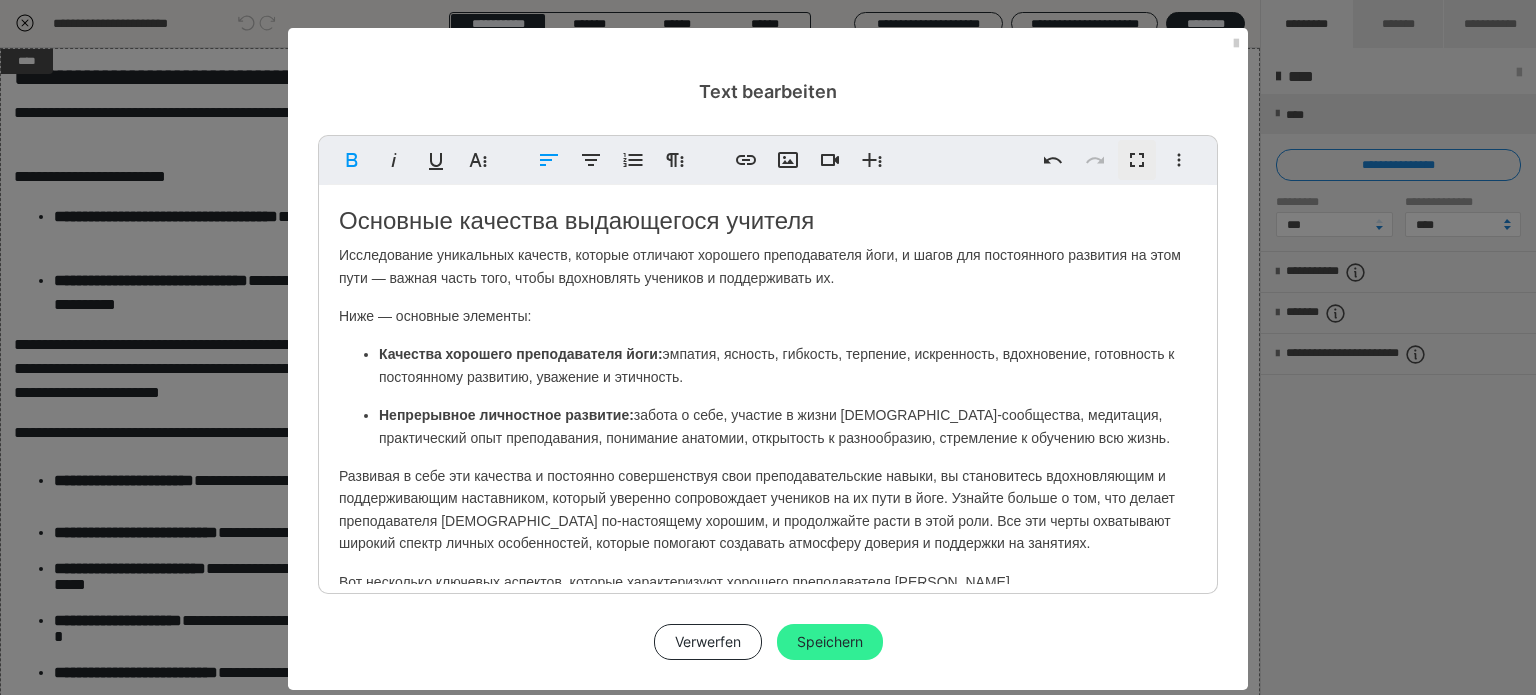 click on "Speichern" at bounding box center [830, 642] 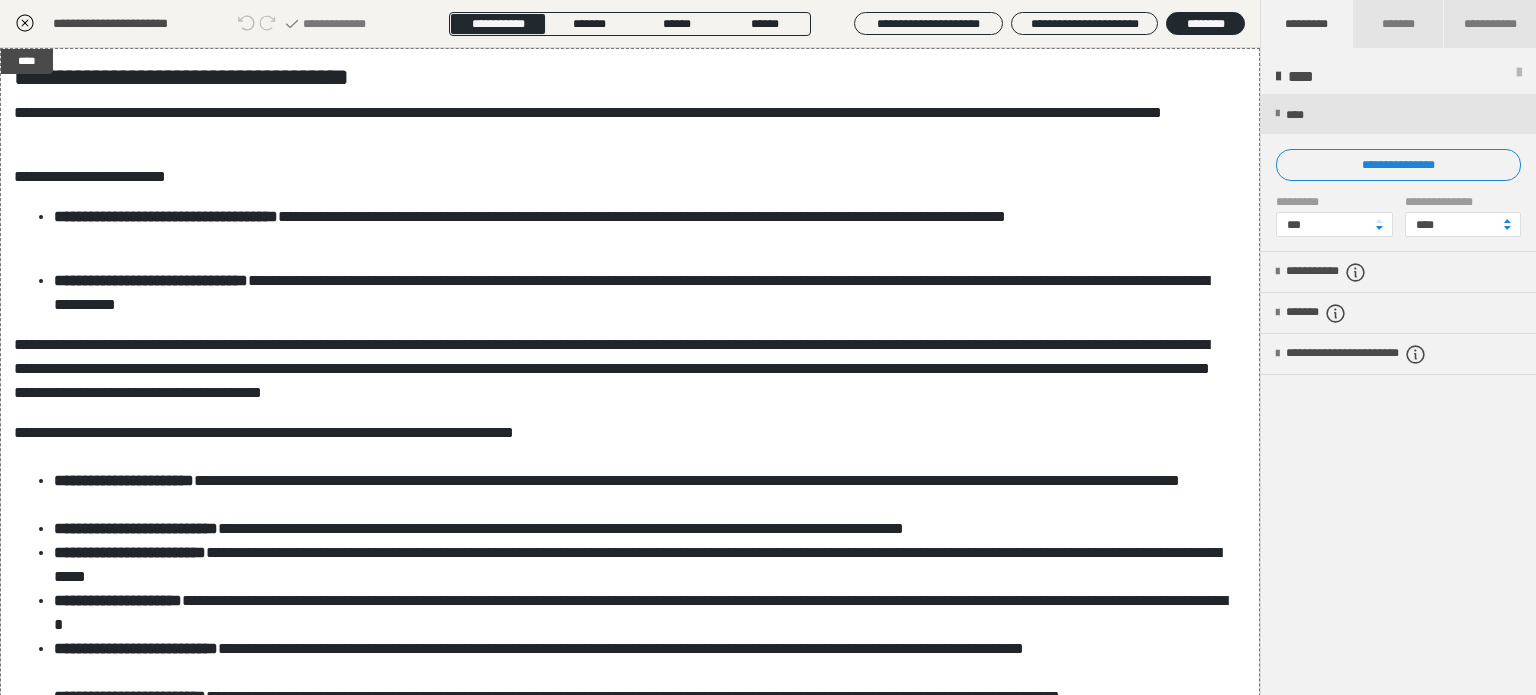 drag, startPoint x: 17, startPoint y: 24, endPoint x: 446, endPoint y: 75, distance: 432.02084 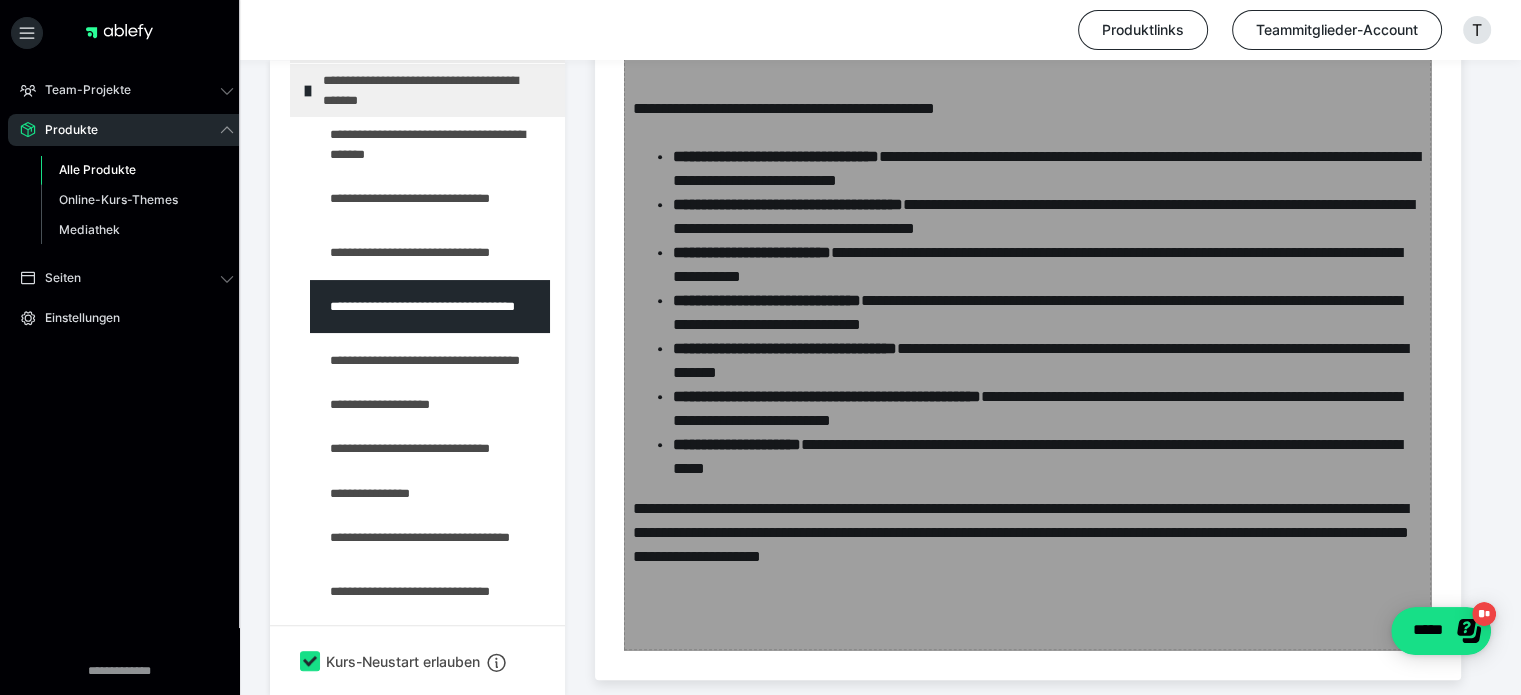 scroll, scrollTop: 1474, scrollLeft: 0, axis: vertical 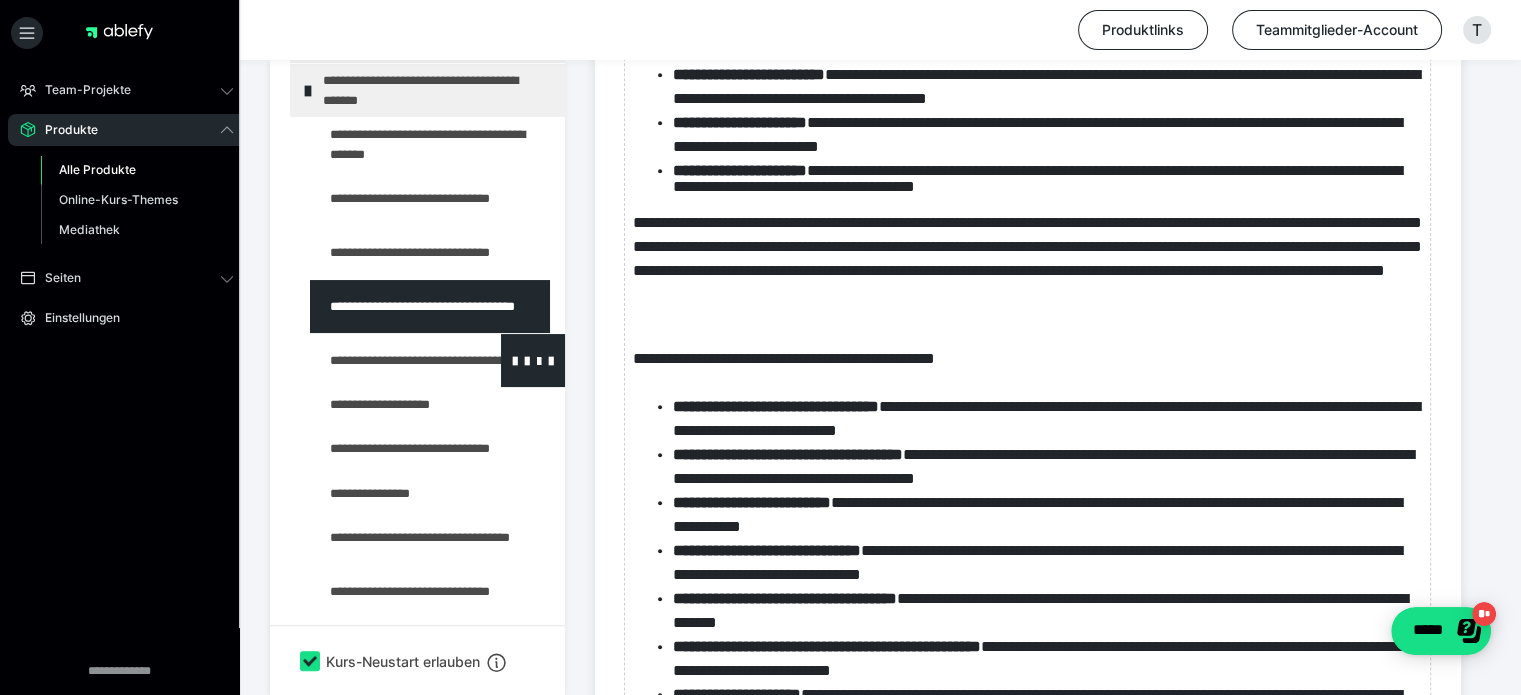 click at bounding box center [385, 360] 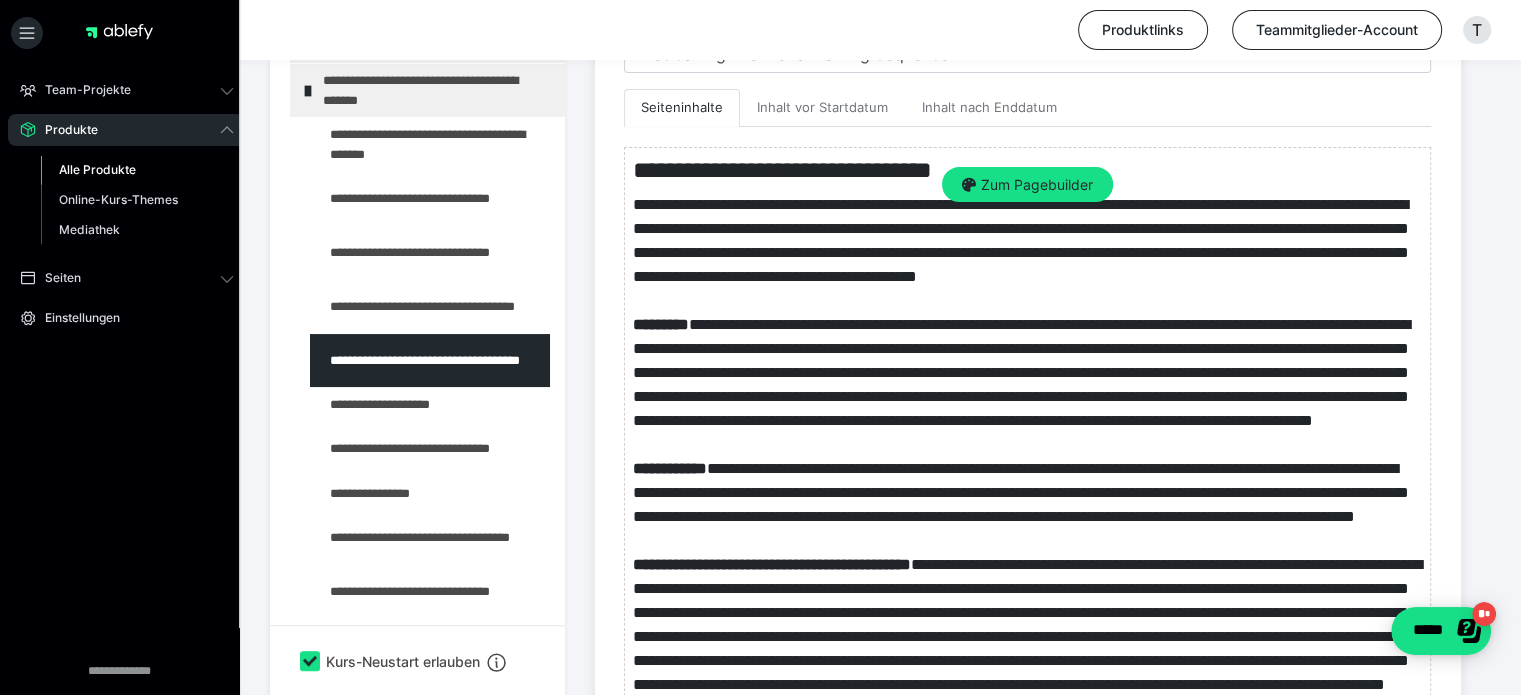scroll, scrollTop: 428, scrollLeft: 0, axis: vertical 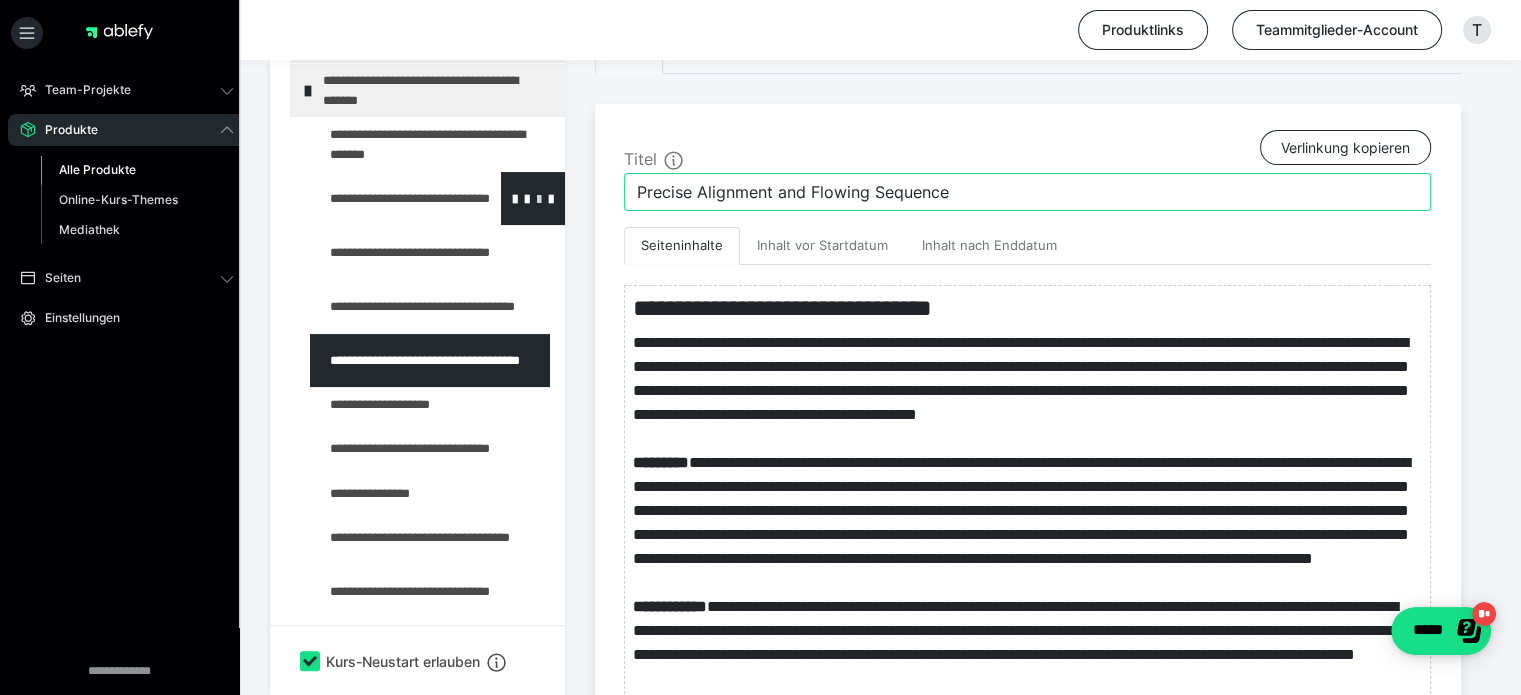 drag, startPoint x: 987, startPoint y: 198, endPoint x: 516, endPoint y: 205, distance: 471.052 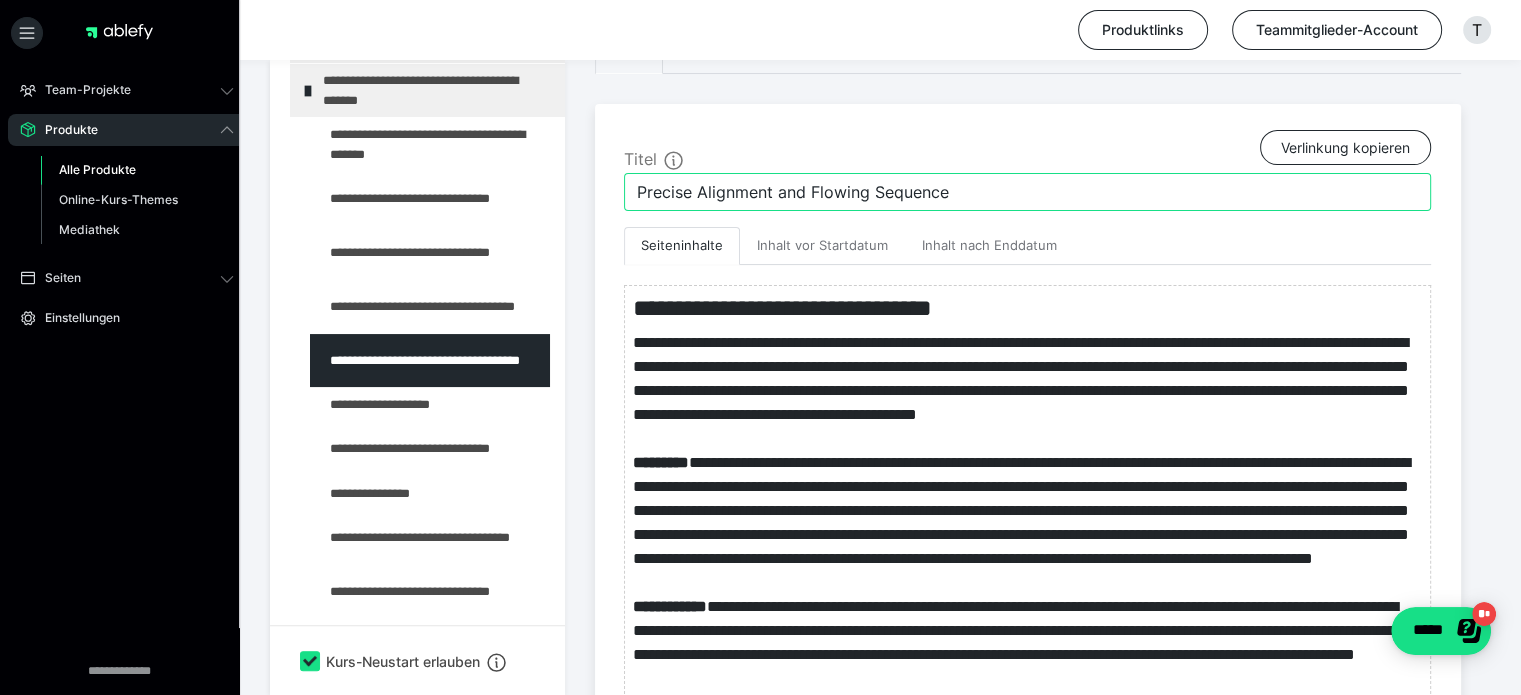 paste on "Точное выстраивание и плавная последовательность" 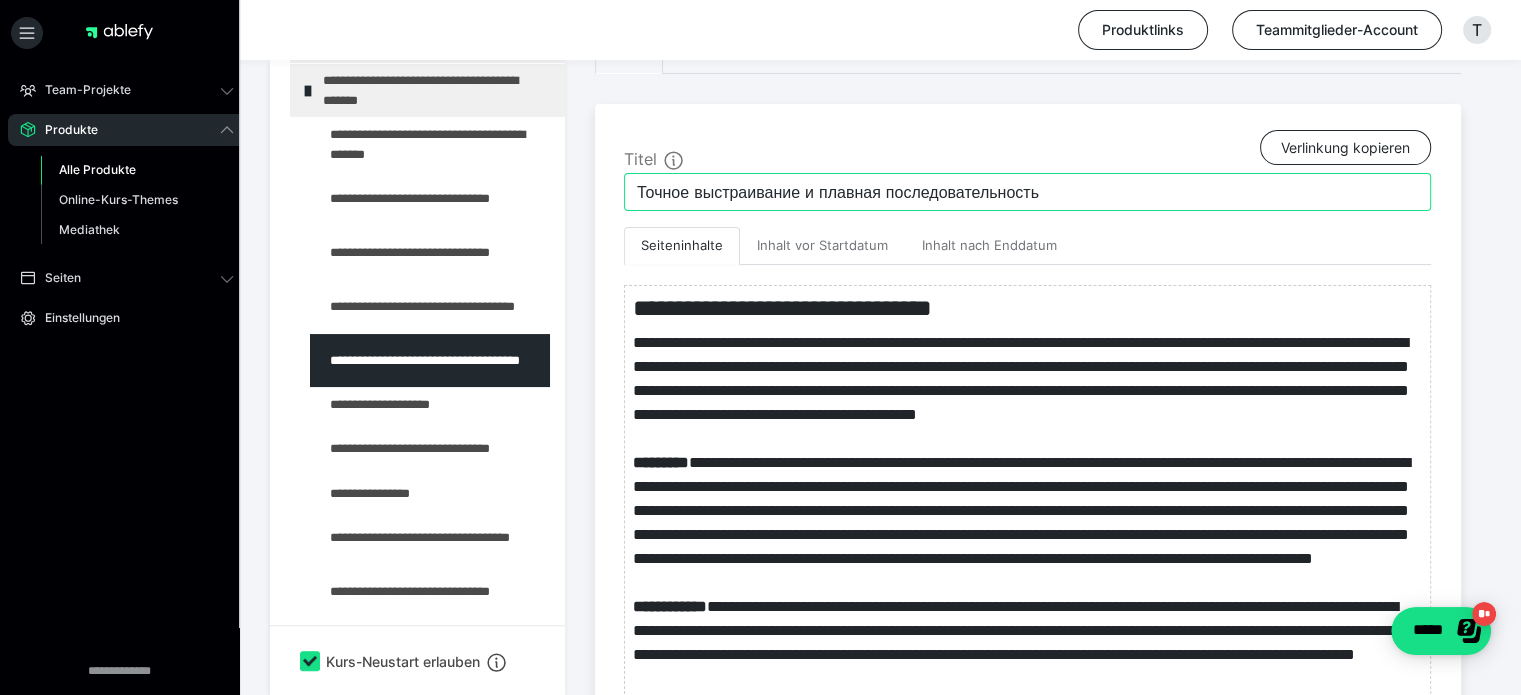 click on "Точное выстраивание и плавная последовательность" at bounding box center [1027, 192] 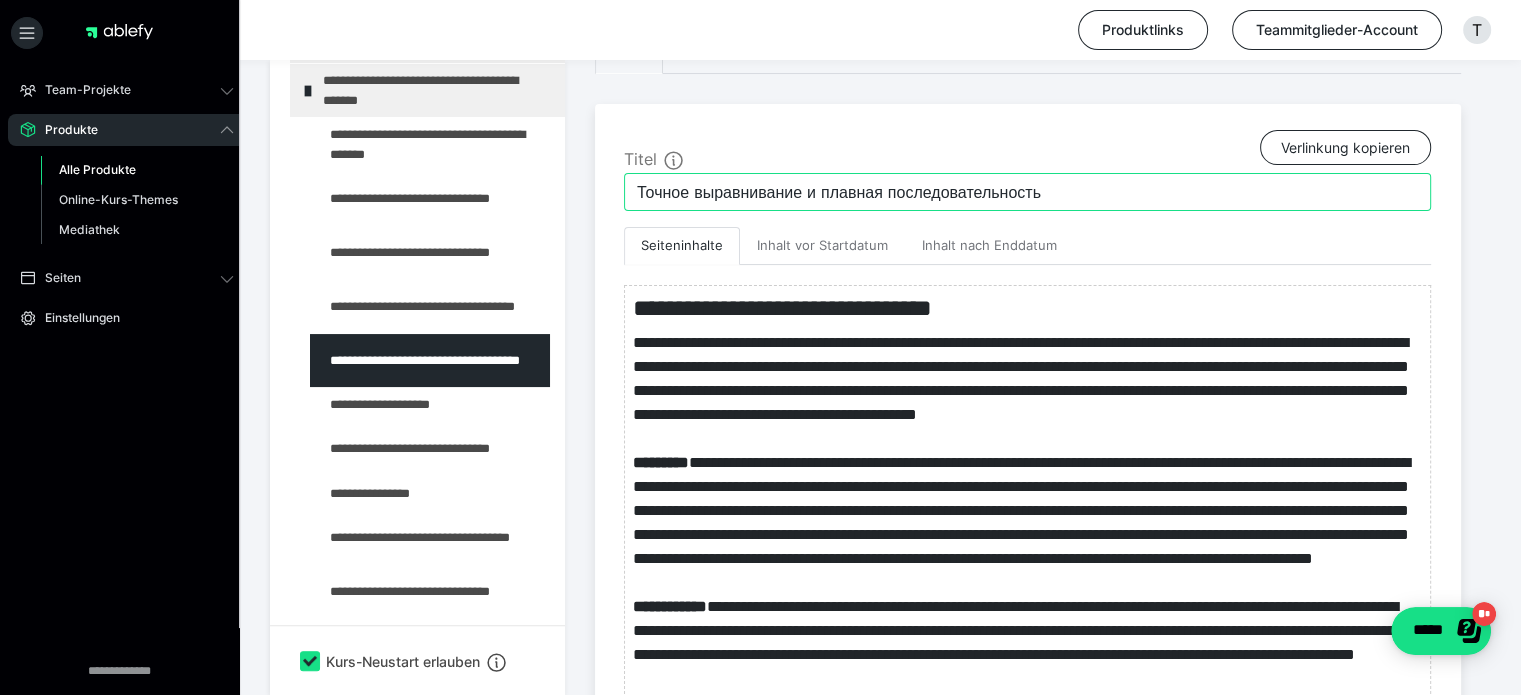 type on "Точное выравнивание и плавная последовательность" 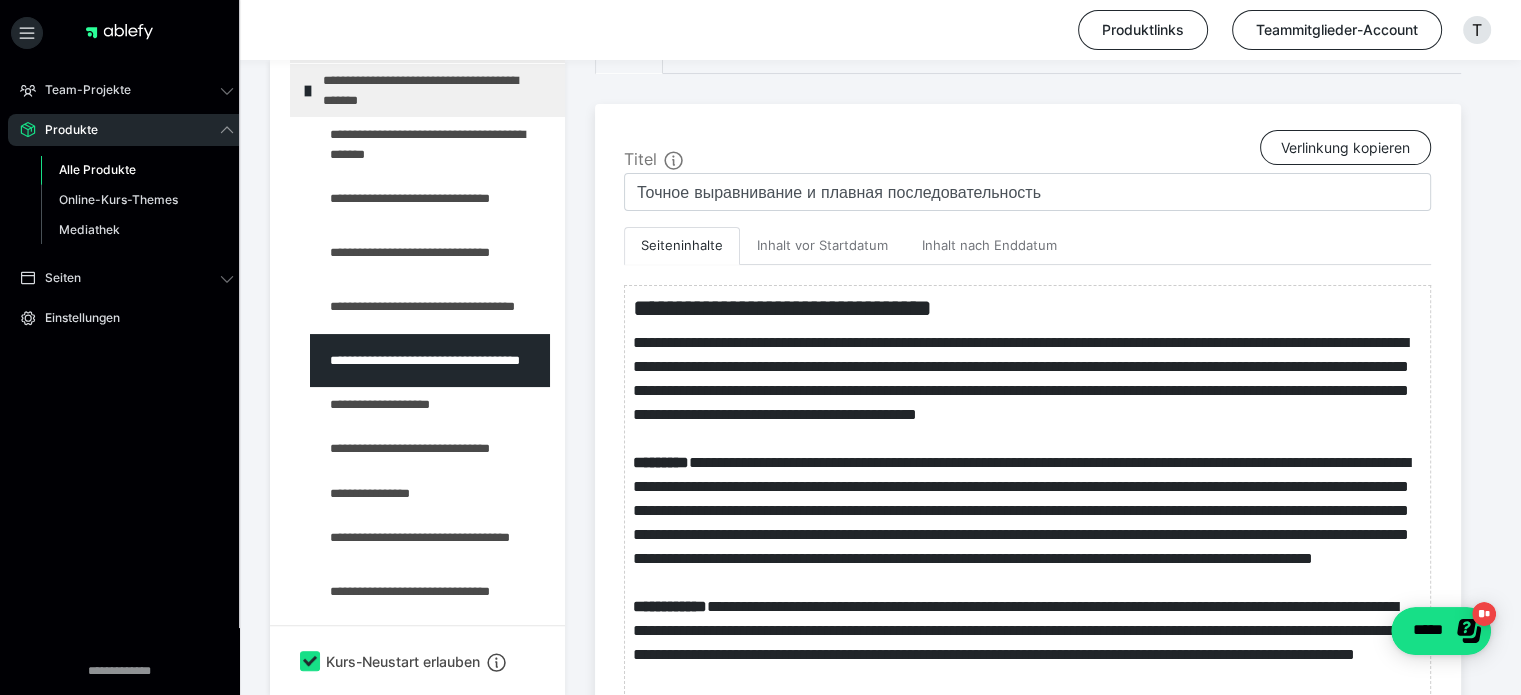 click on "Titel Verlinkung kopieren" at bounding box center [1027, 151] 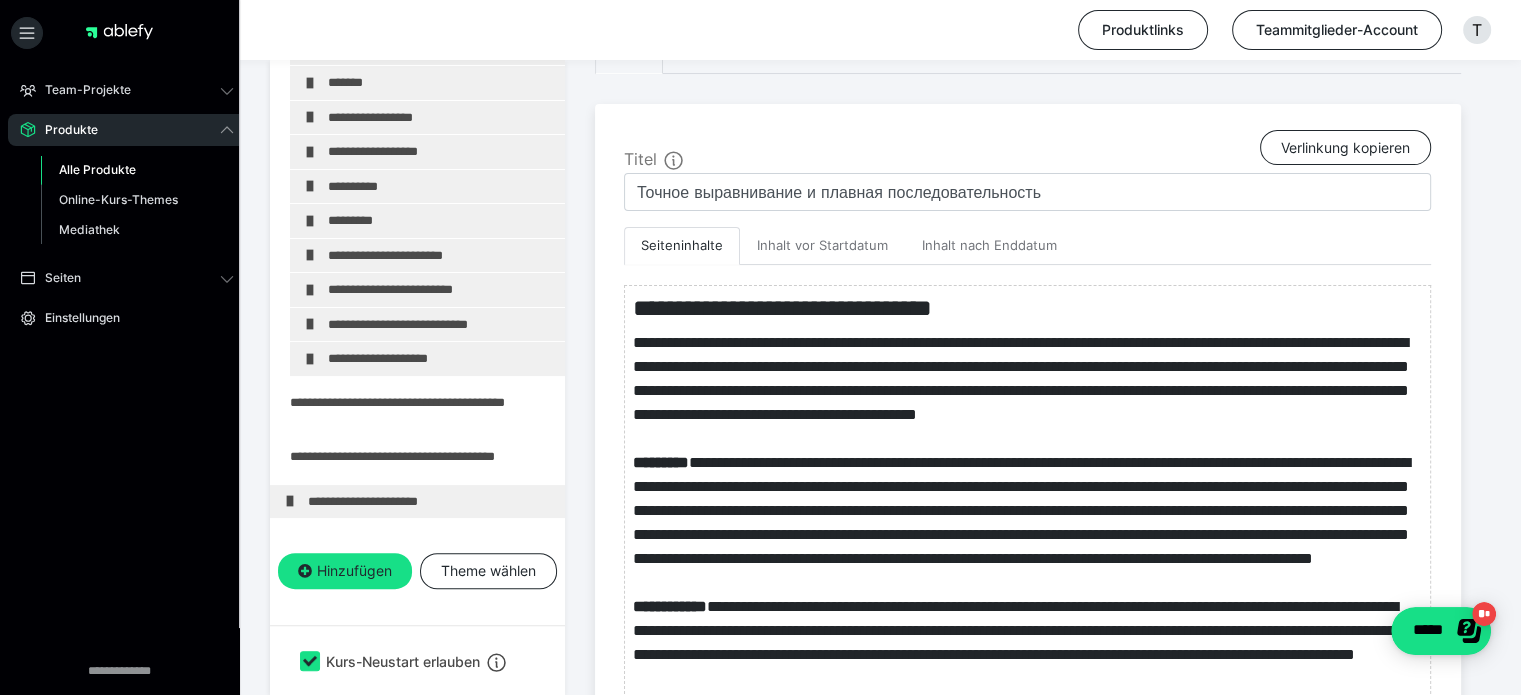 scroll, scrollTop: 220, scrollLeft: 0, axis: vertical 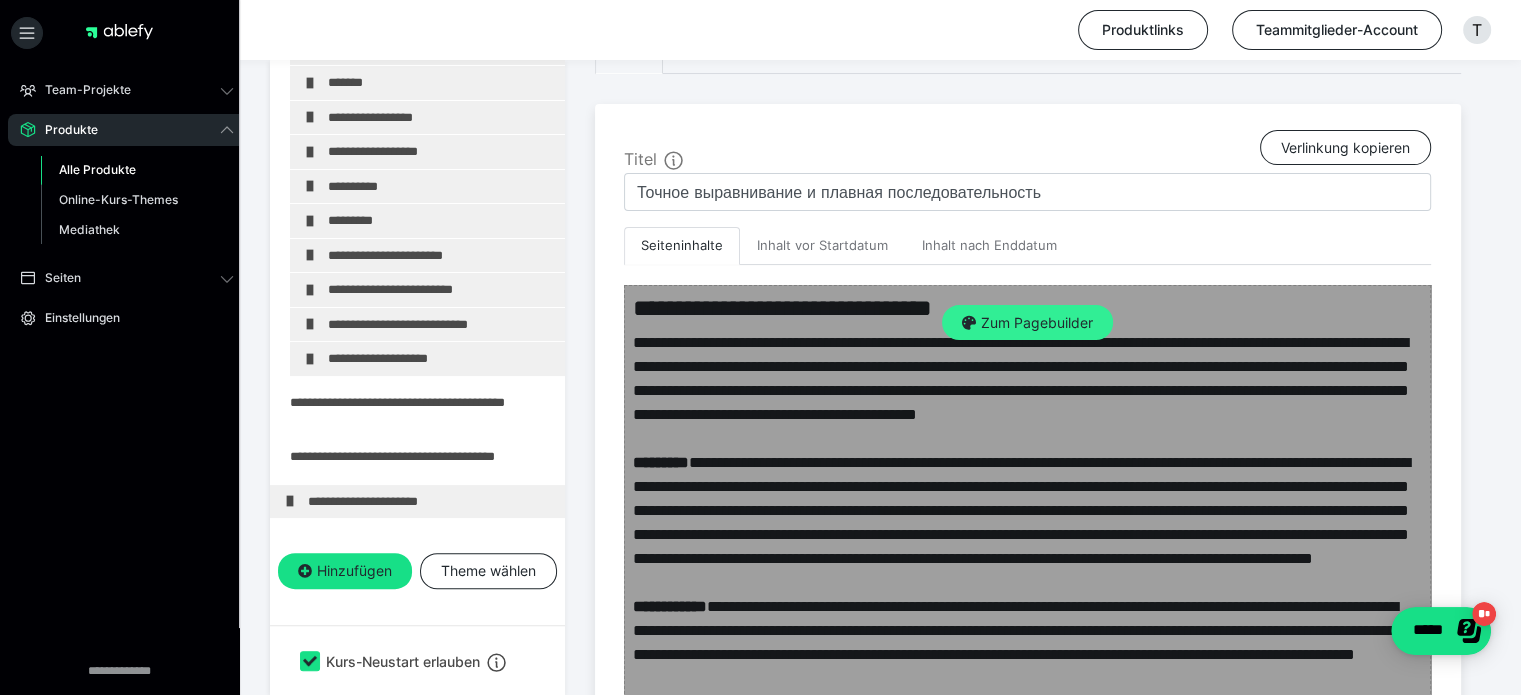 click on "Zum Pagebuilder" at bounding box center [1027, 323] 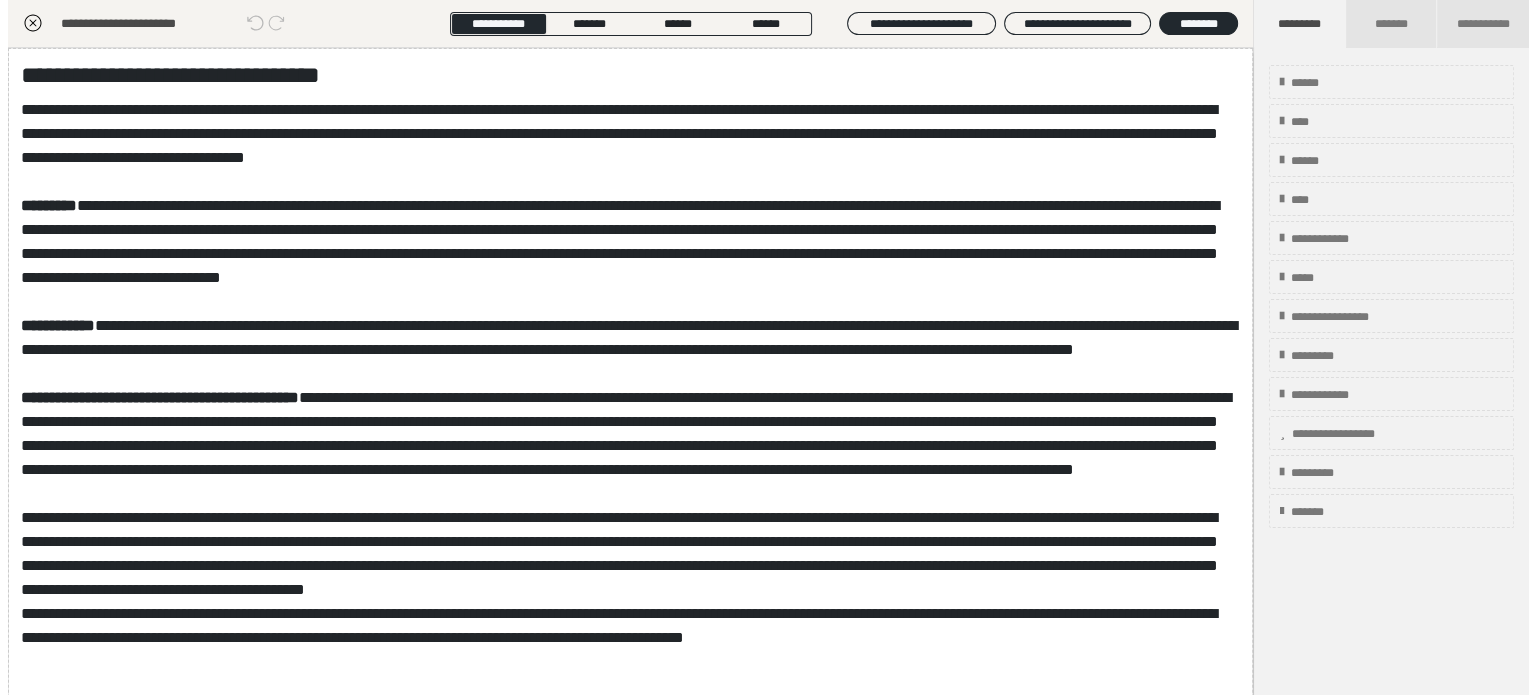 scroll, scrollTop: 373, scrollLeft: 0, axis: vertical 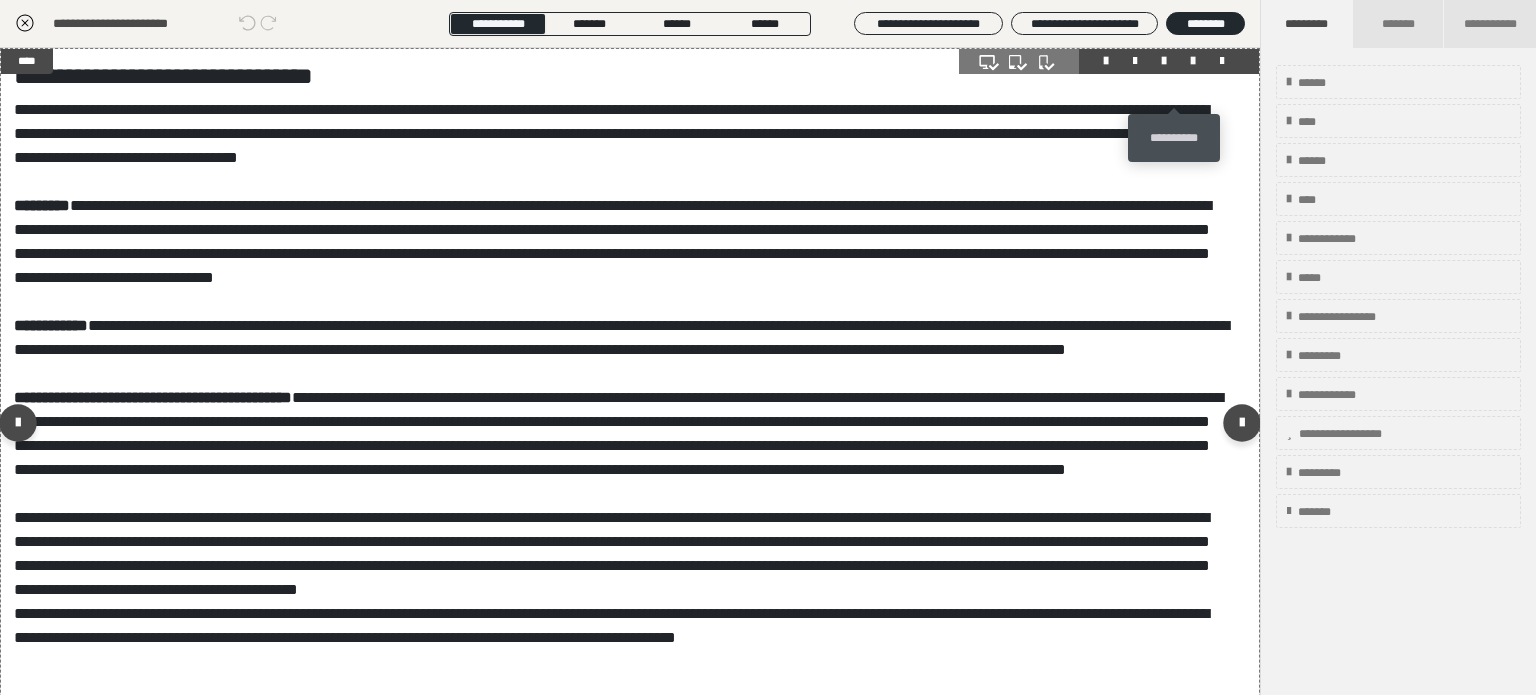 click at bounding box center [1193, 61] 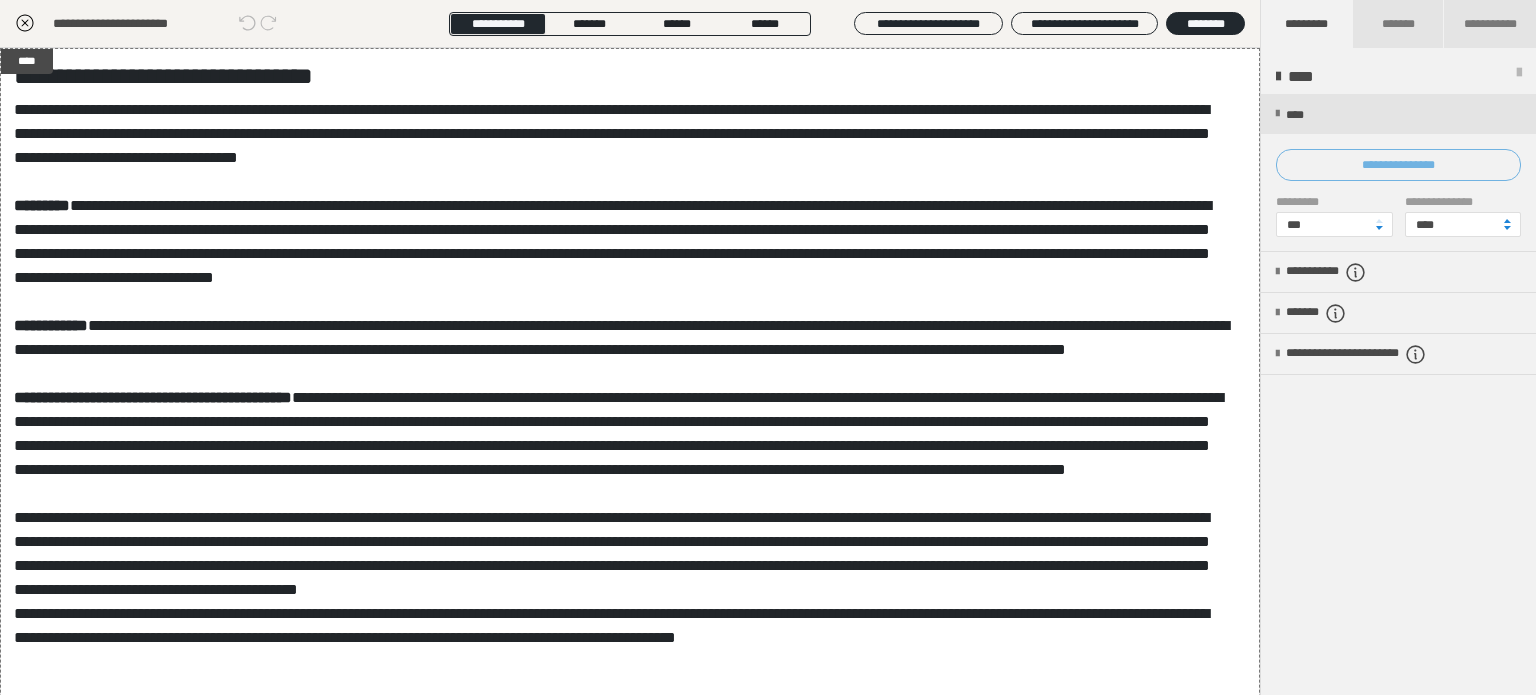 click on "**********" at bounding box center [1398, 165] 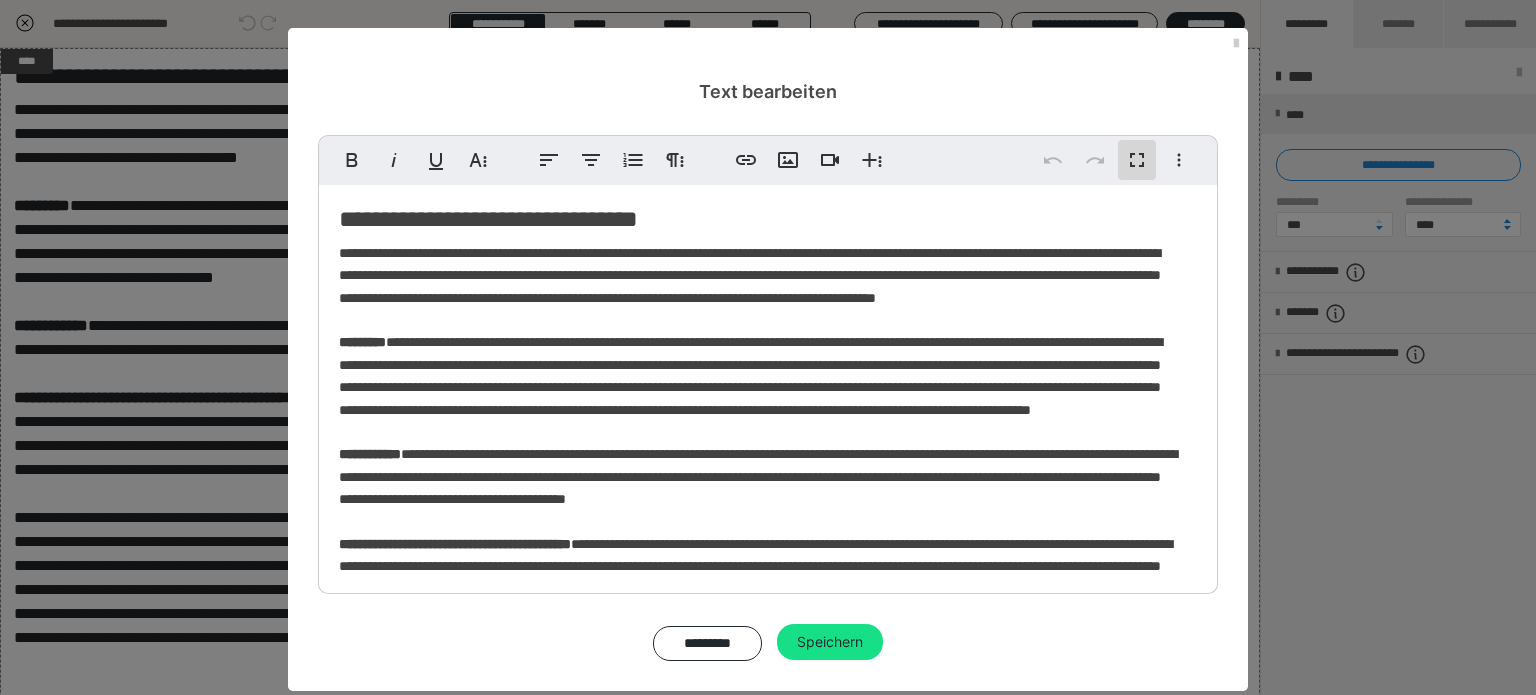 scroll, scrollTop: 0, scrollLeft: 0, axis: both 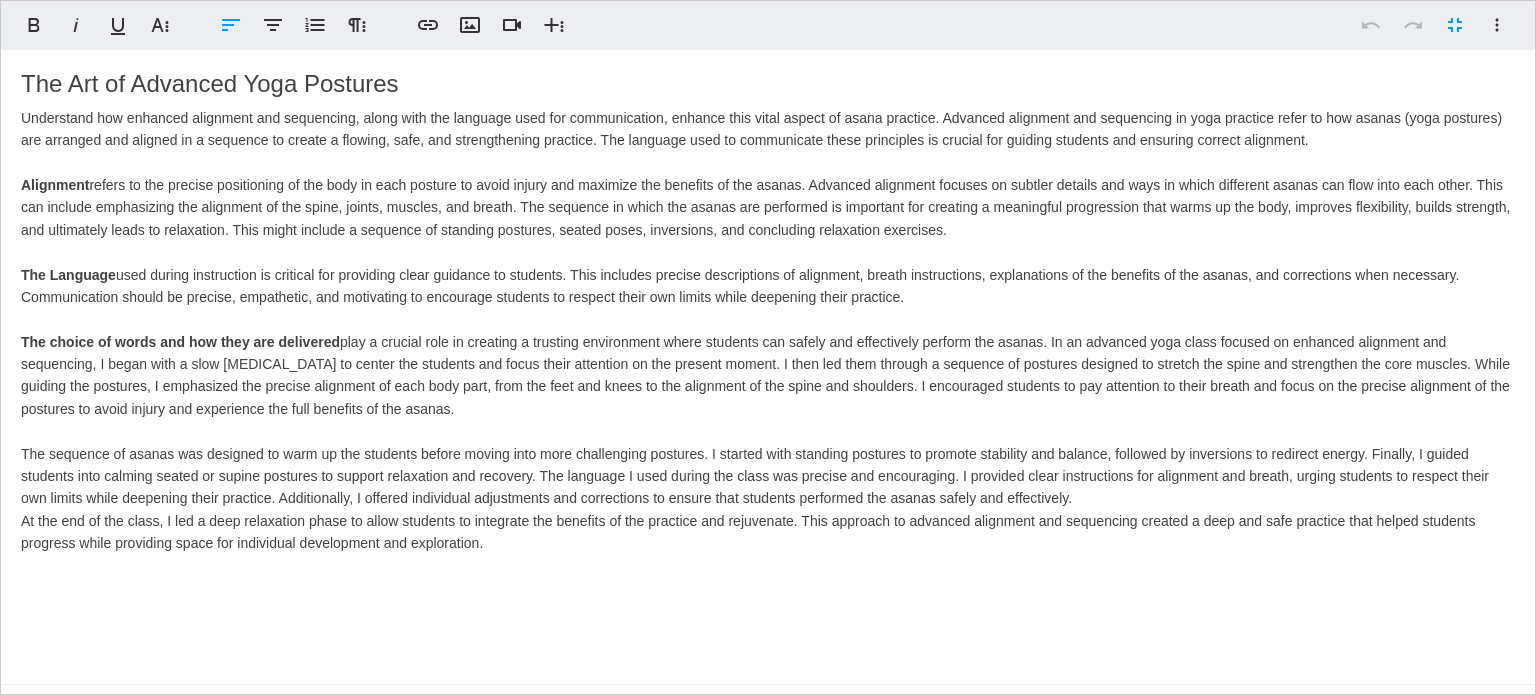 click on "The Art of Advanced Yoga Postures" at bounding box center (768, 84) 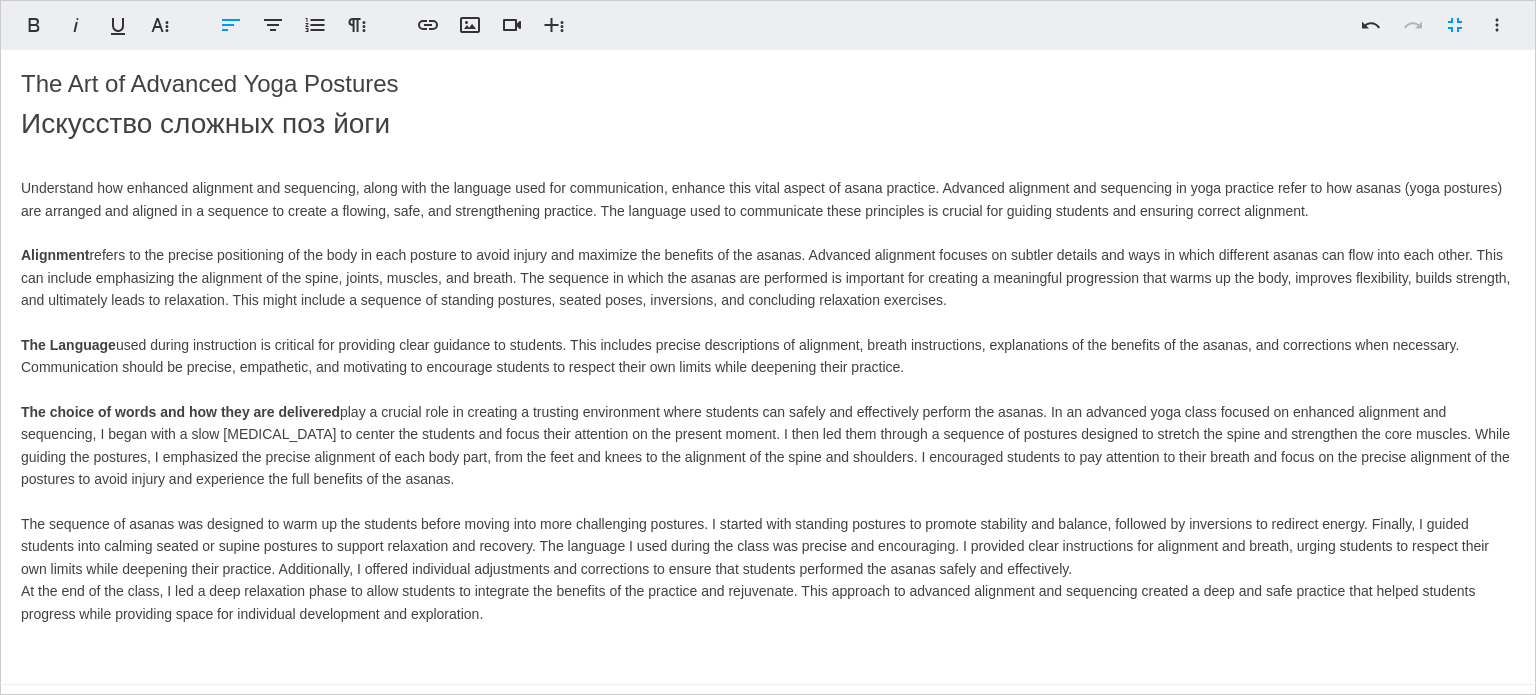 click on "The Art of Advanced Yoga Postures  Искусство сложных поз [DEMOGRAPHIC_DATA] Understand how enhanced alignment and sequencing, along with the language used for communication, enhance this vital aspect of asana practice. Advanced alignment and sequencing in yoga practice refer to how asanas (yoga postures) are arranged and aligned in a sequence to create a flowing, safe, and strengthening practice. The language used to communicate these principles is crucial for guiding students and ensuring correct alignment. Alignment The Language  used during instruction is critical for providing clear guidance to students. This includes precise descriptions of alignment, breath instructions, explanations of the benefits of the asanas, and corrections when necessary. Communication should be precise, empathetic, and motivating to encourage students to respect their own limits while deepening their practice. The choice of words and how they are delivered" at bounding box center (768, 347) 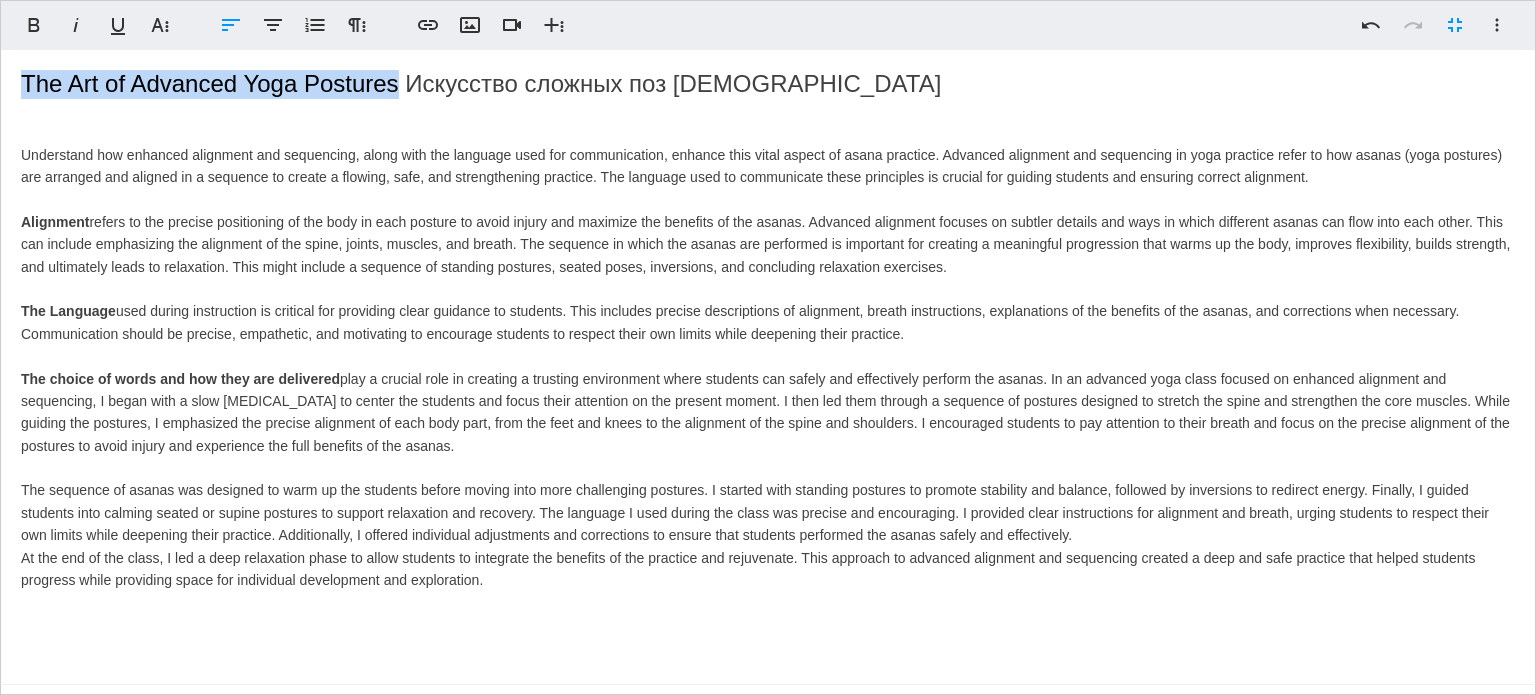 drag, startPoint x: 400, startPoint y: 80, endPoint x: 0, endPoint y: 71, distance: 400.10123 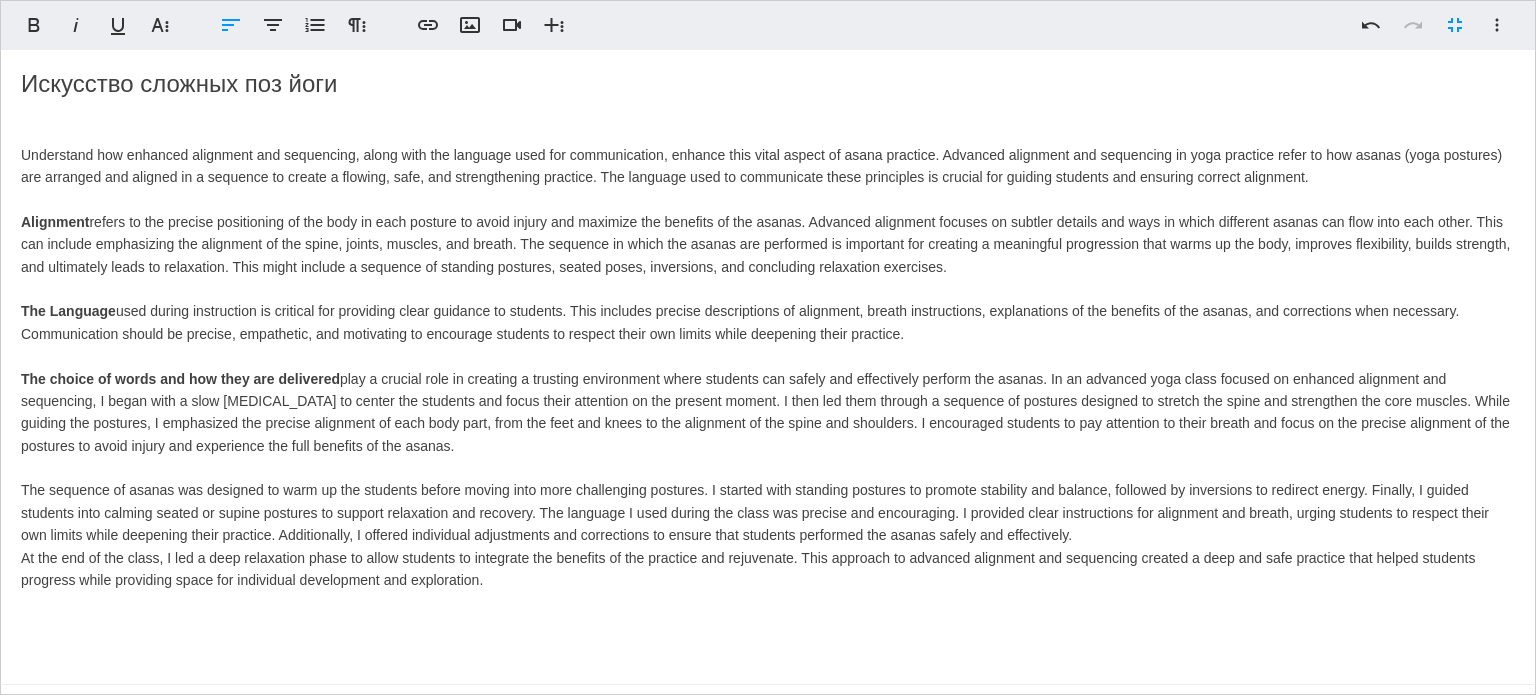 click at bounding box center [768, 121] 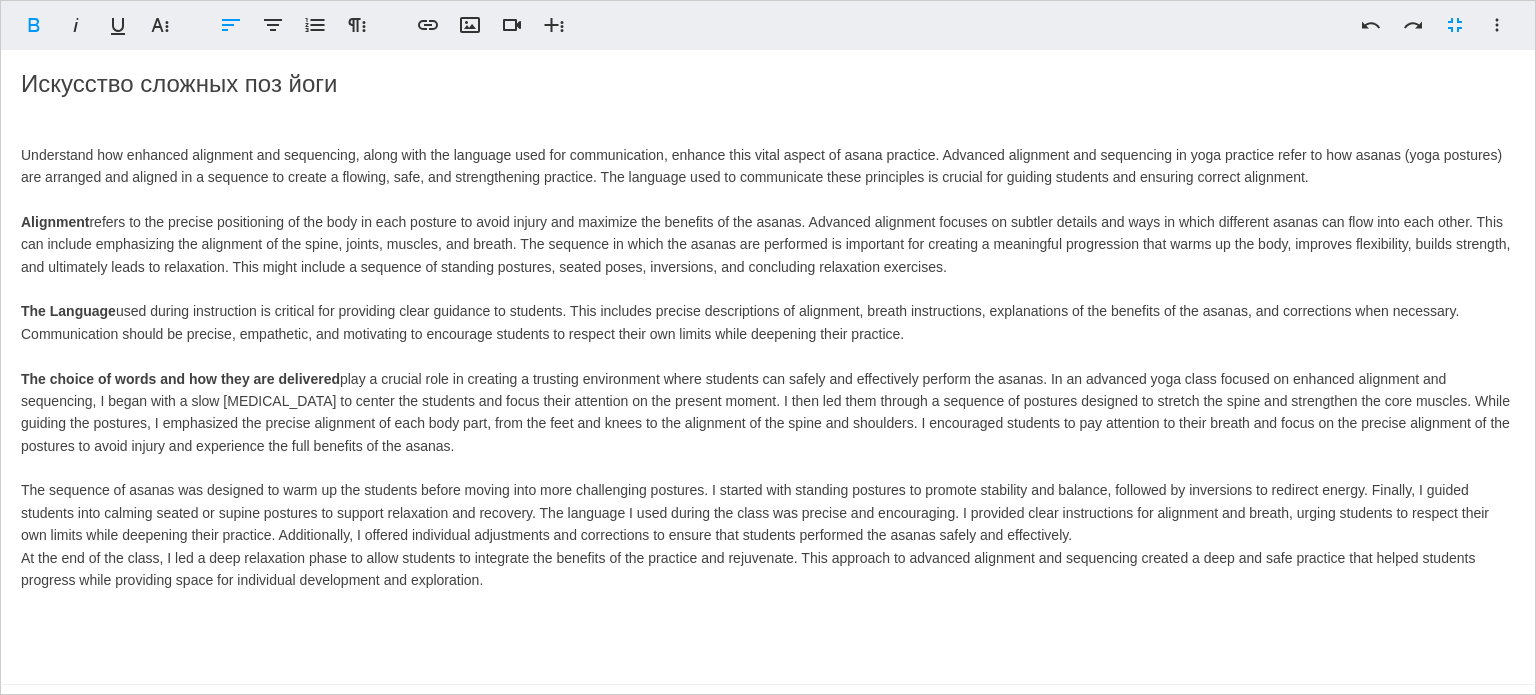 click on "Искусство сложных поз йоги" at bounding box center [768, 84] 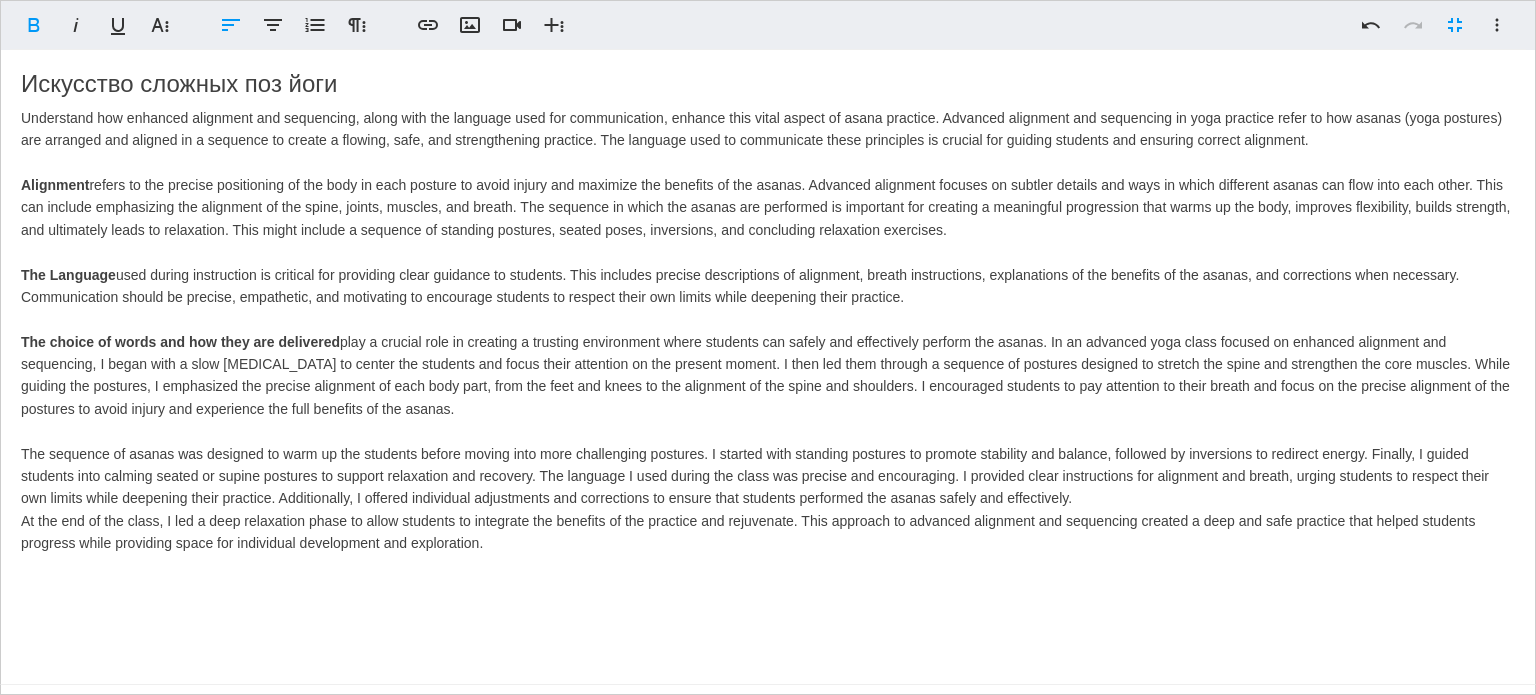 drag, startPoint x: 17, startPoint y: 75, endPoint x: 32, endPoint y: 97, distance: 26.627054 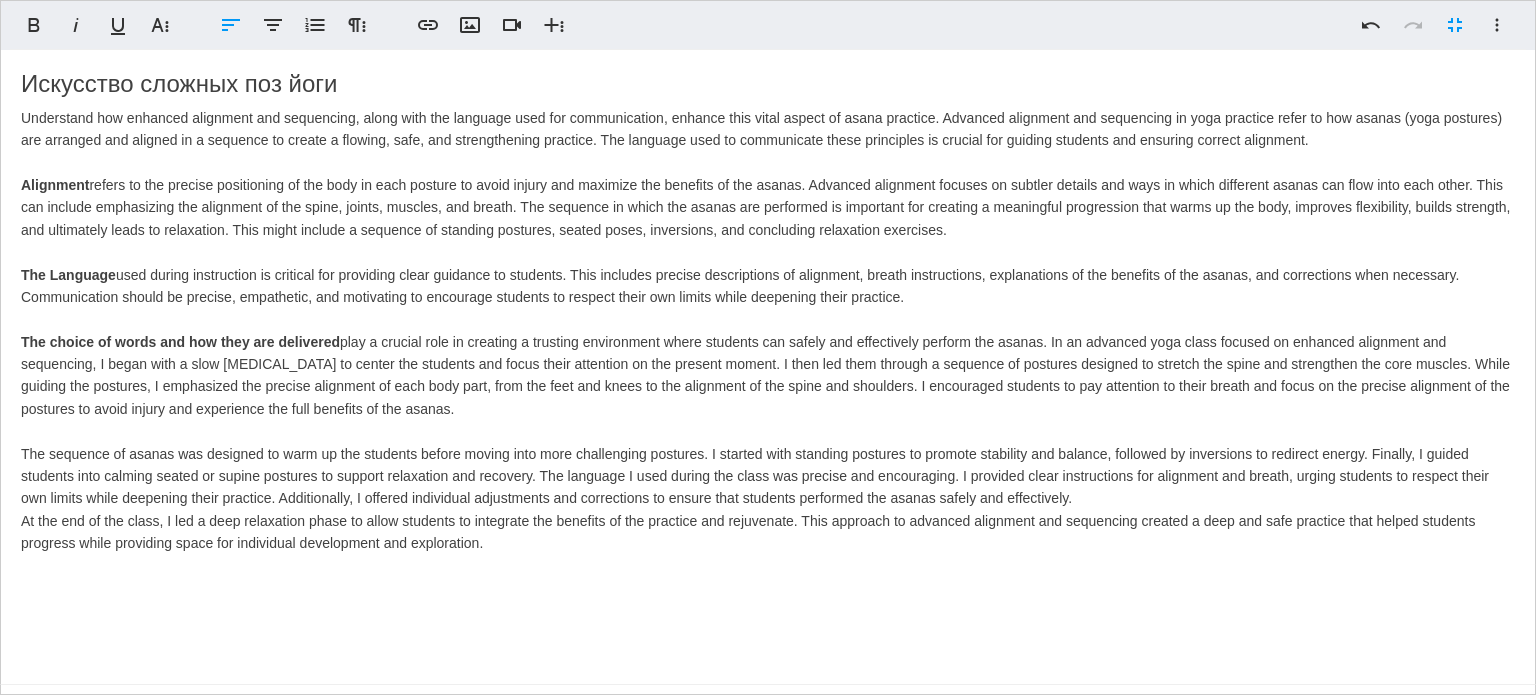 click on "Искусство сложных поз [DEMOGRAPHIC_DATA] Understand how enhanced alignment and sequencing, along with the language used for communication, enhance this vital aspect of asana practice. Advanced alignment and sequencing in yoga practice refer to how asanas (yoga postures) are arranged and aligned in a sequence to create a flowing, safe, and strengthening practice. The language used to communicate these principles is crucial for guiding students and ensuring correct alignment. Alignment The Language  used during instruction is critical for providing clear guidance to students. This includes precise descriptions of alignment, breath instructions, explanations of the benefits of the asanas, and corrections when necessary. Communication should be precise, empathetic, and motivating to encourage students to respect their own limits while deepening their practice. The choice of words and how they are delivered" at bounding box center [768, 347] 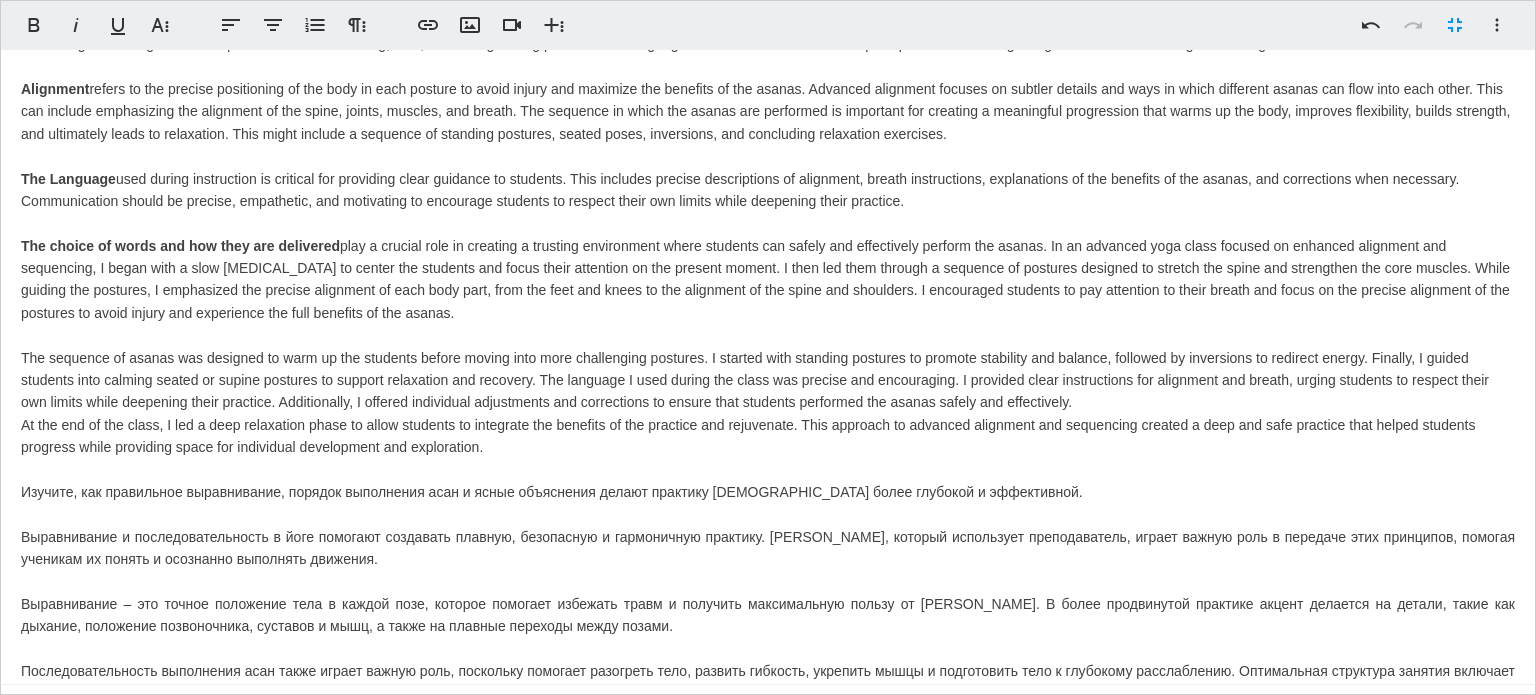 scroll, scrollTop: 0, scrollLeft: 0, axis: both 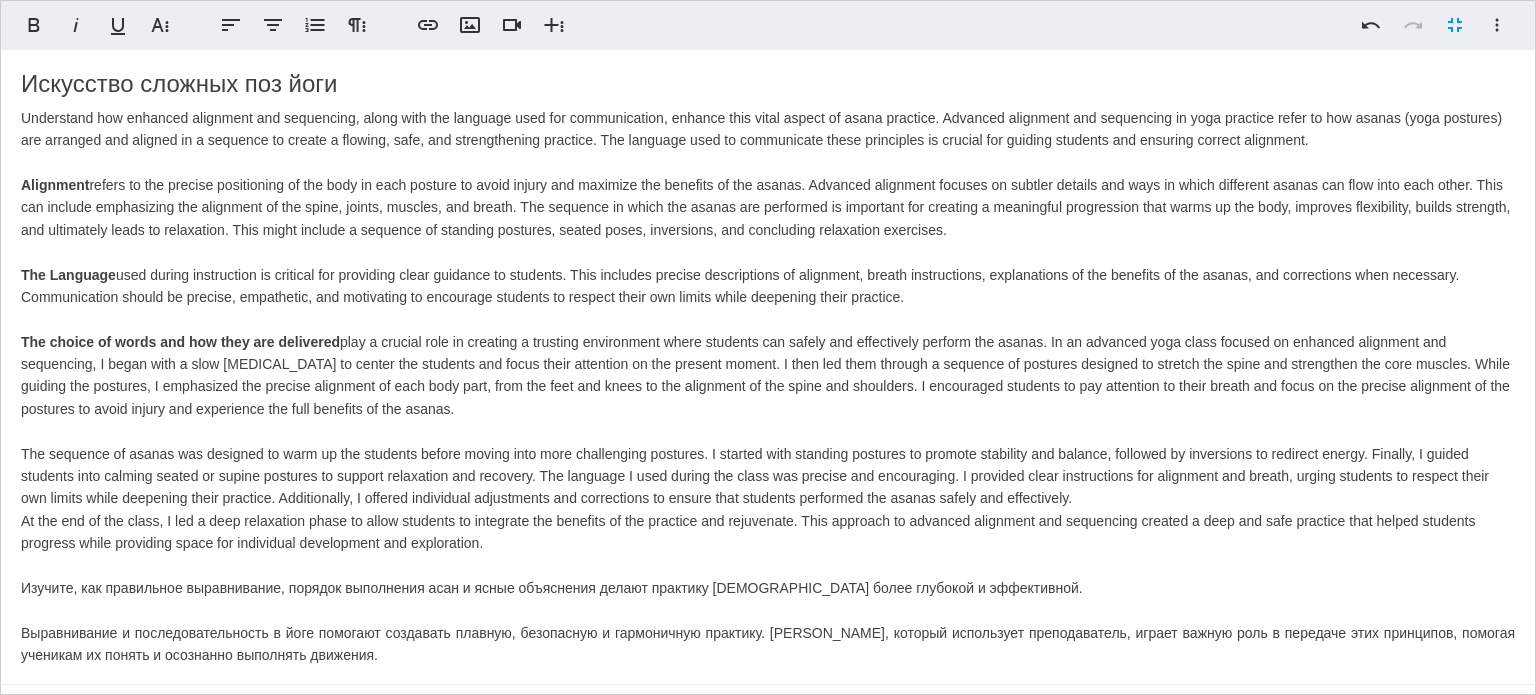 click on "Искусство сложных поз [DEMOGRAPHIC_DATA] Understand how enhanced alignment and sequencing, along with the language used for communication, enhance this vital aspect of asana practice. Advanced alignment and sequencing in yoga practice refer to how asanas (yoga postures) are arranged and aligned in a sequence to create a flowing, safe, and strengthening practice. The language used to communicate these principles is crucial for guiding students and ensuring correct alignment. Alignment The Language  used during instruction is critical for providing clear guidance to students. This includes precise descriptions of alignment, breath instructions, explanations of the benefits of the asanas, and corrections when necessary. Communication should be precise, empathetic, and motivating to encourage students to respect their own limits while deepening their practice. The choice of words and how they are delivered" at bounding box center (768, 514) 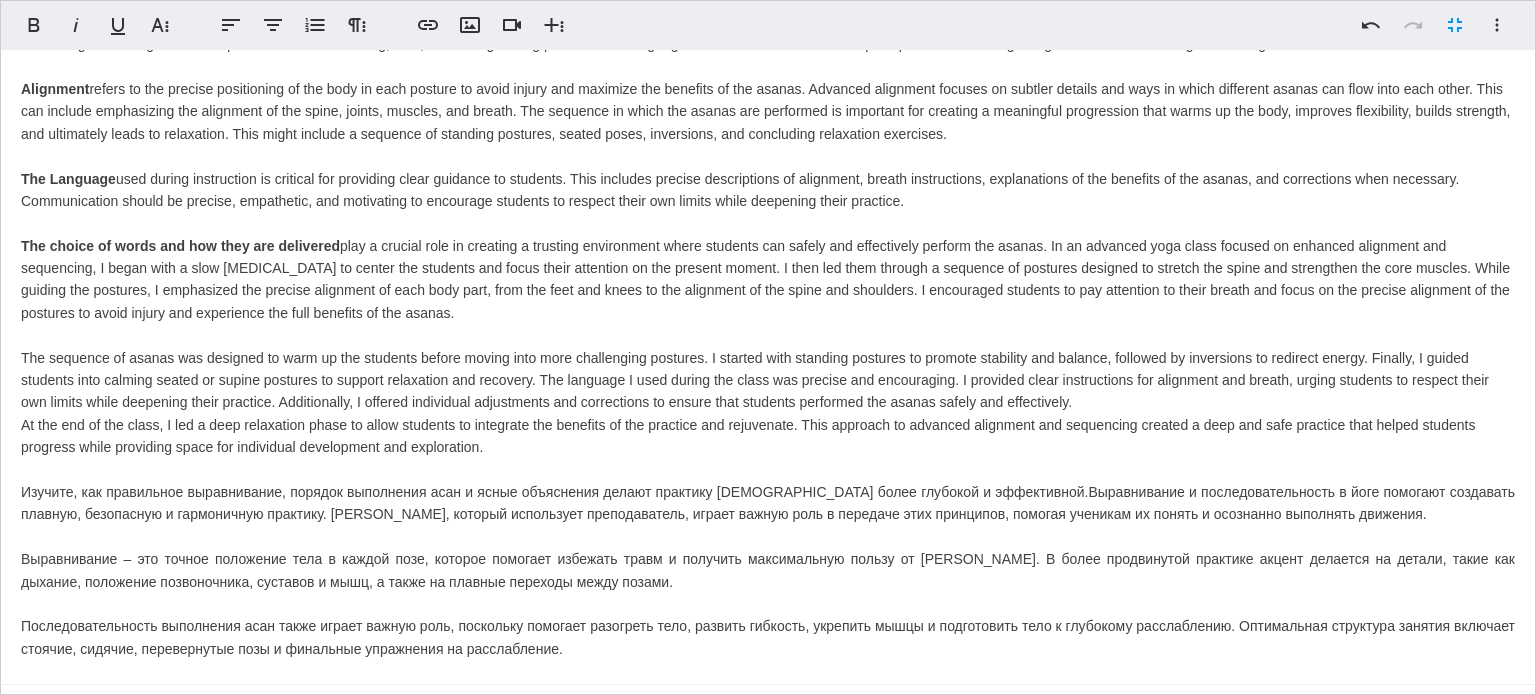 scroll, scrollTop: 133, scrollLeft: 0, axis: vertical 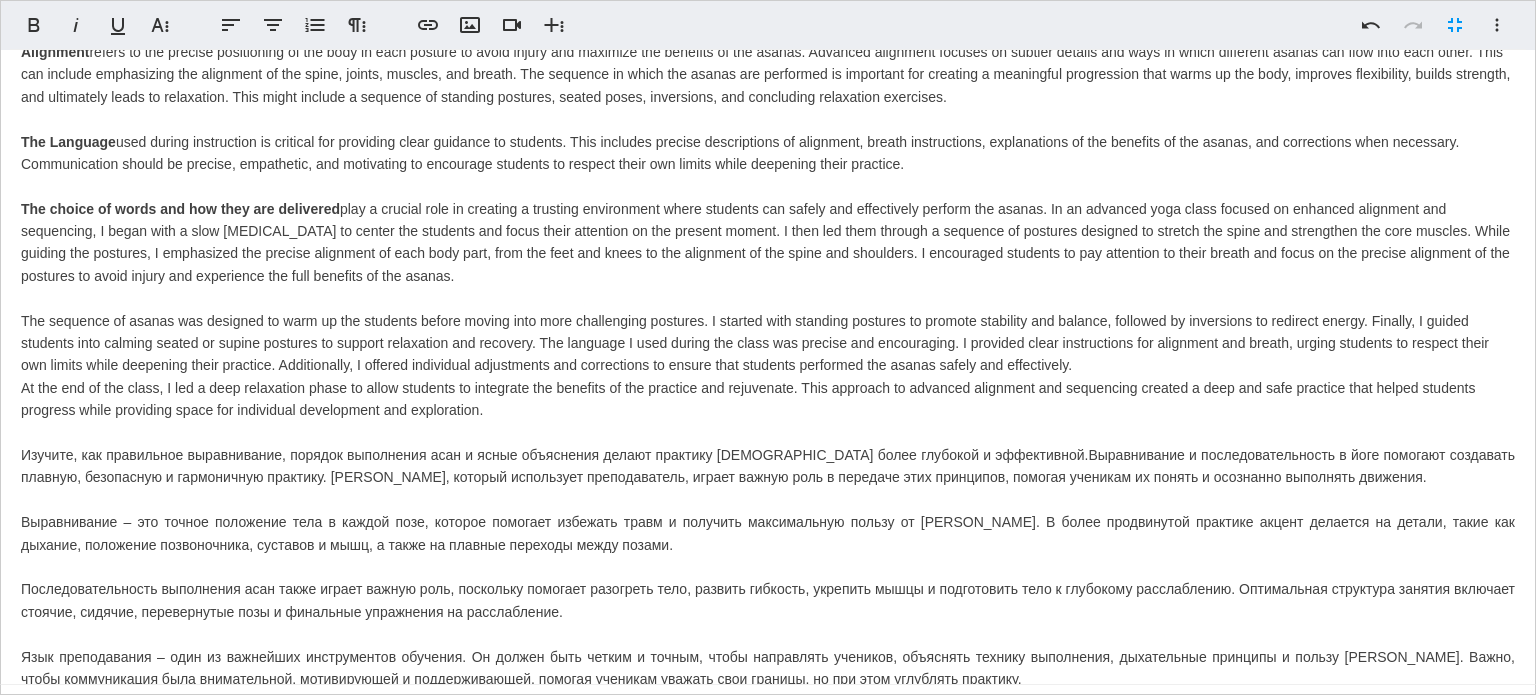 click on "Искусство сложных поз [DEMOGRAPHIC_DATA] Understand how enhanced alignment and sequencing, along with the language used for communication, enhance this vital aspect of asana practice. Advanced alignment and sequencing in yoga practice refer to how asanas (yoga postures) are arranged and aligned in a sequence to create a flowing, safe, and strengthening practice. The language used to communicate these principles is crucial for guiding students and ensuring correct alignment. Alignment The Language  used during instruction is critical for providing clear guidance to students. This includes precise descriptions of alignment, breath instructions, explanations of the benefits of the asanas, and corrections when necessary. Communication should be precise, empathetic, and motivating to encourage students to respect their own limits while deepening their practice. The choice of words and how they are delivered" at bounding box center [768, 358] 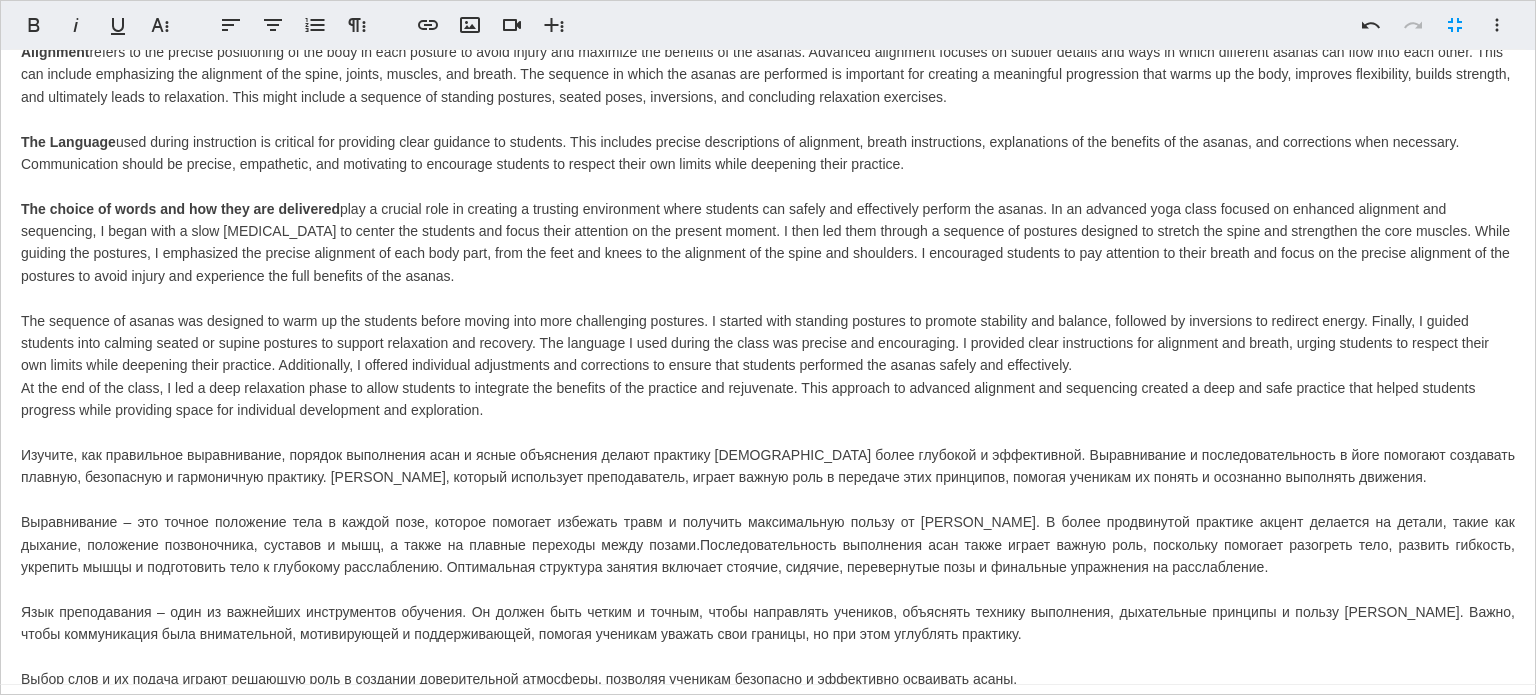 click on "Выравнивание – это точное положение тела в каждой позе, которое помогает избежать травм и получить максимальную пользу от [PERSON_NAME]. В более продвинутой практике акцент делается на детали, такие как дыхание, положение позвоночника, суставов и мышц, а также на плавные переходы между позами." at bounding box center (768, 544) 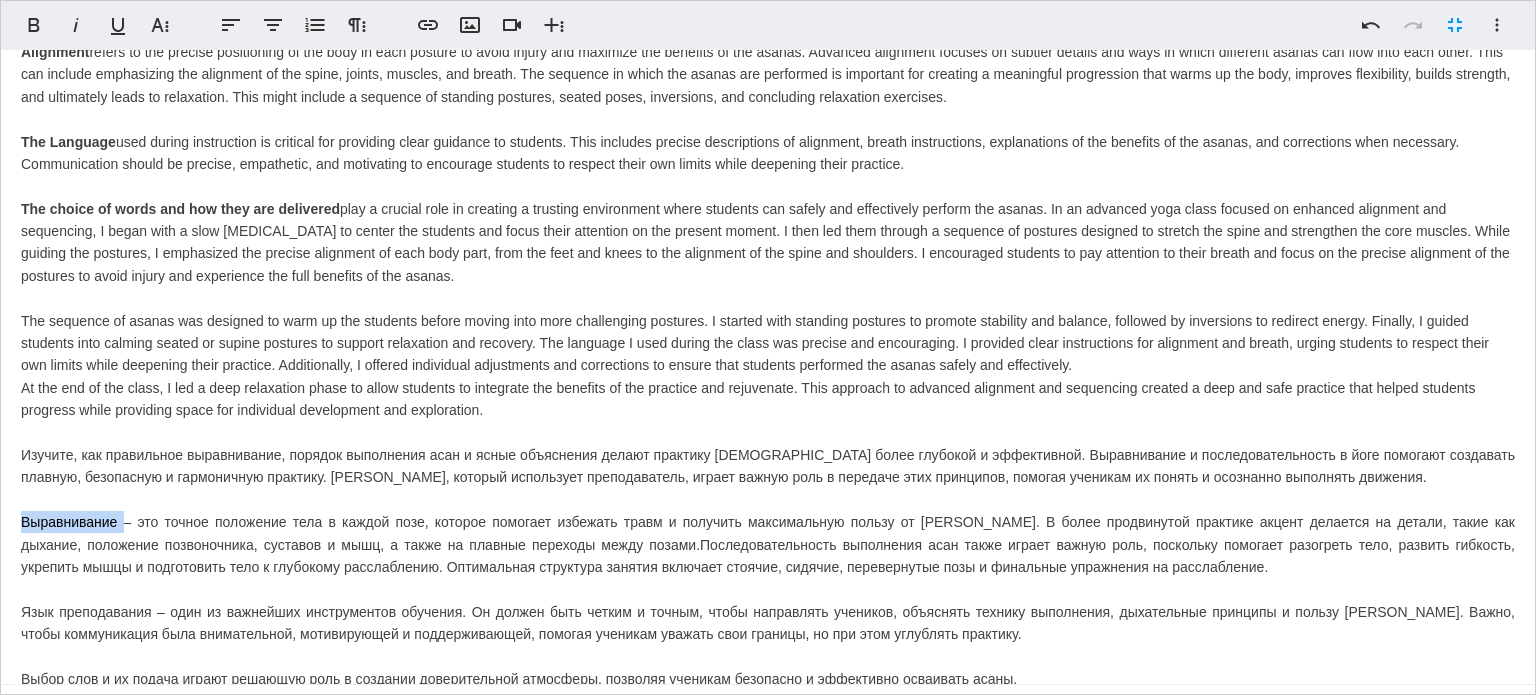 click on "Выравнивание – это точное положение тела в каждой позе, которое помогает избежать травм и получить максимальную пользу от [PERSON_NAME]. В более продвинутой практике акцент делается на детали, такие как дыхание, положение позвоночника, суставов и мышц, а также на плавные переходы между позами." at bounding box center [768, 544] 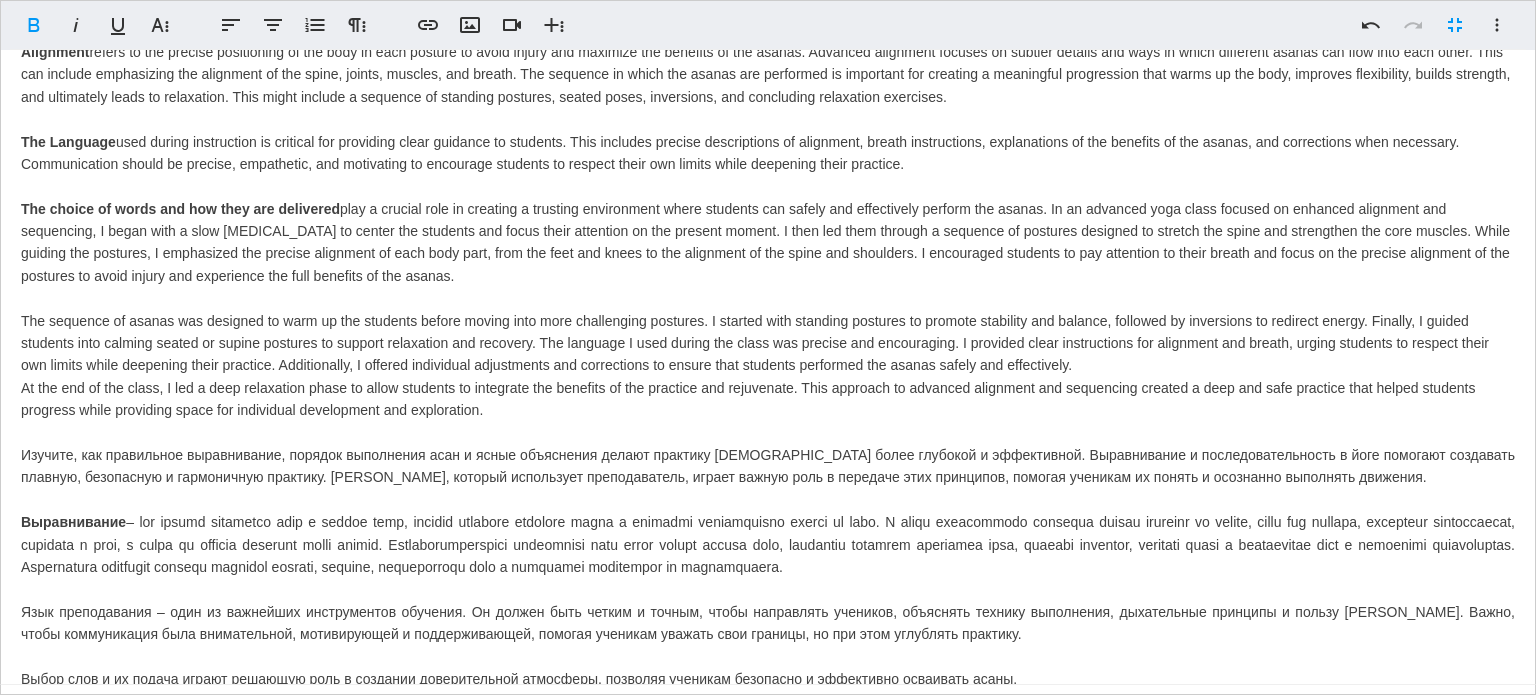 click on "Язык преподавания – один из важнейших инструментов обучения. Он должен быть четким и точным, чтобы направлять учеников, объяснять технику выполнения, дыхательные принципы и пользу [PERSON_NAME]. Важно, чтобы коммуникация была внимательной, мотивирующей и поддерживающей, помогая ученикам уважать свои границы, но при этом углублять практику." at bounding box center (768, 623) 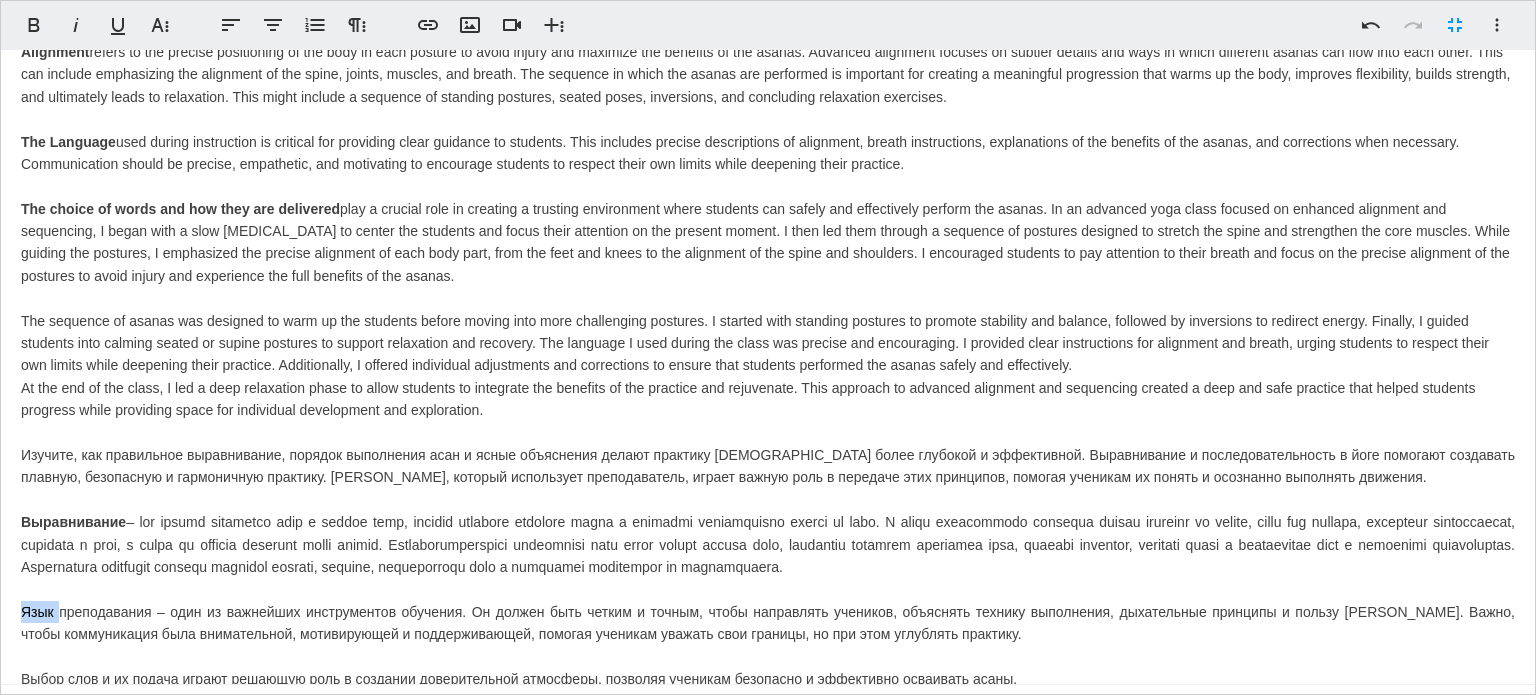 click on "Язык преподавания – один из важнейших инструментов обучения. Он должен быть четким и точным, чтобы направлять учеников, объяснять технику выполнения, дыхательные принципы и пользу [PERSON_NAME]. Важно, чтобы коммуникация была внимательной, мотивирующей и поддерживающей, помогая ученикам уважать свои границы, но при этом углублять практику." at bounding box center (768, 623) 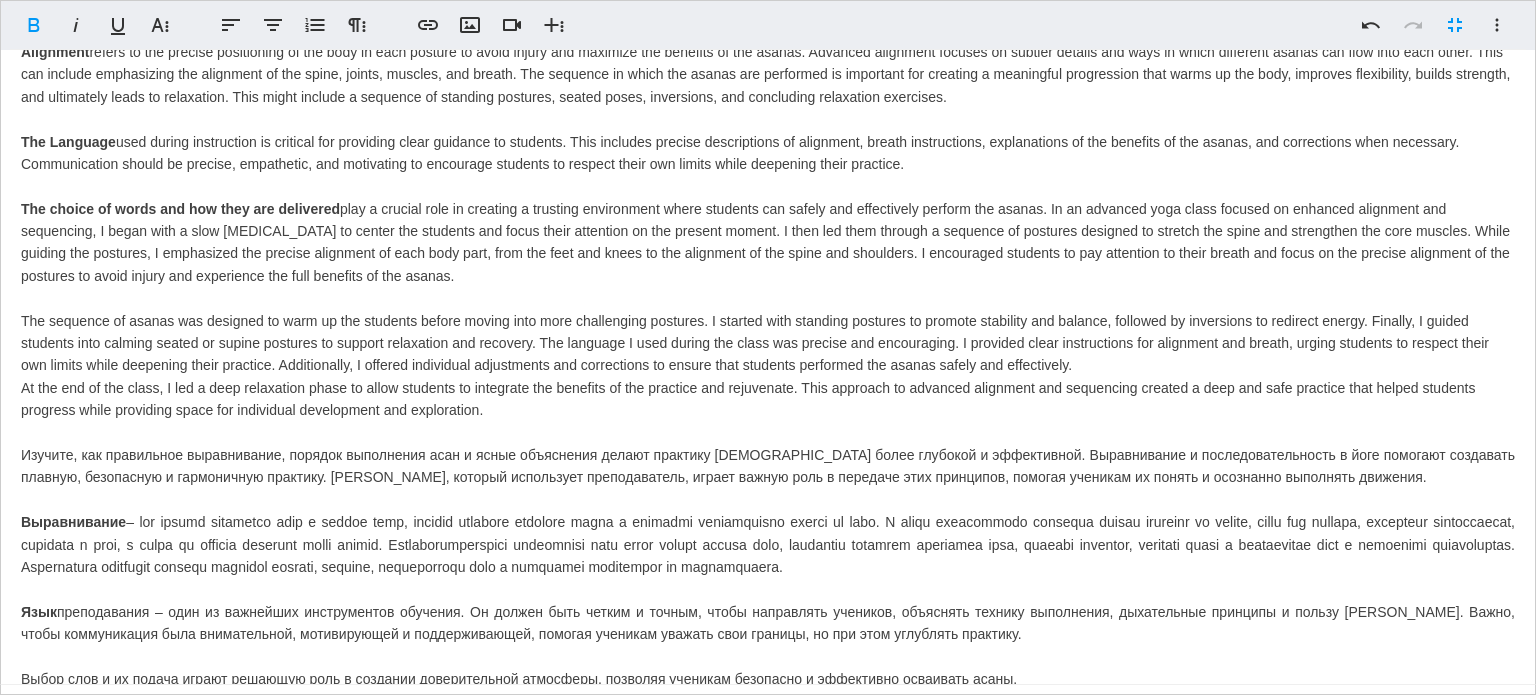 scroll, scrollTop: 204, scrollLeft: 0, axis: vertical 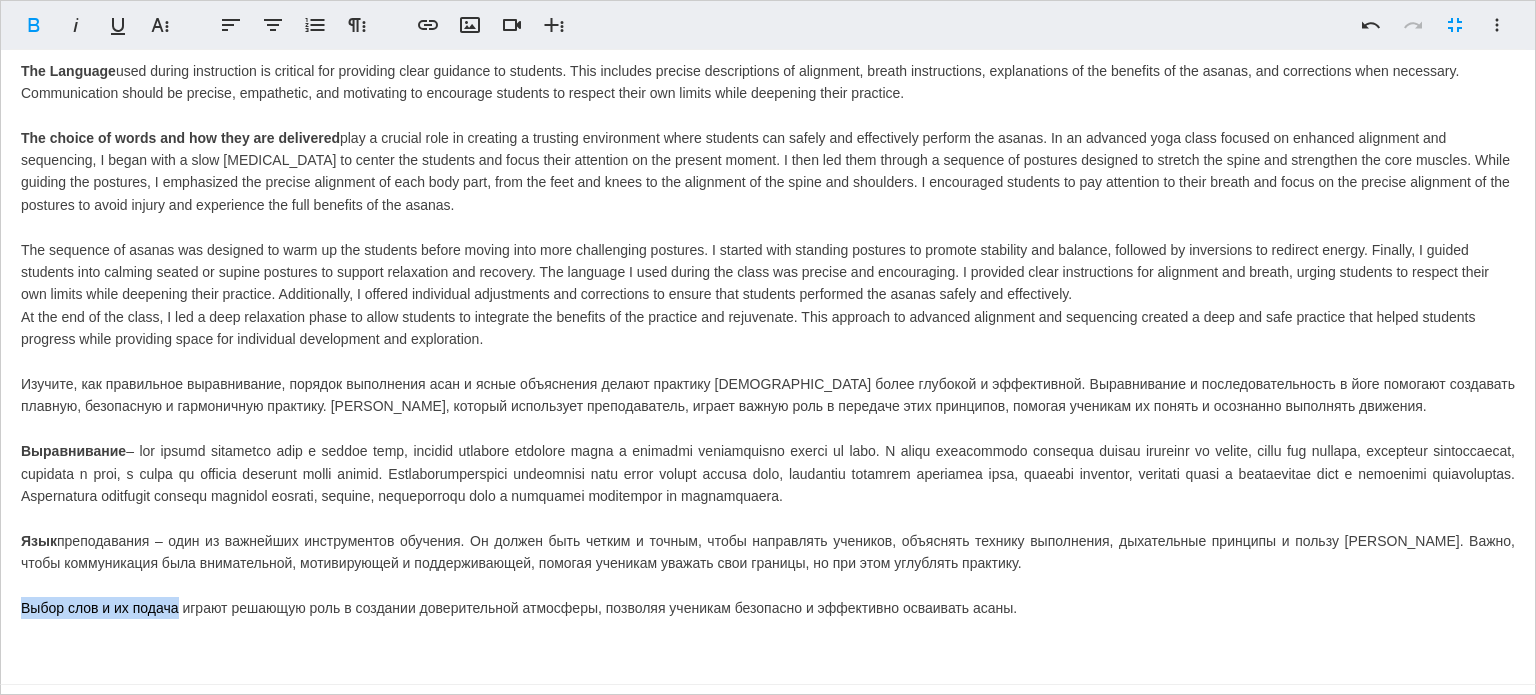 drag, startPoint x: 12, startPoint y: 610, endPoint x: 177, endPoint y: 610, distance: 165 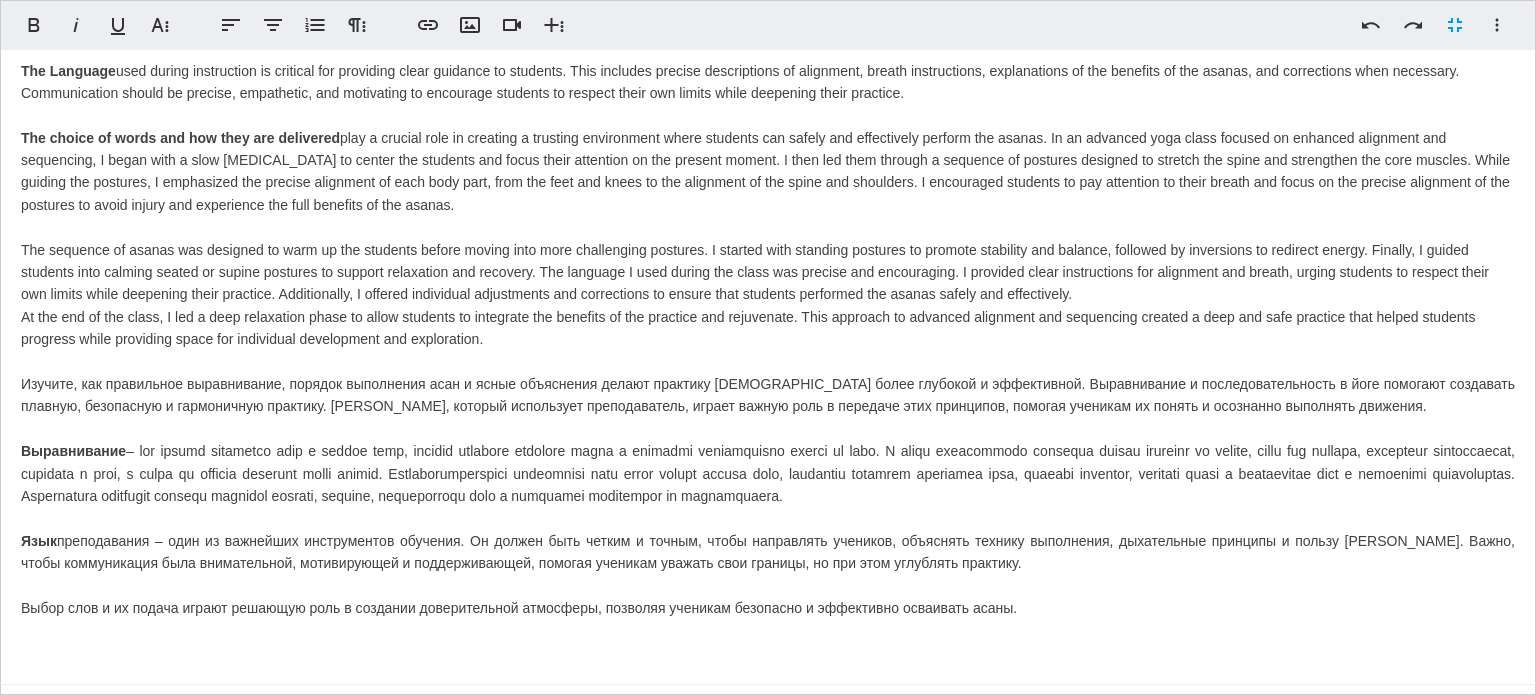 scroll, scrollTop: 204, scrollLeft: 0, axis: vertical 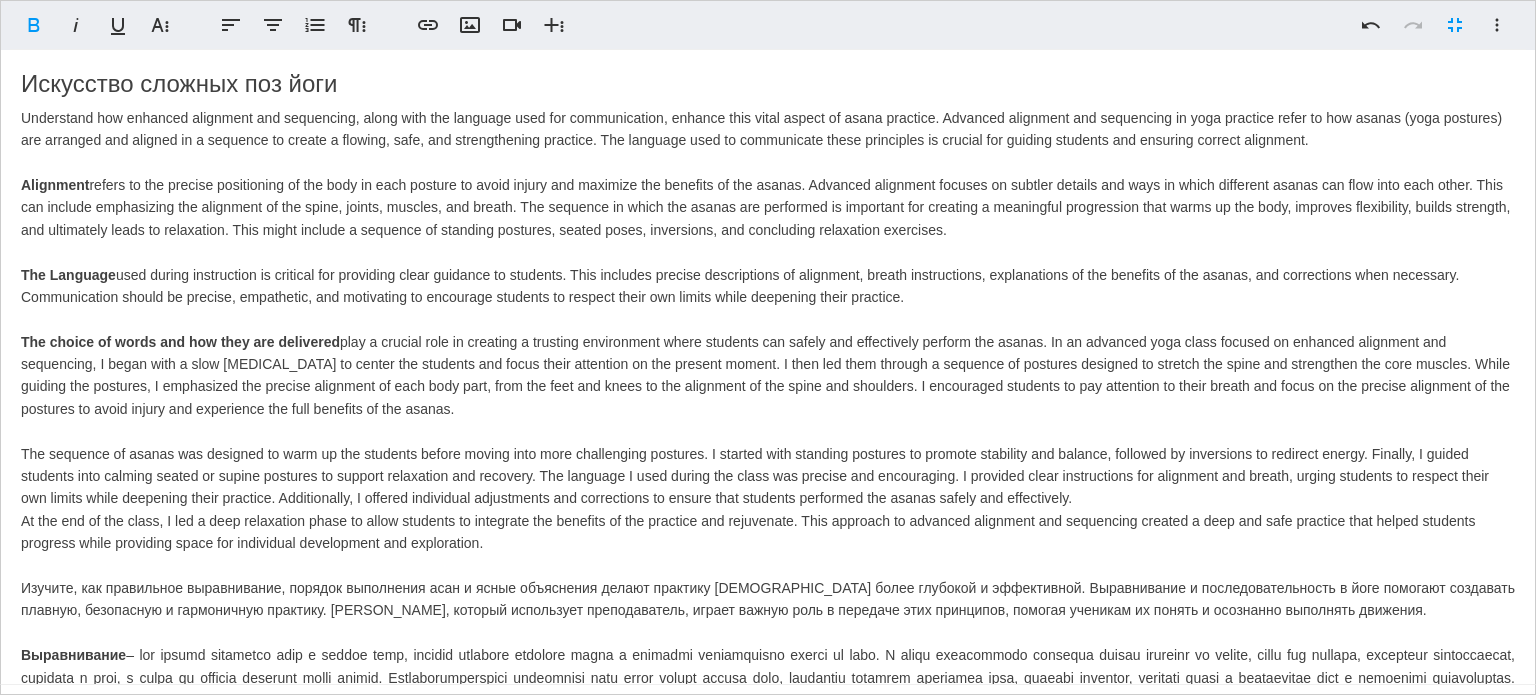 drag, startPoint x: 947, startPoint y: 291, endPoint x: 1, endPoint y: 120, distance: 961.3309 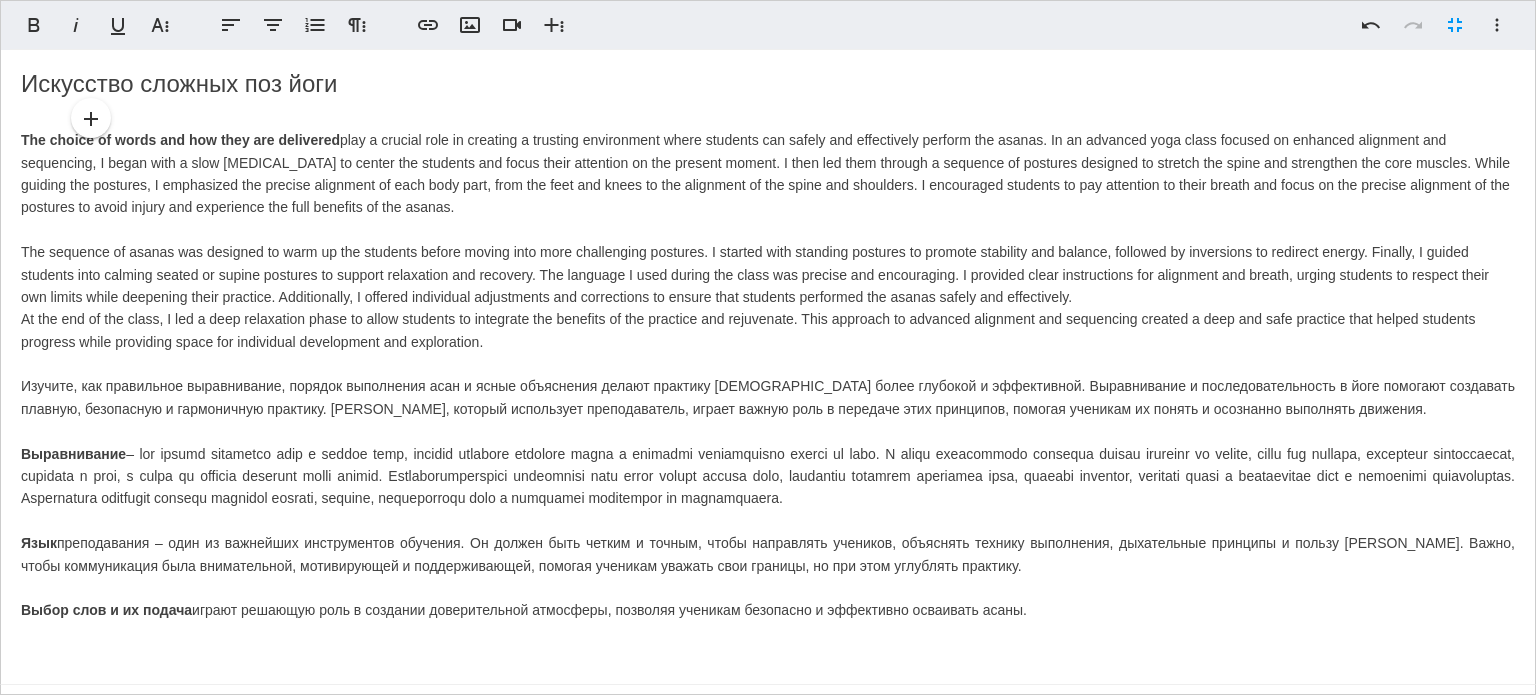 click at bounding box center [768, 633] 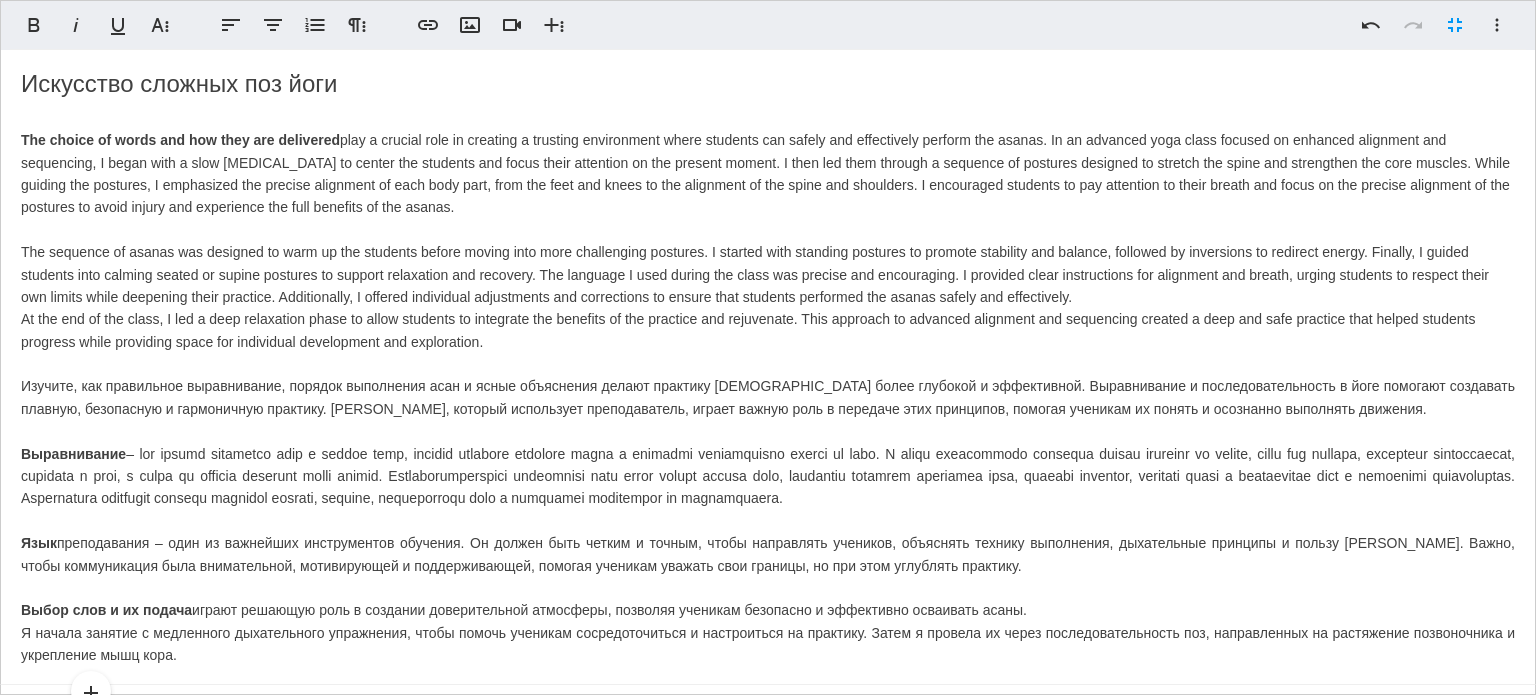 scroll, scrollTop: 252, scrollLeft: 0, axis: vertical 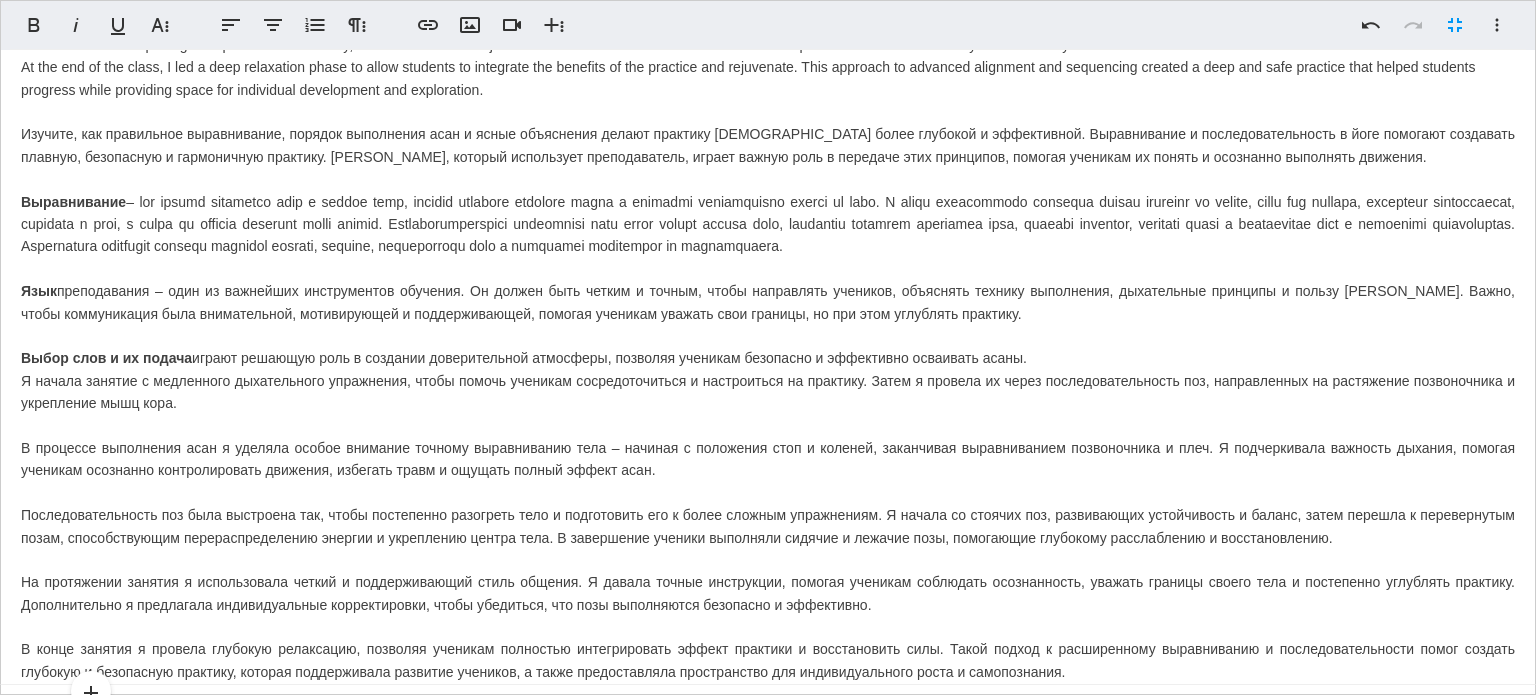 click on "Искусство сложных поз йоги The choice of words and how they are delivered  play a crucial role in creating a trusting environment where students can safely and effectively perform the asanas. In an advanced yoga class focused on enhanced alignment and sequencing, I began with a slow [MEDICAL_DATA] to center the students and focus their attention on the present moment. I then led them through a sequence of postures designed to stretch the spine and strengthen the core muscles. While guiding the postures, I emphasized the precise alignment of each body part, from the feet and knees to the alignment of the spine and shoulders. I encouraged students to pay attention to their breath and focus on the precise alignment of the postures to avoid injury and experience the full benefits of the asanas. Выравнивание  Язык  Выбор слов и их подача" at bounding box center [768, 273] 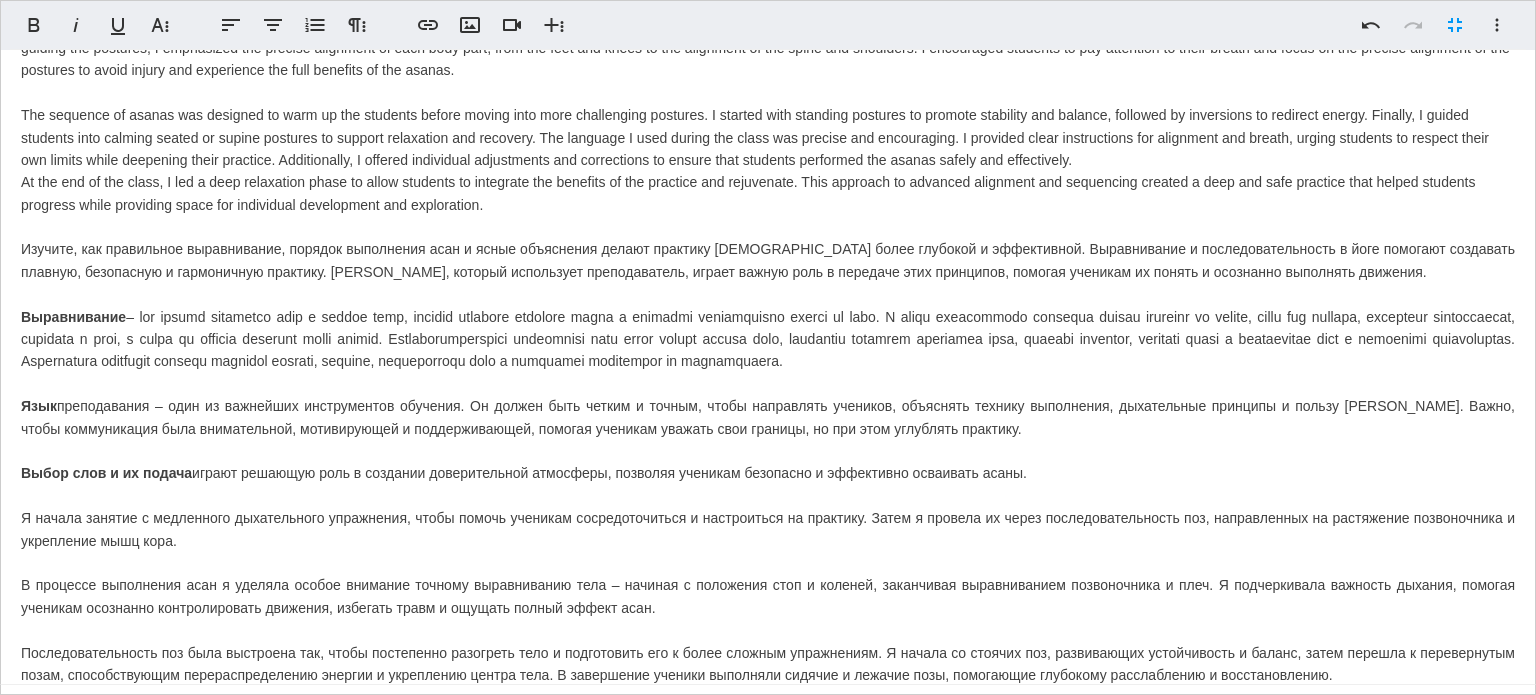 scroll, scrollTop: 0, scrollLeft: 0, axis: both 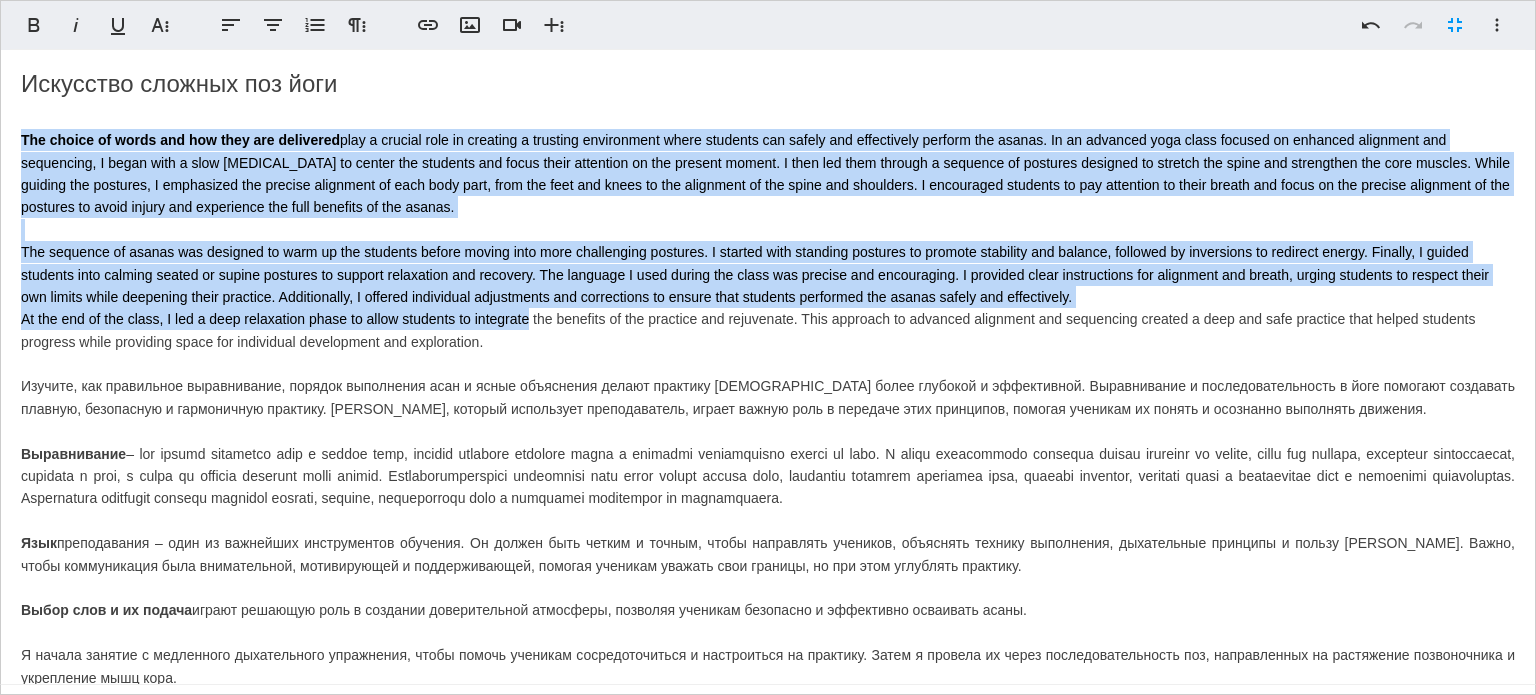 drag, startPoint x: 464, startPoint y: 325, endPoint x: 1, endPoint y: 138, distance: 499.33755 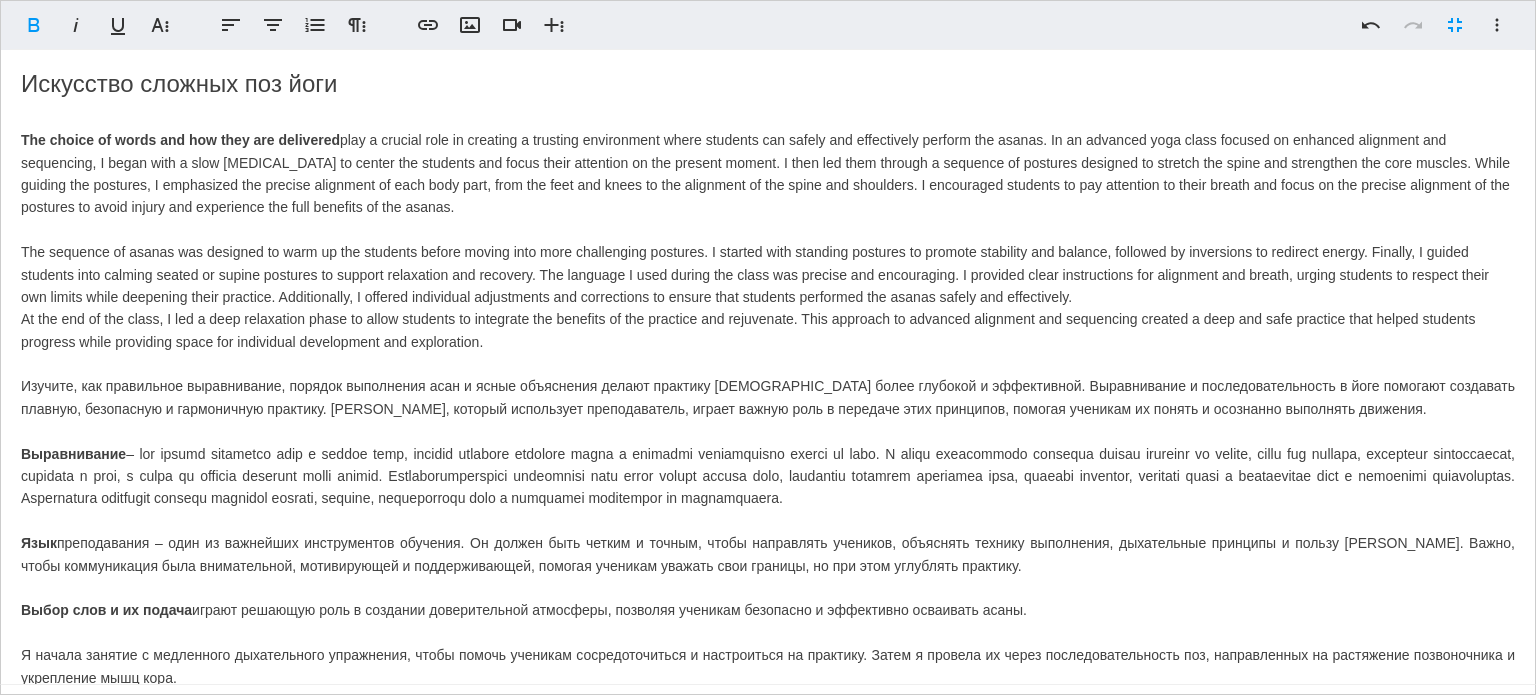 click on "Искусство сложных поз йоги The choice of words and how they are delivered  play a crucial role in creating a trusting environment where students can safely and effectively perform the asanas. In an advanced yoga class focused on enhanced alignment and sequencing, I began with a slow [MEDICAL_DATA] to center the students and focus their attention on the present moment. I then led them through a sequence of postures designed to stretch the spine and strengthen the core muscles. While guiding the postures, I emphasized the precise alignment of each body part, from the feet and knees to the alignment of the spine and shoulders. I encouraged students to pay attention to their breath and focus on the precise alignment of the postures to avoid injury and experience the full benefits of the asanas. Выравнивание  Язык  Выбор слов и их подача" at bounding box center [768, 536] 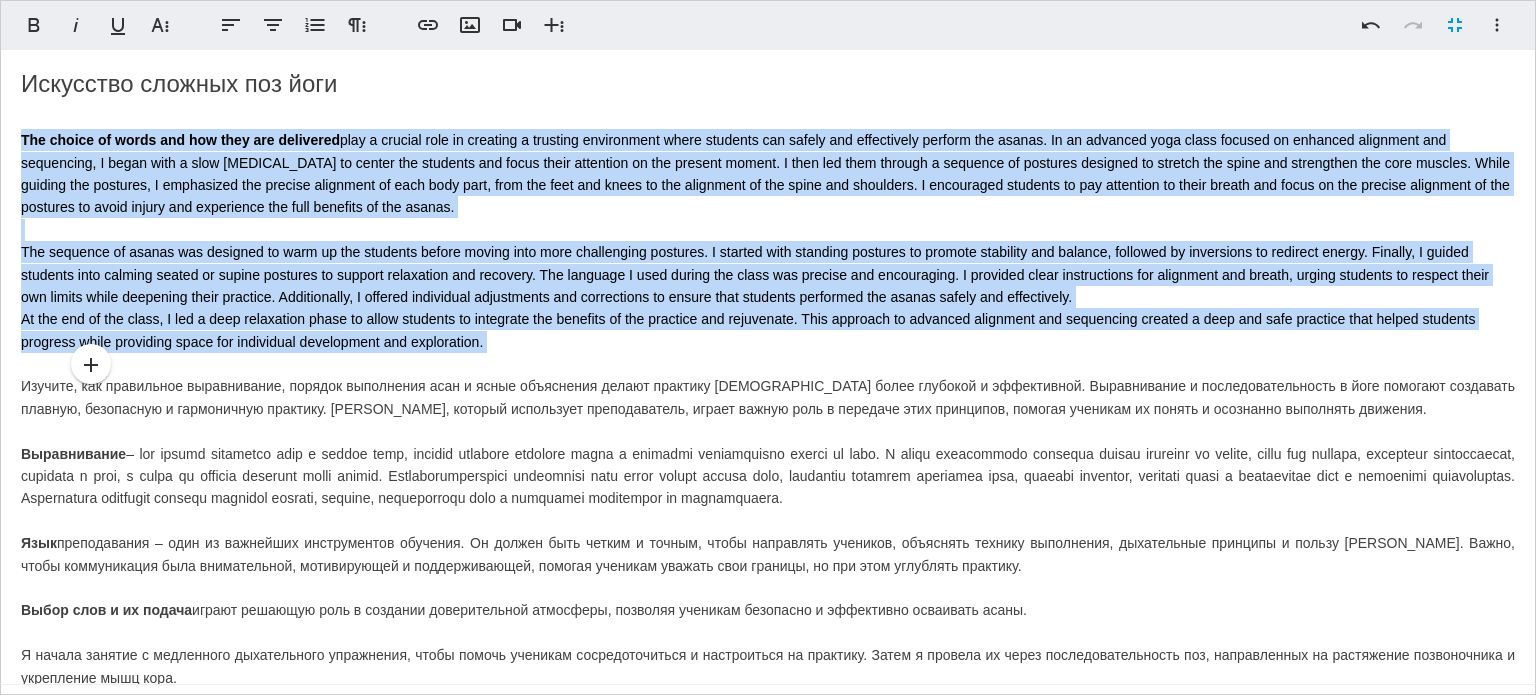 drag, startPoint x: 515, startPoint y: 351, endPoint x: 12, endPoint y: 144, distance: 543.9283 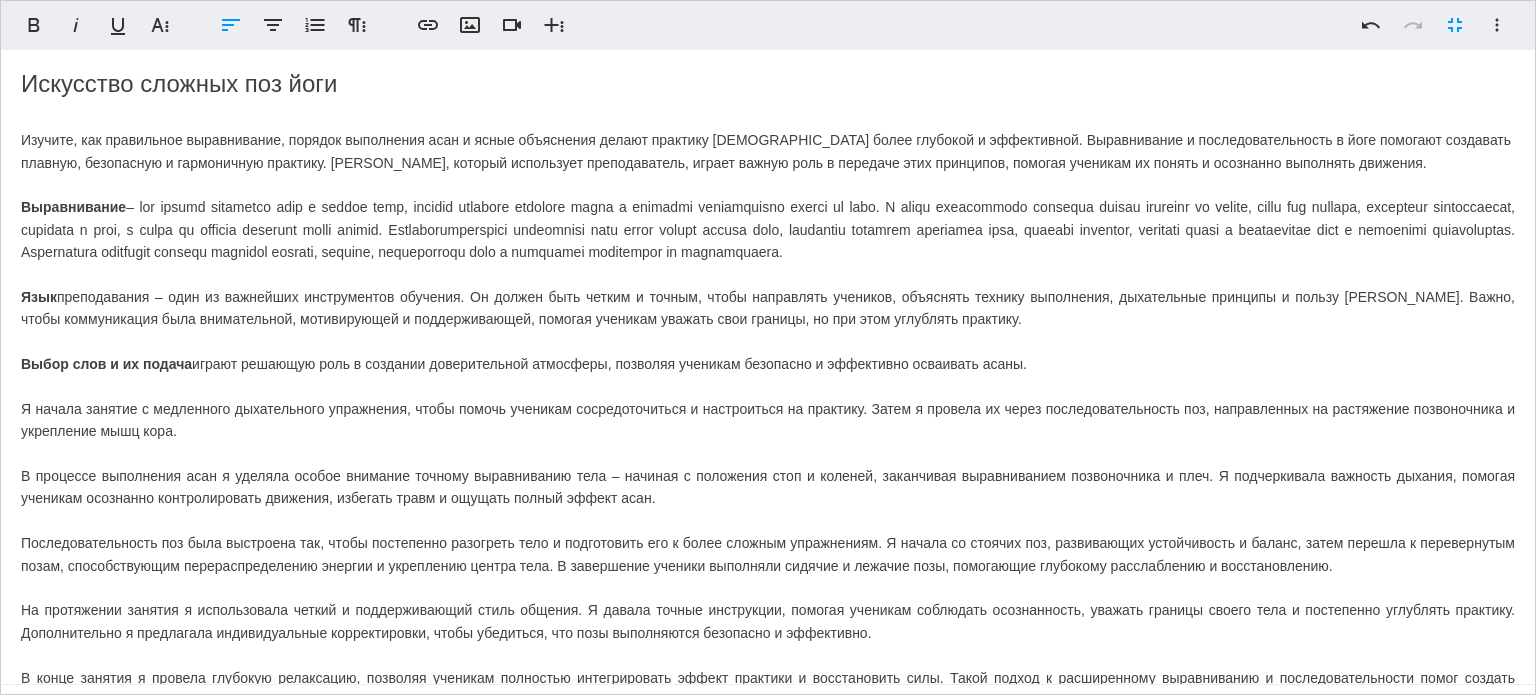 click on "Искусство сложных поз йоги" at bounding box center [768, 84] 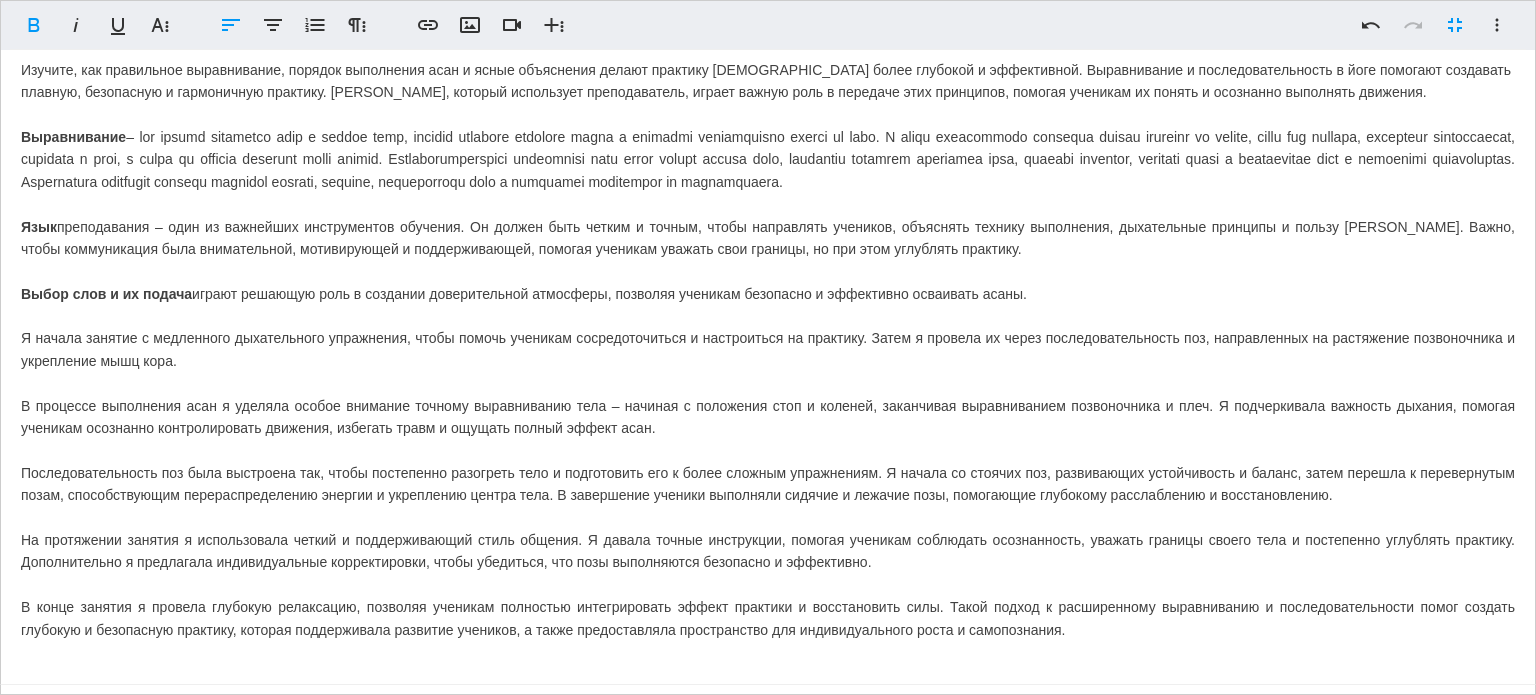 scroll, scrollTop: 69, scrollLeft: 0, axis: vertical 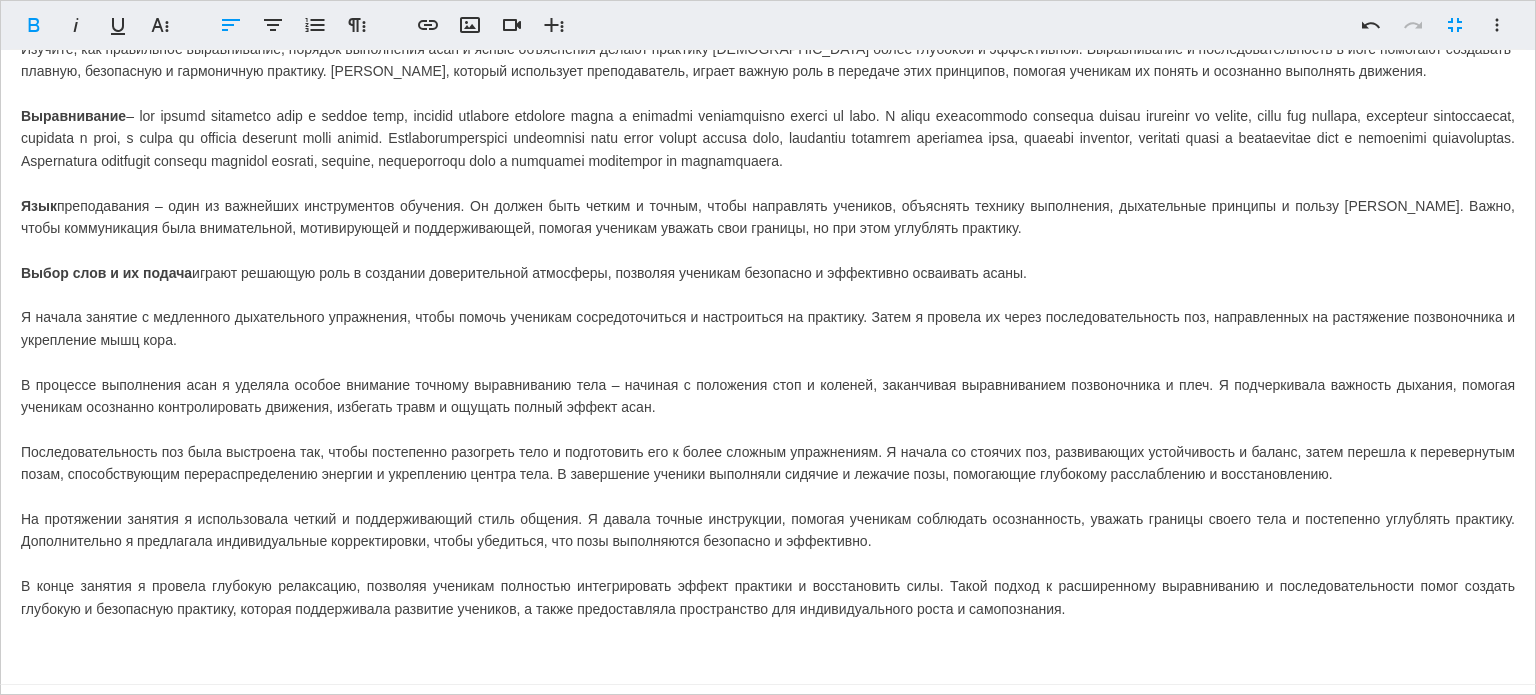 click on "Искусство сложных поз [DEMOGRAPHIC_DATA][PERSON_NAME], как правильное выравнивание, порядок выполнения асан и ясные объяснения делают практику [DEMOGRAPHIC_DATA] более глубокой и эффективной. Выравнивание и последовательность в йоге помогают создавать плавную, безопасную и гармоничную практику. [PERSON_NAME], который использует преподаватель, играет важную роль в передаче этих принципов, помогая ученикам их понять и осознанно выполнять движения. Выравнивание  Язык  Выбор слов и их подача" at bounding box center (768, 333) 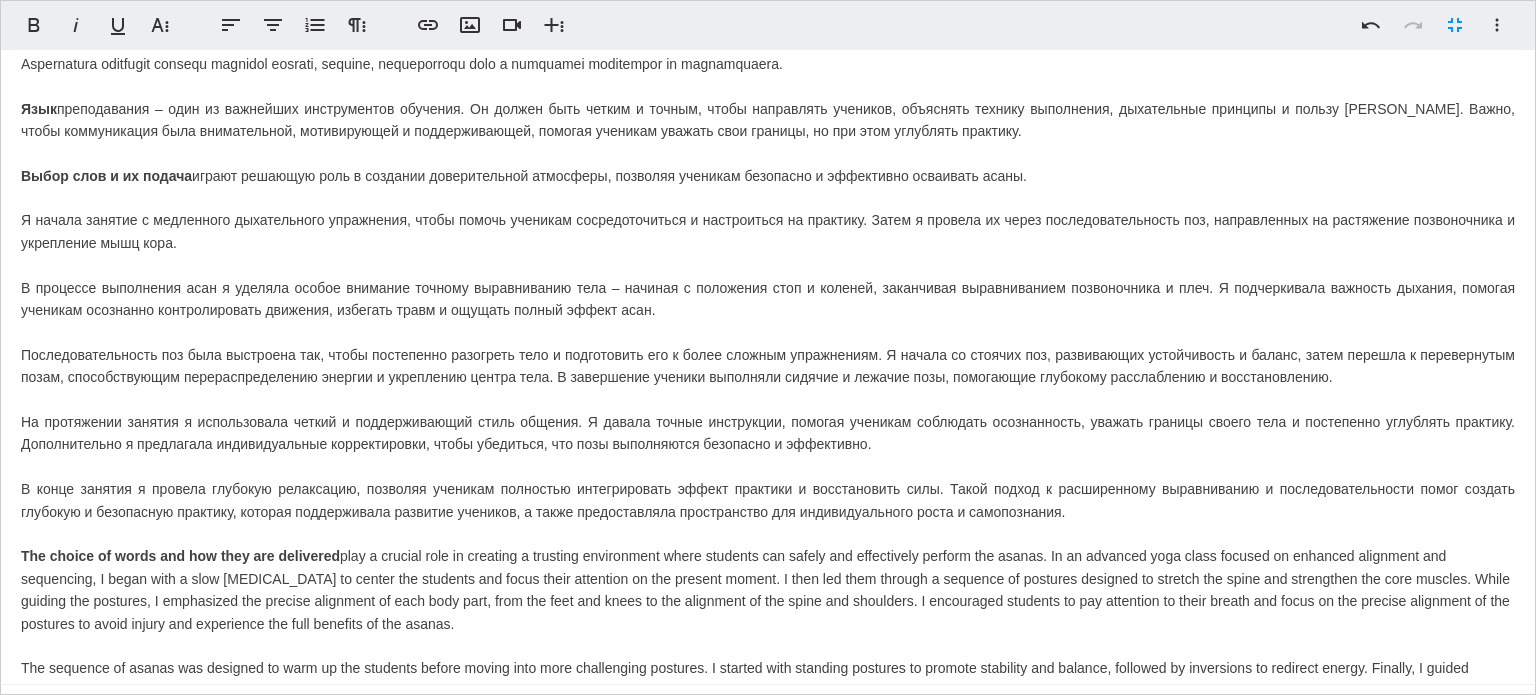 scroll, scrollTop: 203, scrollLeft: 0, axis: vertical 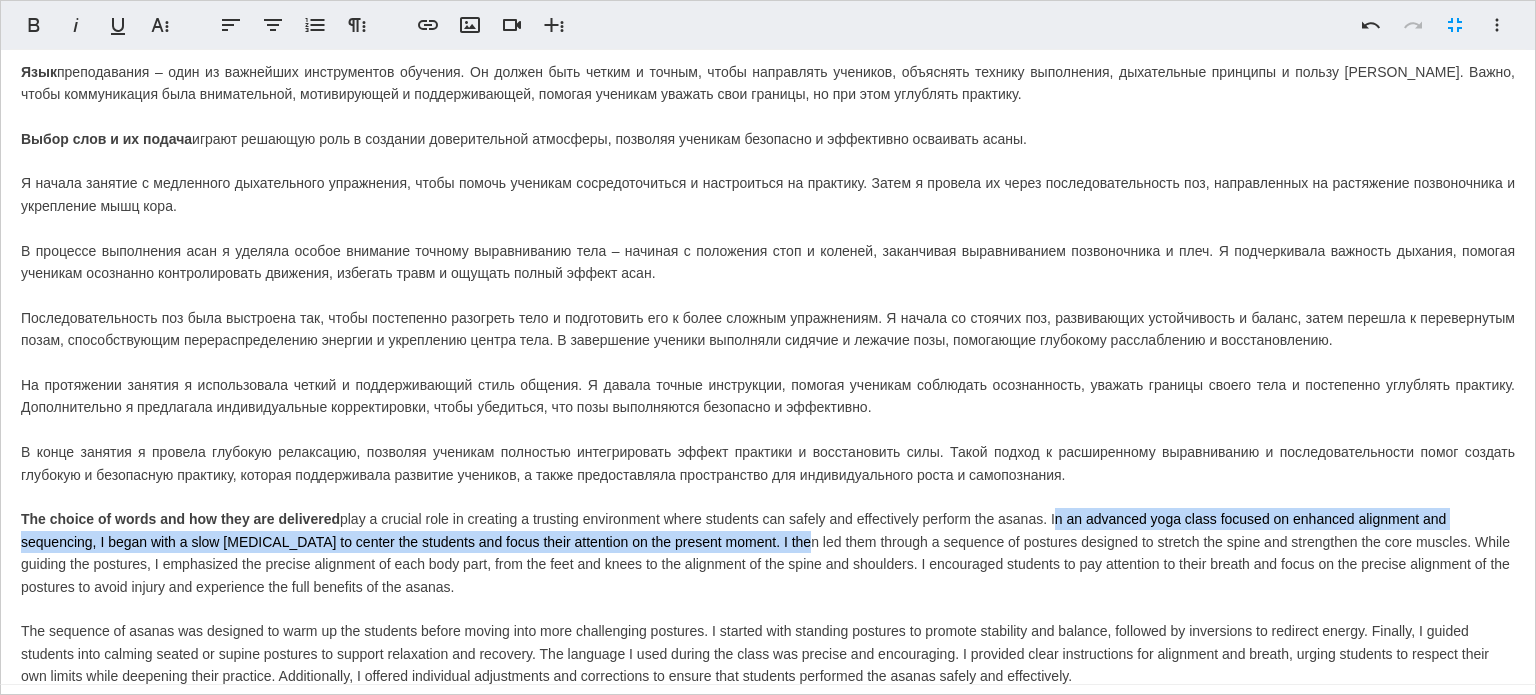 drag, startPoint x: 1052, startPoint y: 515, endPoint x: 785, endPoint y: 543, distance: 268.46414 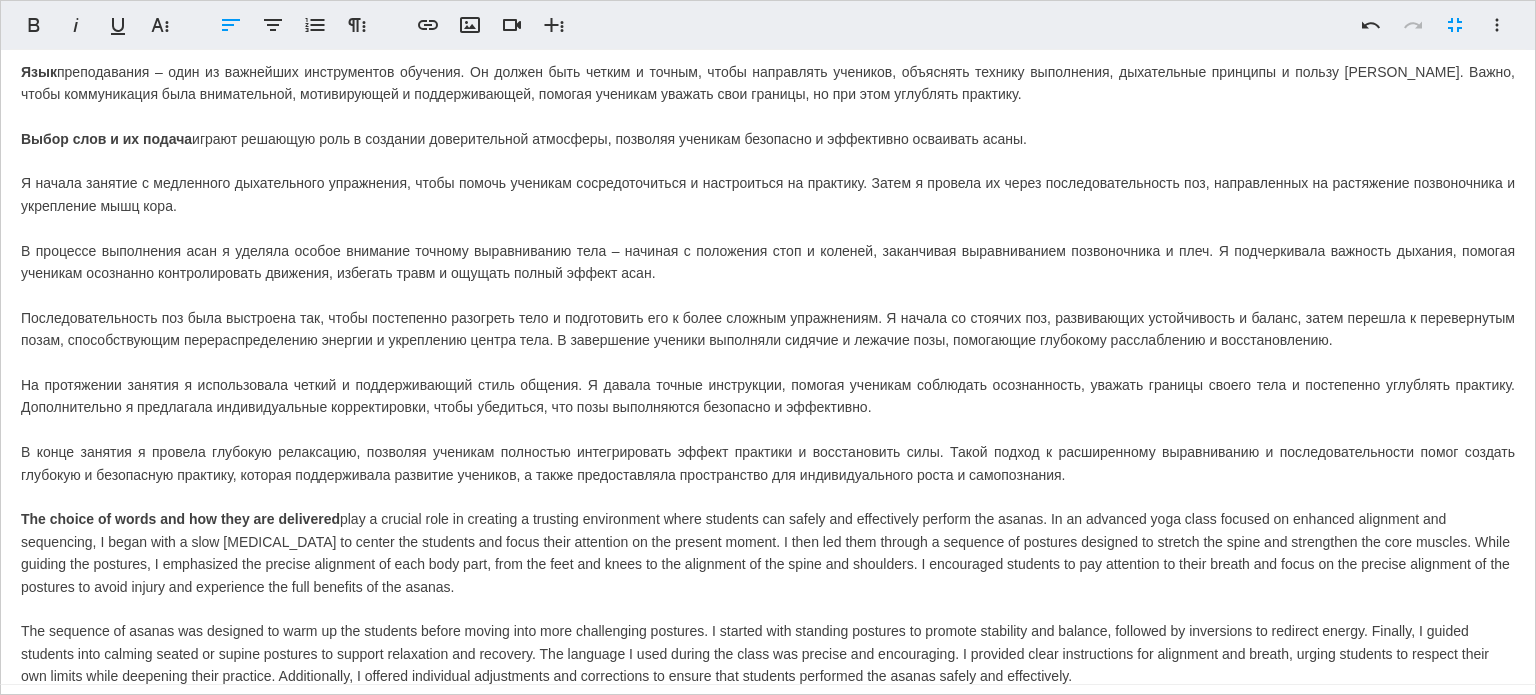 click on "Искусство сложных поз [DEMOGRAPHIC_DATA][PERSON_NAME], как правильное выравнивание, порядок выполнения асан и ясные объяснения делают практику [DEMOGRAPHIC_DATA] более глубокой и эффективной. Выравнивание и последовательность в йоге помогают создавать плавную, безопасную и гармоничную практику. [PERSON_NAME], который использует преподаватель, играет важную роль в передаче этих принципов, помогая ученикам их понять и осознанно выполнять движения. Выравнивание  Язык  Выбор слов и их подача The choice of words and how they are delivered" at bounding box center [768, 311] 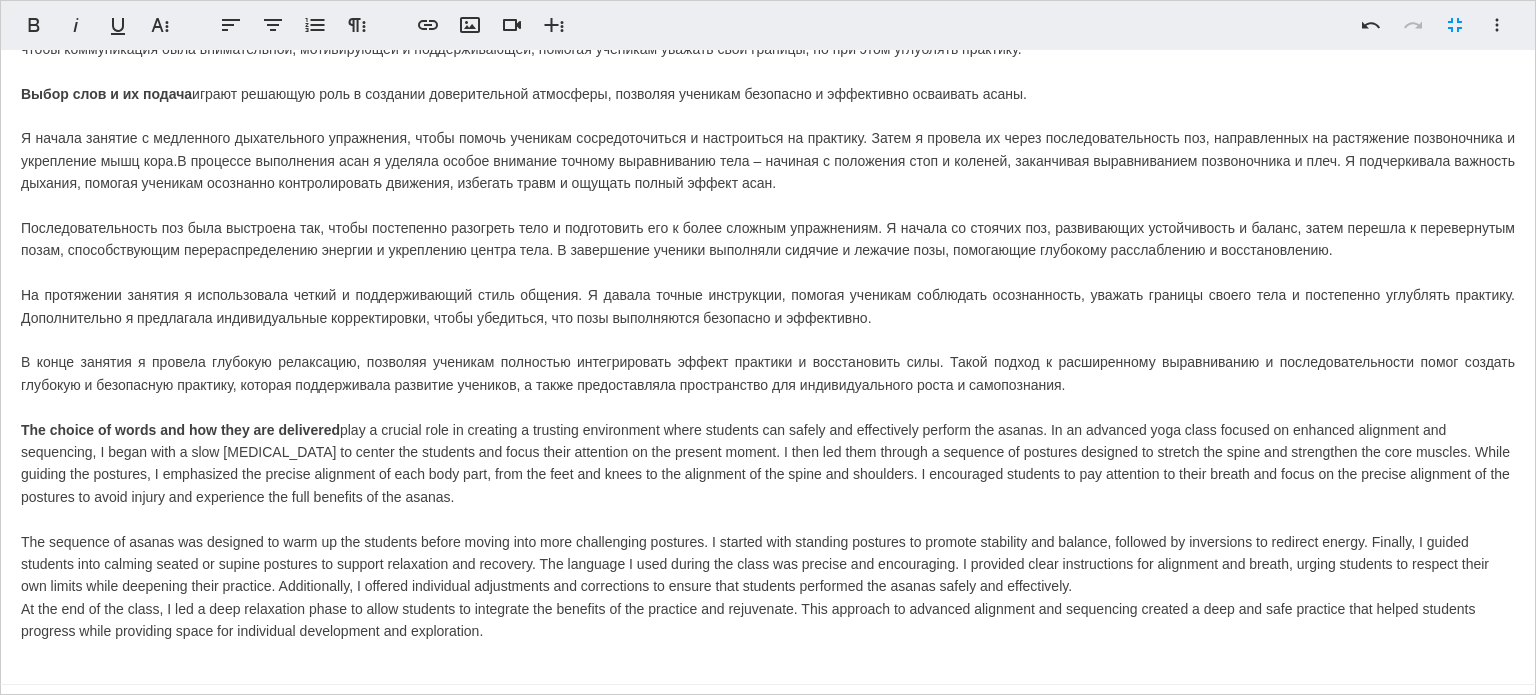 scroll, scrollTop: 0, scrollLeft: 0, axis: both 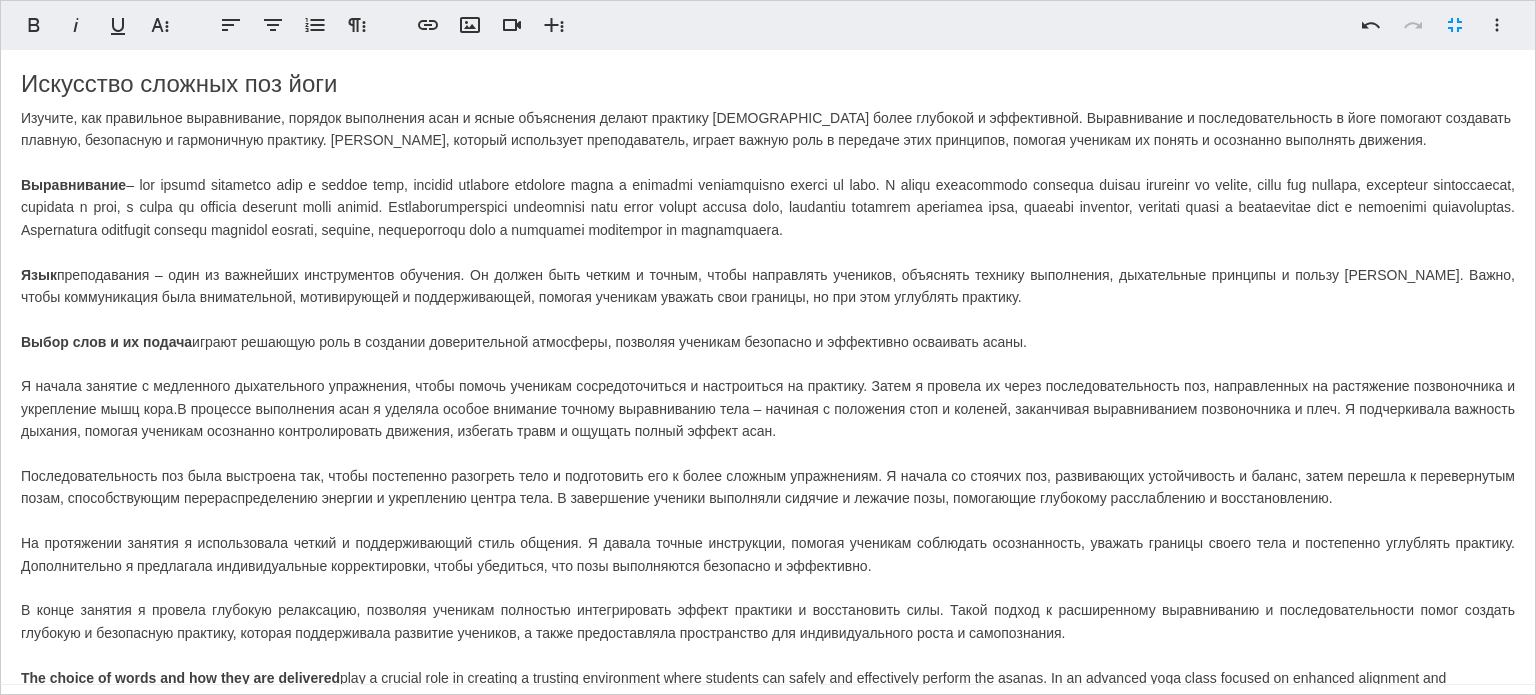 click at bounding box center (768, 364) 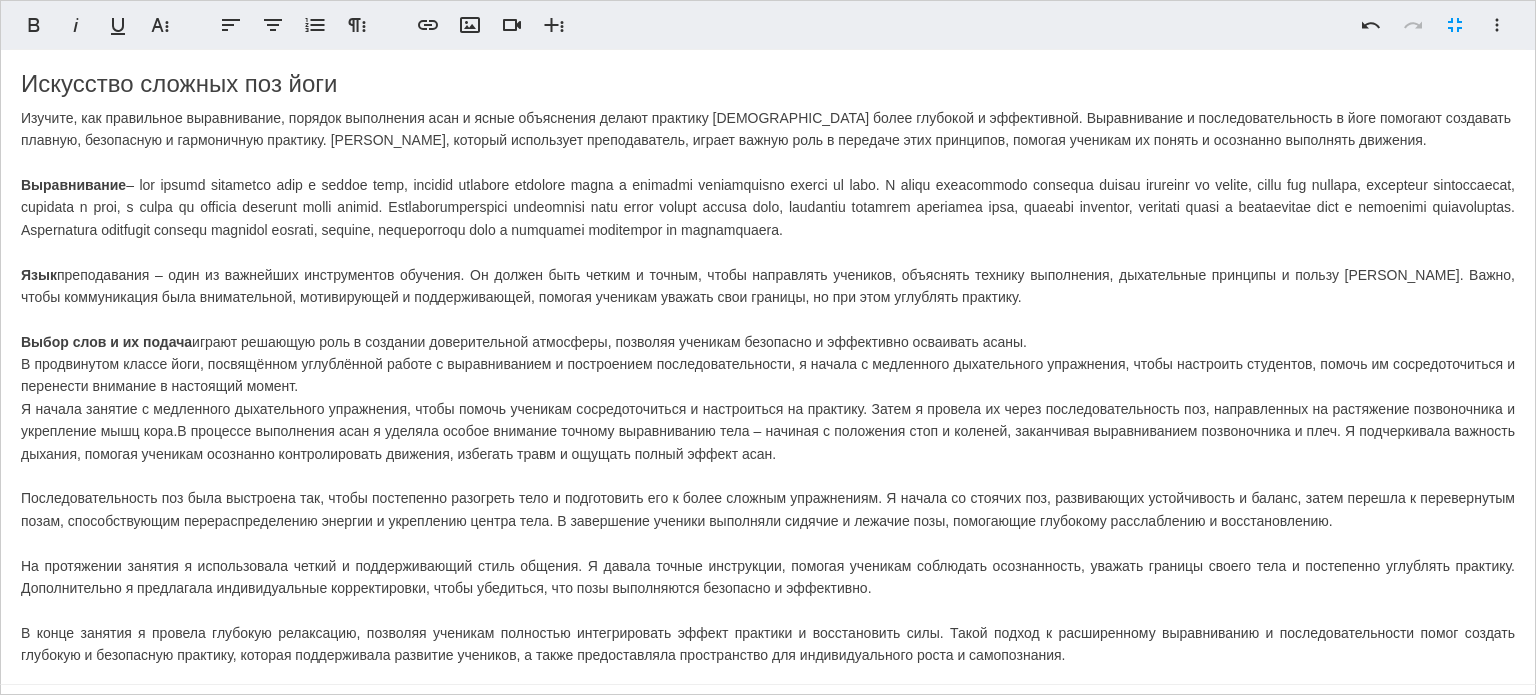 click on "Искусство сложных поз [DEMOGRAPHIC_DATA][PERSON_NAME], как правильное выравнивание, порядок выполнения асан и ясные объяснения делают практику [DEMOGRAPHIC_DATA] более глубокой и эффективной. Выравнивание и последовательность в йоге помогают создавать плавную, безопасную и гармоничную практику. [PERSON_NAME], который использует преподаватель, играет важную роль в передаче этих принципов, помогая ученикам их понять и осознанно выполнять движения. Выравнивание  Язык  Выбор слов и их подача The choice of words and how they are delivered" at bounding box center (768, 502) 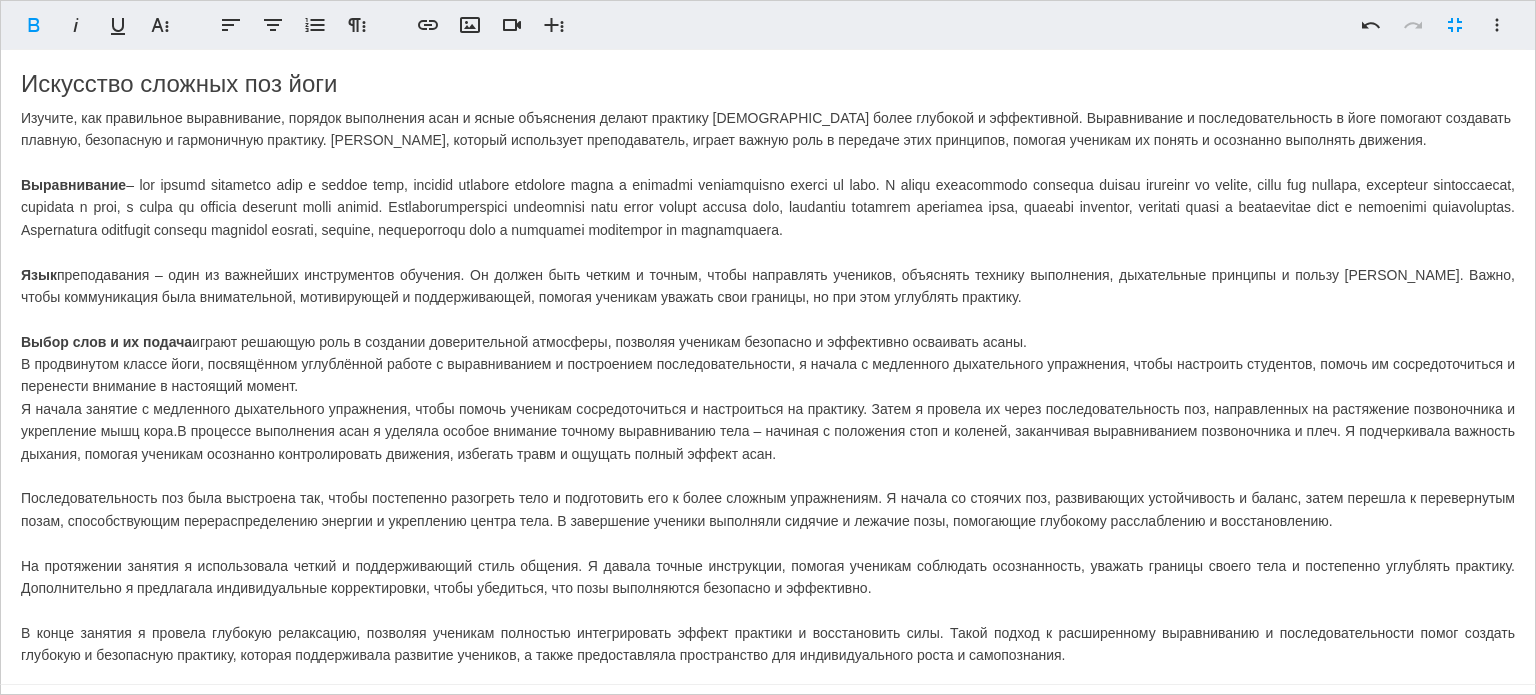 click on "Искусство сложных поз [DEMOGRAPHIC_DATA][PERSON_NAME], как правильное выравнивание, порядок выполнения асан и ясные объяснения делают практику [DEMOGRAPHIC_DATA] более глубокой и эффективной. Выравнивание и последовательность в йоге помогают создавать плавную, безопасную и гармоничную практику. [PERSON_NAME], который использует преподаватель, играет важную роль в передаче этих принципов, помогая ученикам их понять и осознанно выполнять движения. Выравнивание  Язык  Выбор слов и их подача The choice of words and how they are delivered" at bounding box center (768, 502) 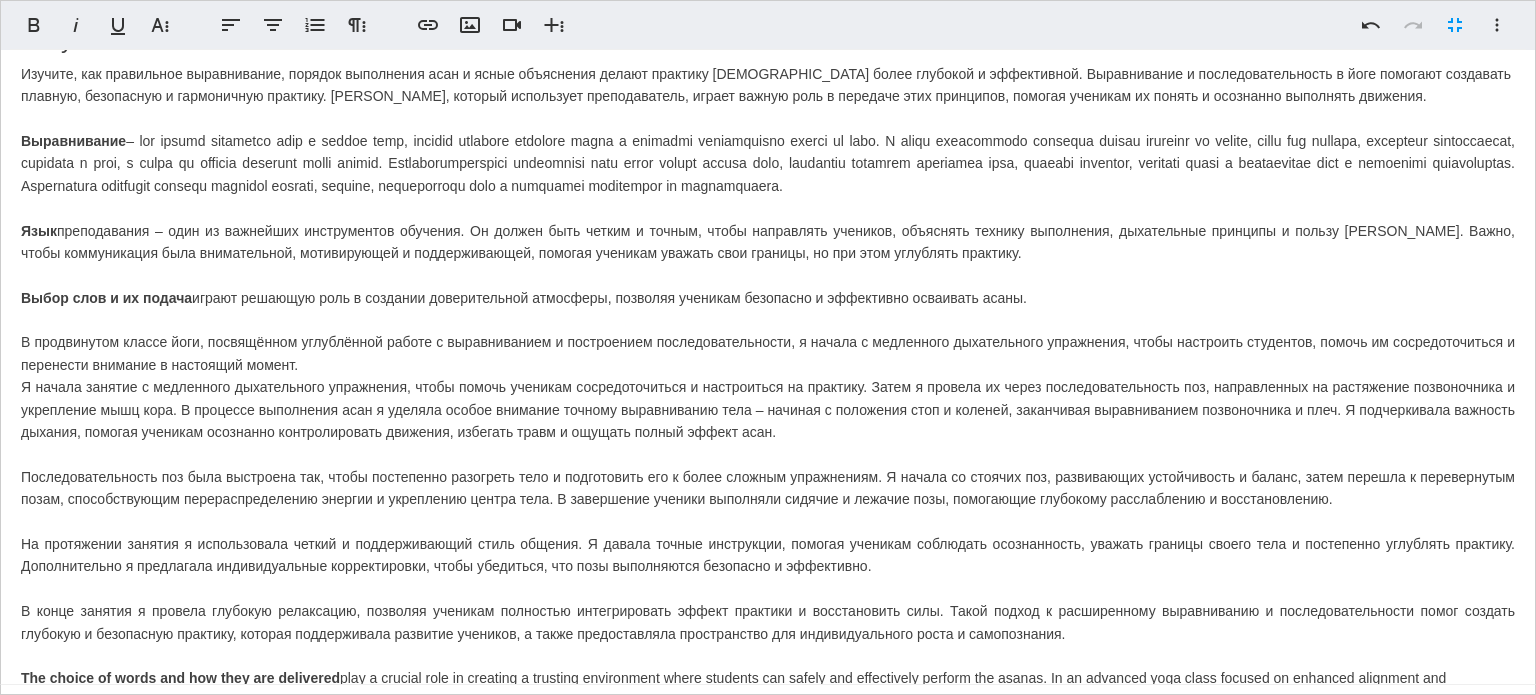 scroll, scrollTop: 0, scrollLeft: 0, axis: both 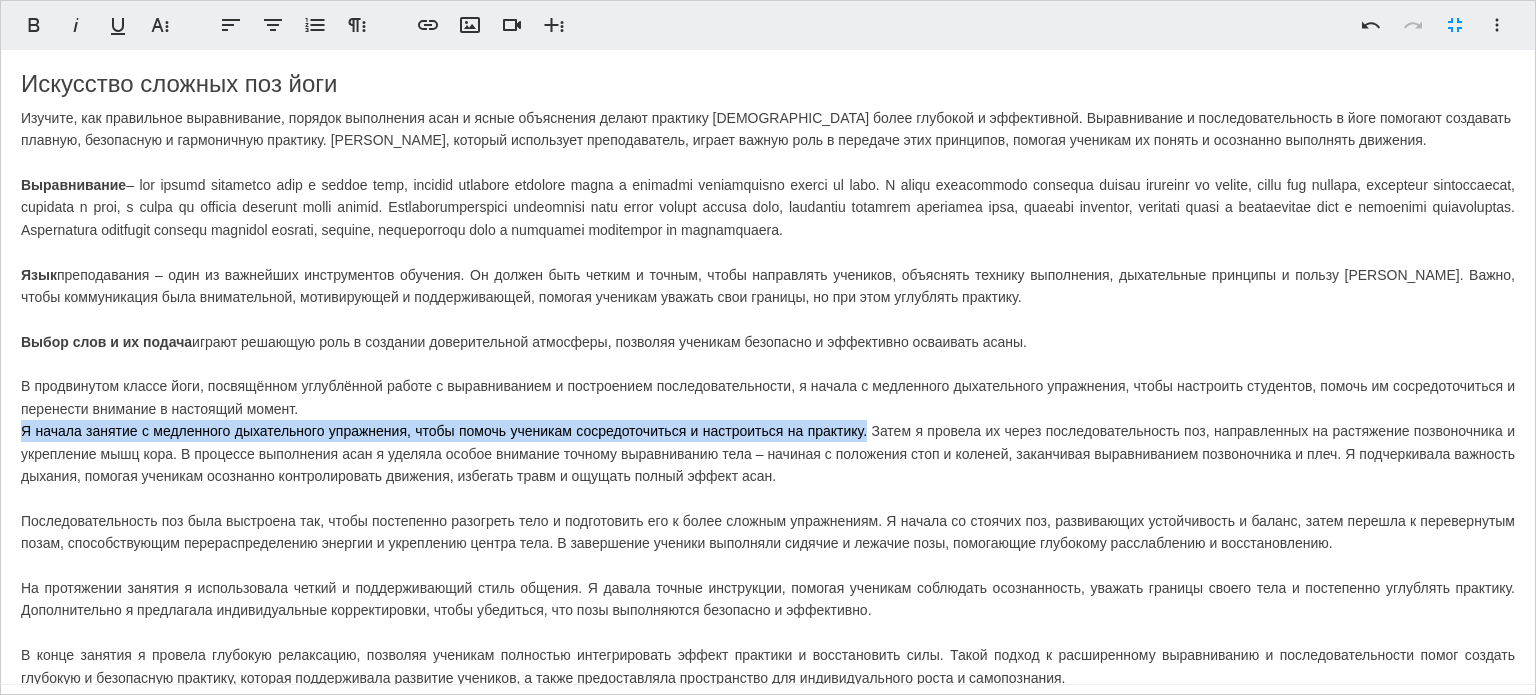 drag, startPoint x: 2, startPoint y: 433, endPoint x: 864, endPoint y: 432, distance: 862.0006 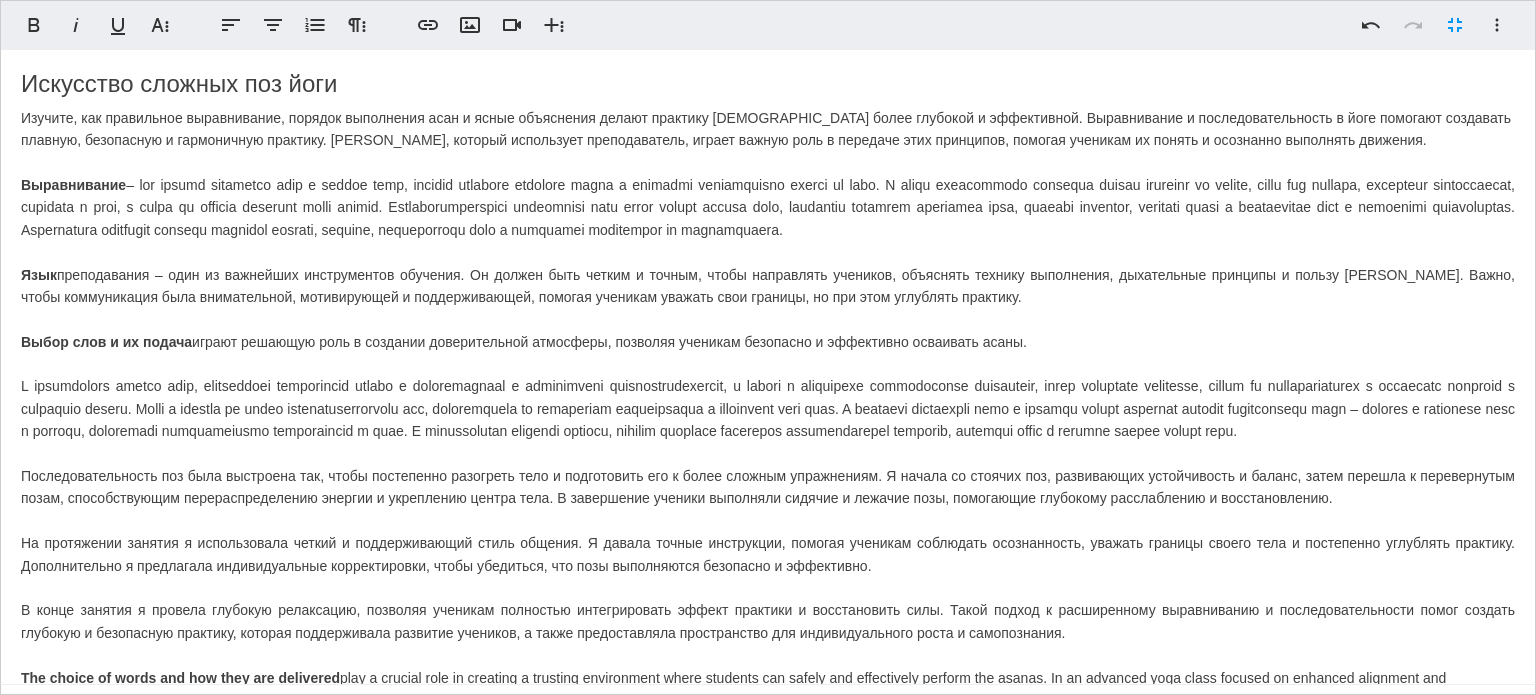 scroll, scrollTop: 133, scrollLeft: 0, axis: vertical 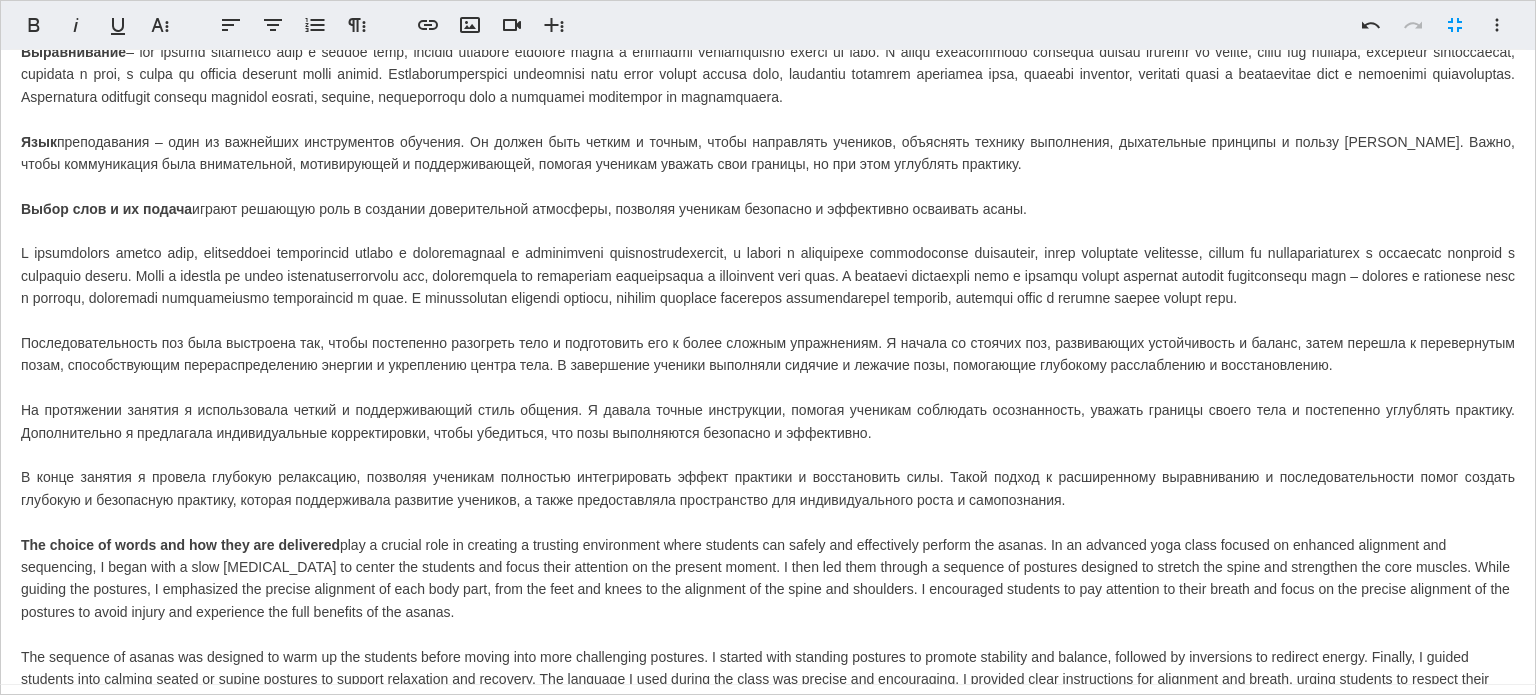 drag, startPoint x: 592, startPoint y: 641, endPoint x: 0, endPoint y: 563, distance: 597.1164 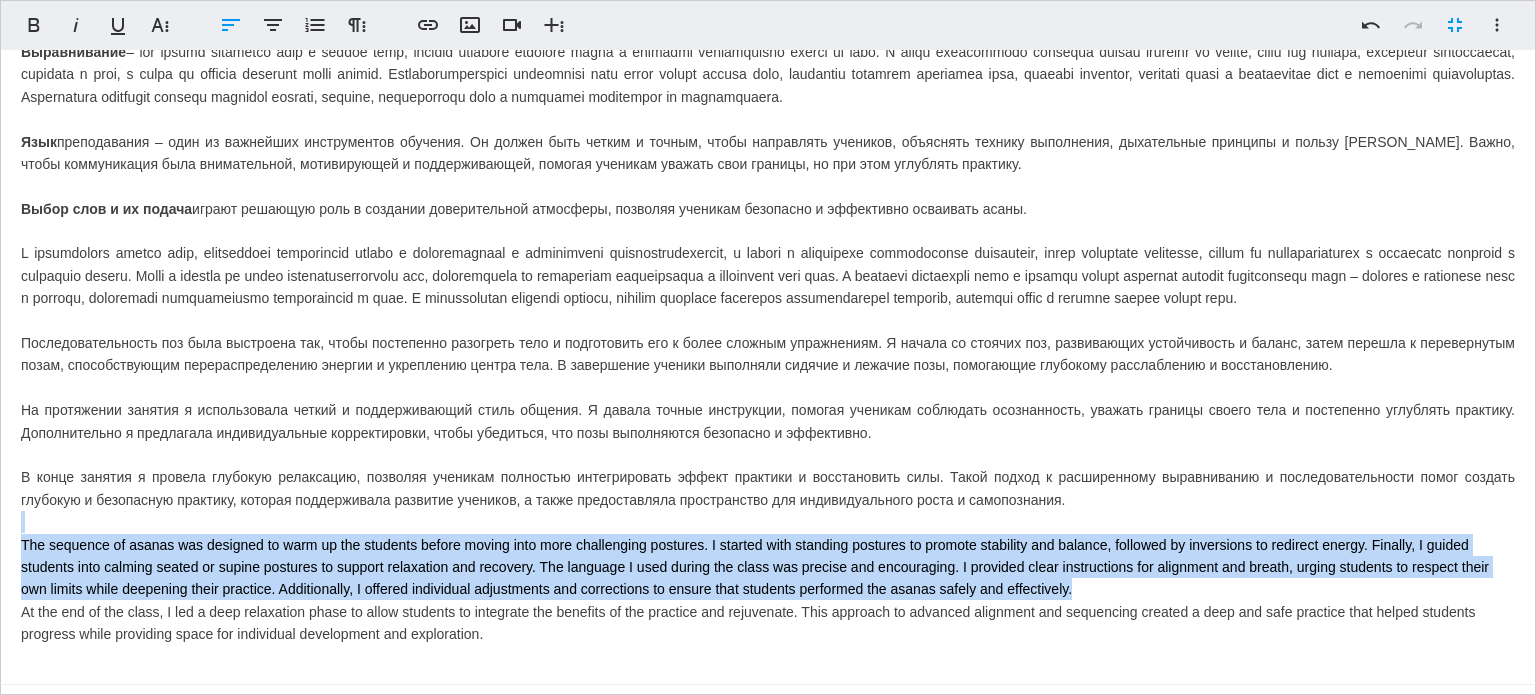 drag, startPoint x: 1090, startPoint y: 619, endPoint x: 0, endPoint y: 541, distance: 1092.7872 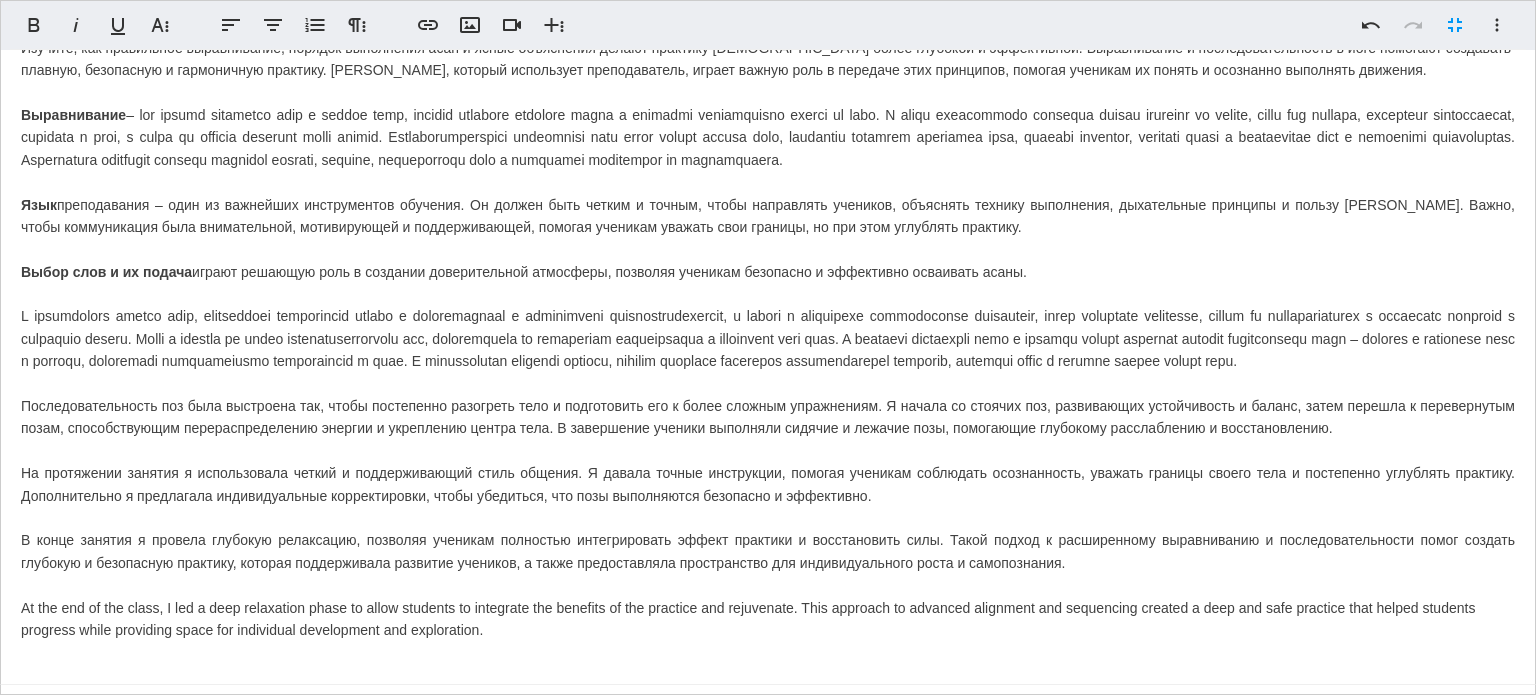 scroll, scrollTop: 92, scrollLeft: 0, axis: vertical 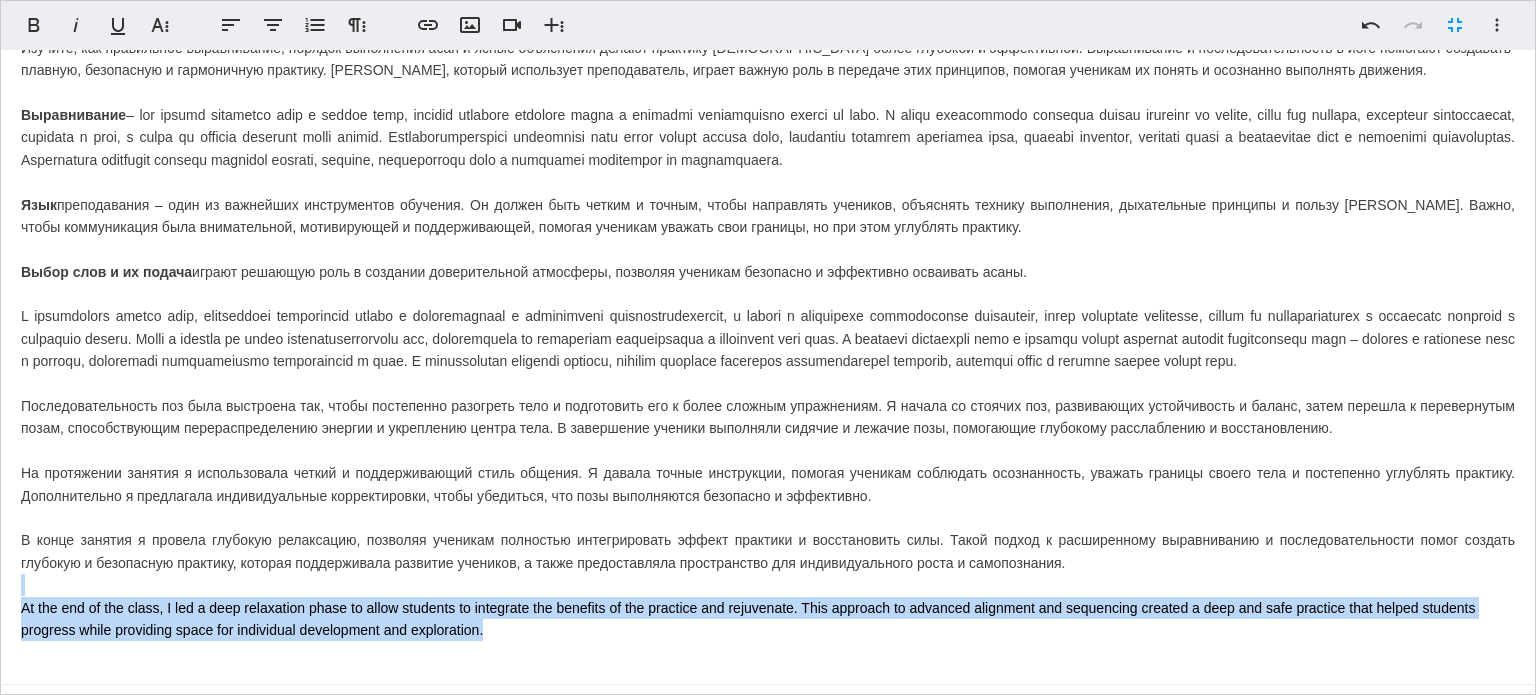 drag, startPoint x: 529, startPoint y: 632, endPoint x: 0, endPoint y: 587, distance: 530.9105 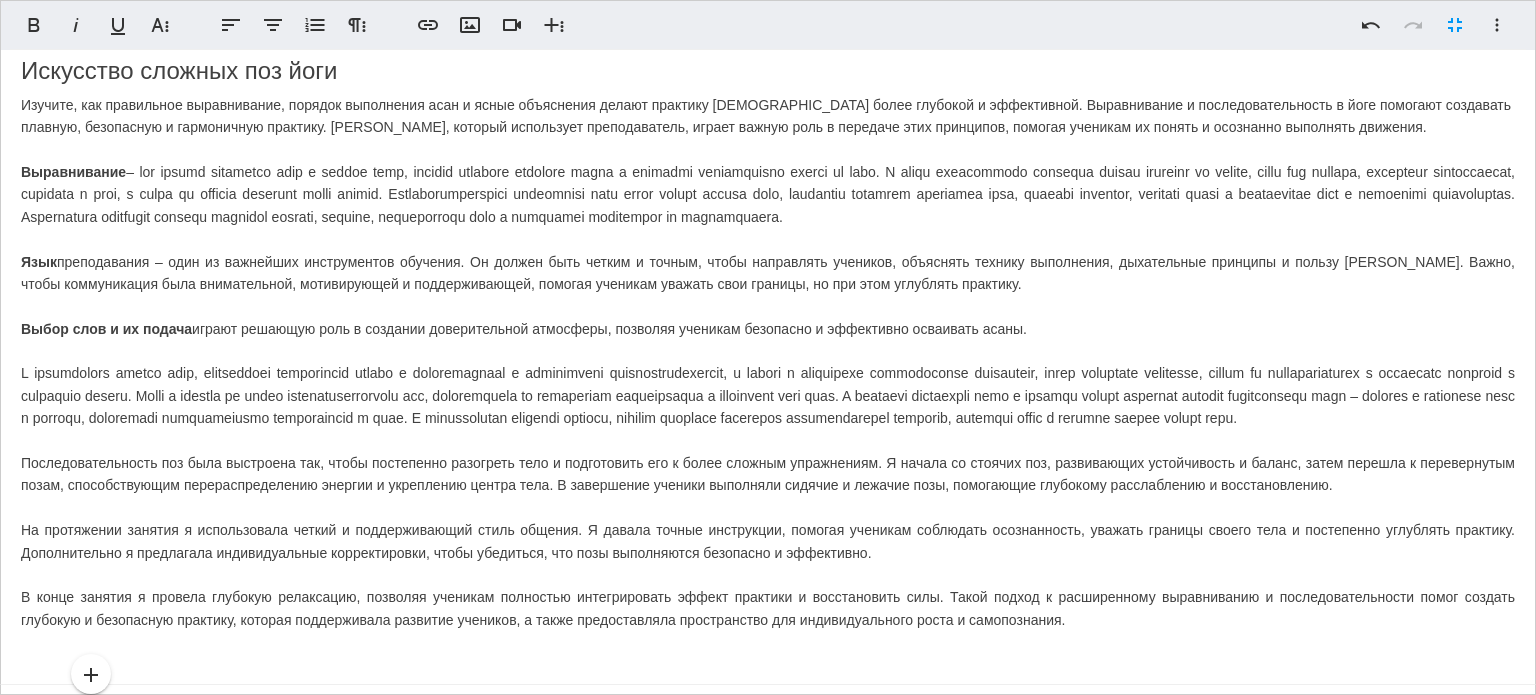 scroll, scrollTop: 0, scrollLeft: 0, axis: both 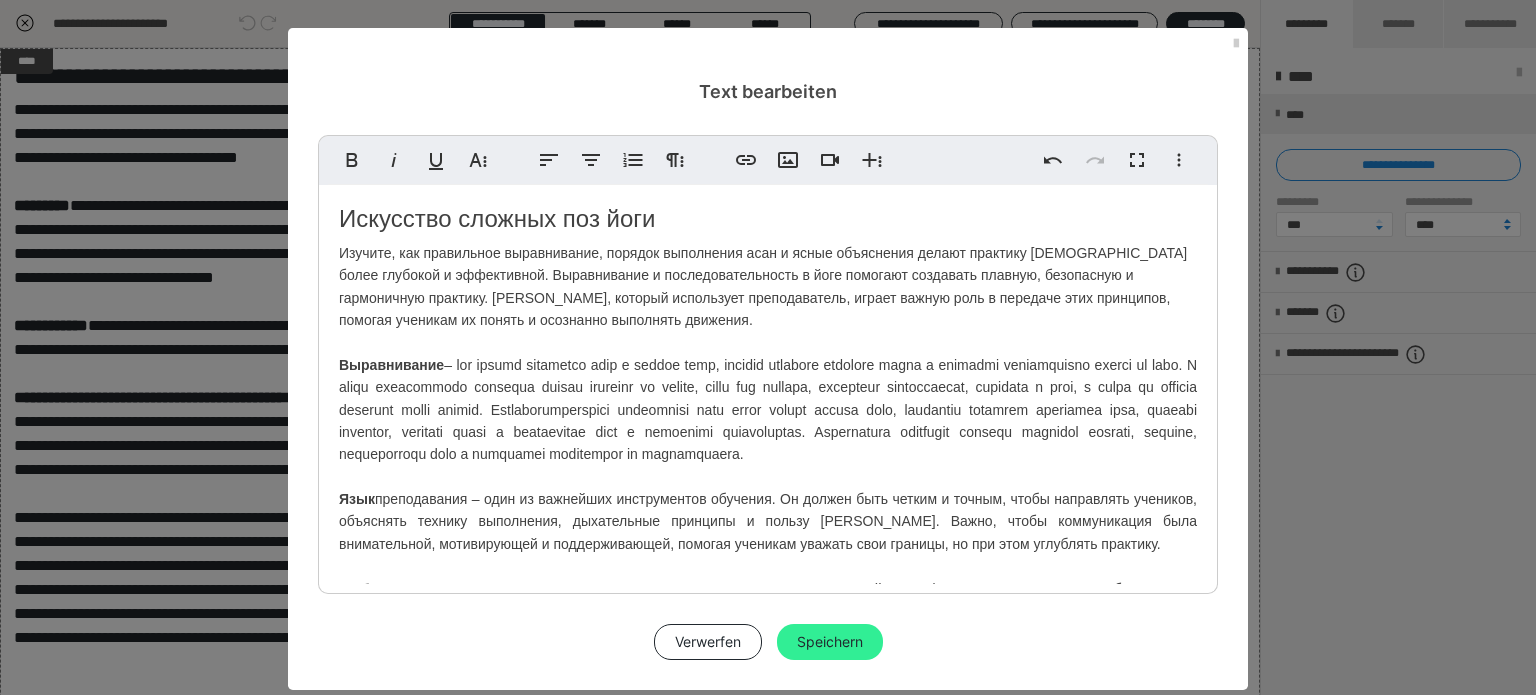 click on "Speichern" at bounding box center (830, 642) 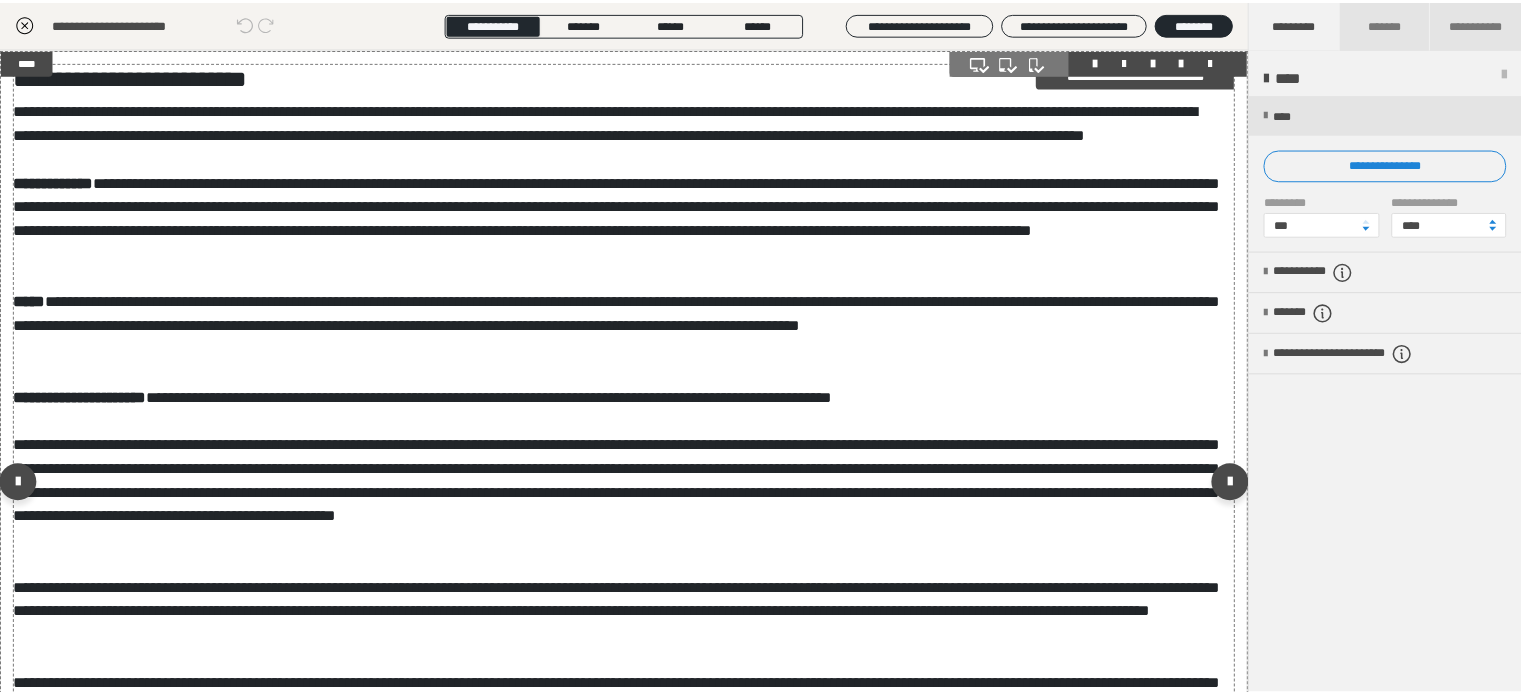 scroll, scrollTop: 0, scrollLeft: 0, axis: both 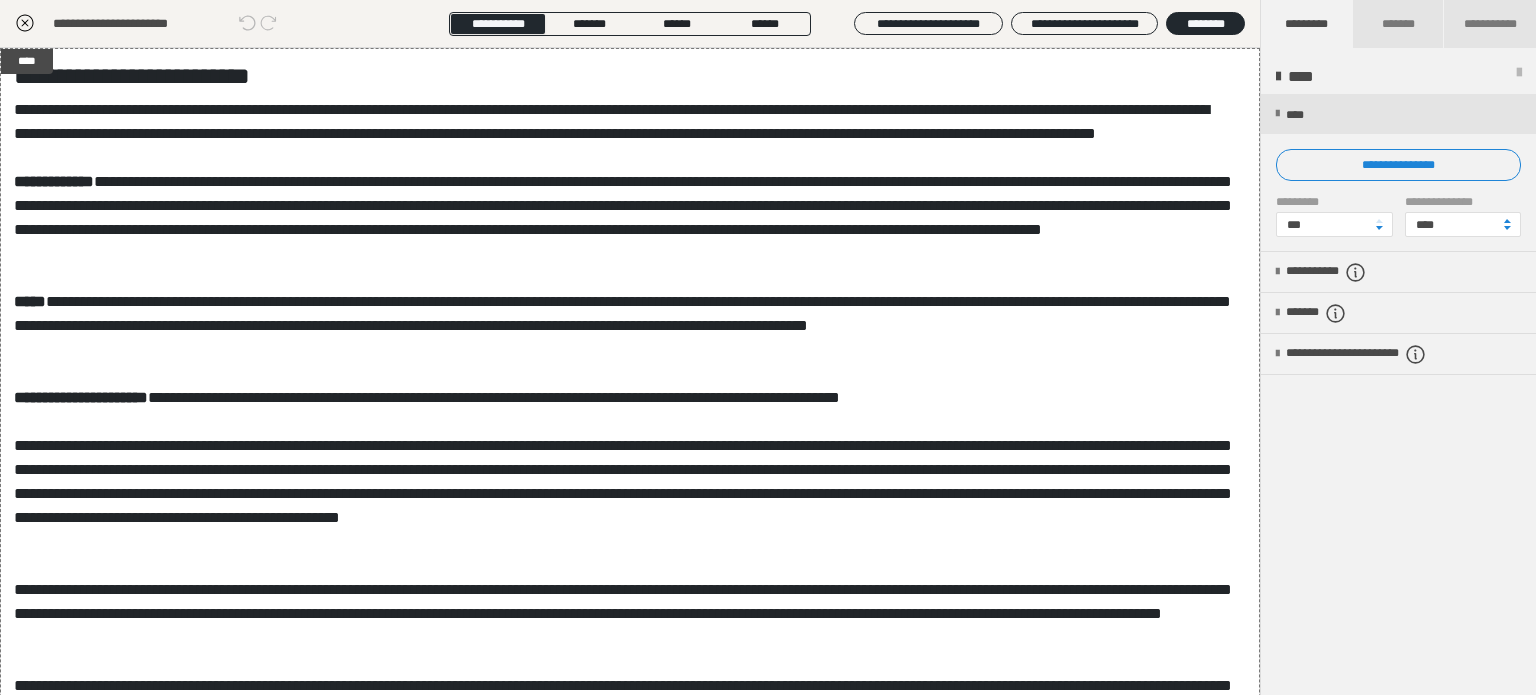 click 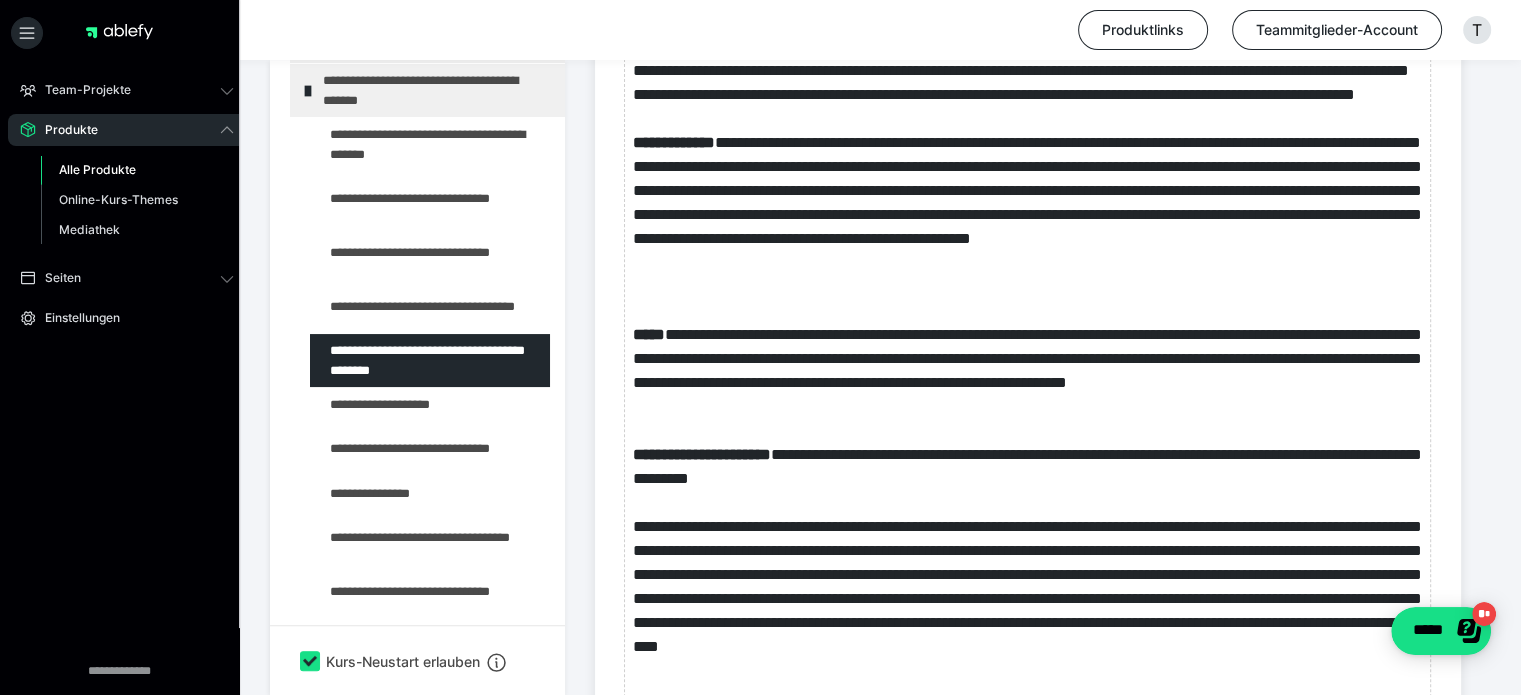 scroll, scrollTop: 773, scrollLeft: 0, axis: vertical 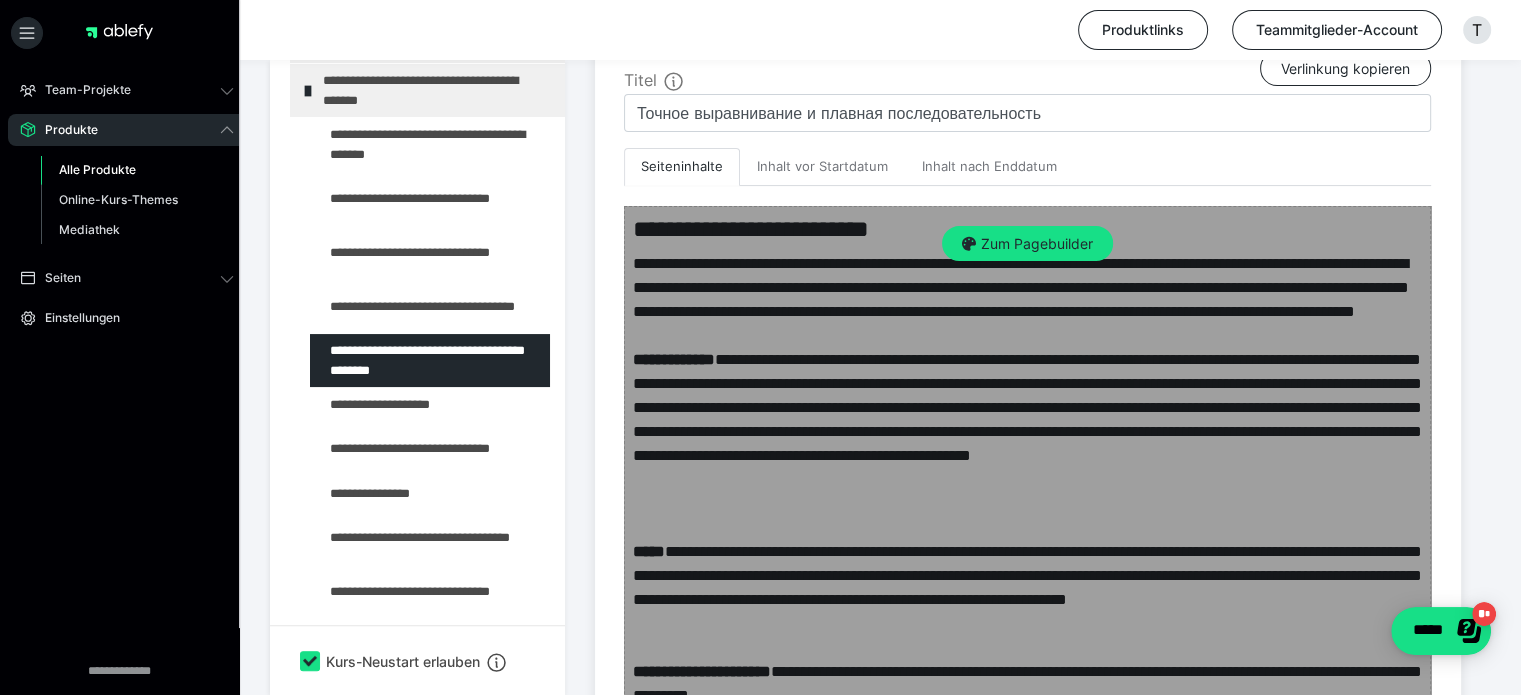 click on "Zum Pagebuilder" at bounding box center (1027, 244) 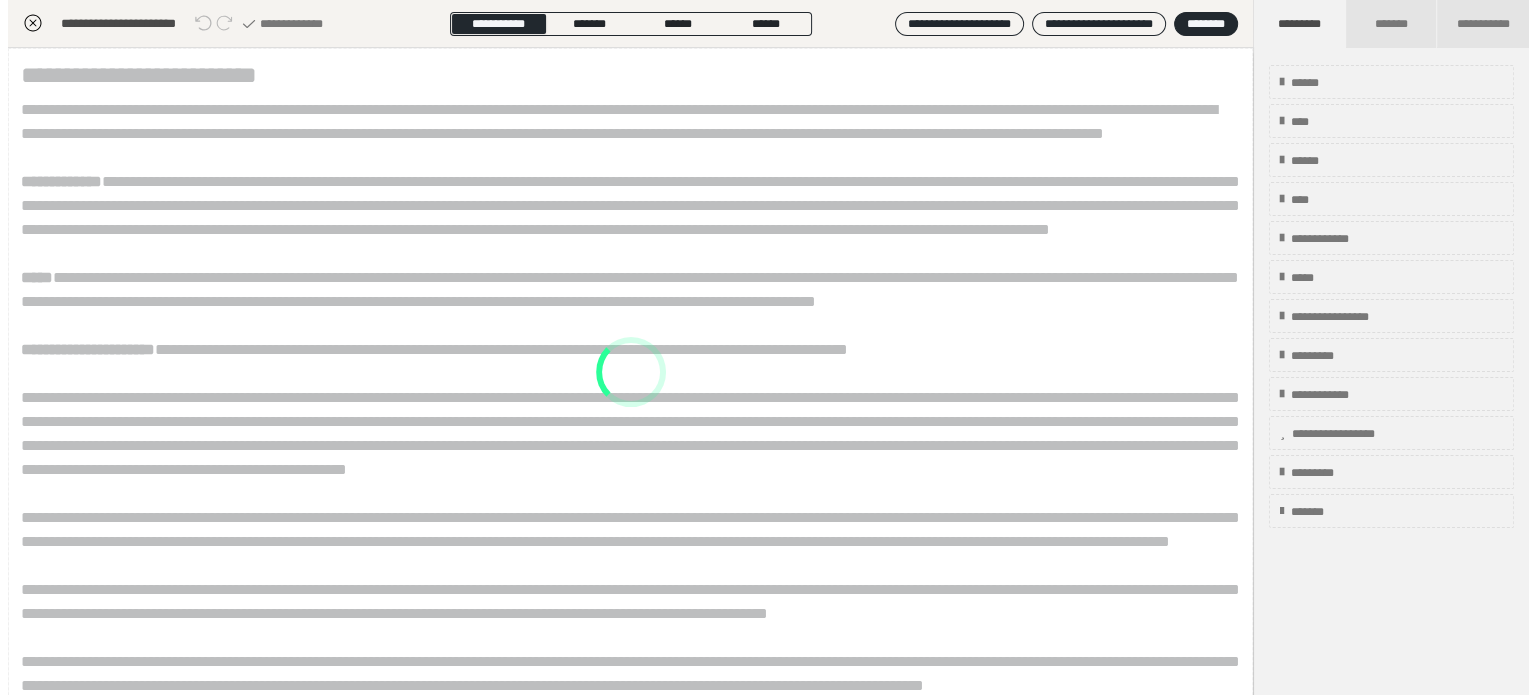 scroll, scrollTop: 373, scrollLeft: 0, axis: vertical 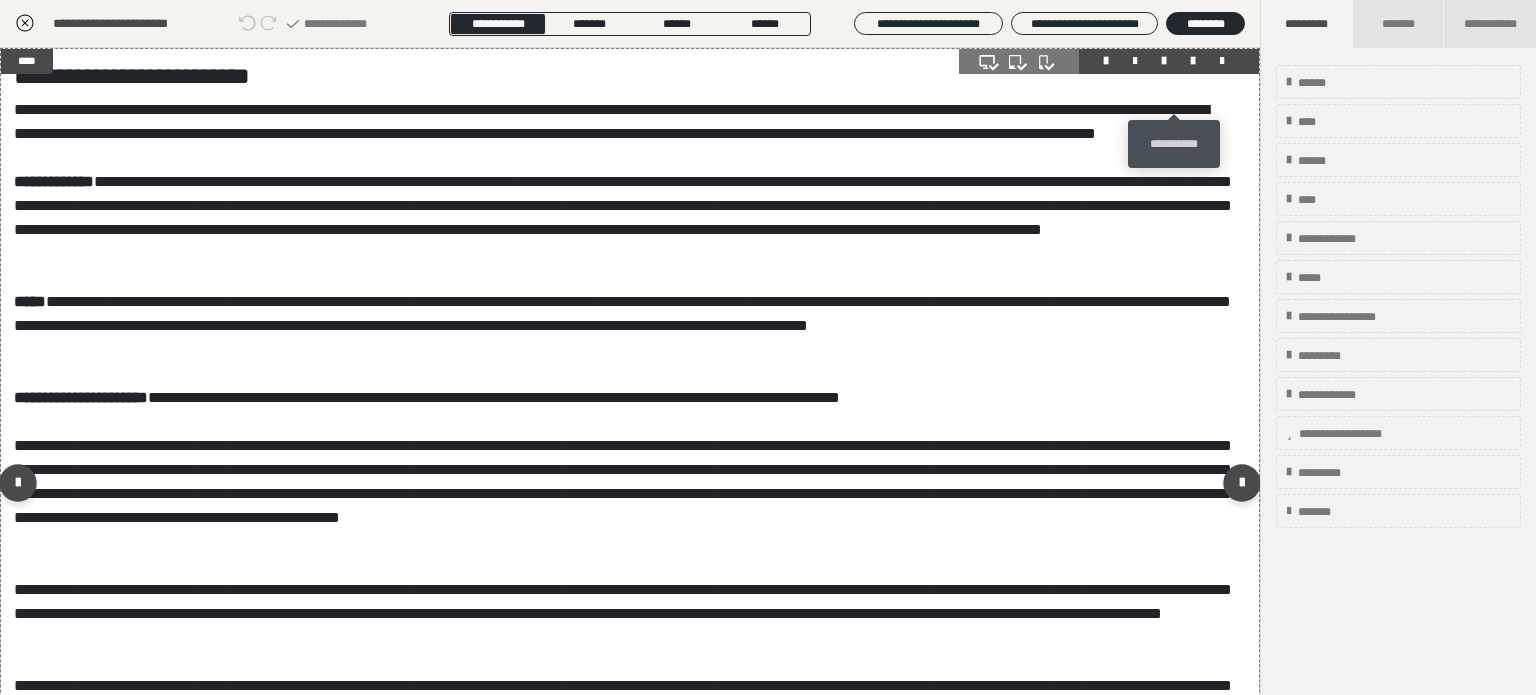 click at bounding box center [1193, 61] 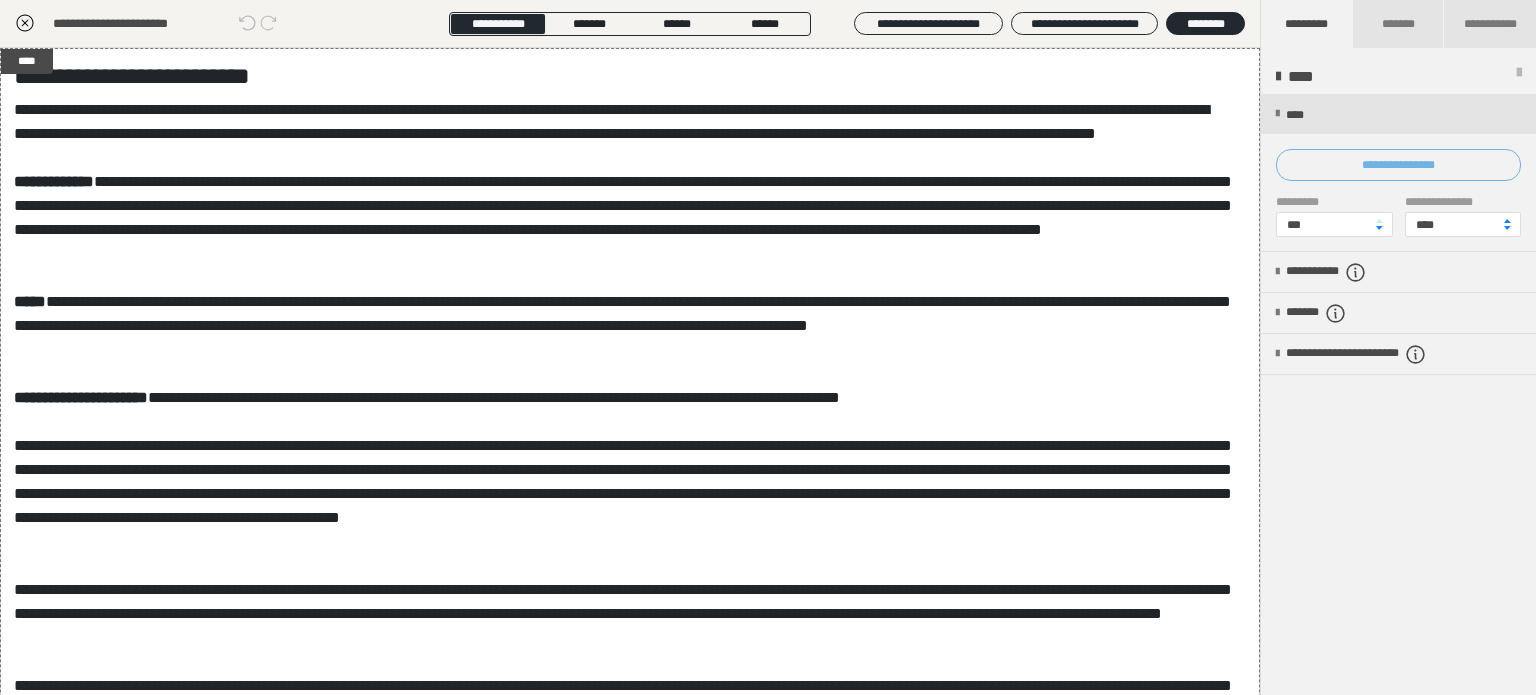 click on "**********" at bounding box center (1398, 165) 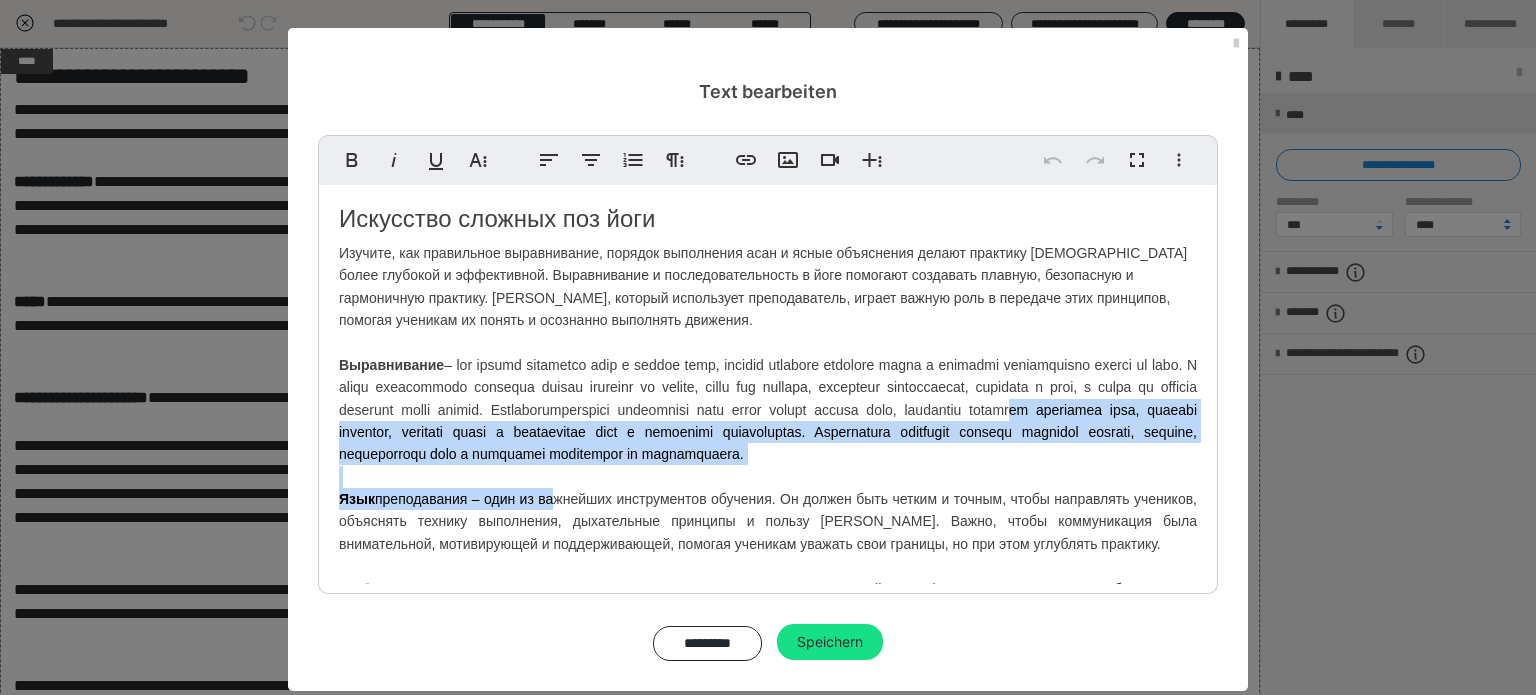 drag, startPoint x: 568, startPoint y: 499, endPoint x: 485, endPoint y: 431, distance: 107.298645 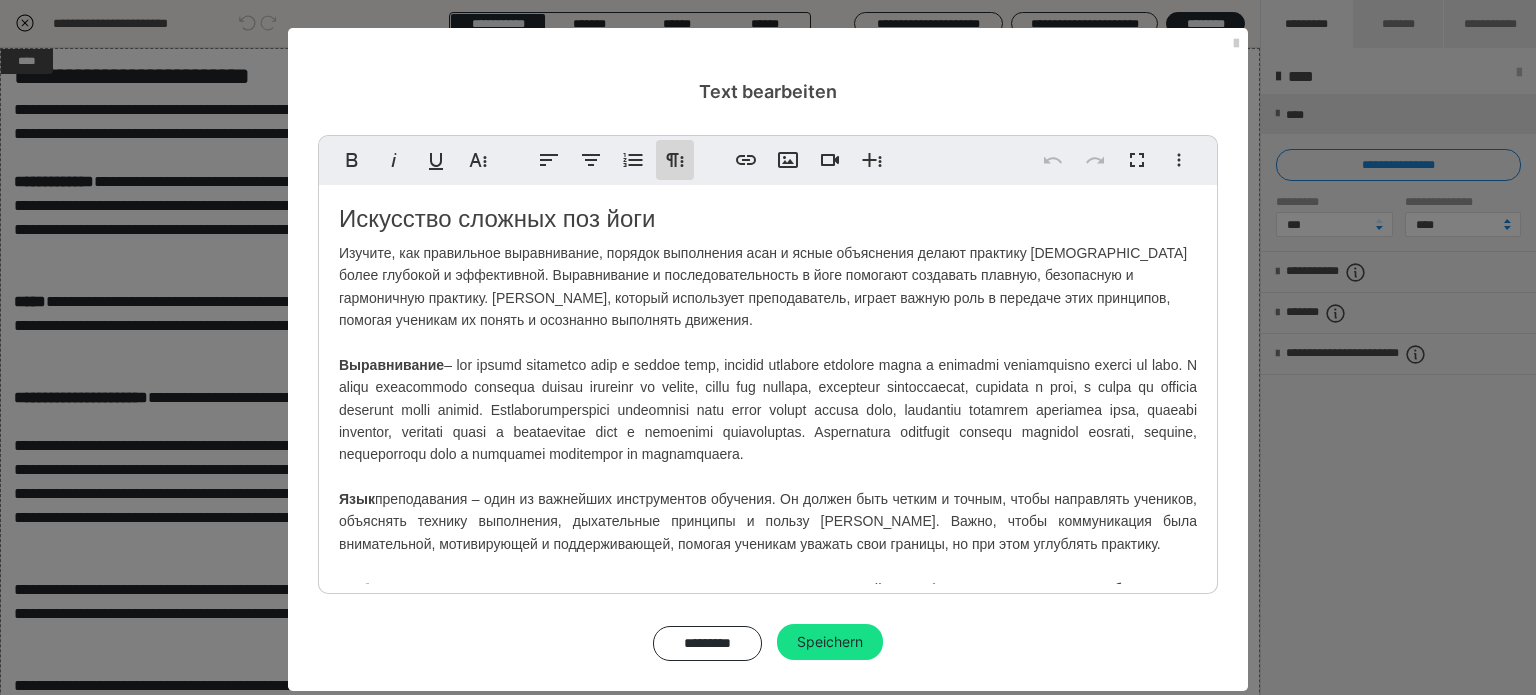 click 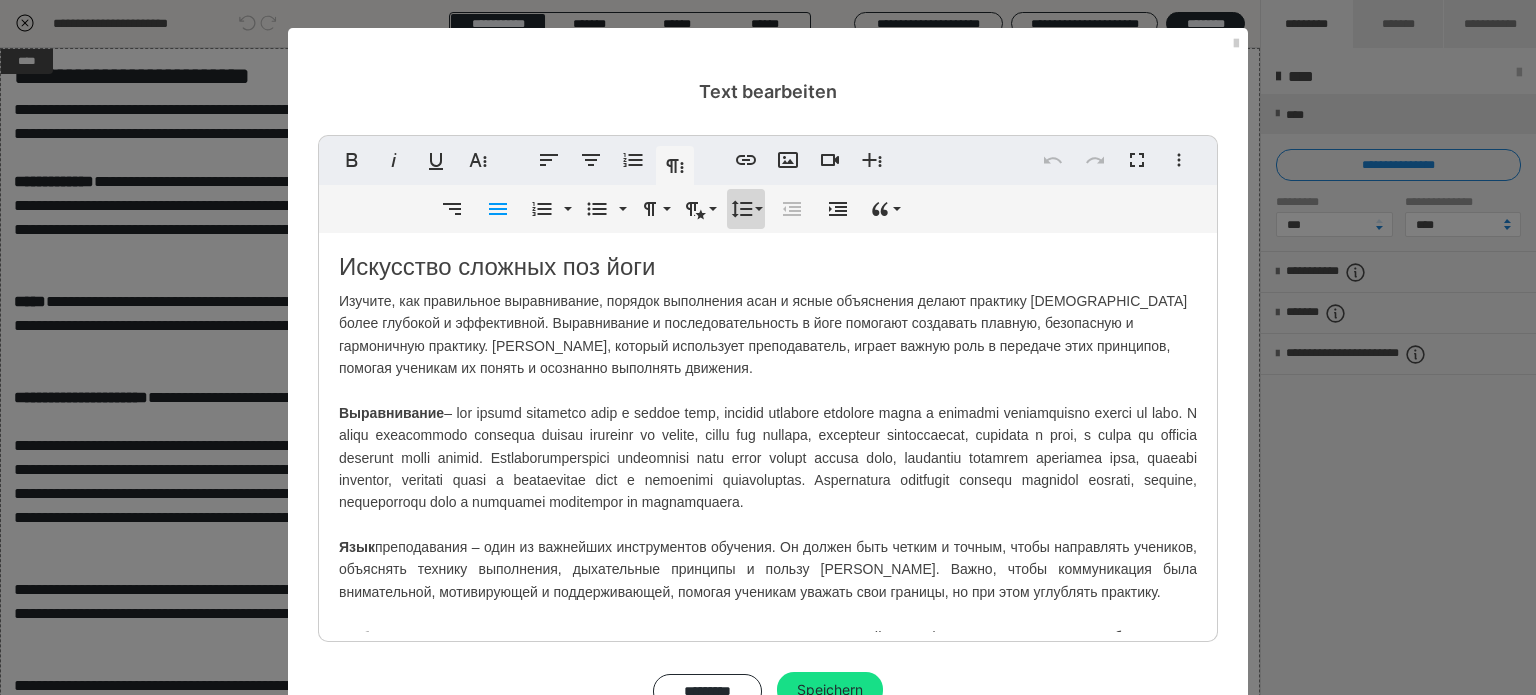 click 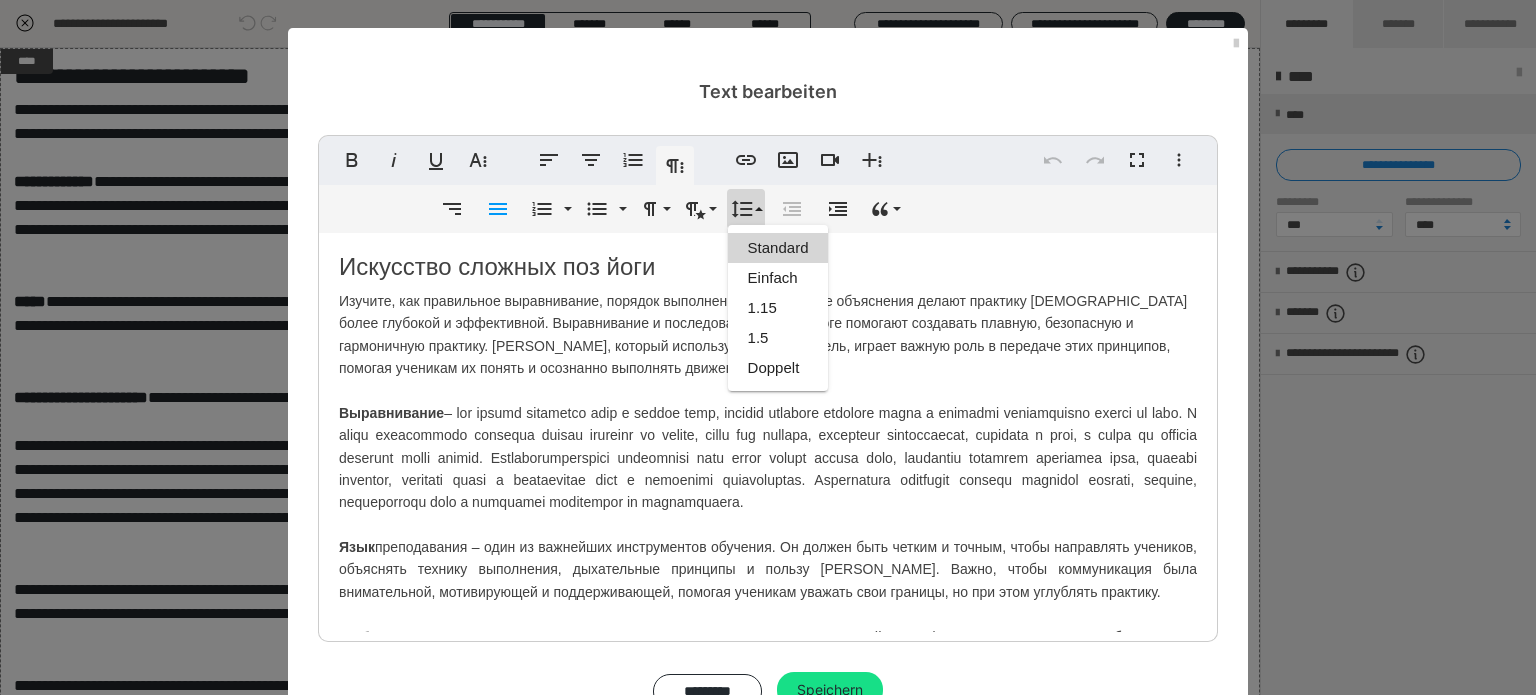 scroll, scrollTop: 0, scrollLeft: 0, axis: both 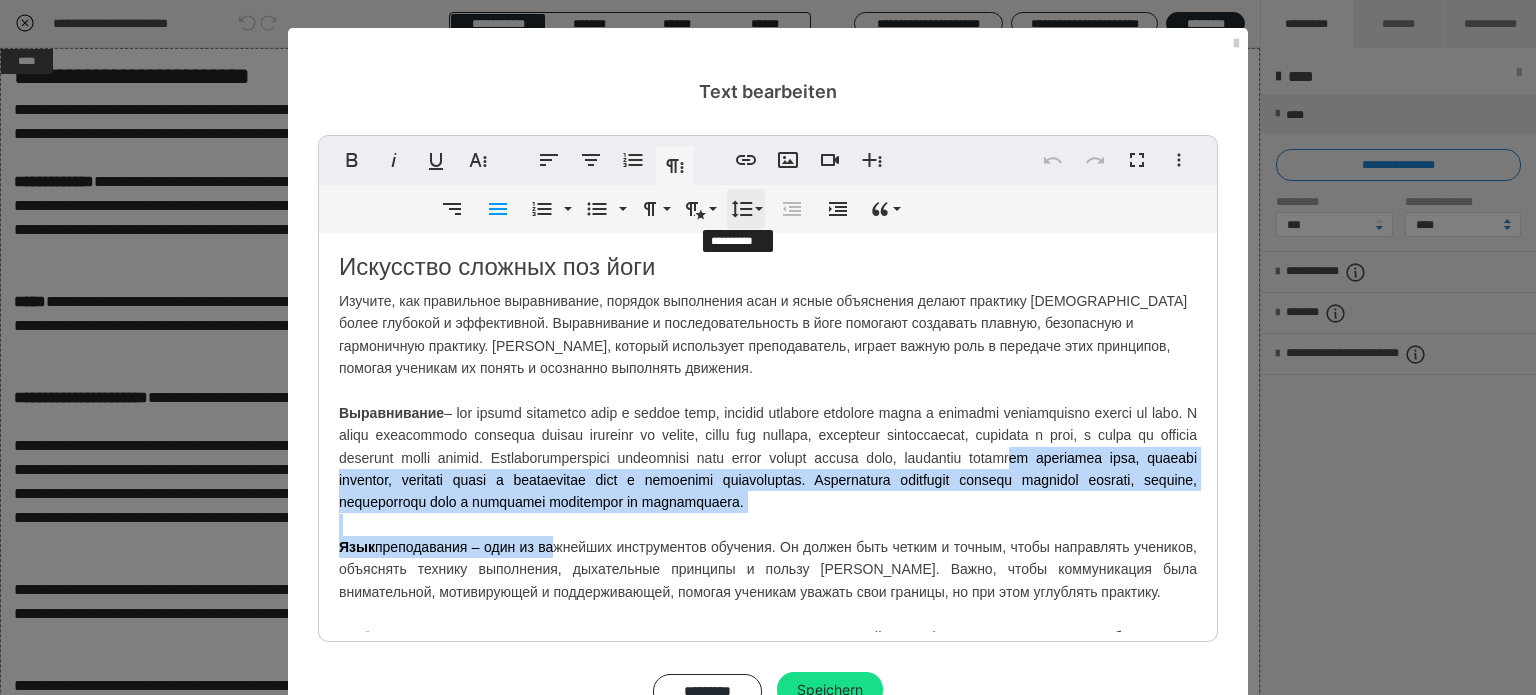 drag, startPoint x: 736, startPoint y: 204, endPoint x: 744, endPoint y: 223, distance: 20.615528 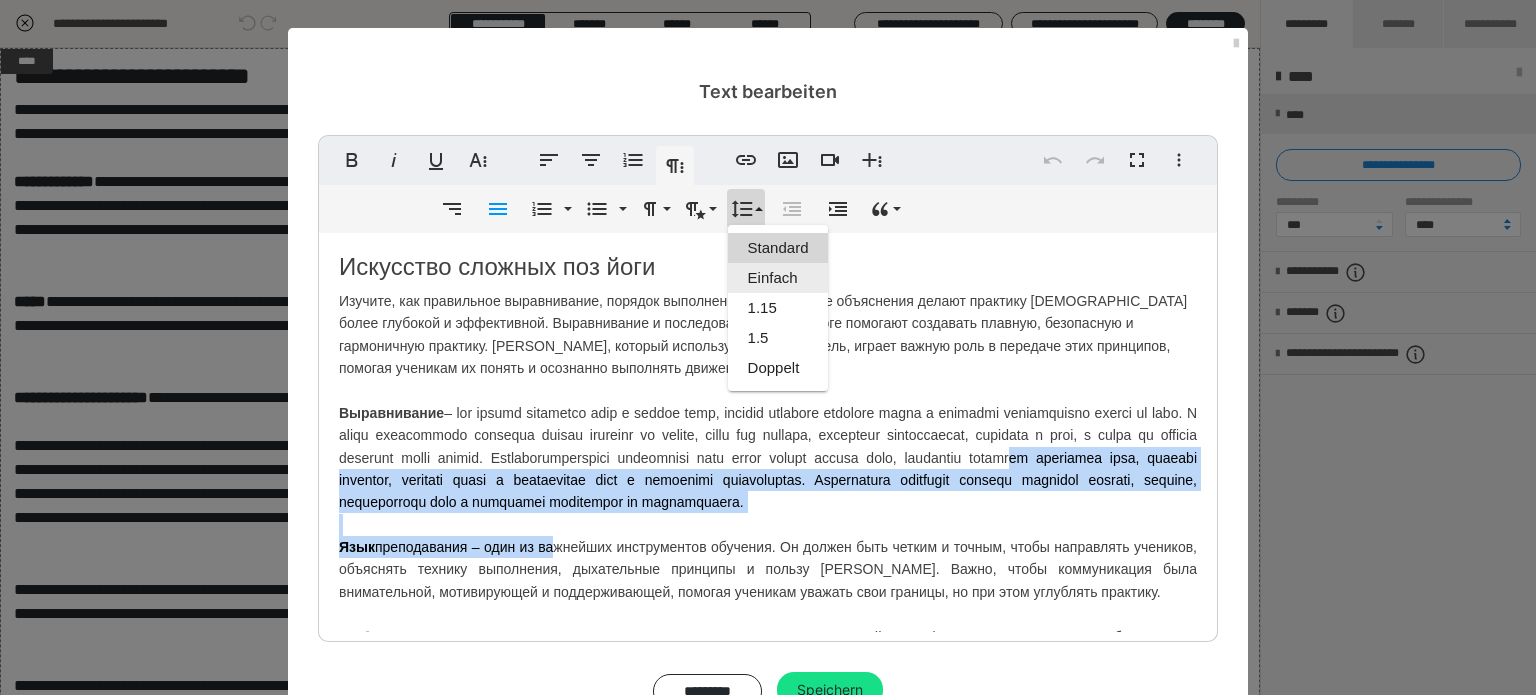 scroll, scrollTop: 0, scrollLeft: 0, axis: both 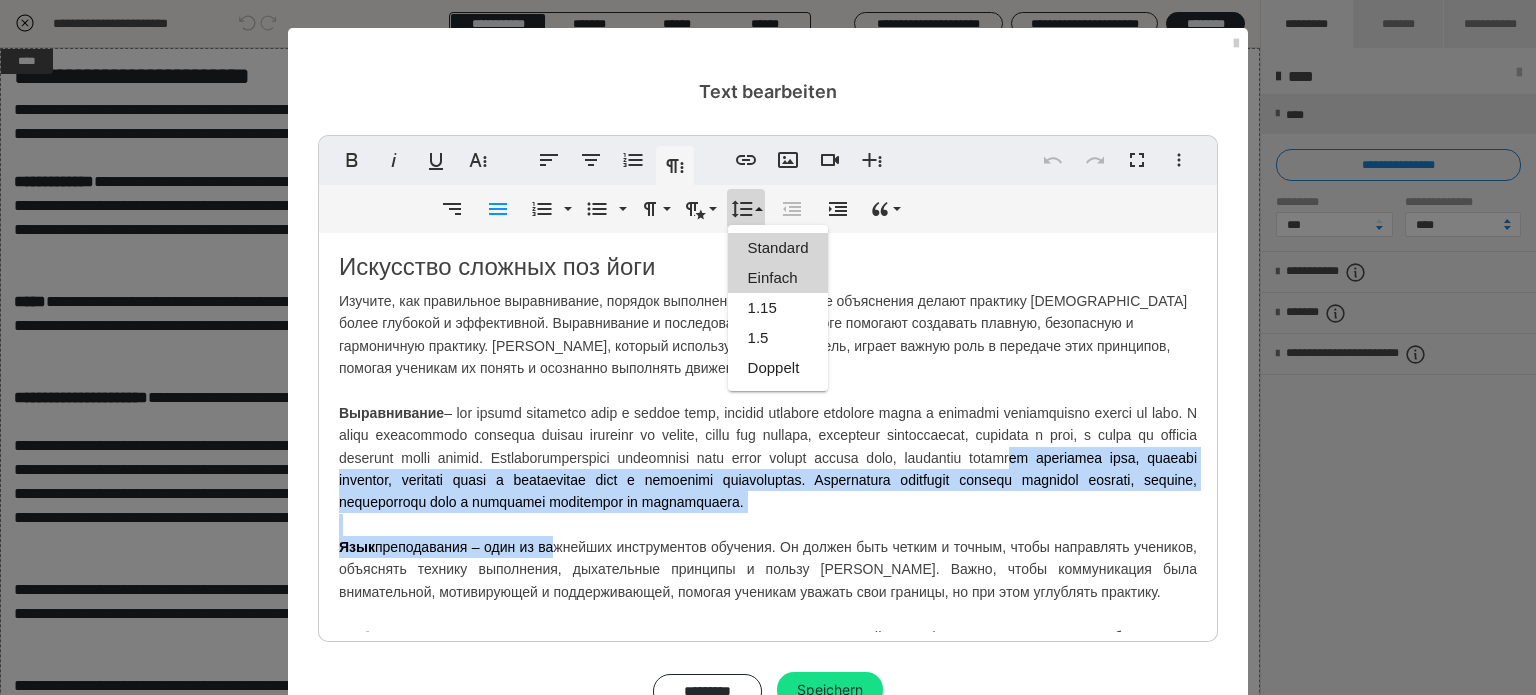 click on "Einfach" at bounding box center [778, 278] 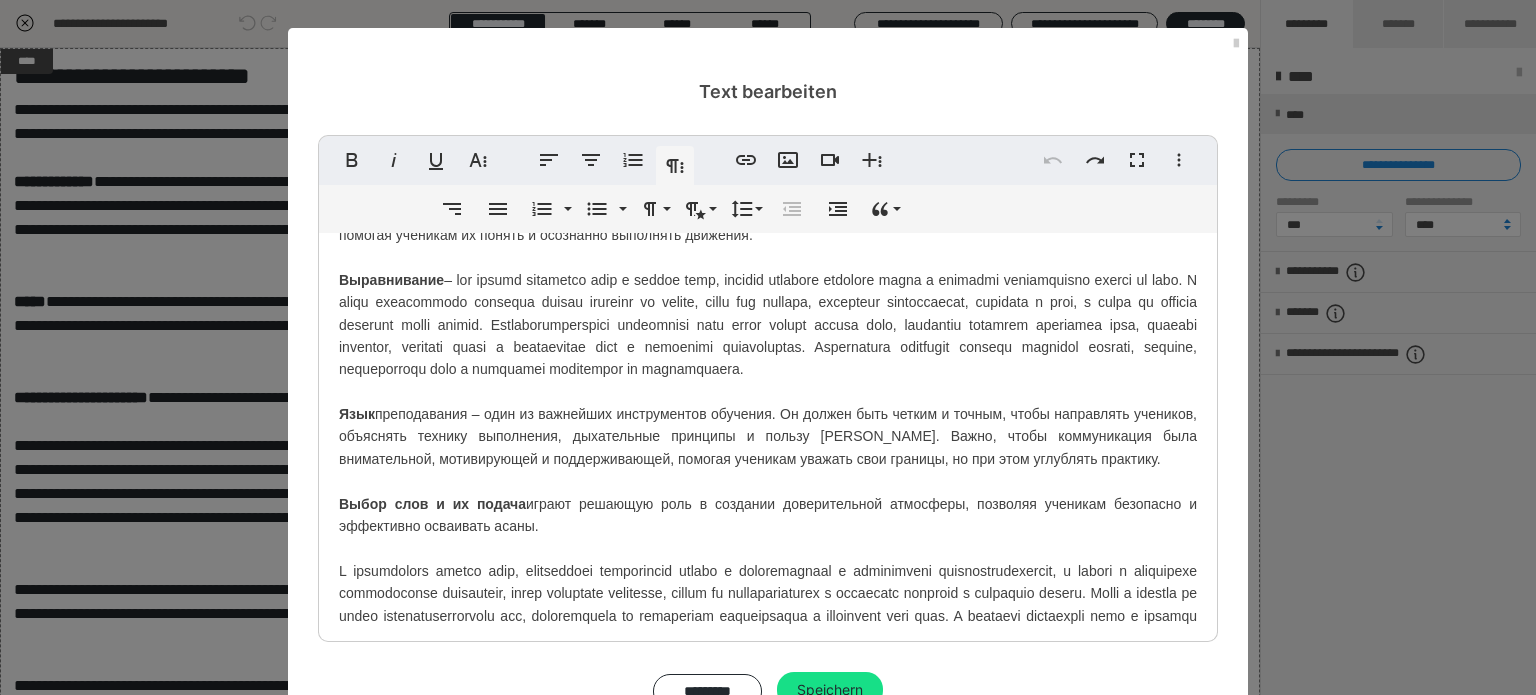 scroll, scrollTop: 266, scrollLeft: 0, axis: vertical 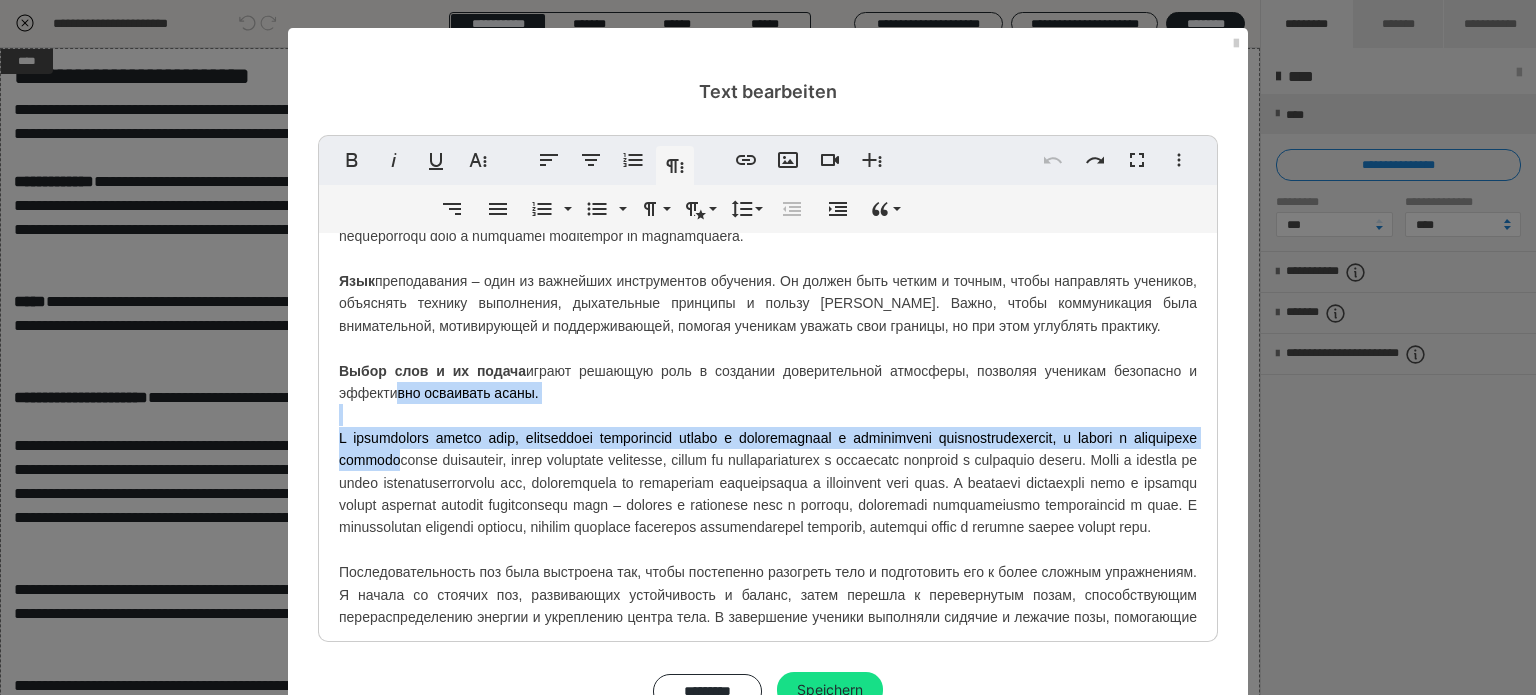 drag, startPoint x: 483, startPoint y: 463, endPoint x: 382, endPoint y: 383, distance: 128.84486 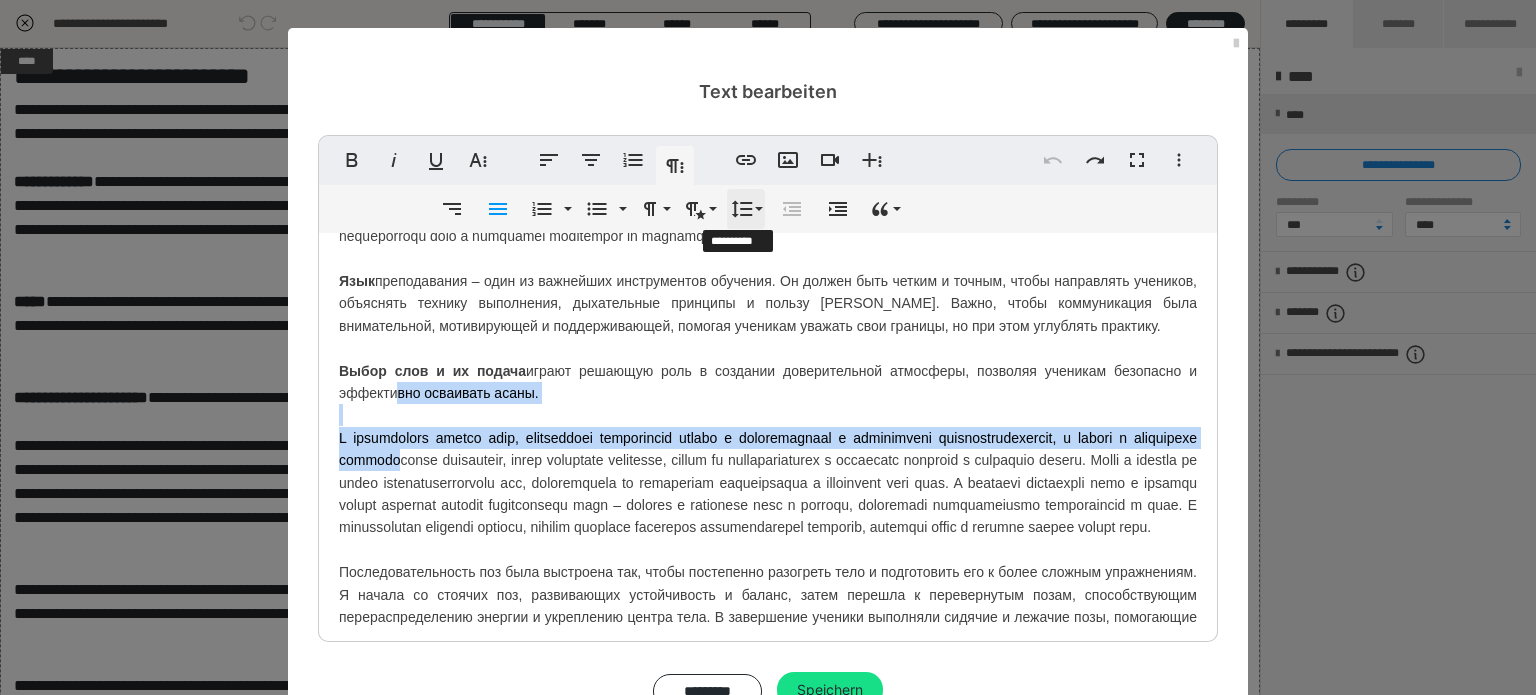click 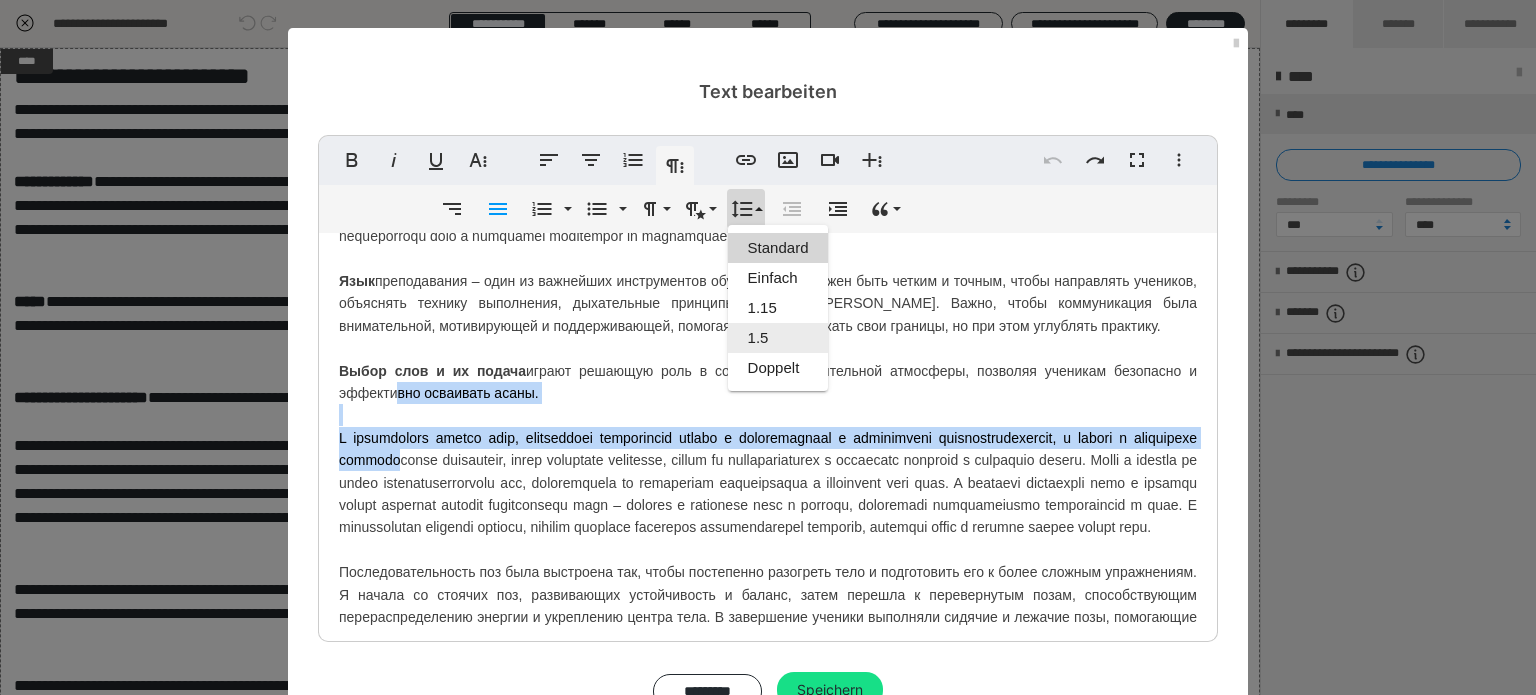 scroll, scrollTop: 0, scrollLeft: 0, axis: both 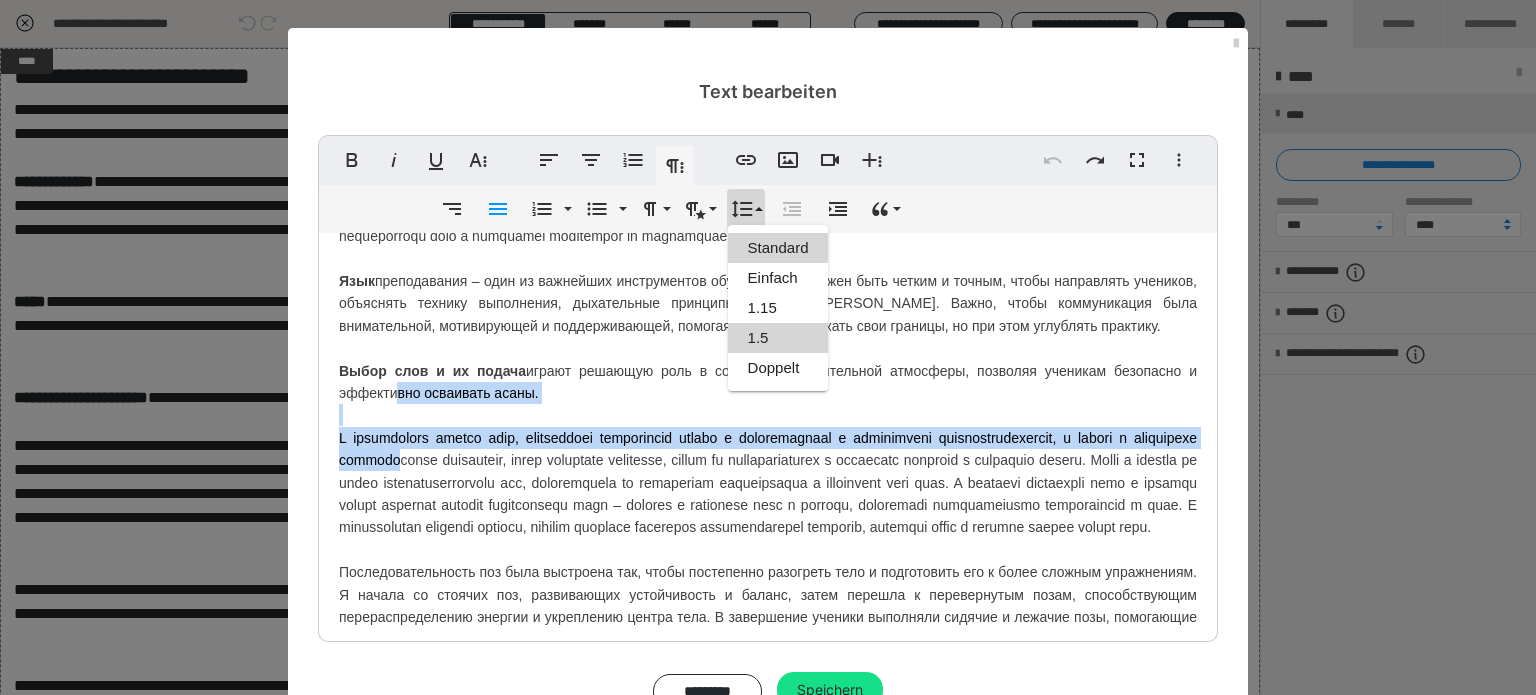 click on "1.5" at bounding box center (778, 338) 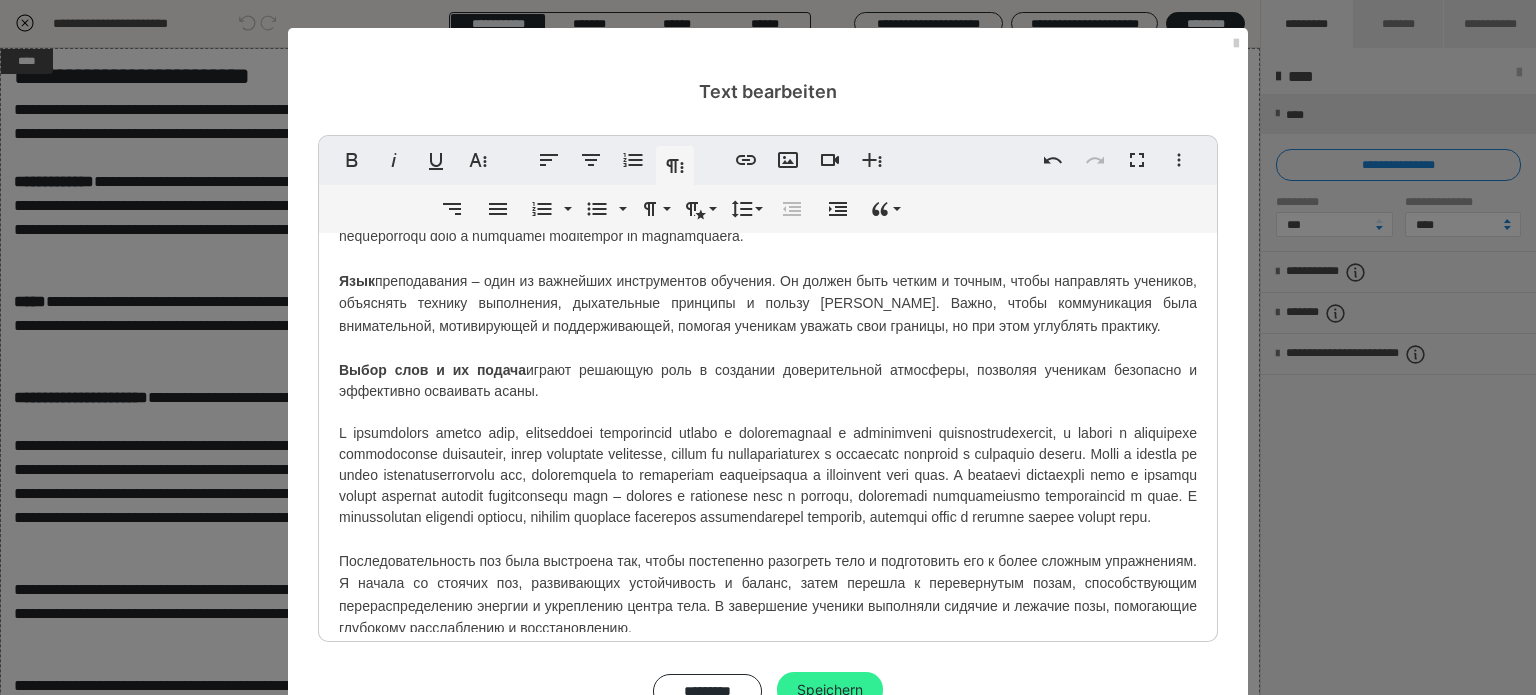 click on "Speichern" at bounding box center (830, 690) 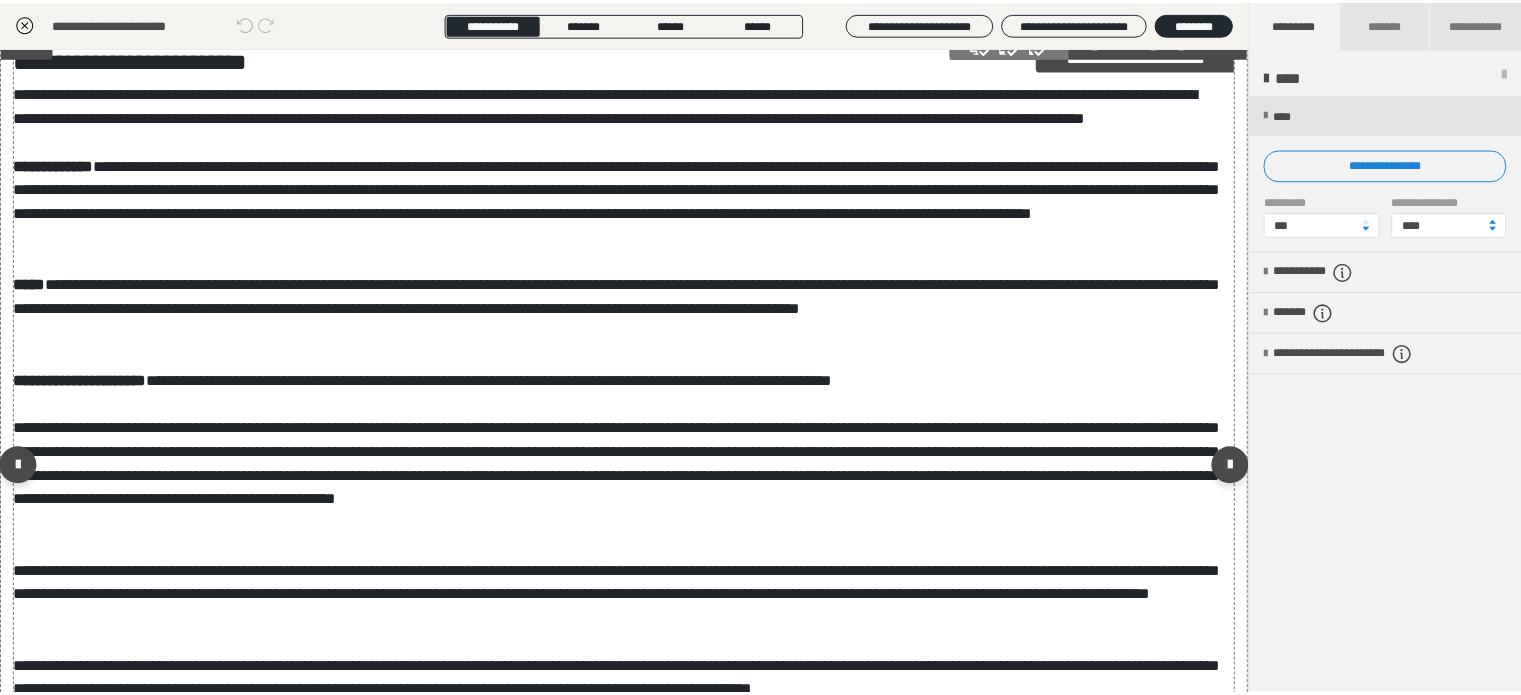 scroll, scrollTop: 0, scrollLeft: 0, axis: both 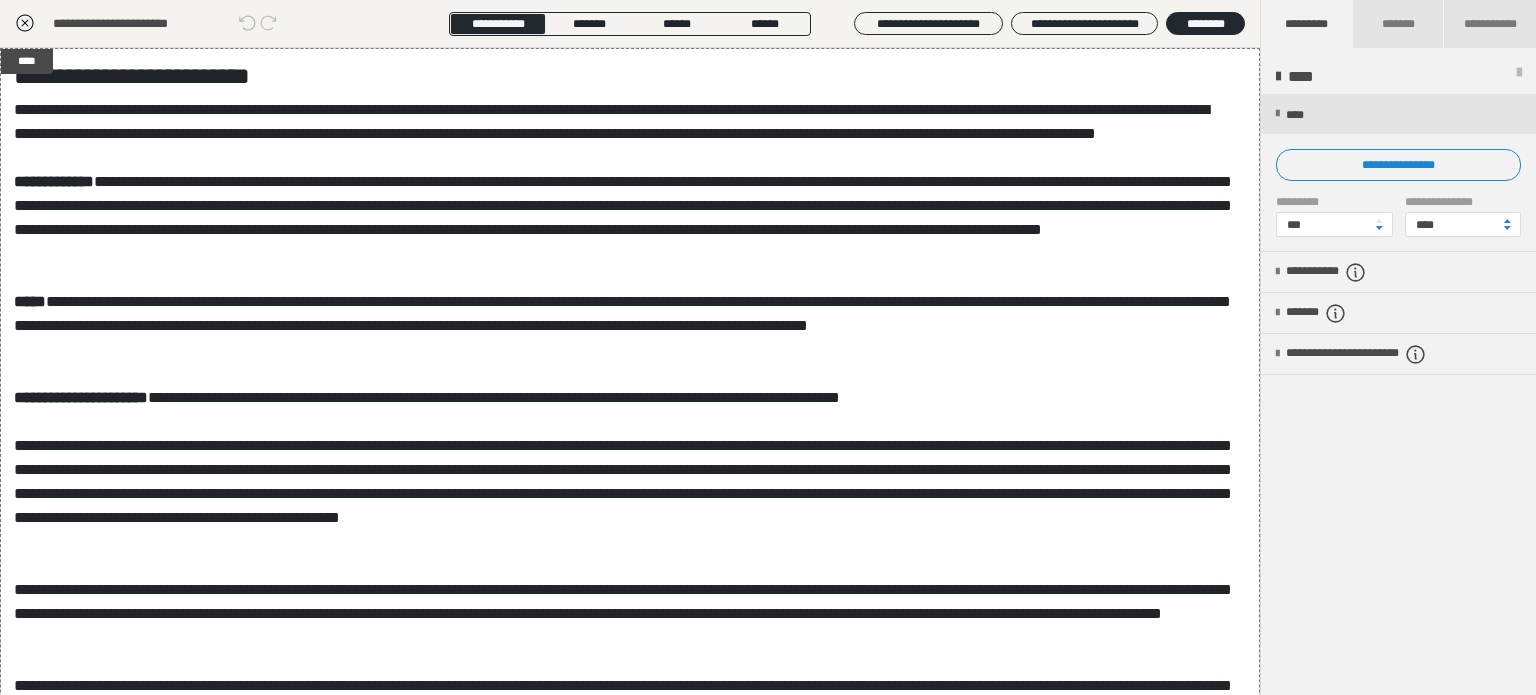 click 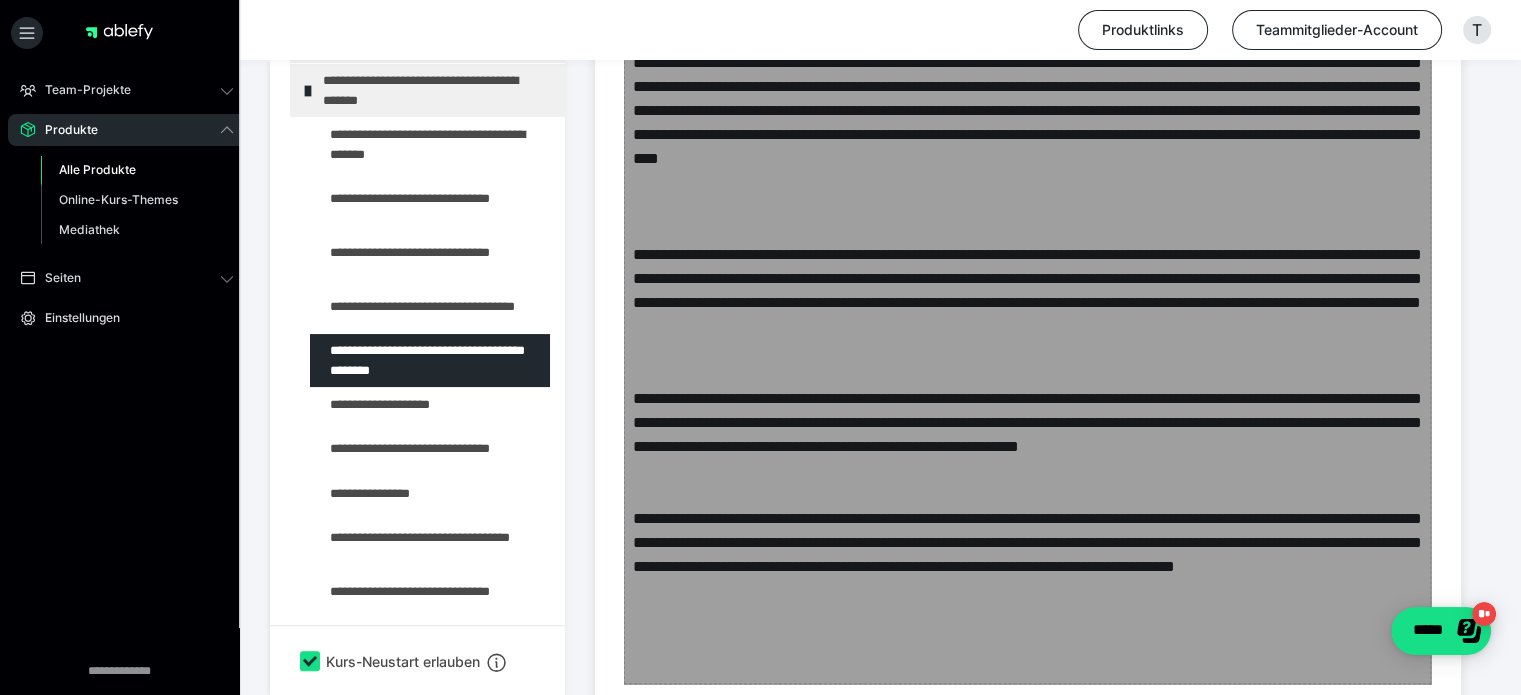 scroll, scrollTop: 1306, scrollLeft: 0, axis: vertical 